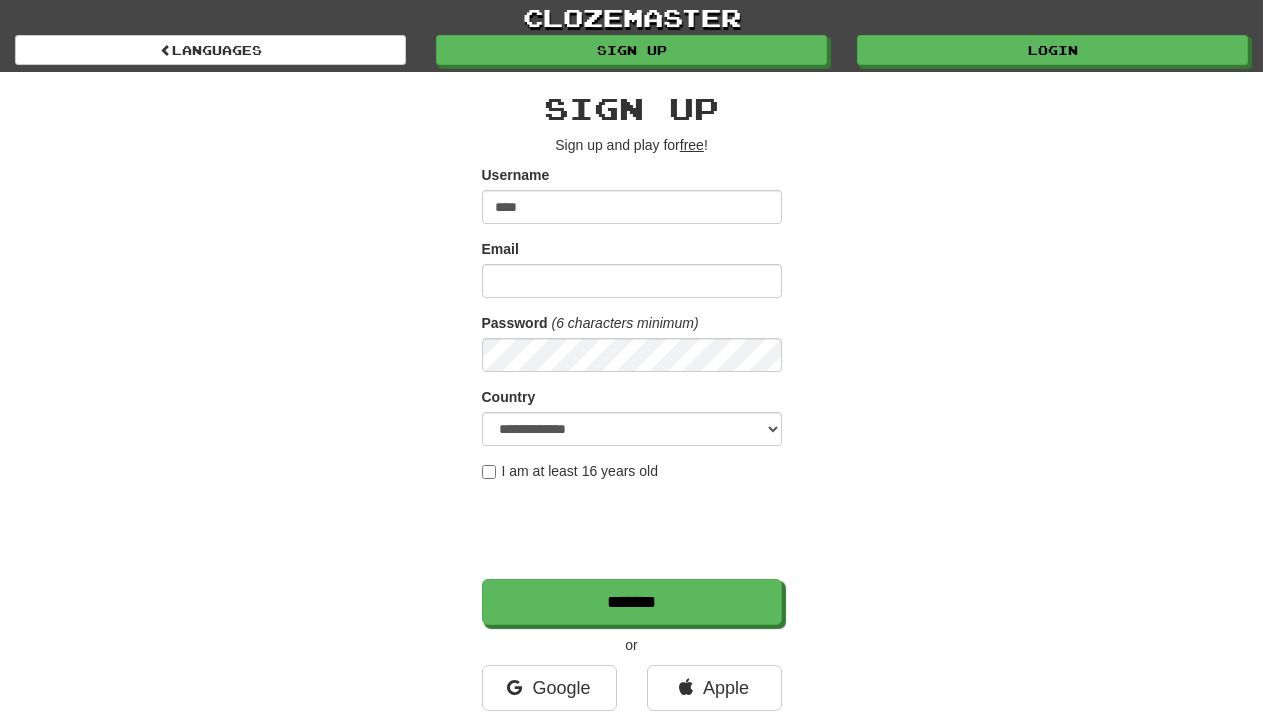 scroll, scrollTop: 0, scrollLeft: 0, axis: both 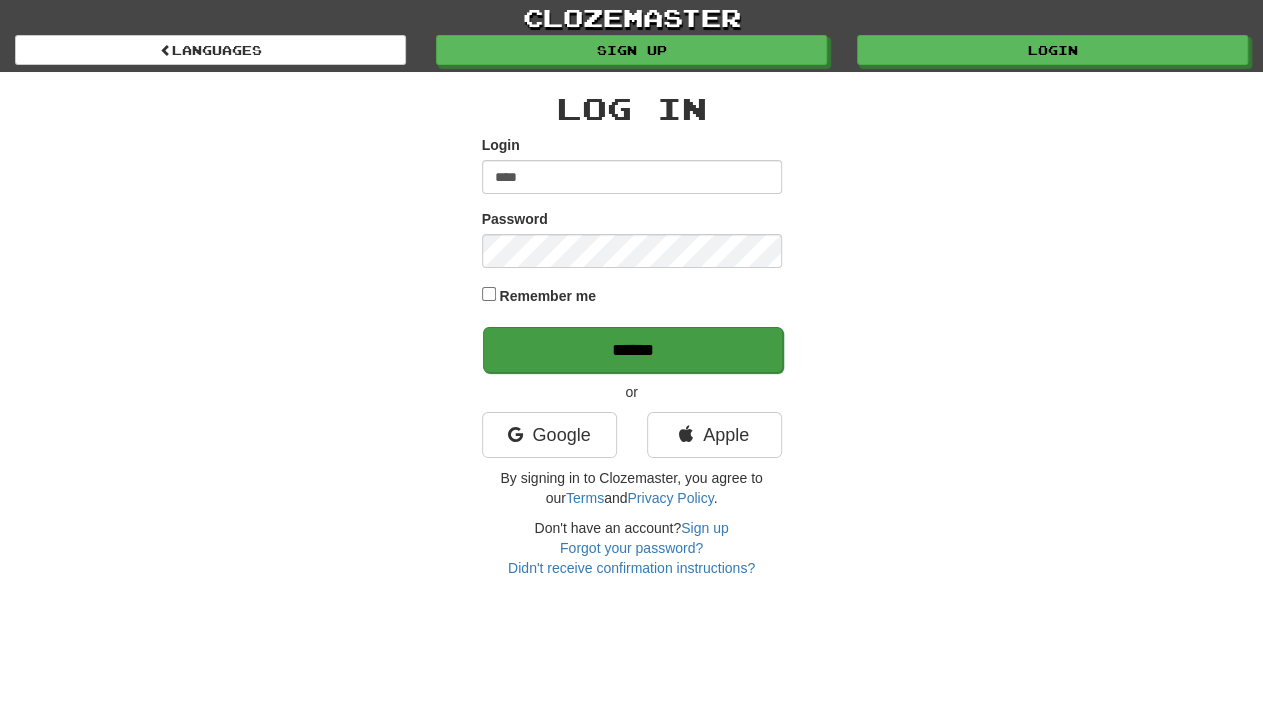 type on "****" 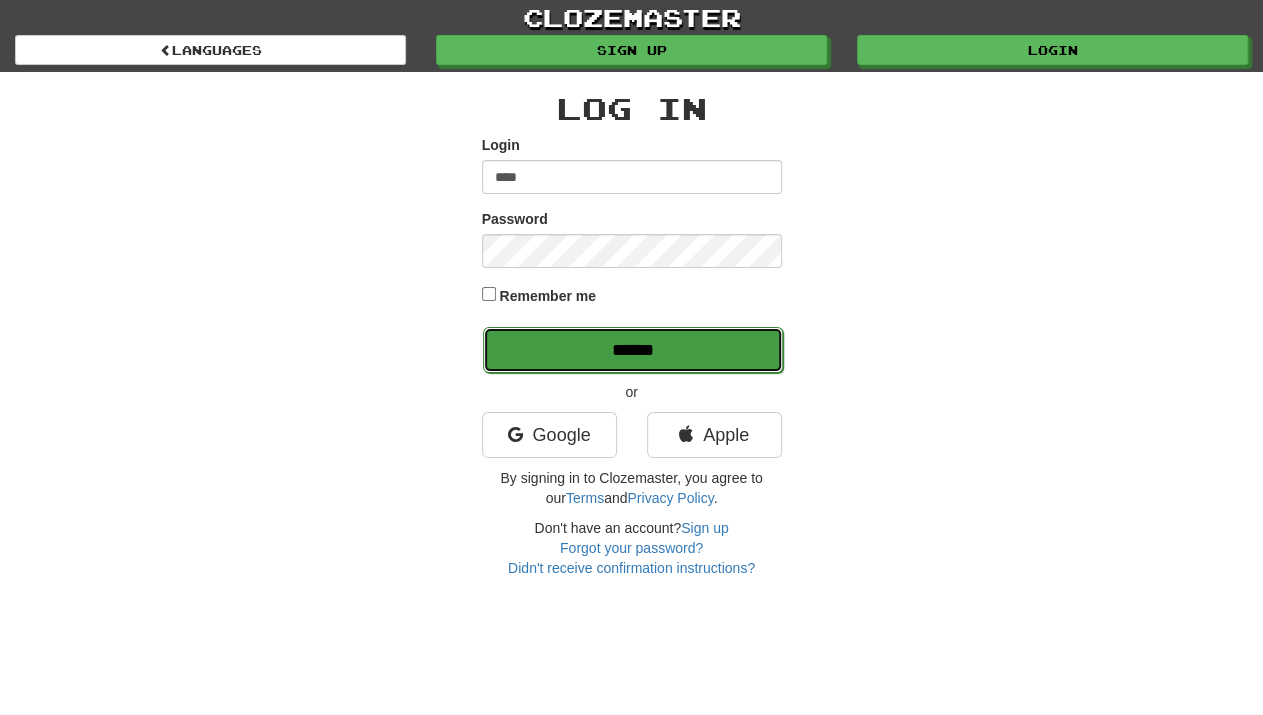 click on "******" at bounding box center (633, 350) 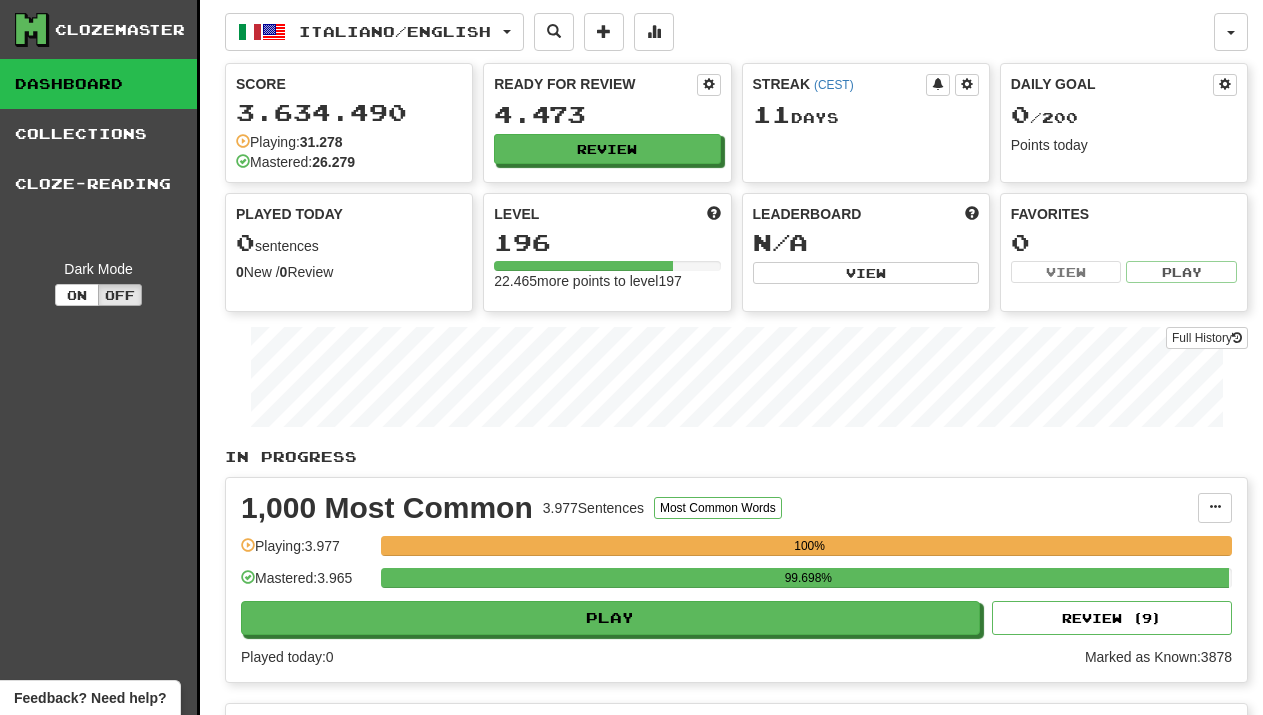scroll, scrollTop: 0, scrollLeft: 0, axis: both 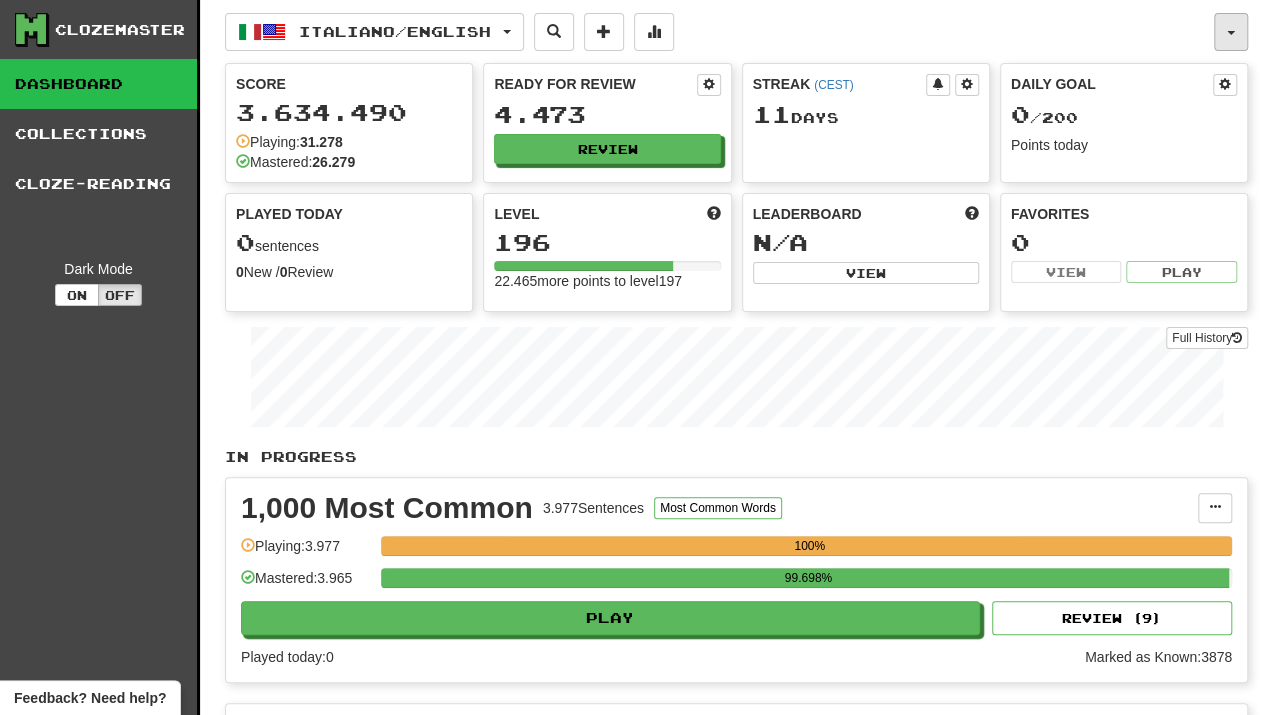 click at bounding box center [1231, 32] 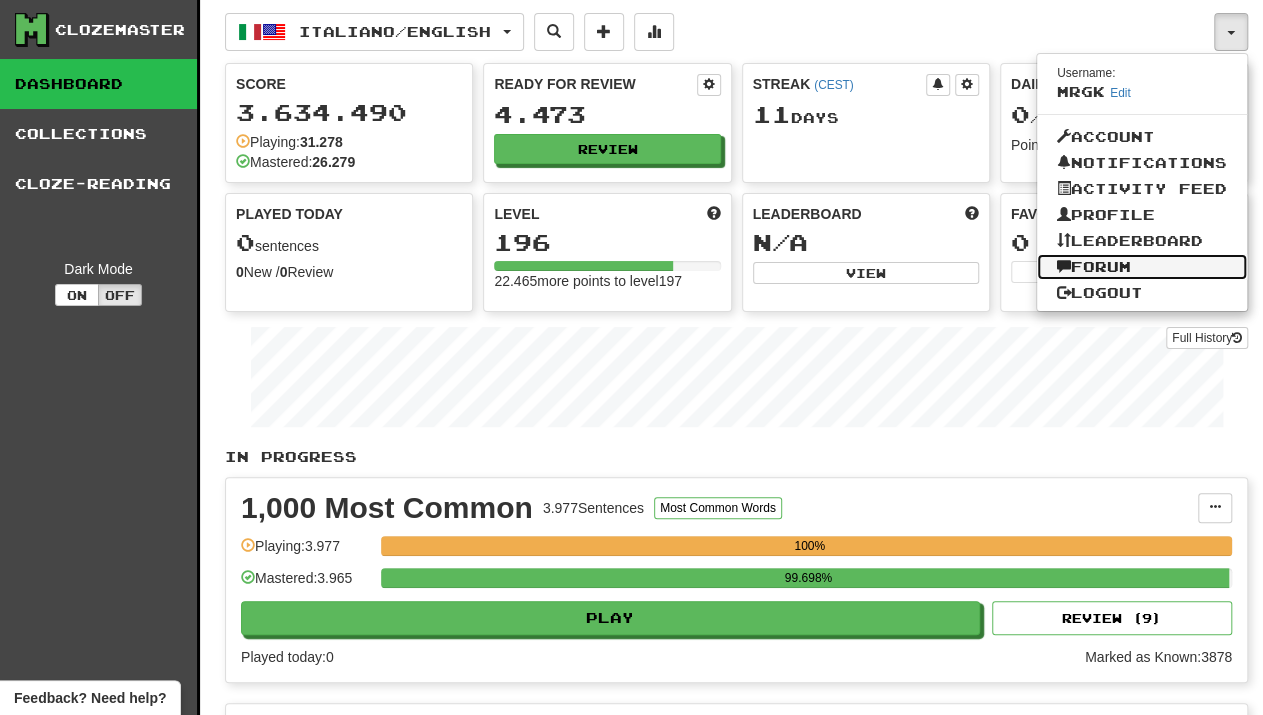 click on "Forum" at bounding box center [1142, 267] 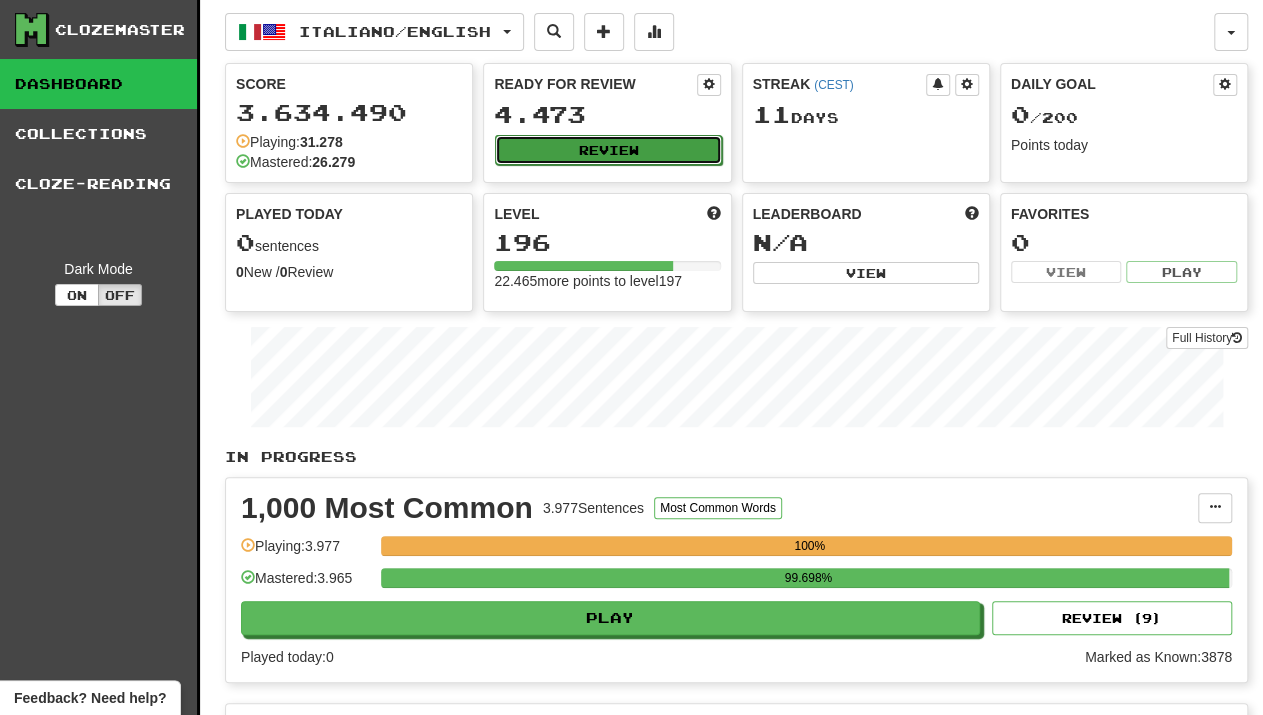 click on "Review" at bounding box center [608, 150] 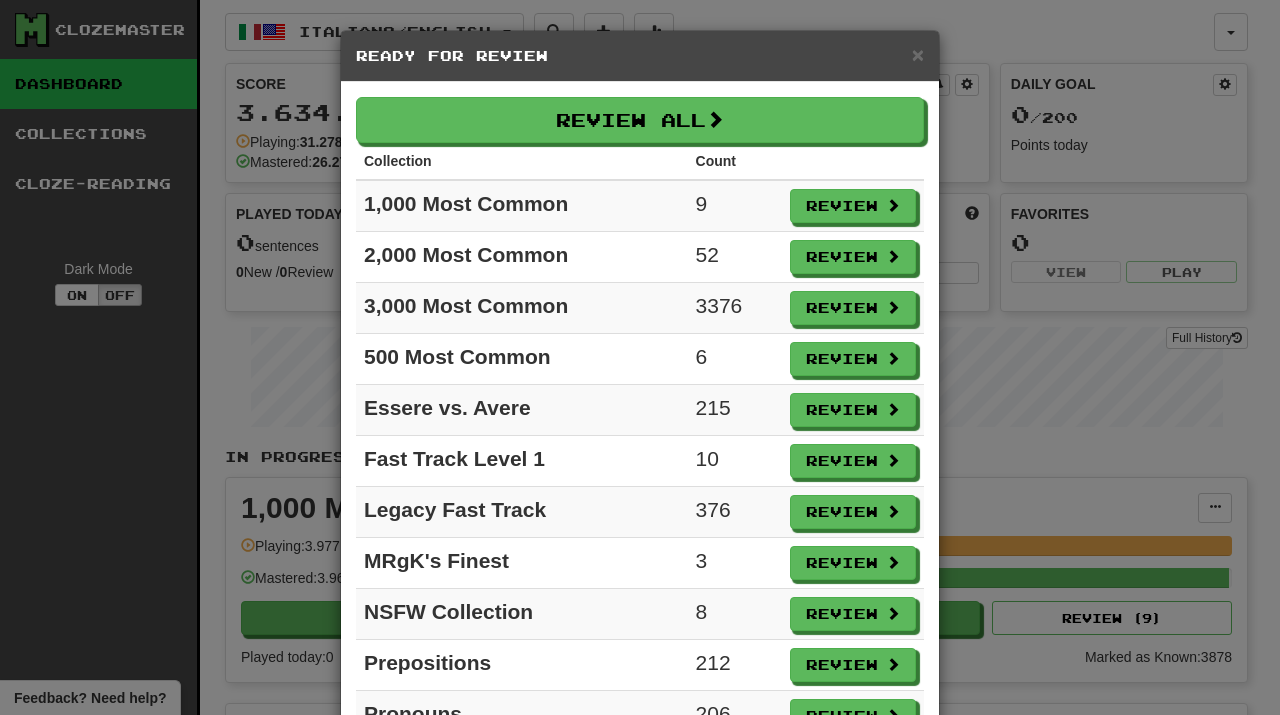 click on "× Ready for Review" at bounding box center (640, 56) 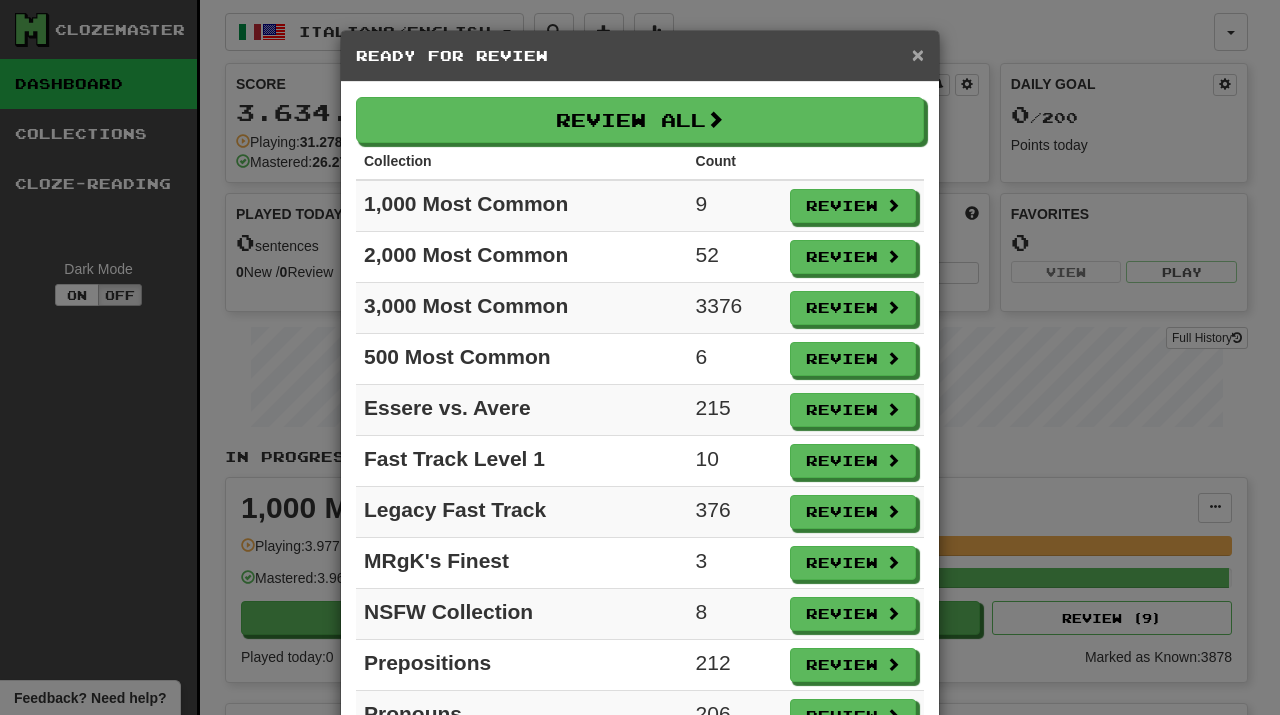 click on "×" at bounding box center [918, 54] 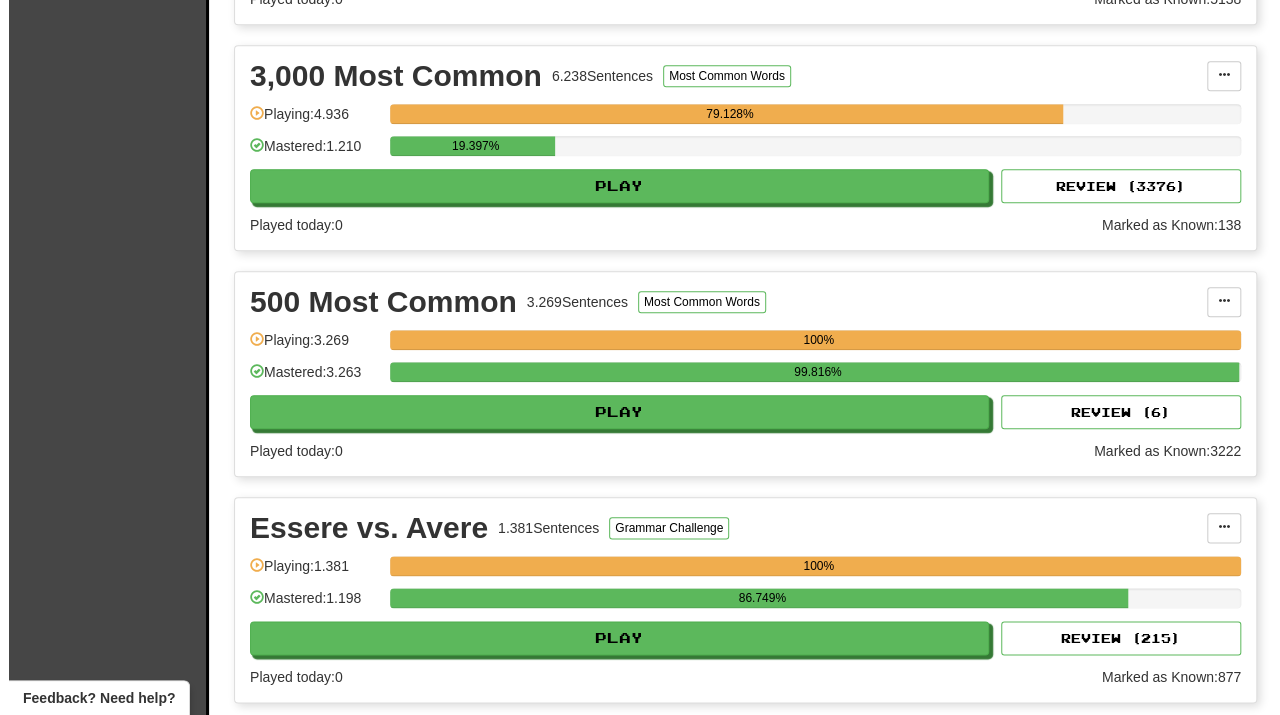 scroll, scrollTop: 884, scrollLeft: 0, axis: vertical 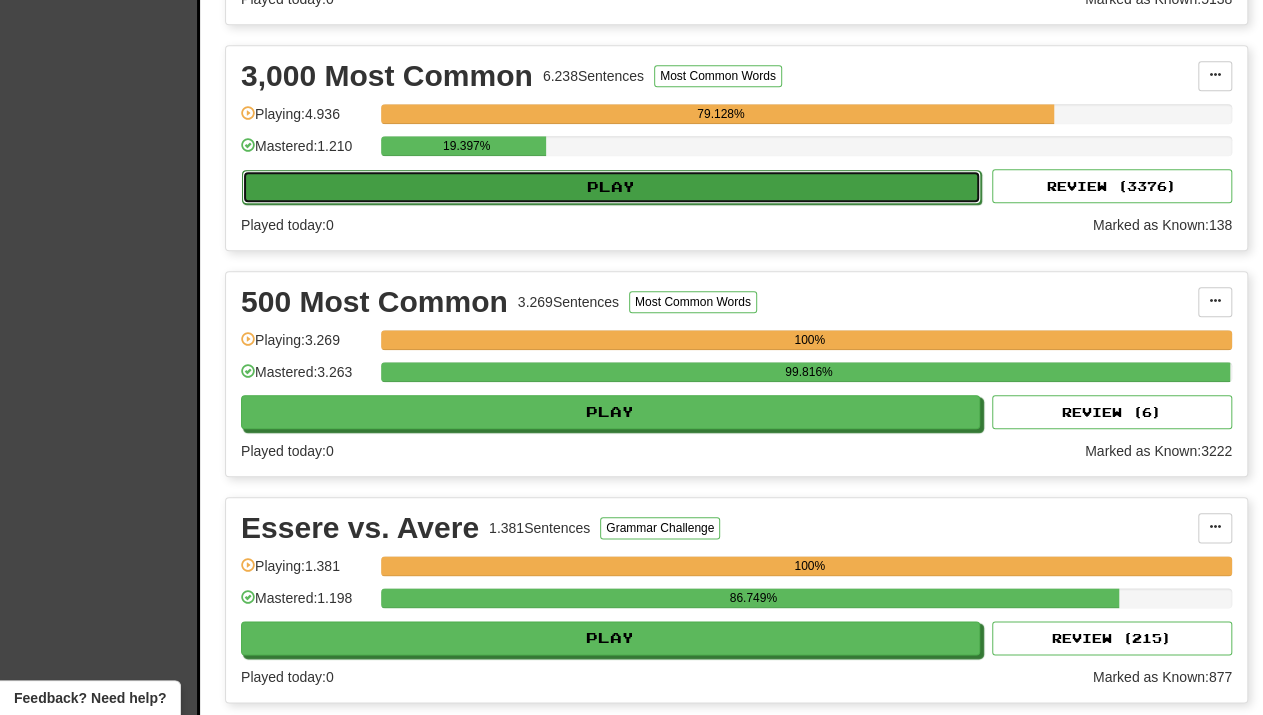 click on "Play" at bounding box center (611, 187) 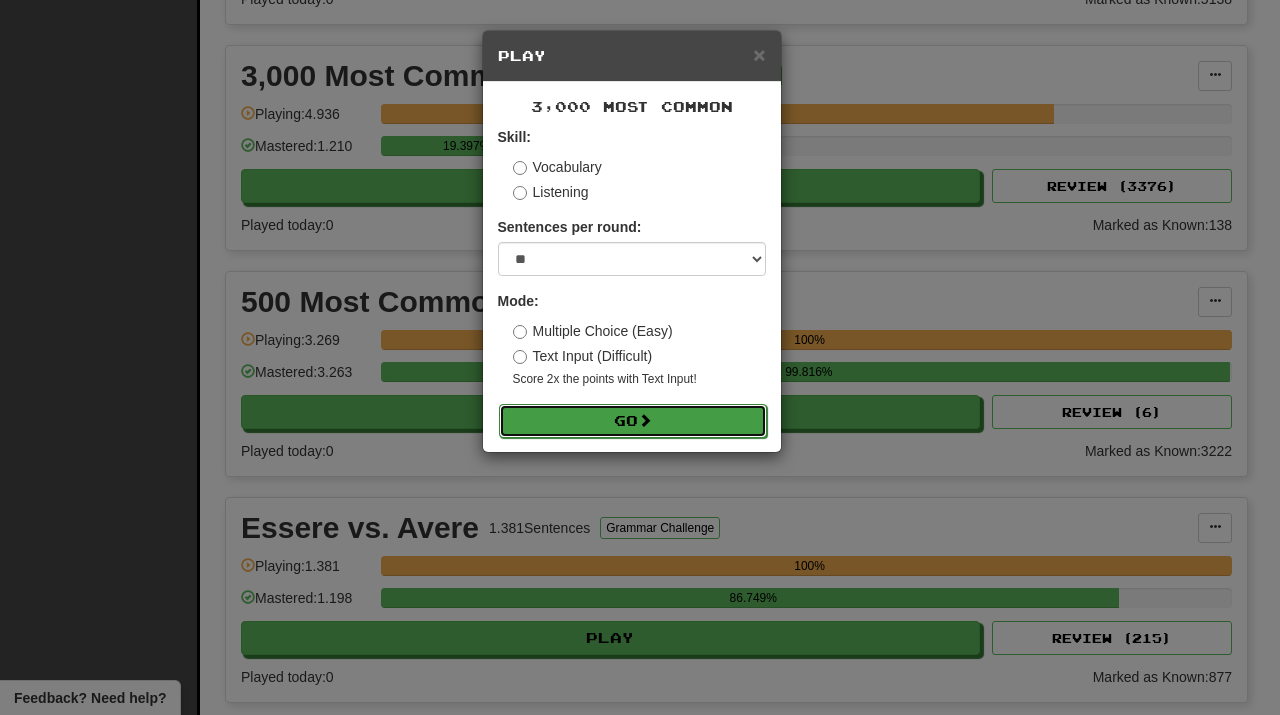 click on "Go" at bounding box center [633, 421] 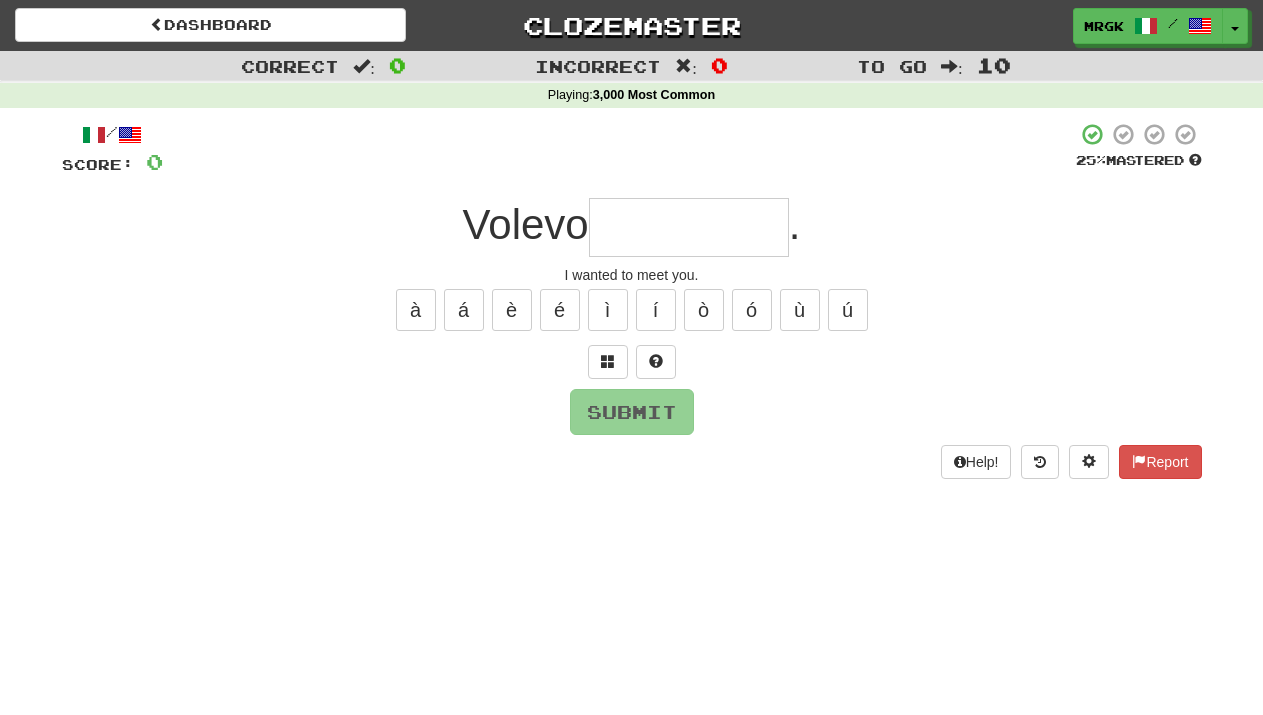scroll, scrollTop: 0, scrollLeft: 0, axis: both 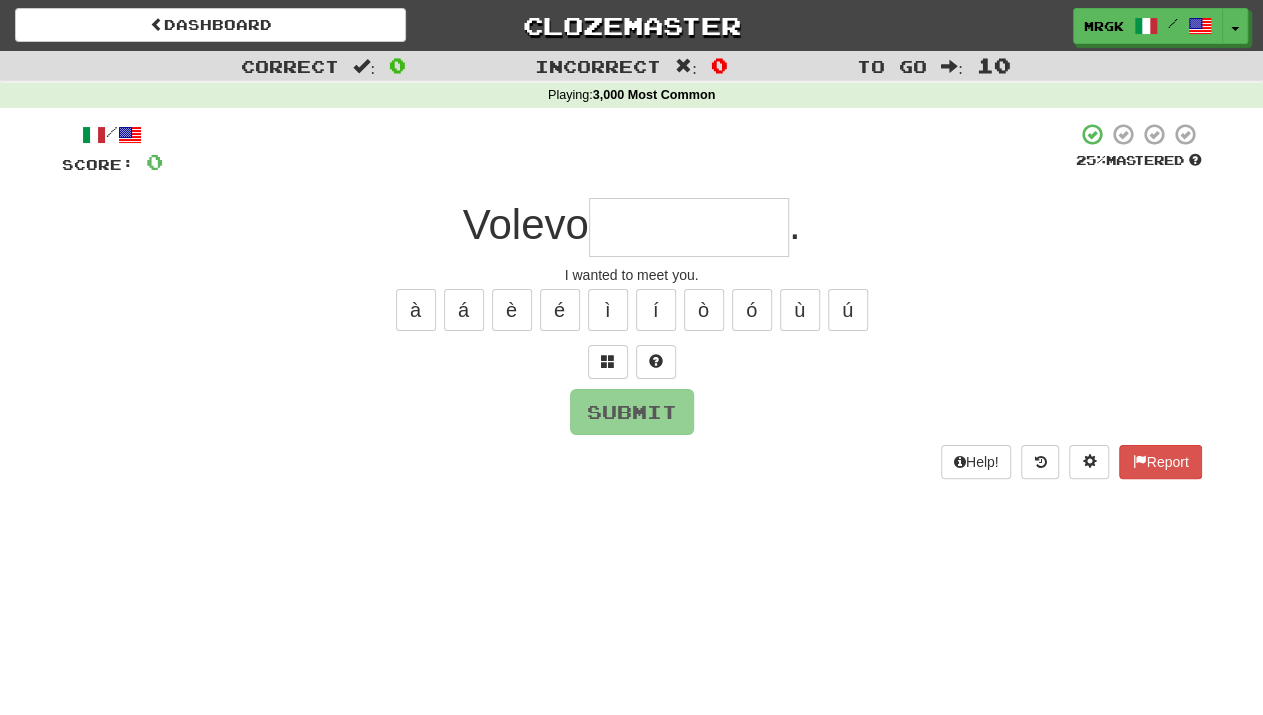 type on "*" 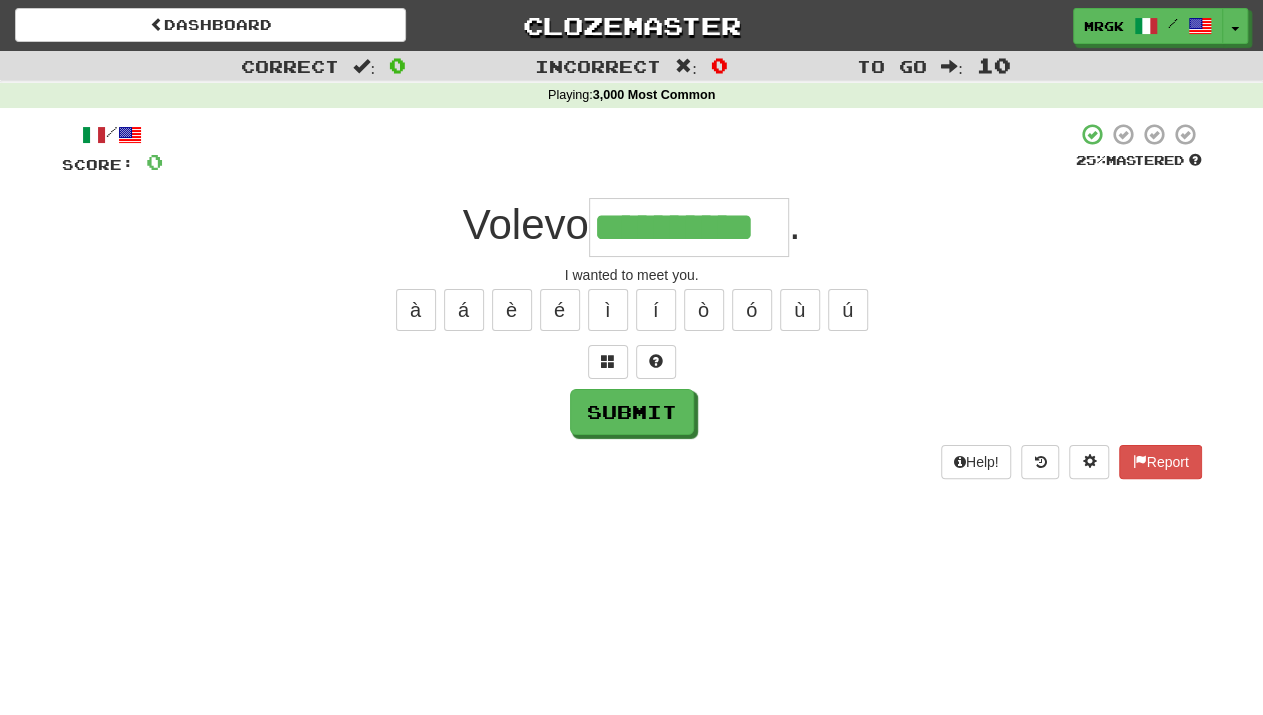 scroll, scrollTop: 0, scrollLeft: 10, axis: horizontal 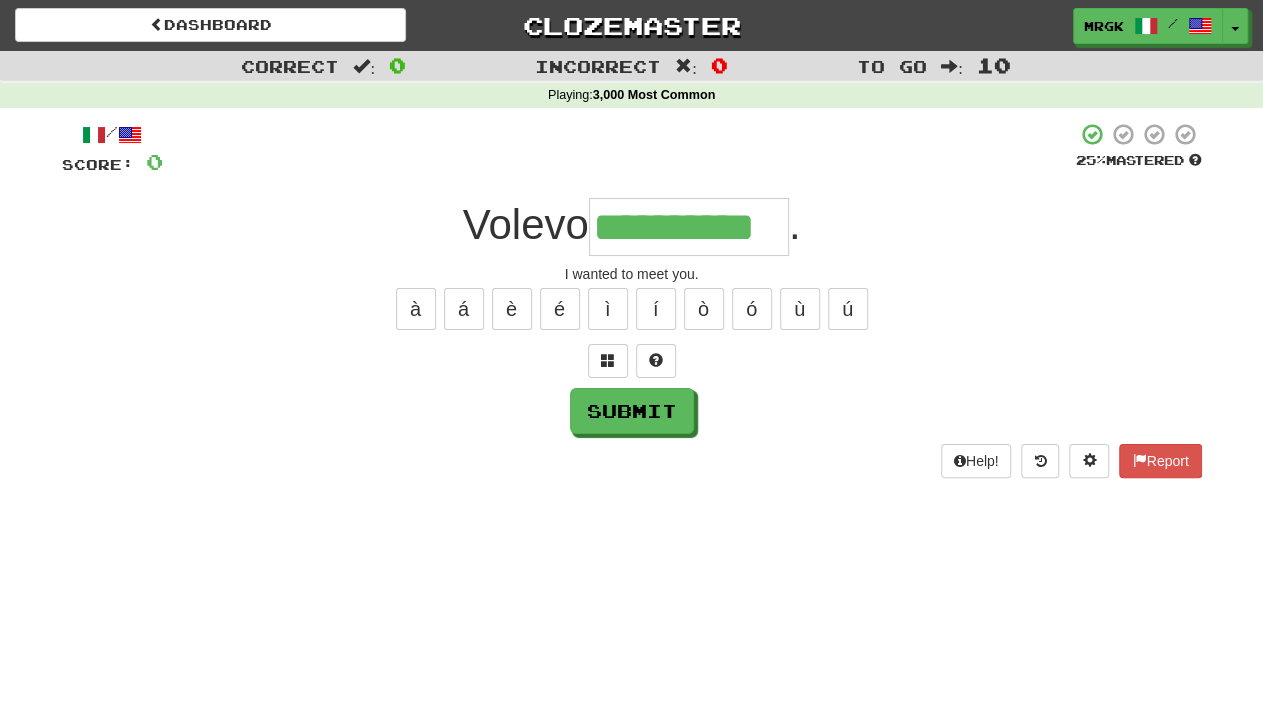 type on "**********" 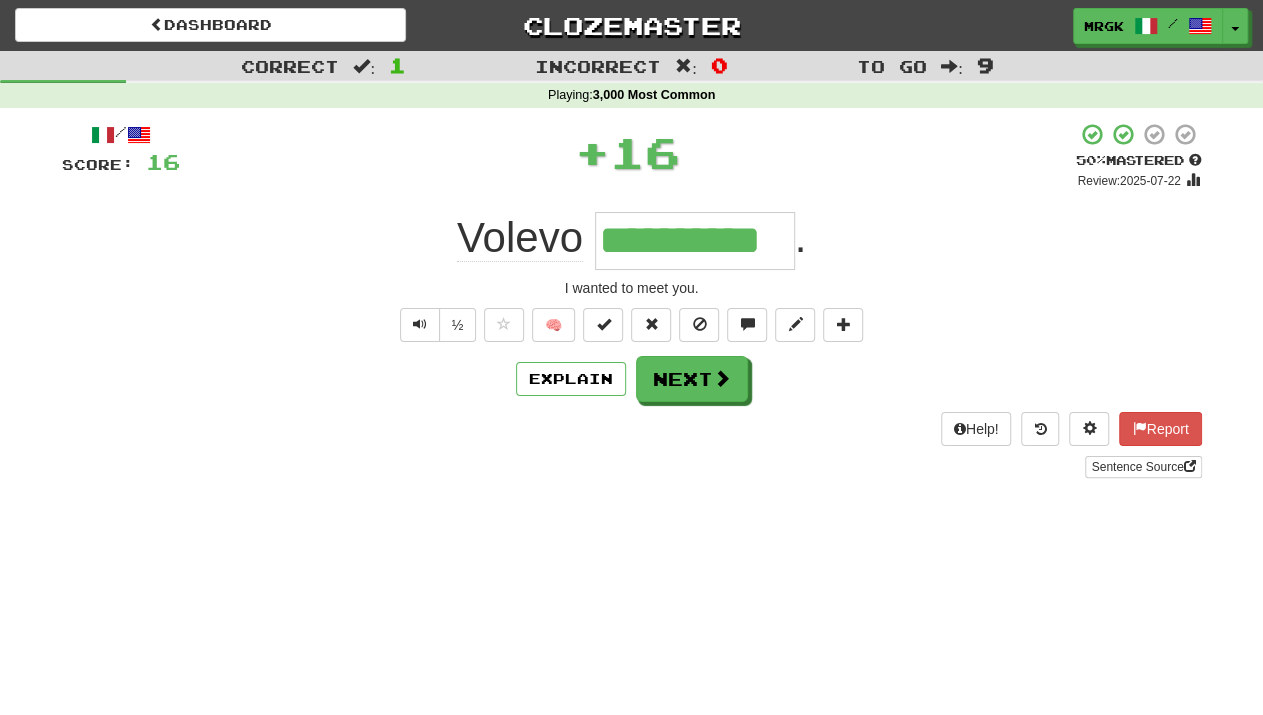 scroll, scrollTop: 0, scrollLeft: 0, axis: both 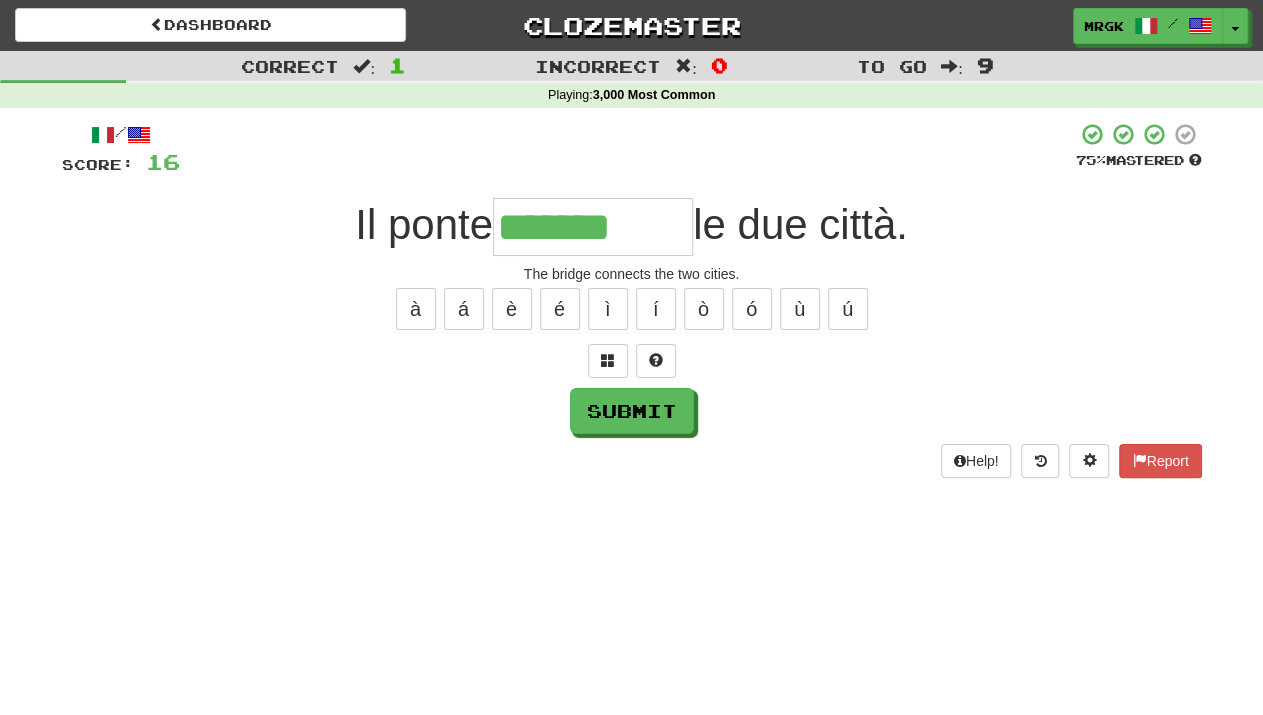 type on "*******" 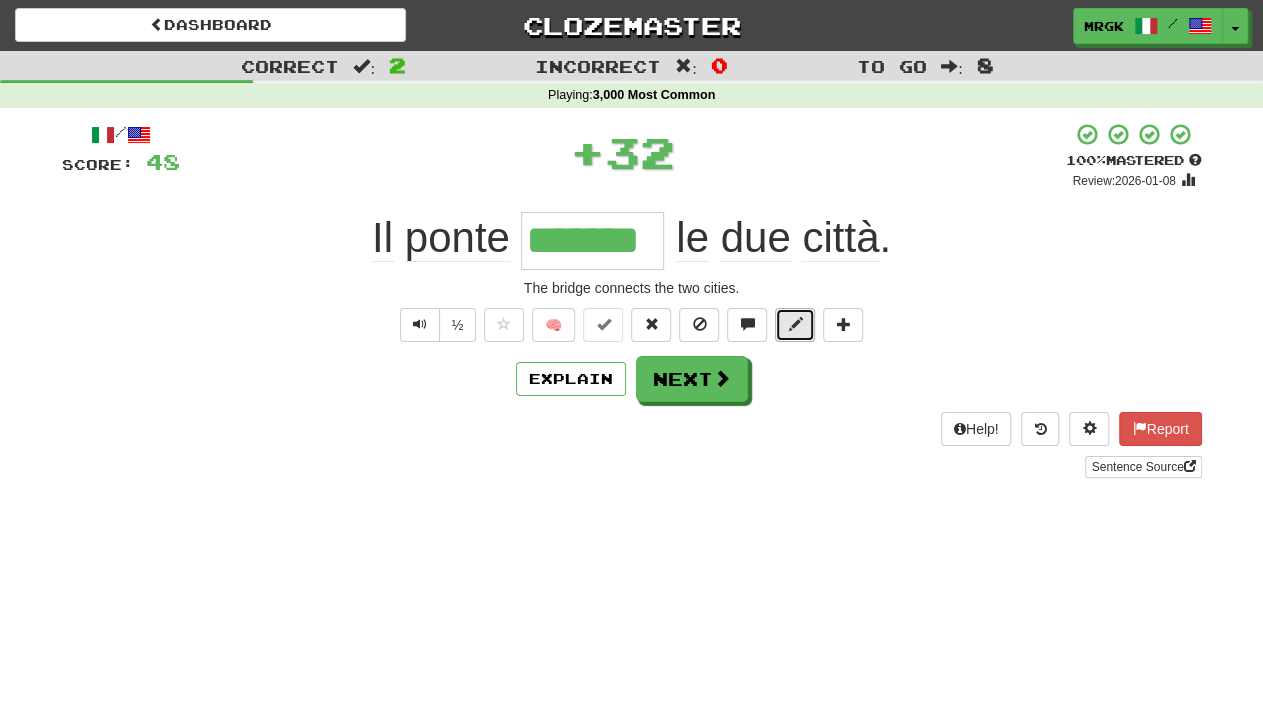 click at bounding box center (795, 325) 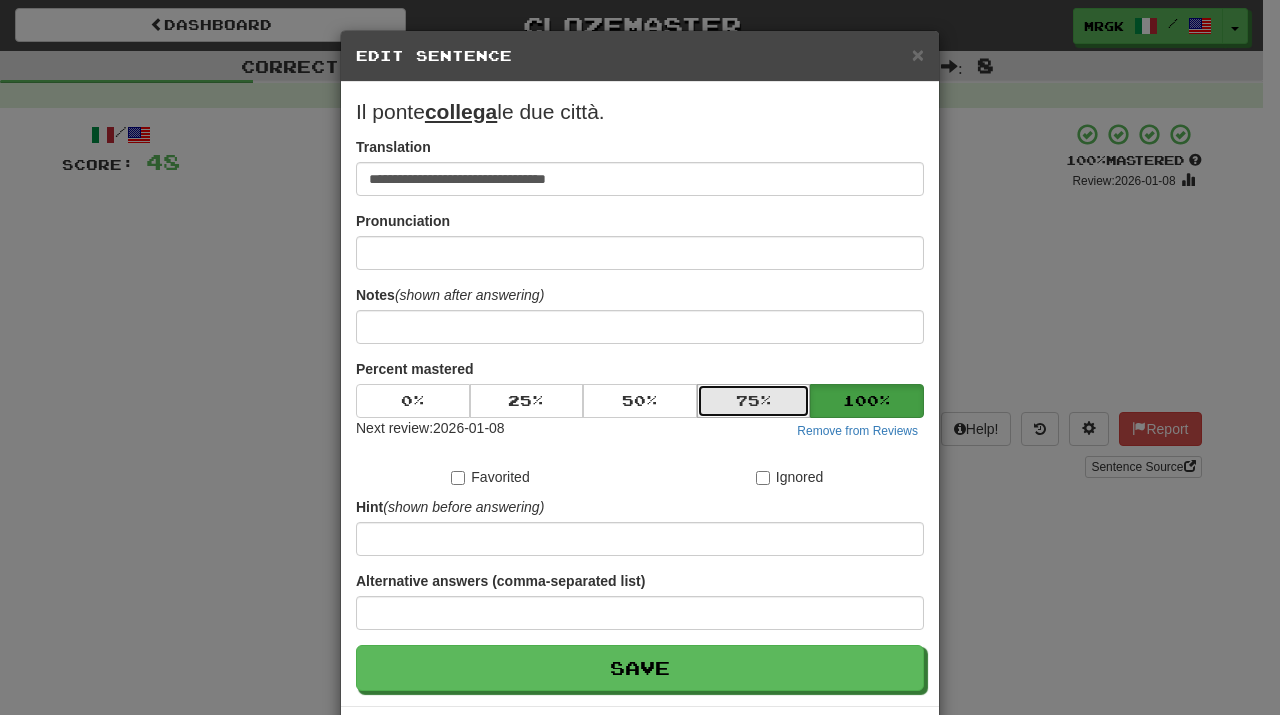 click on "75 %" at bounding box center [754, 401] 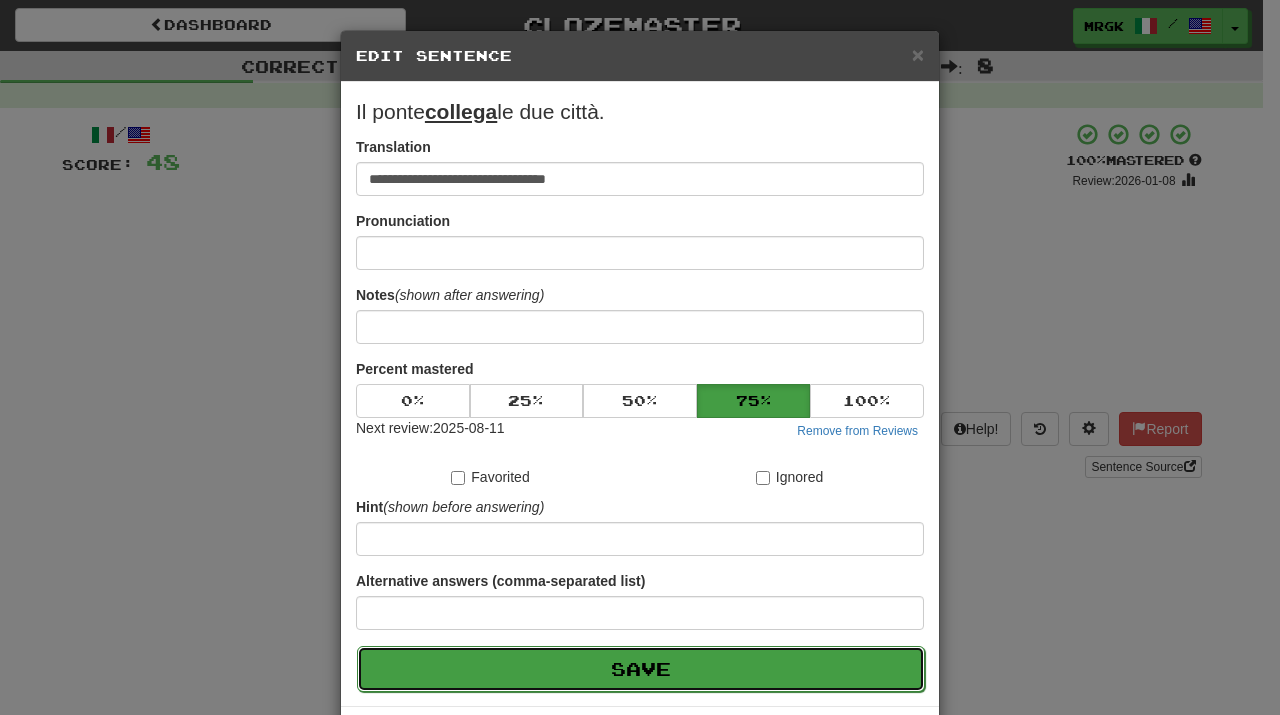 click on "Save" at bounding box center [641, 669] 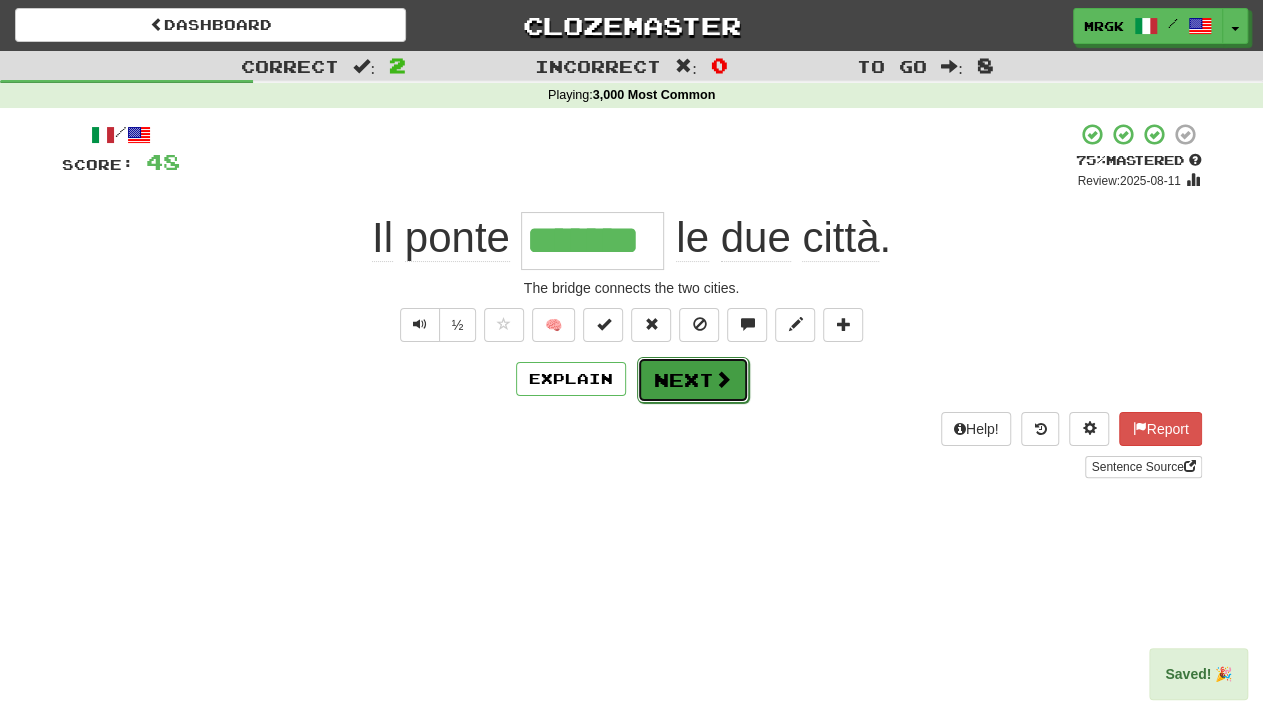 click at bounding box center [723, 379] 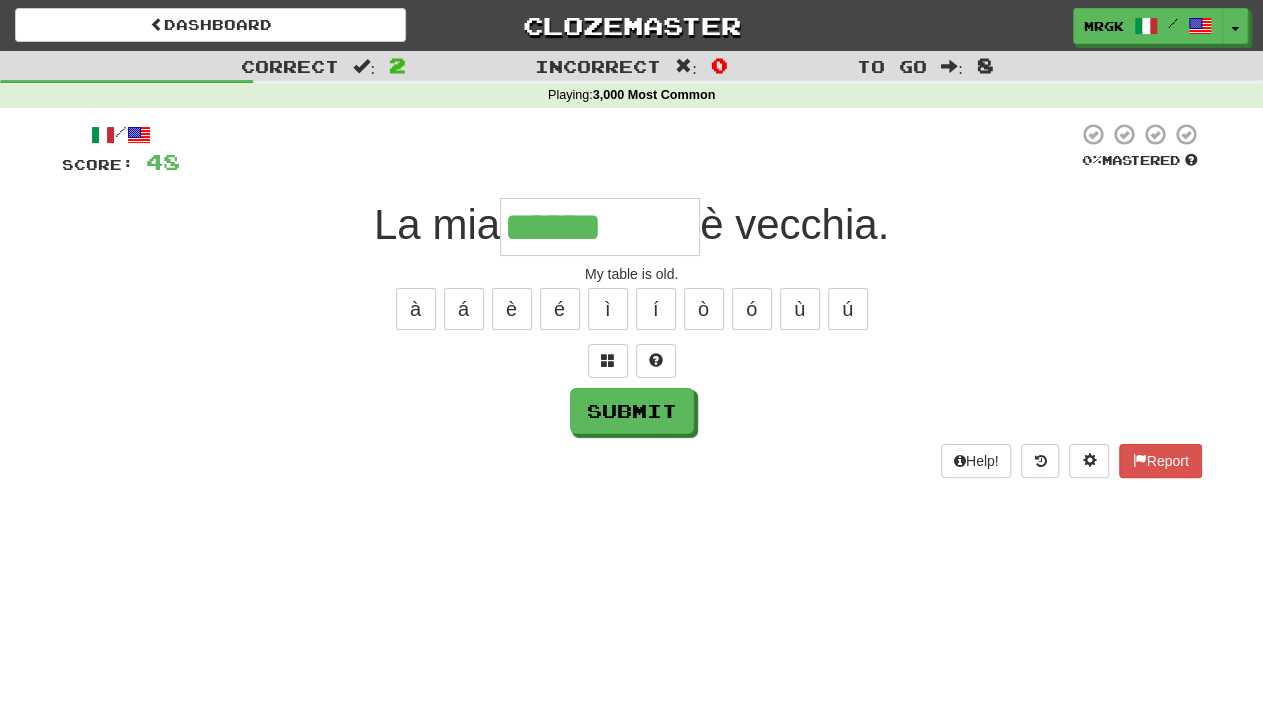 type on "******" 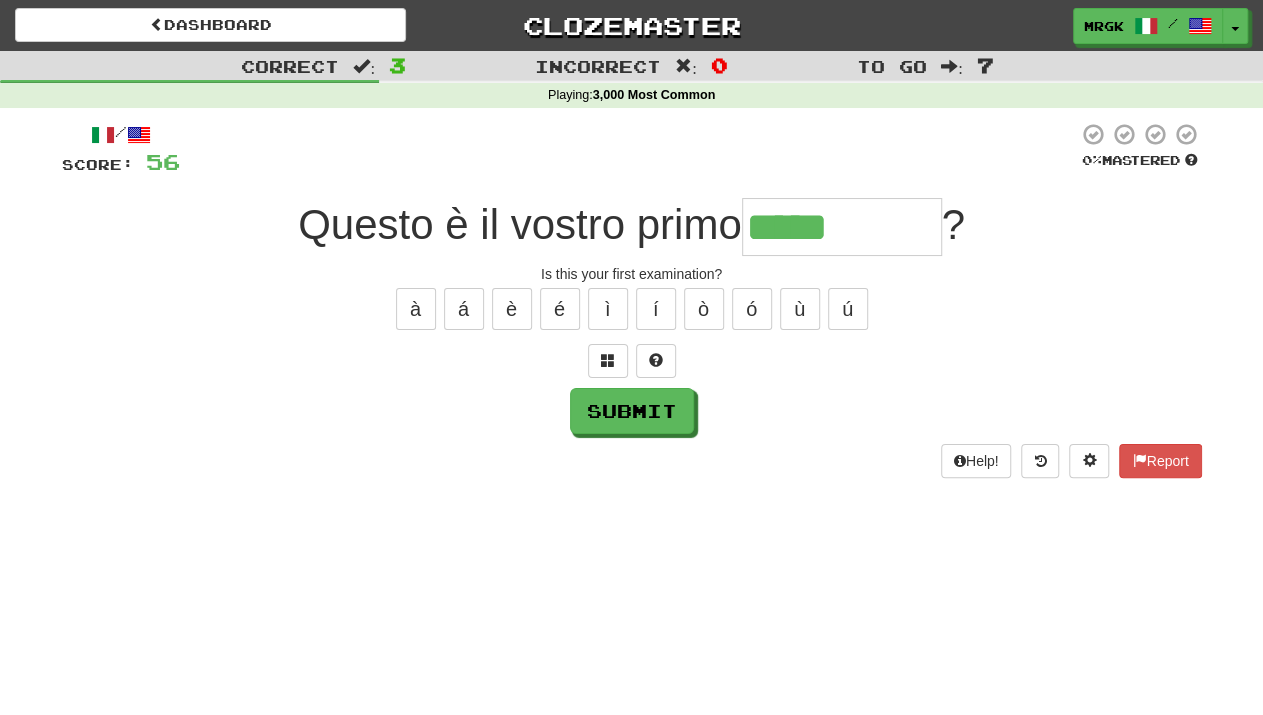 type on "*****" 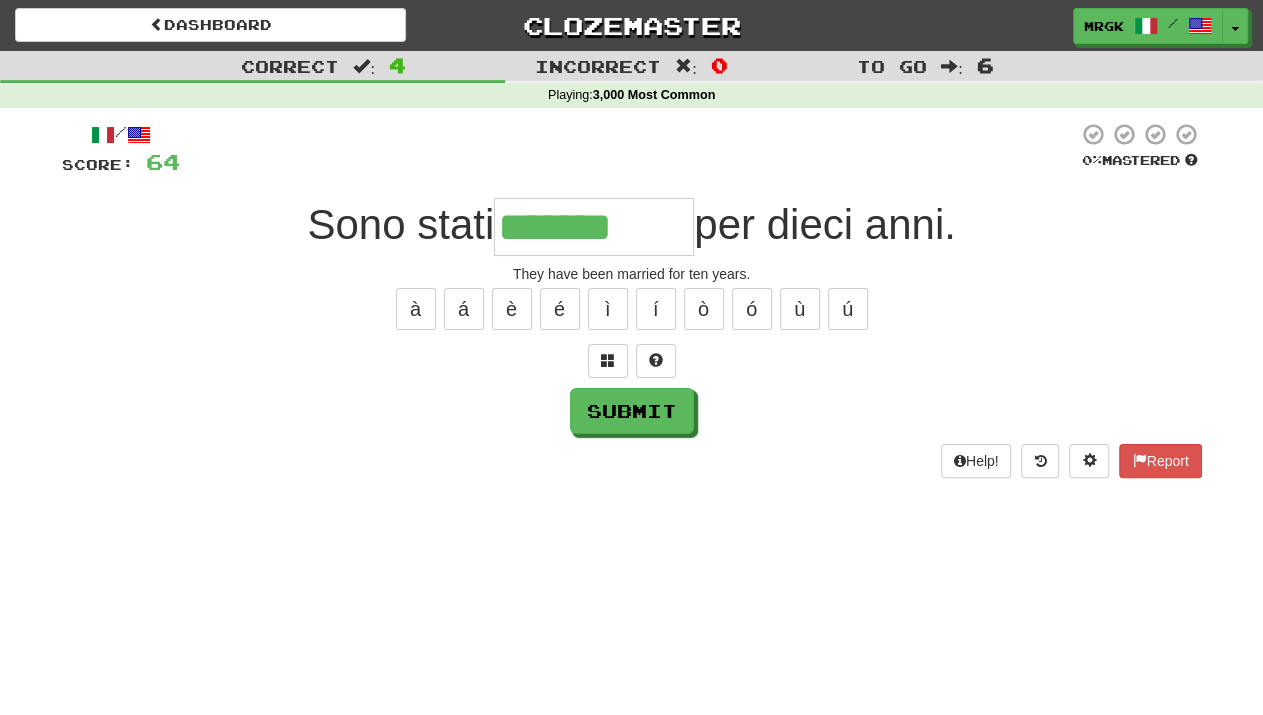 type on "*******" 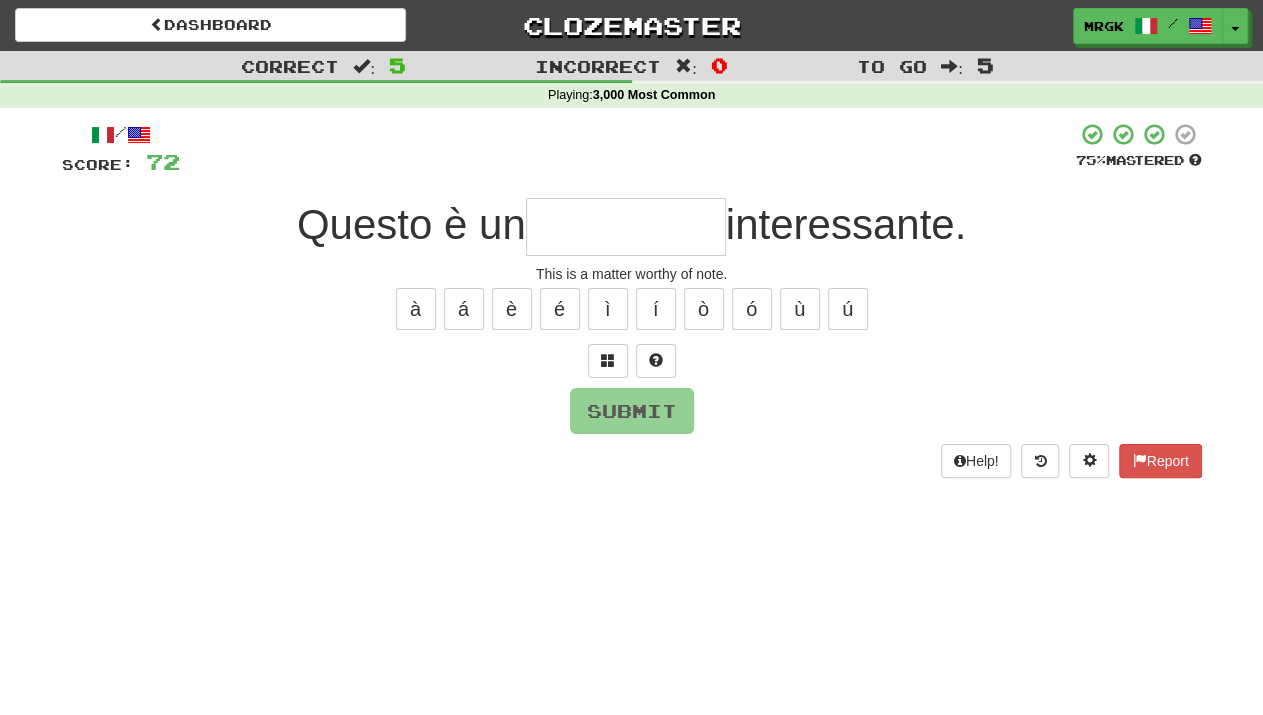 type on "*" 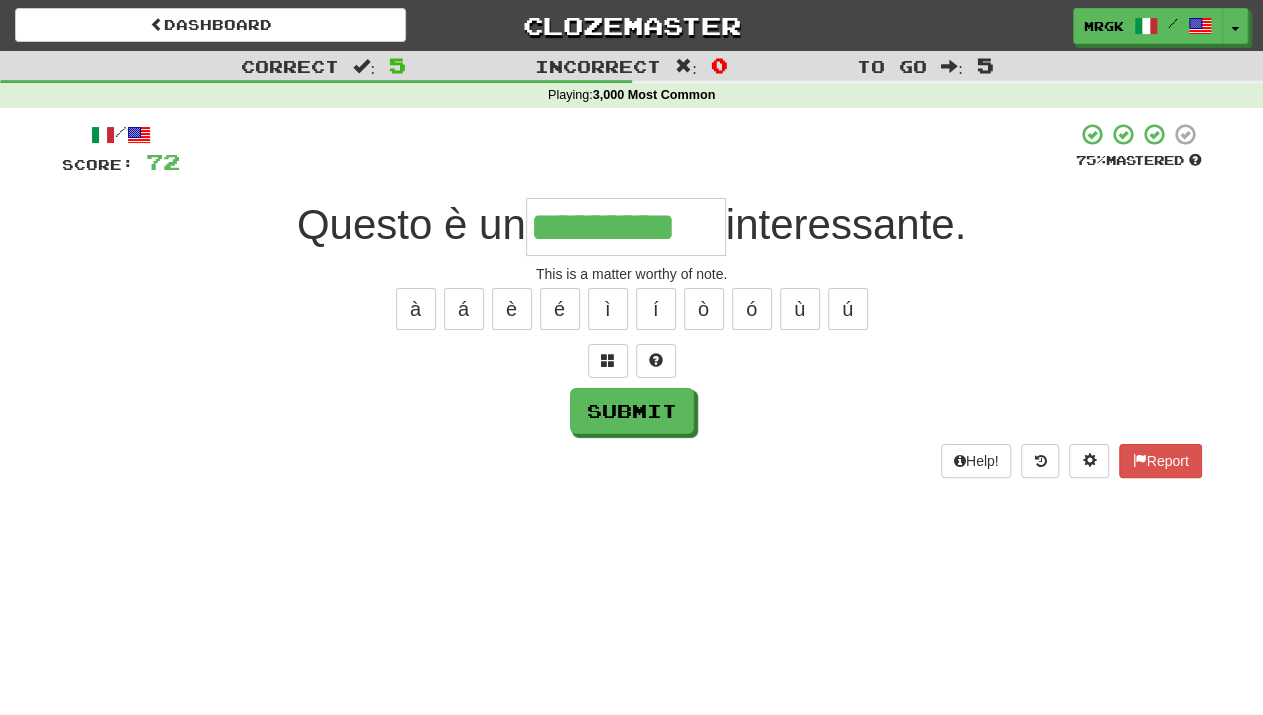 scroll, scrollTop: 0, scrollLeft: 9, axis: horizontal 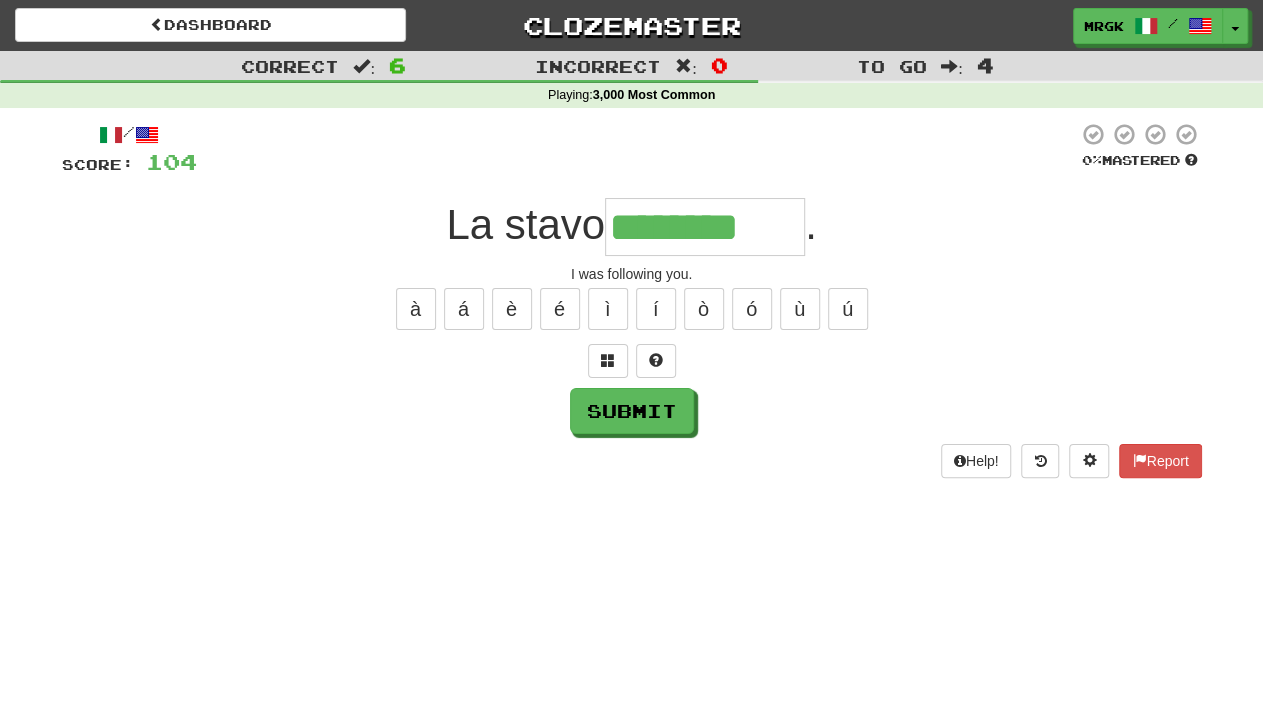 type on "********" 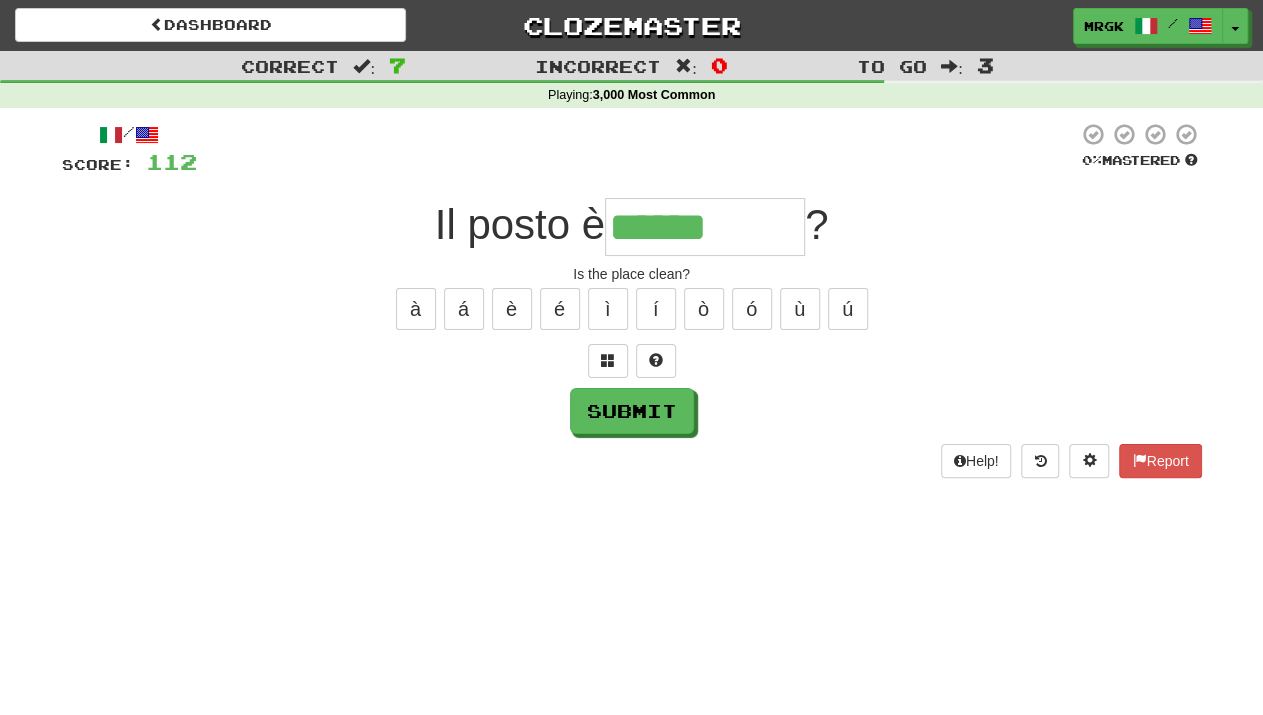 type on "******" 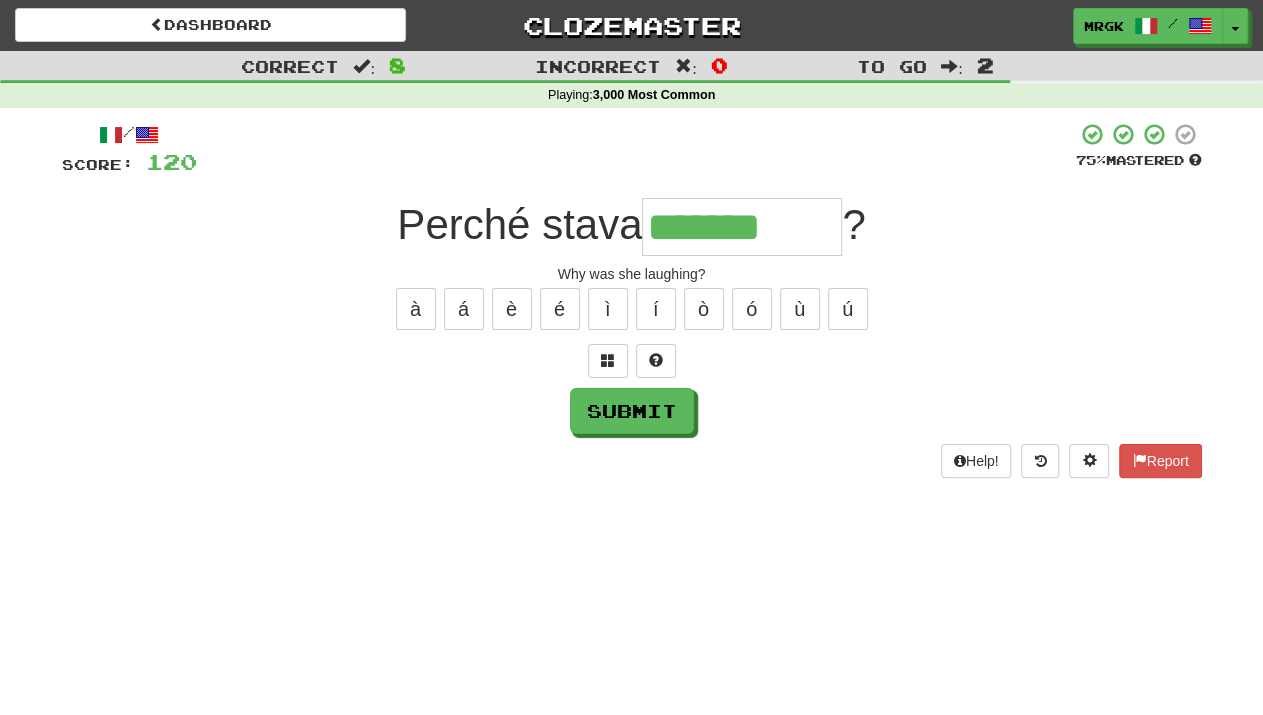 type on "*******" 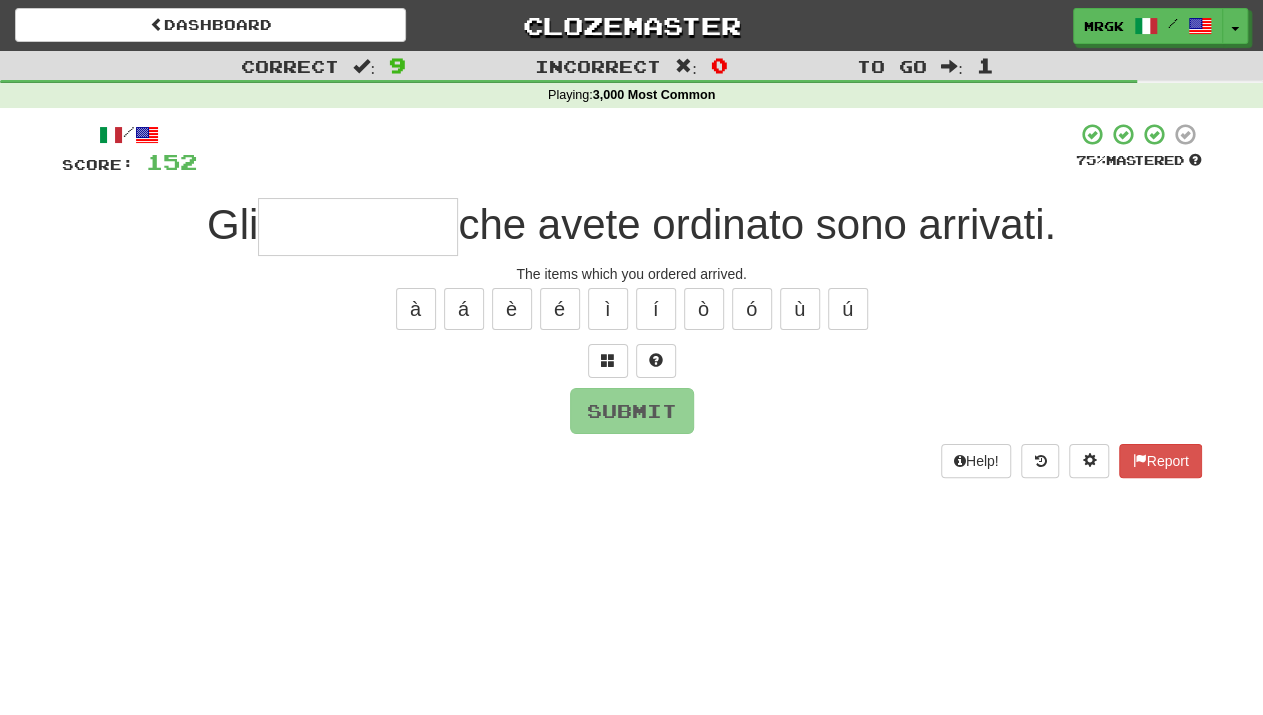type on "*" 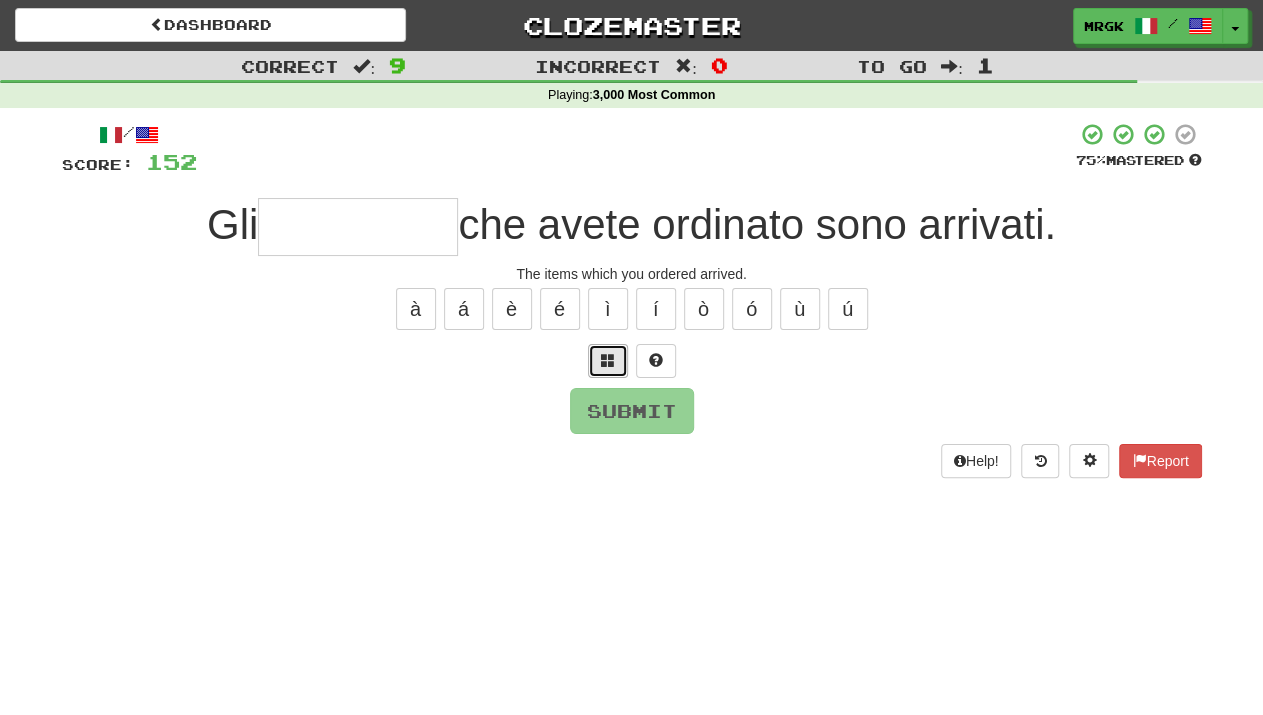 click at bounding box center (608, 361) 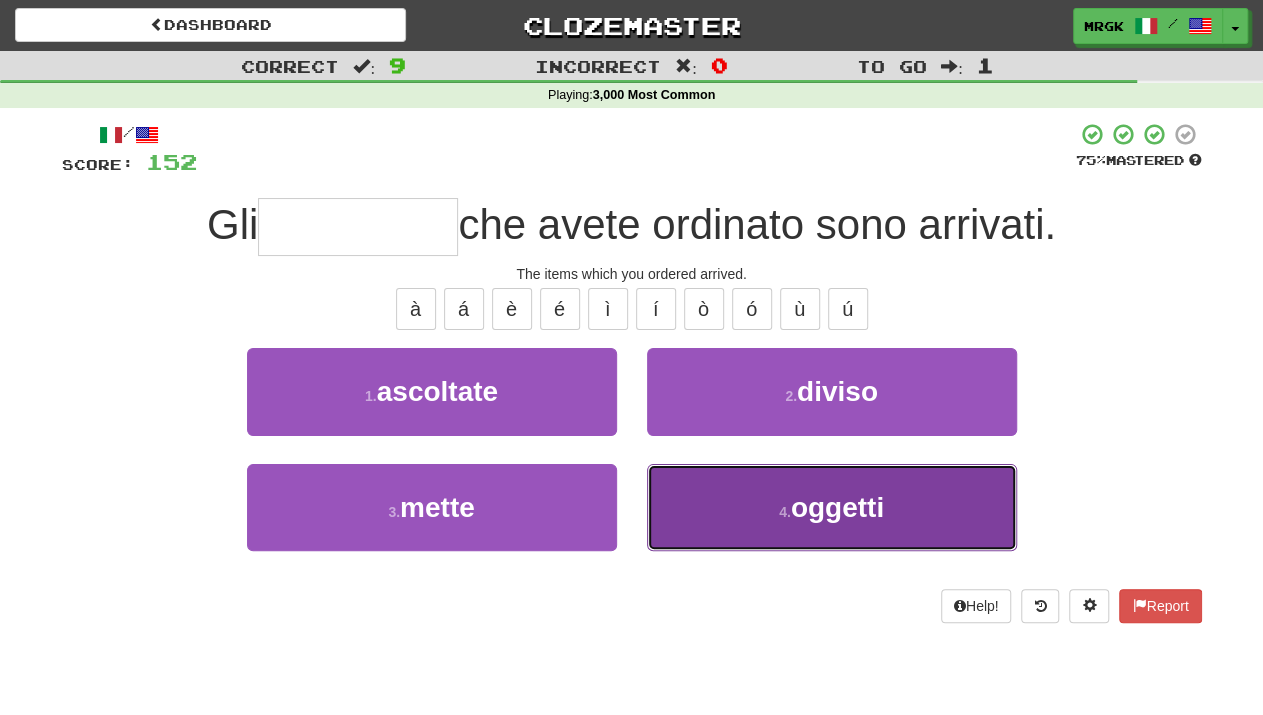 click on "4 .  oggetti" at bounding box center [832, 507] 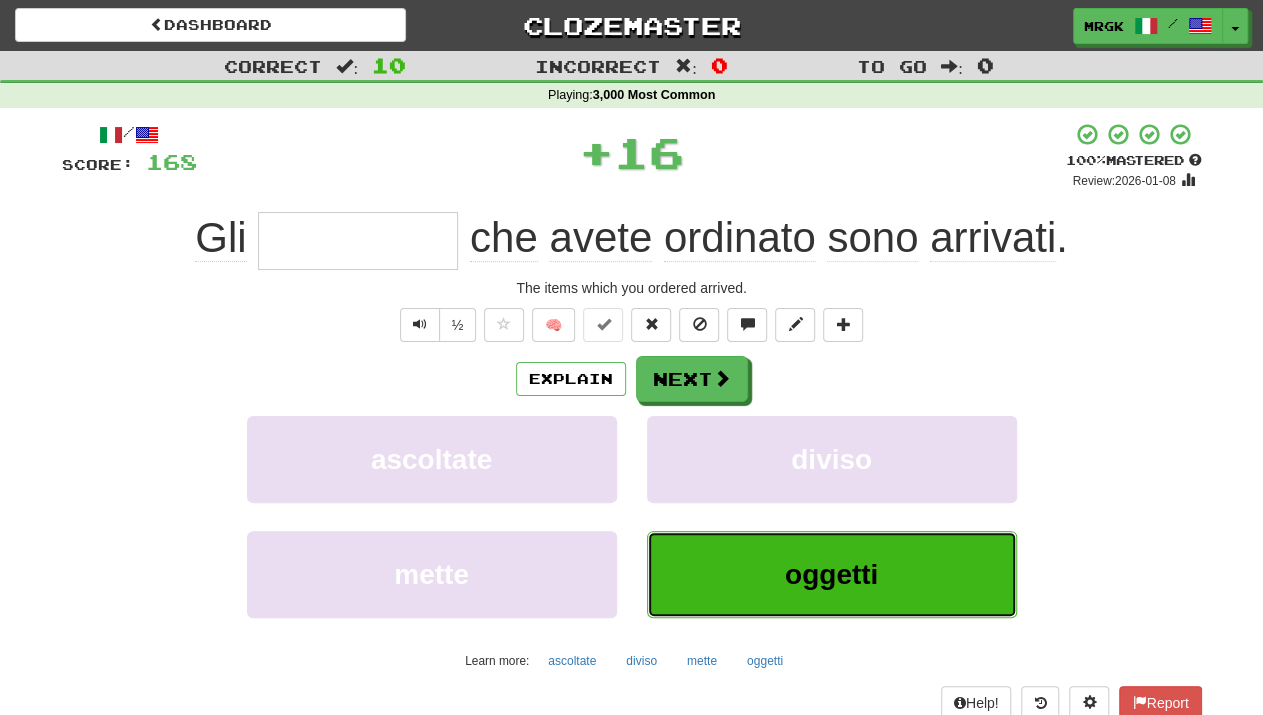 type on "*******" 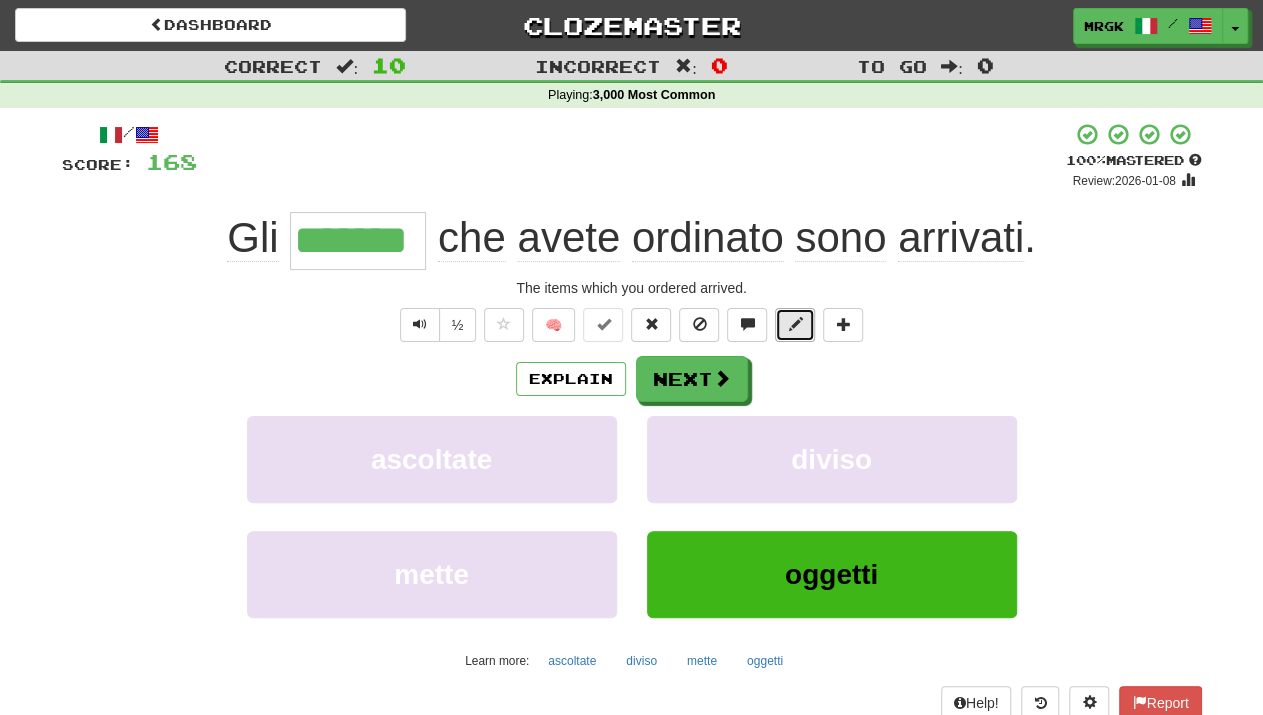 click at bounding box center [795, 325] 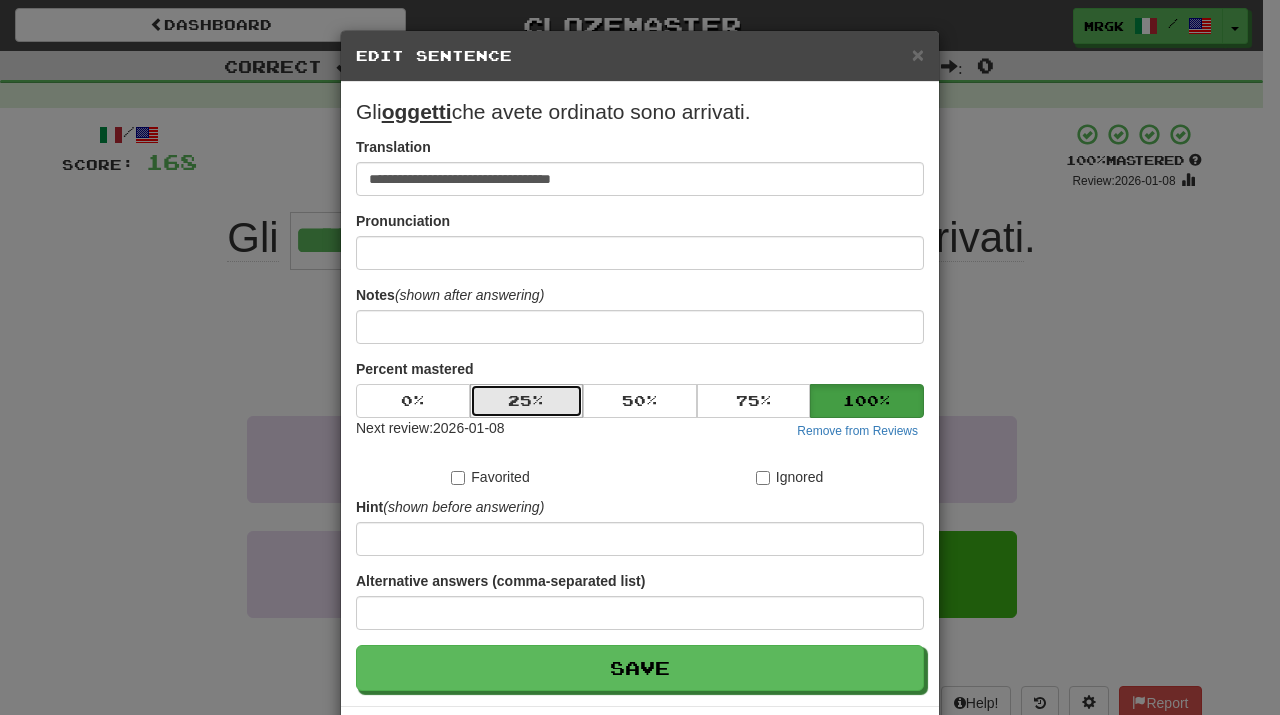click on "25 %" at bounding box center [527, 401] 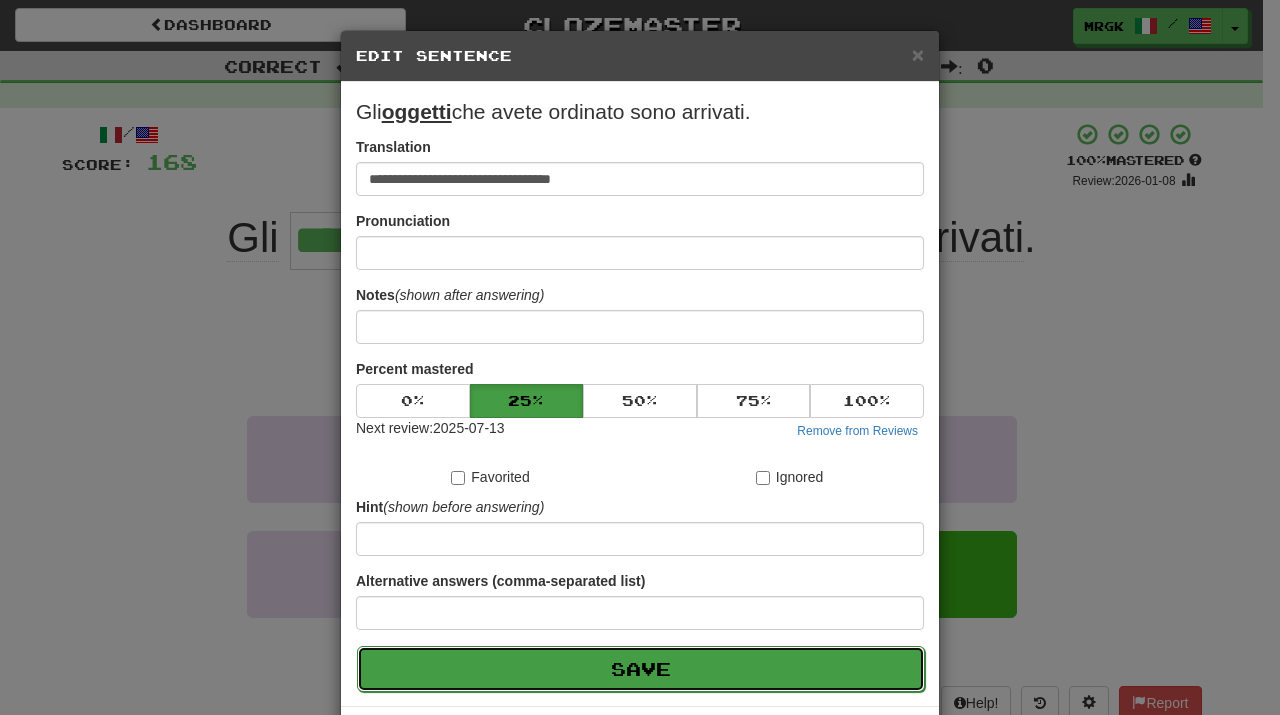 click on "Save" at bounding box center [641, 669] 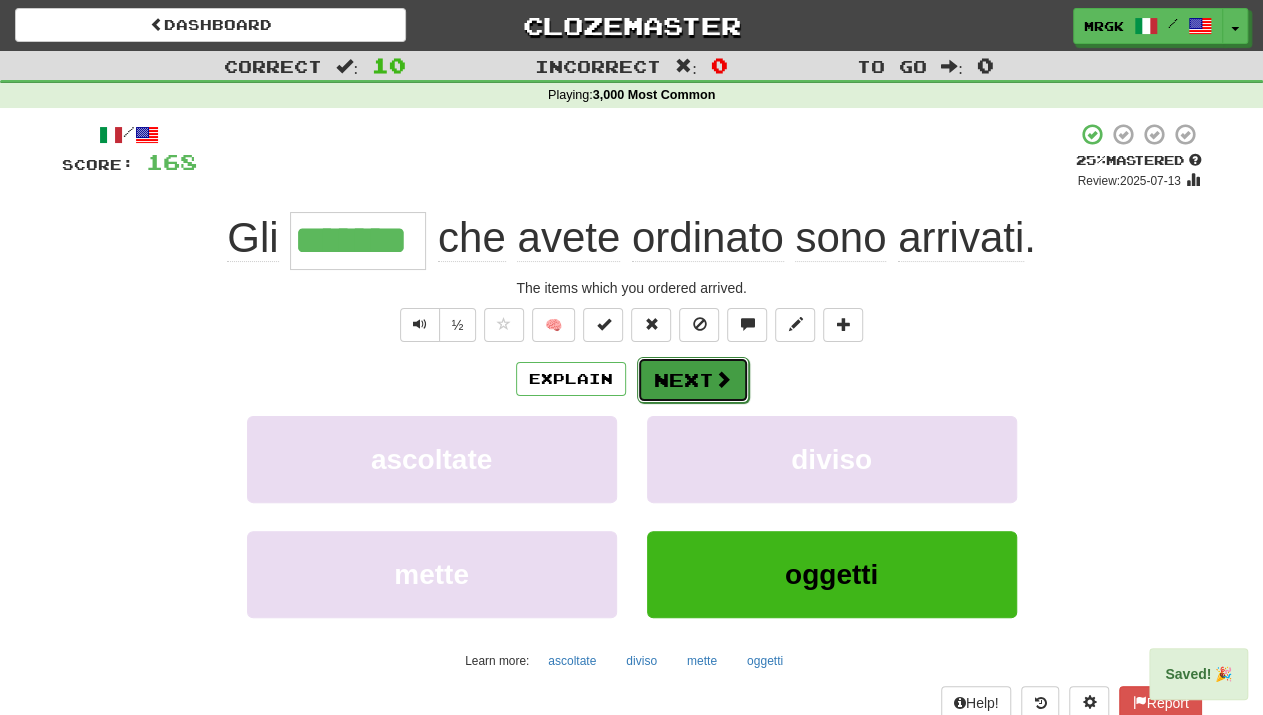 click on "Next" at bounding box center [693, 380] 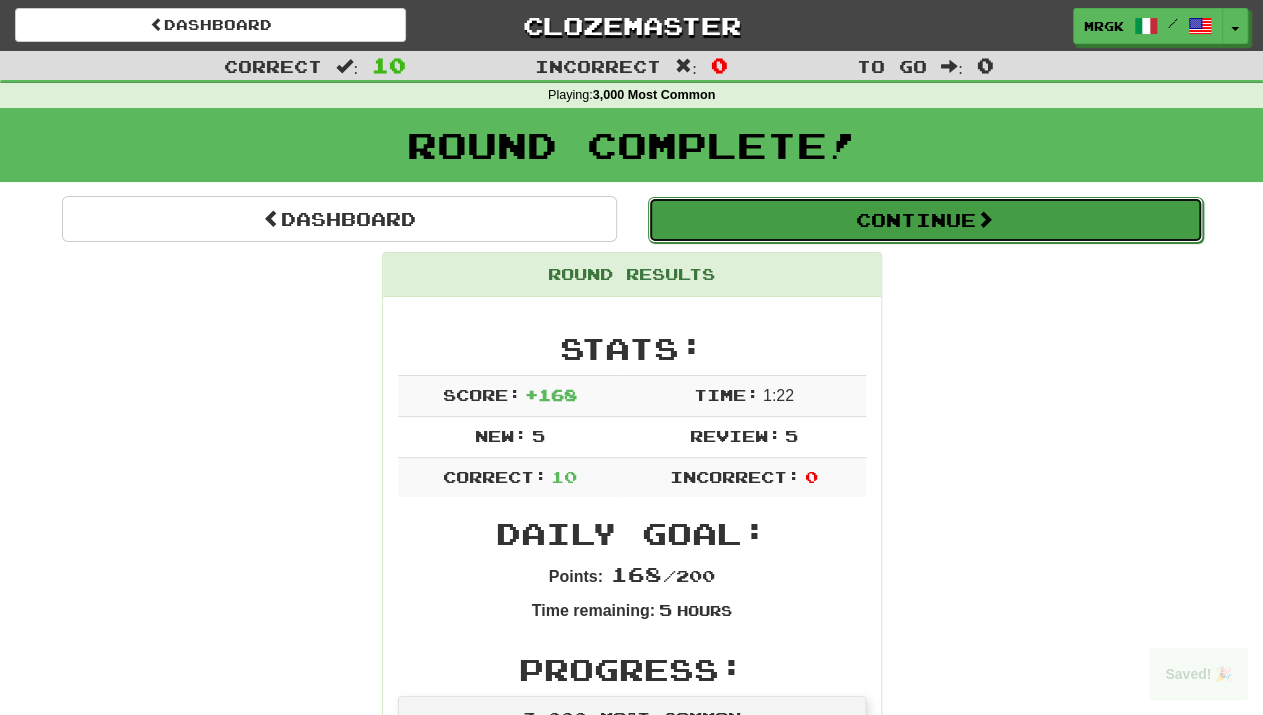 click on "Continue" at bounding box center (925, 220) 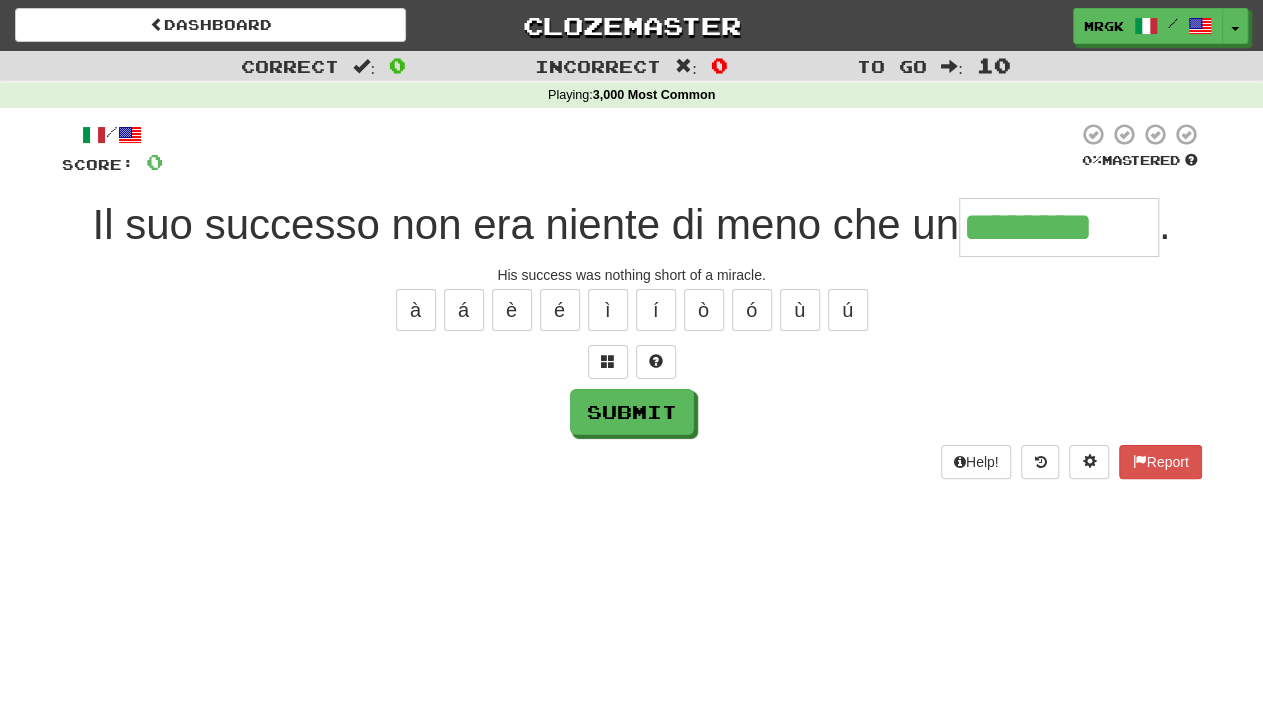 type on "********" 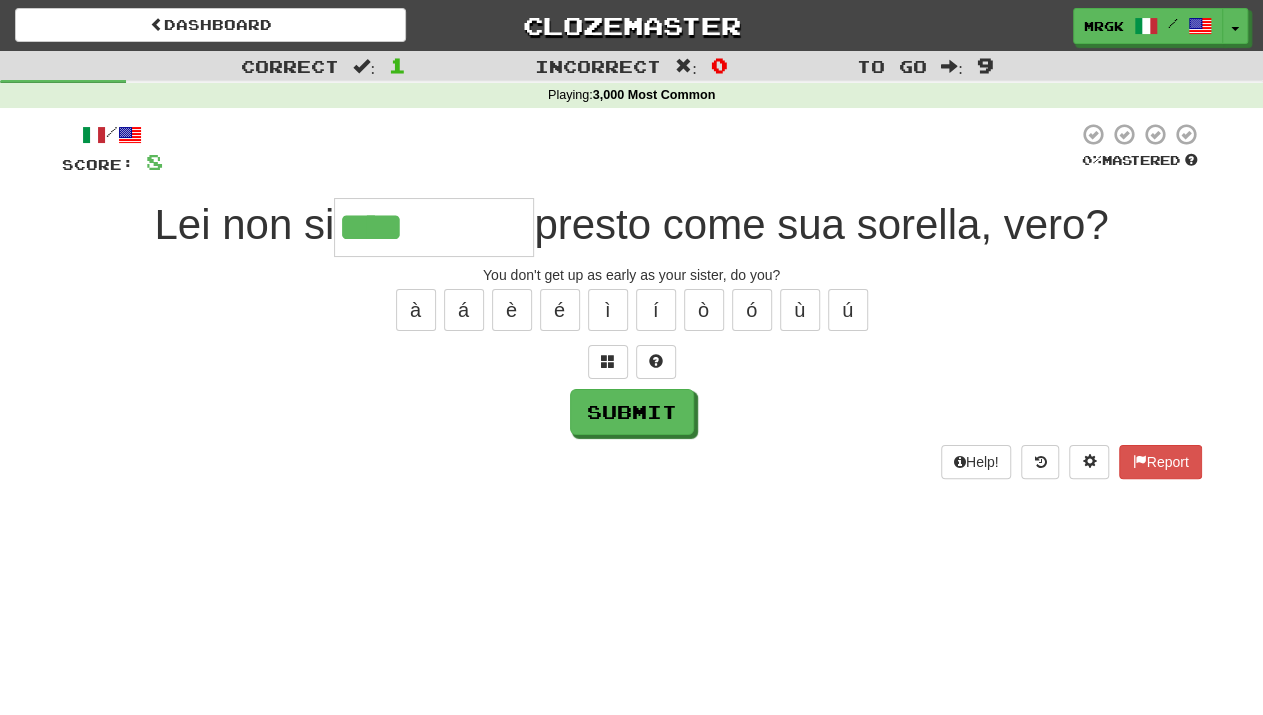 type on "****" 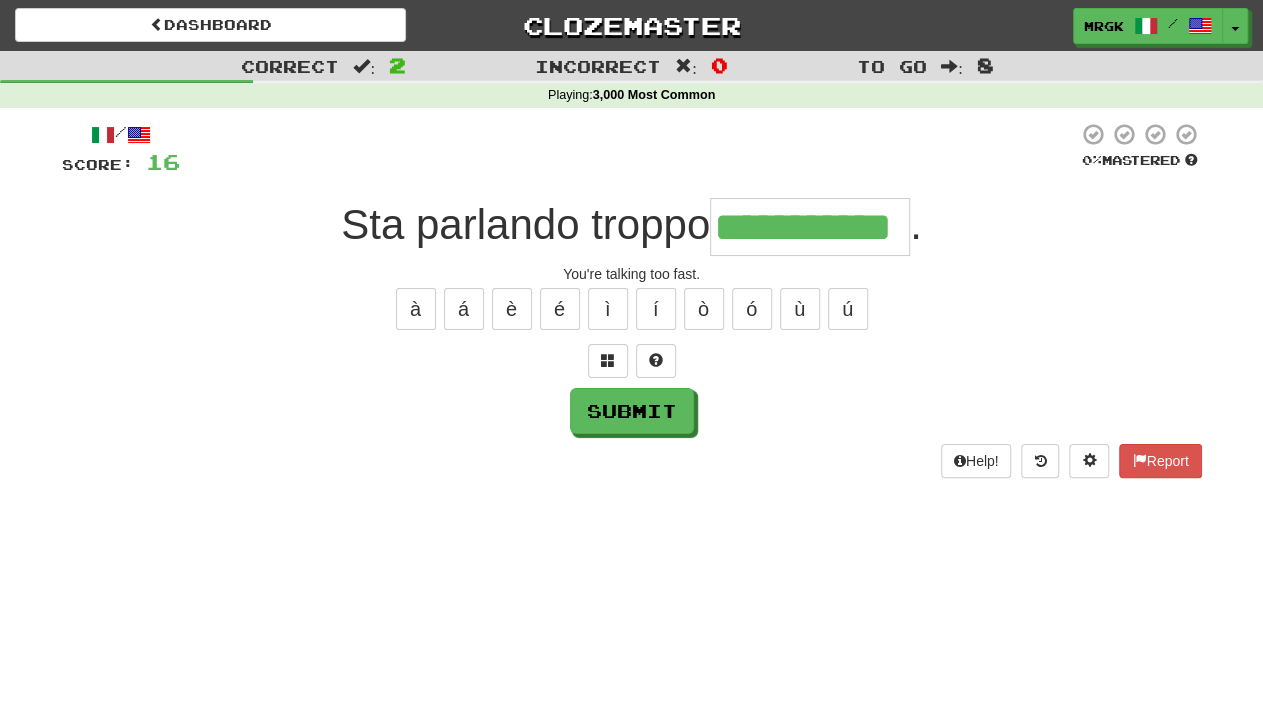 scroll, scrollTop: 0, scrollLeft: 45, axis: horizontal 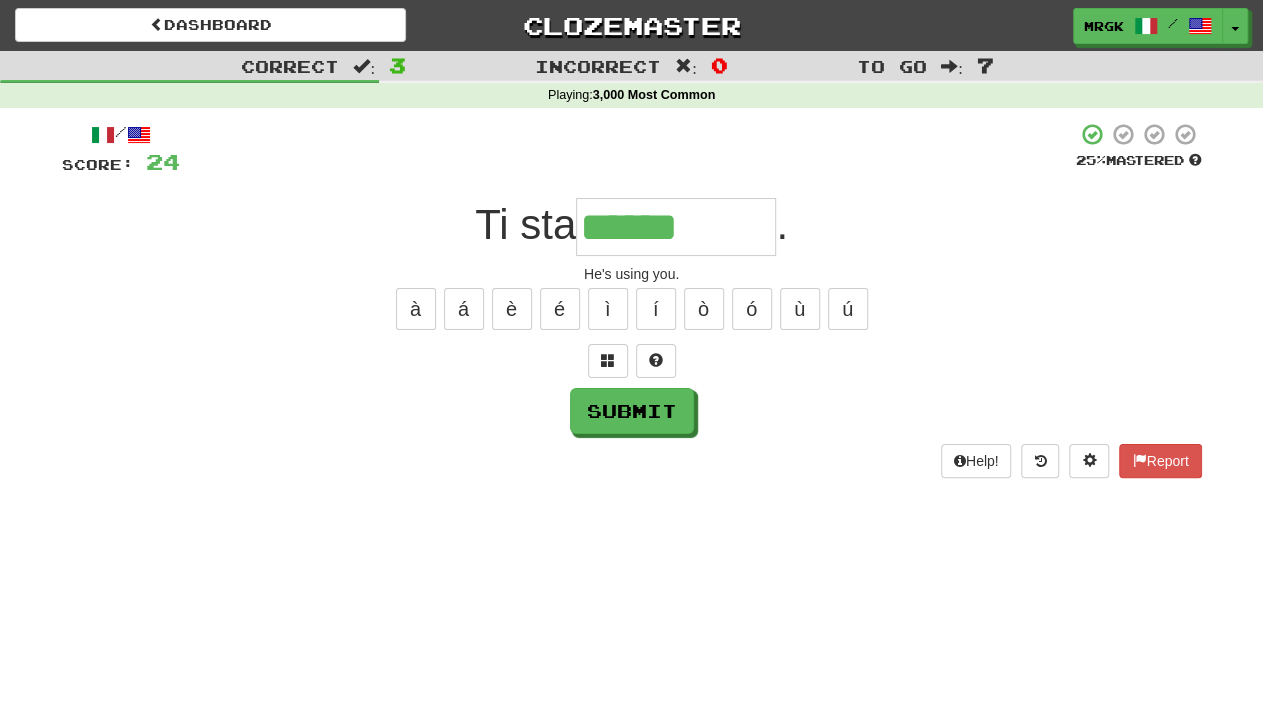 type on "******" 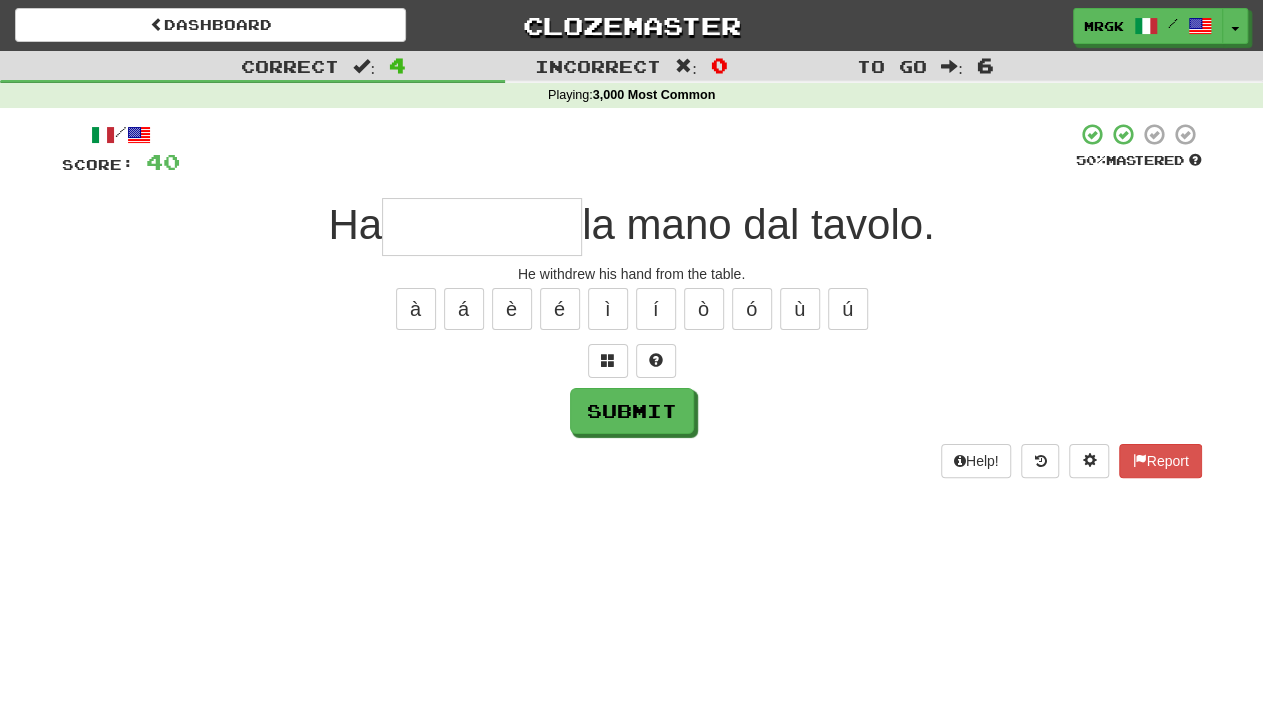 type on "*" 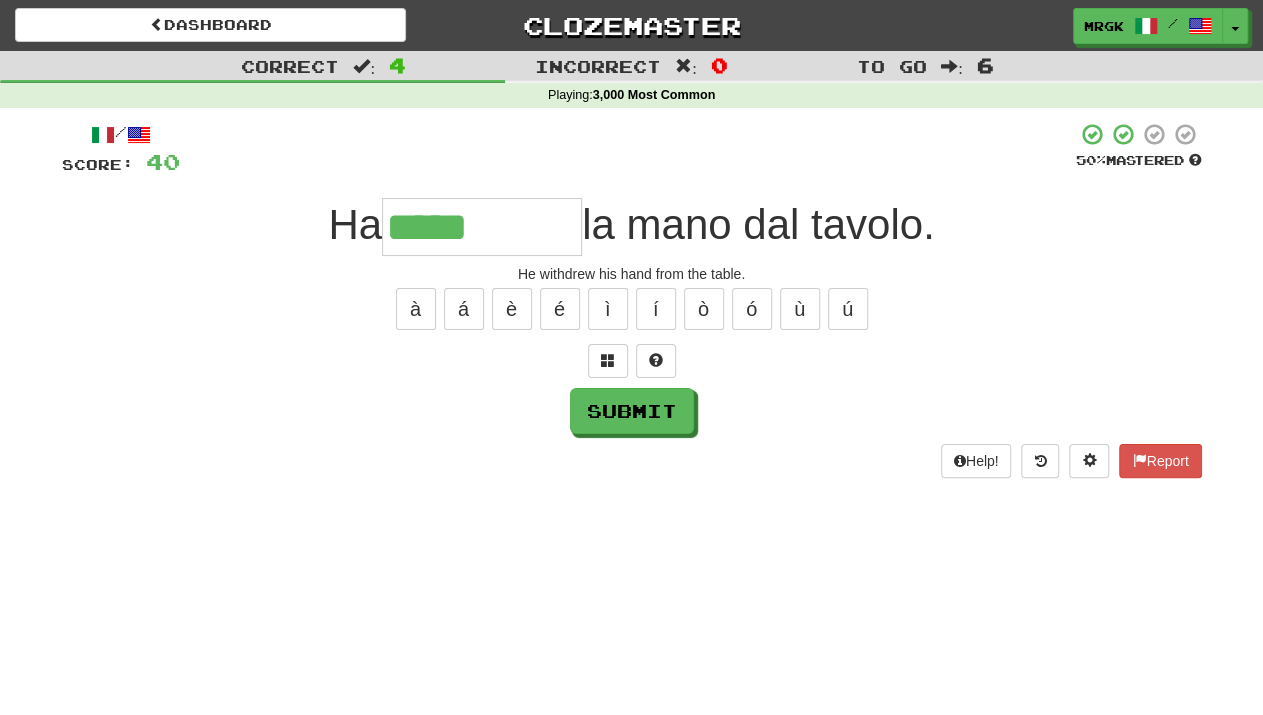 type on "*****" 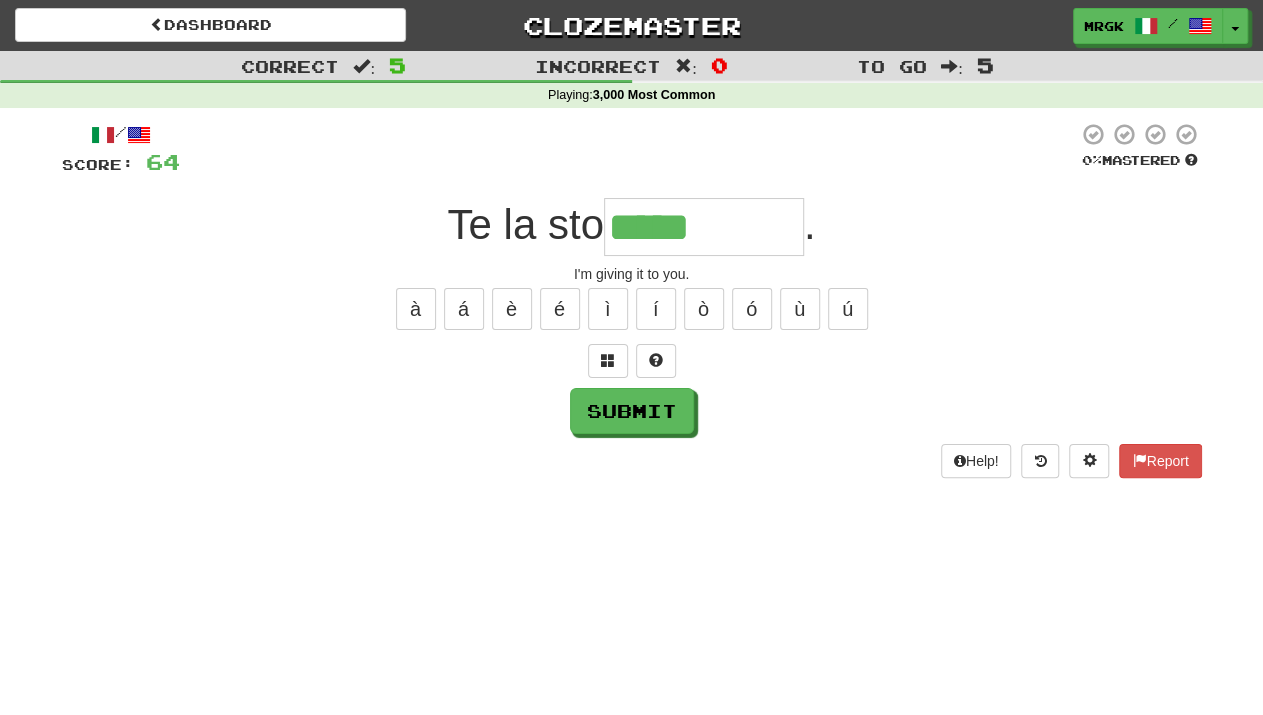 type on "*****" 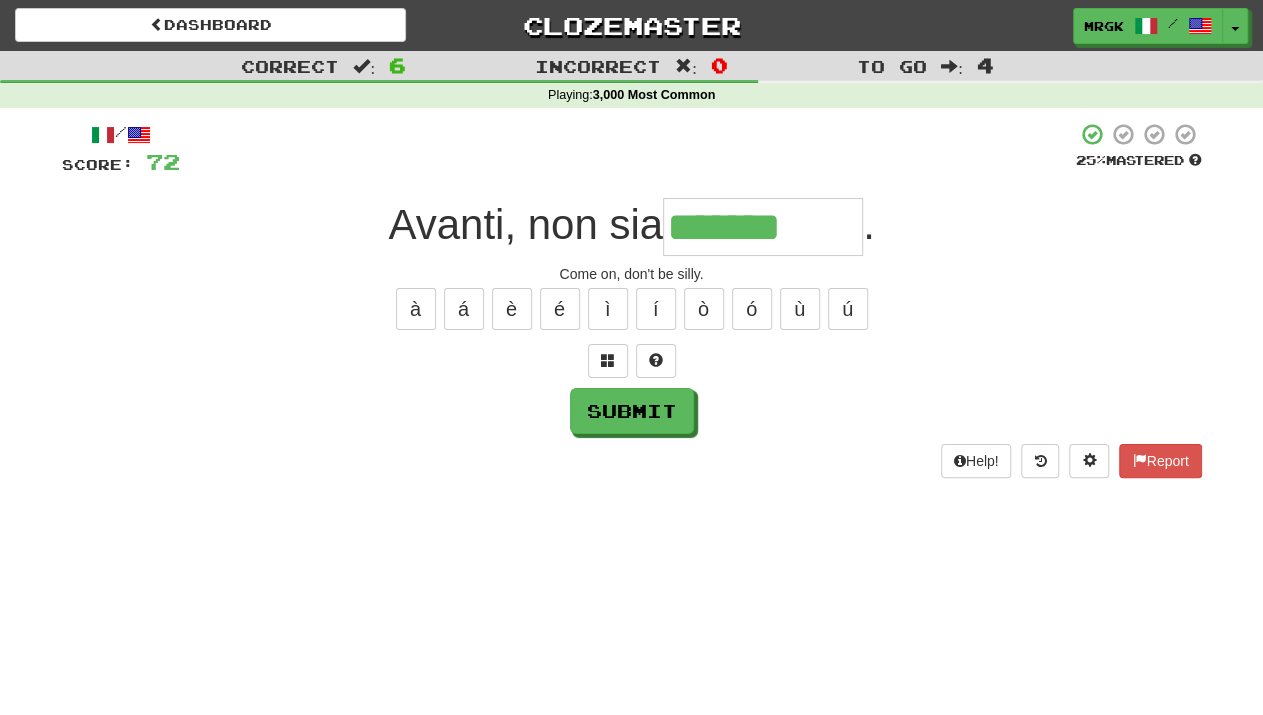 type on "*******" 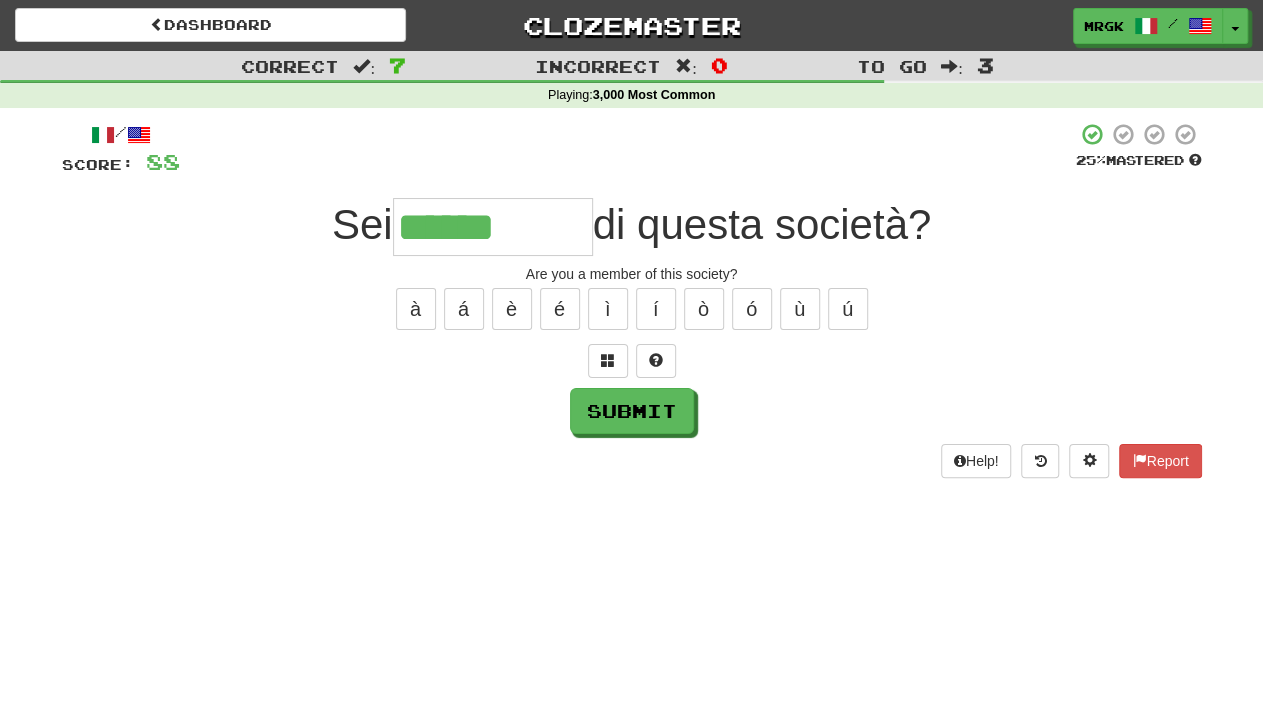 type on "******" 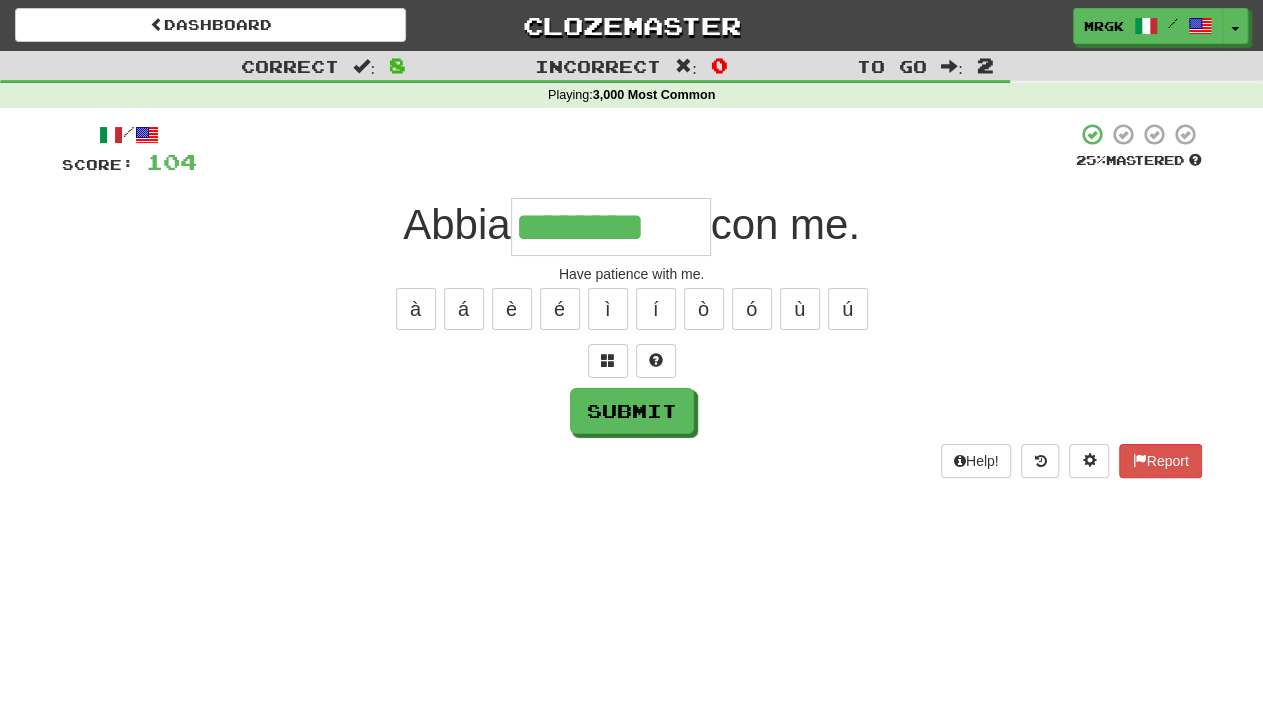 type on "********" 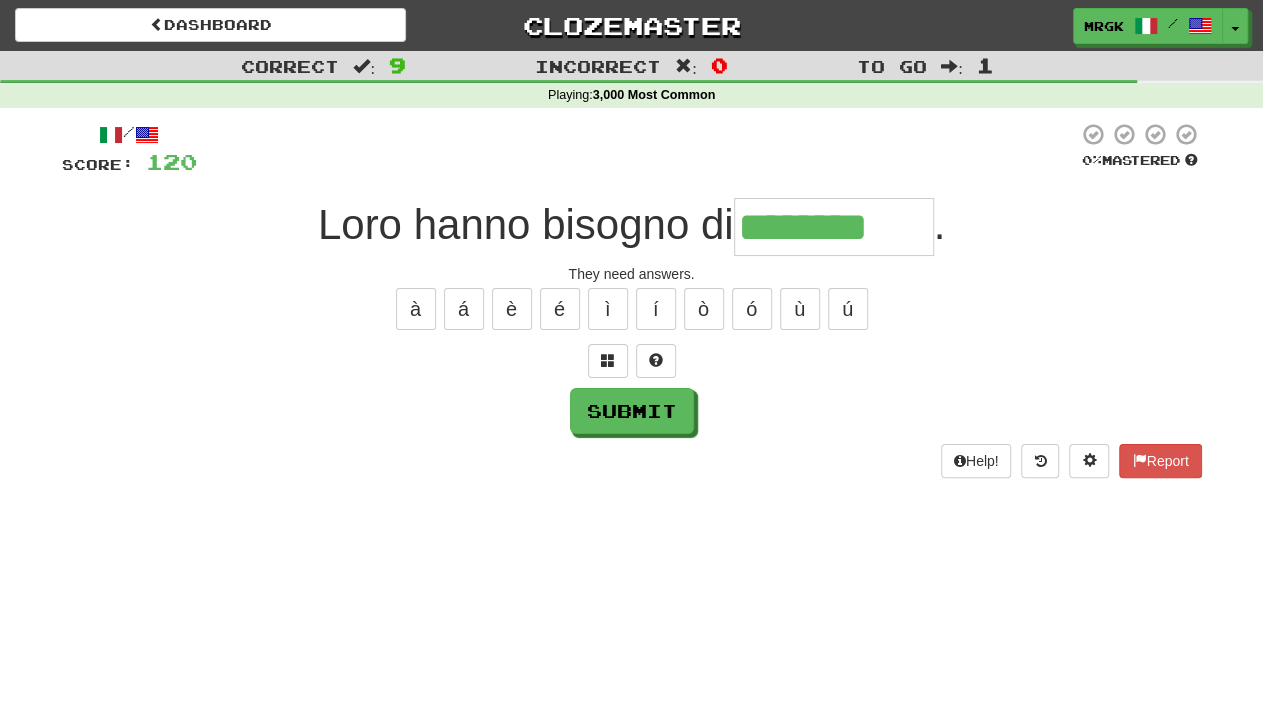 type on "********" 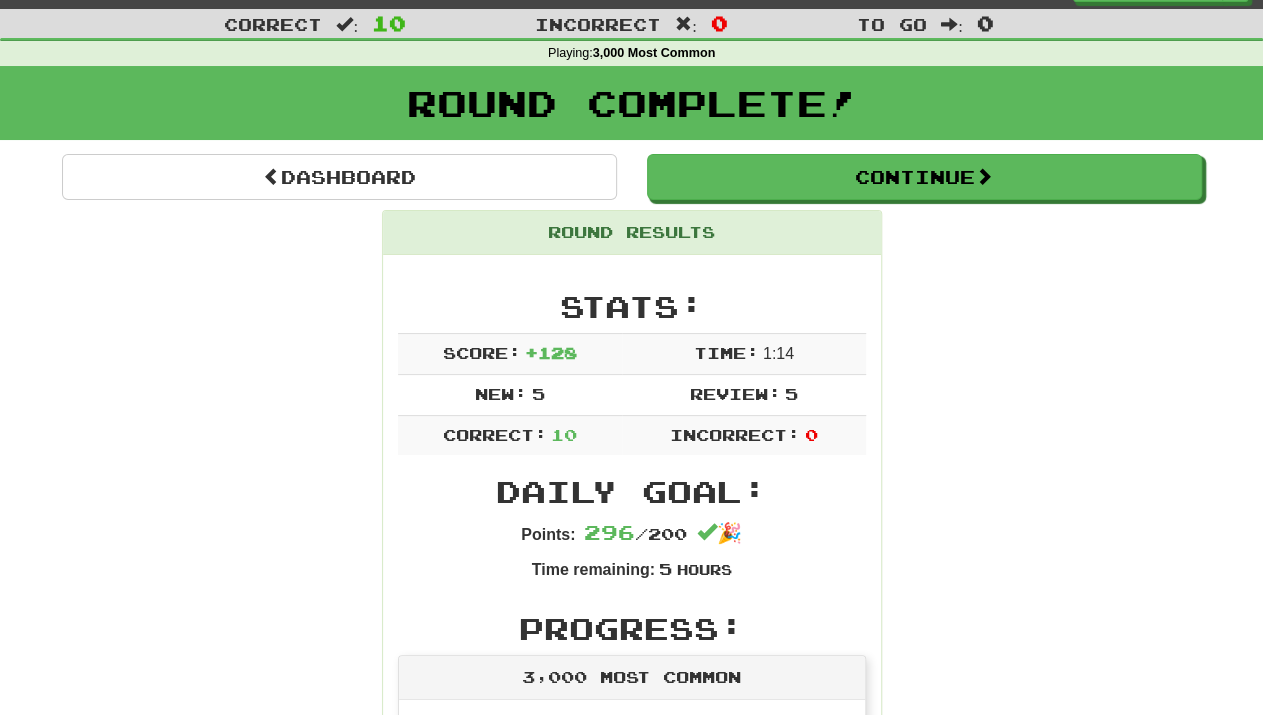 scroll, scrollTop: 0, scrollLeft: 0, axis: both 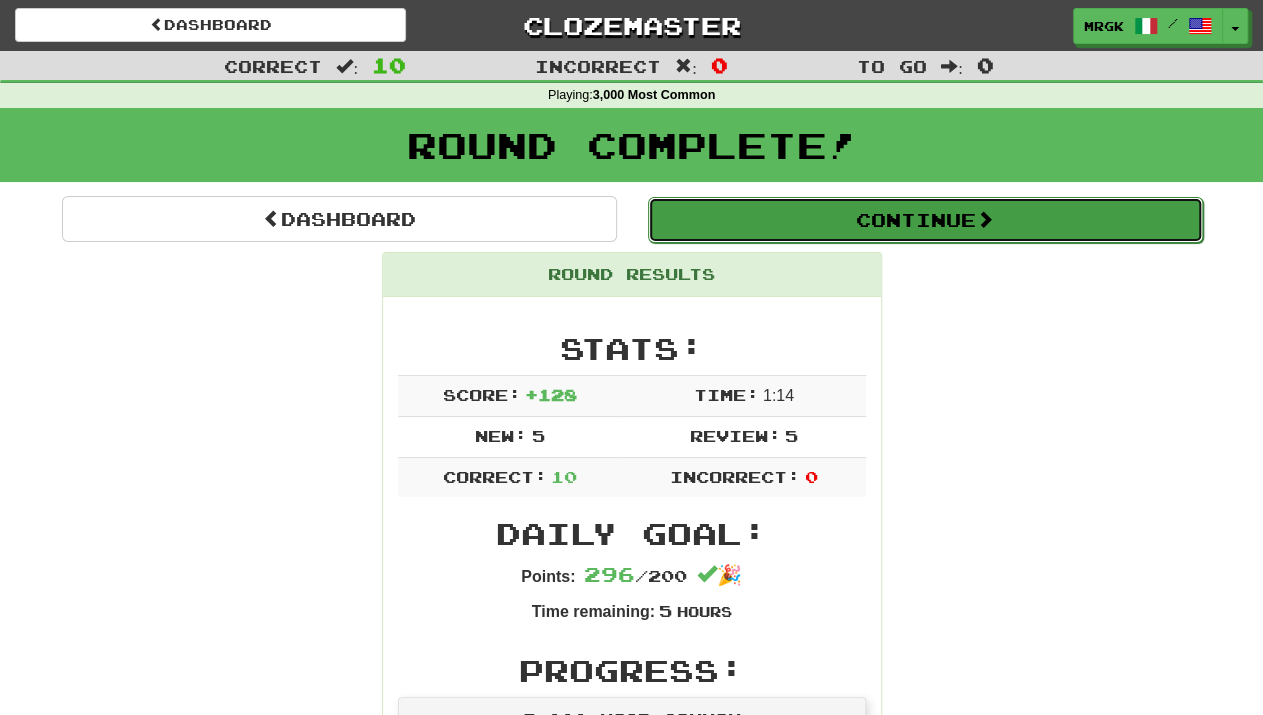 click on "Continue" at bounding box center [925, 220] 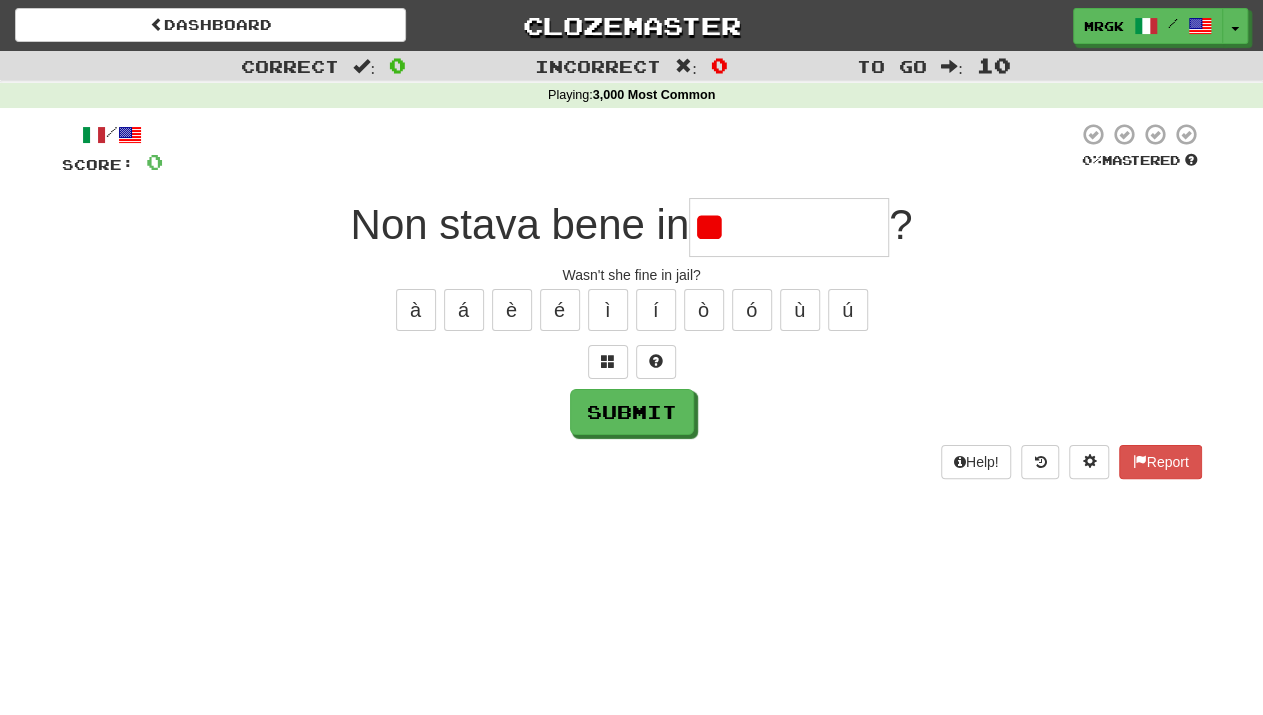 type on "*" 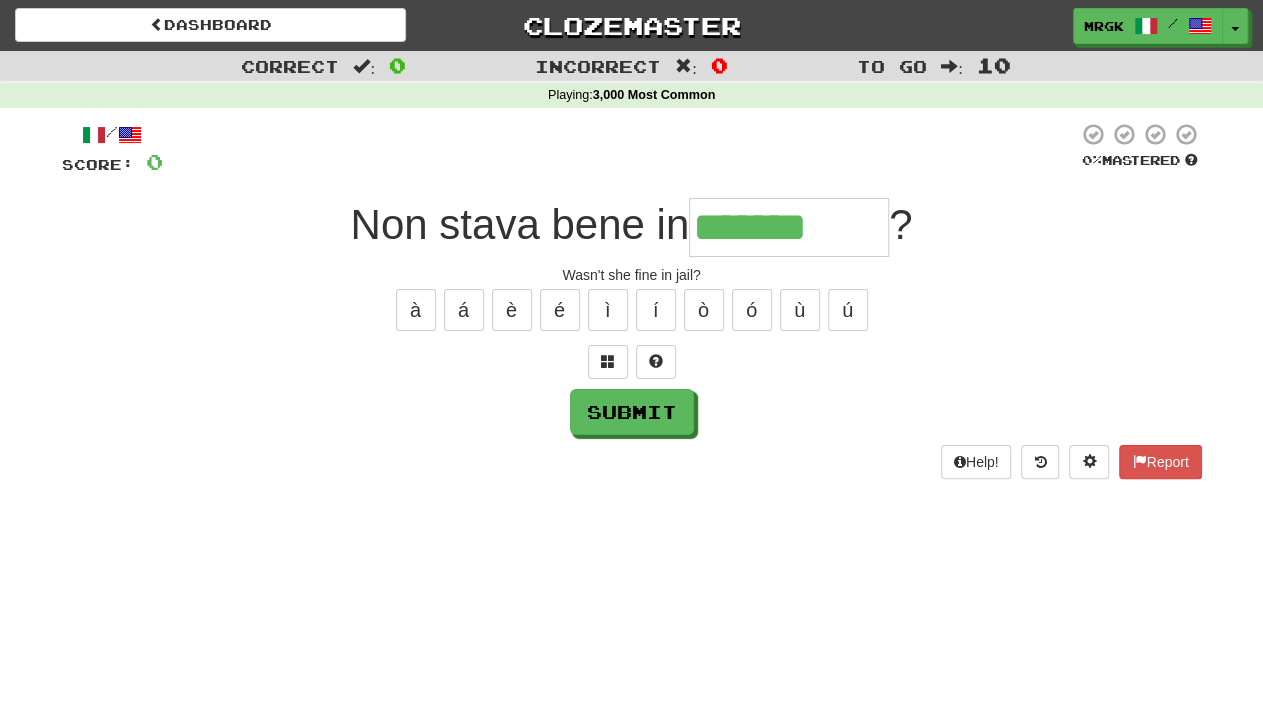 type on "*******" 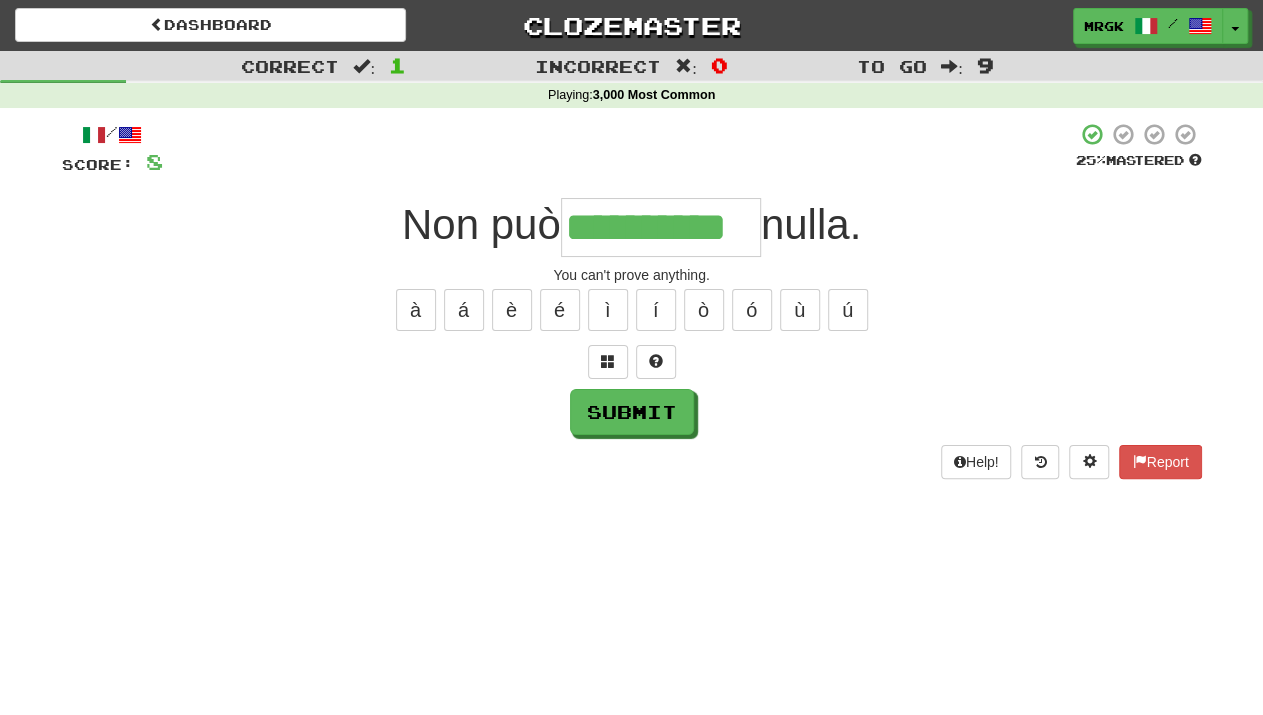 scroll, scrollTop: 0, scrollLeft: 5, axis: horizontal 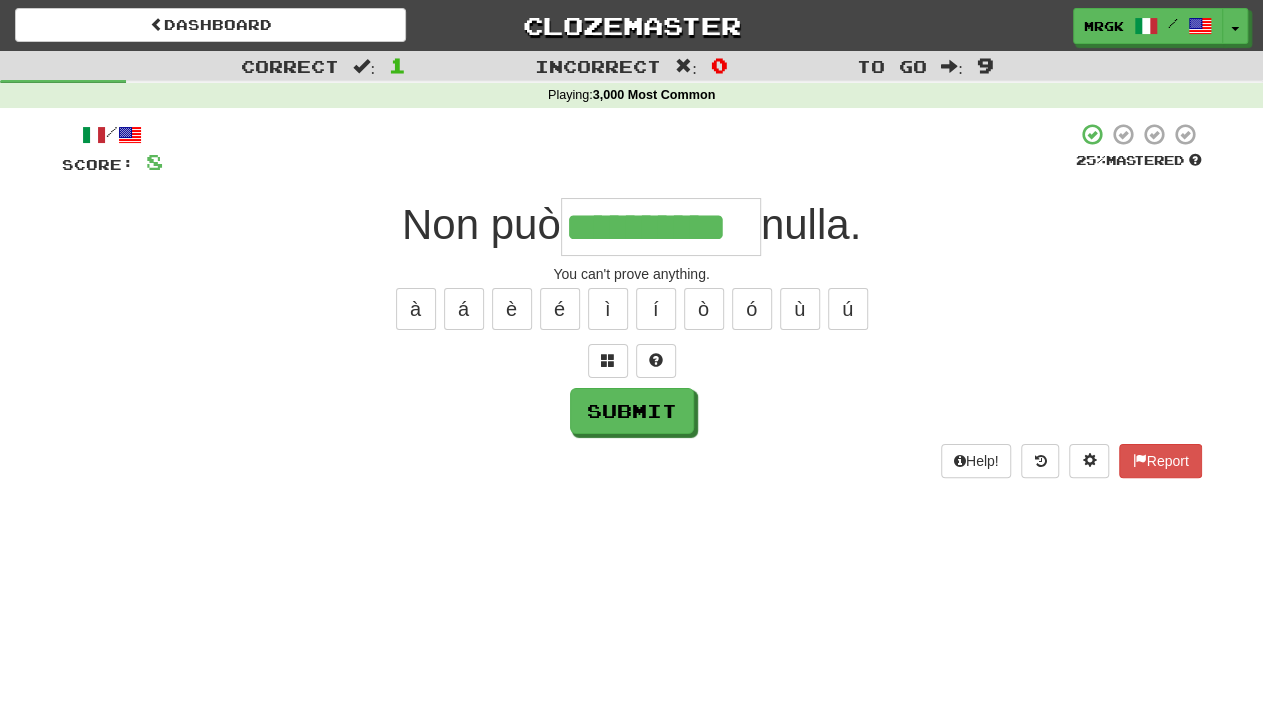 type on "**********" 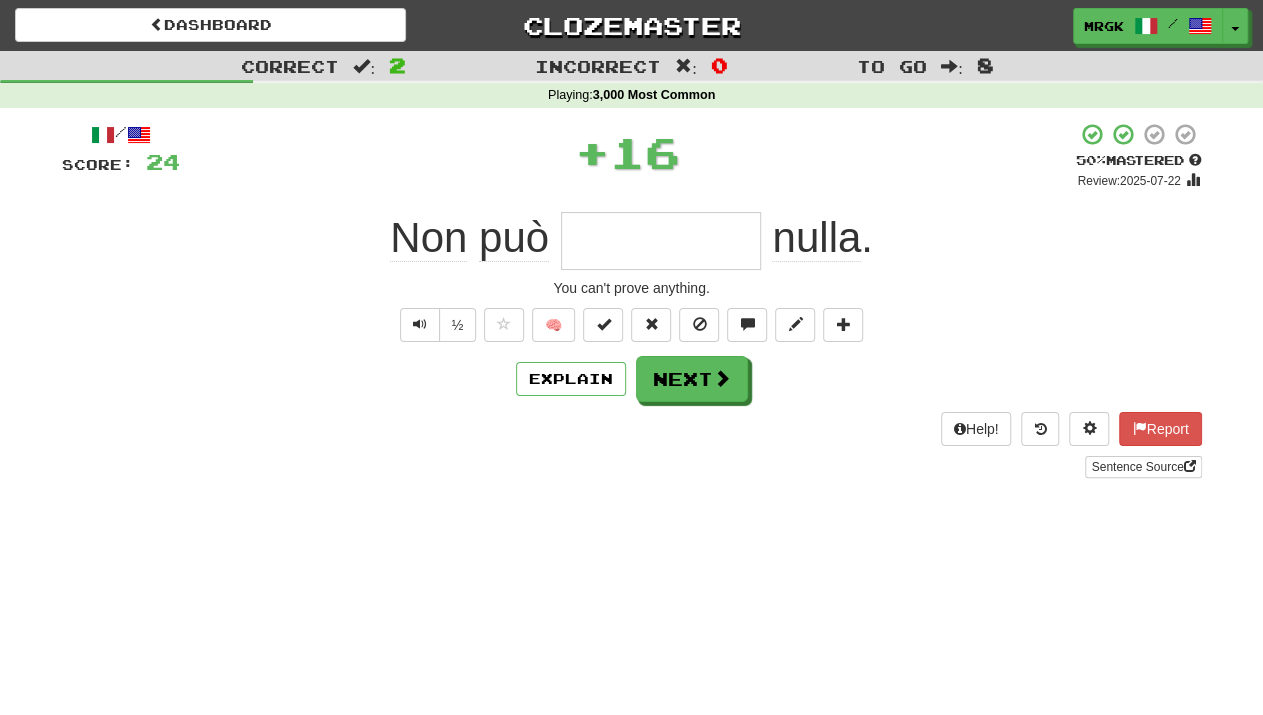 scroll, scrollTop: 0, scrollLeft: 0, axis: both 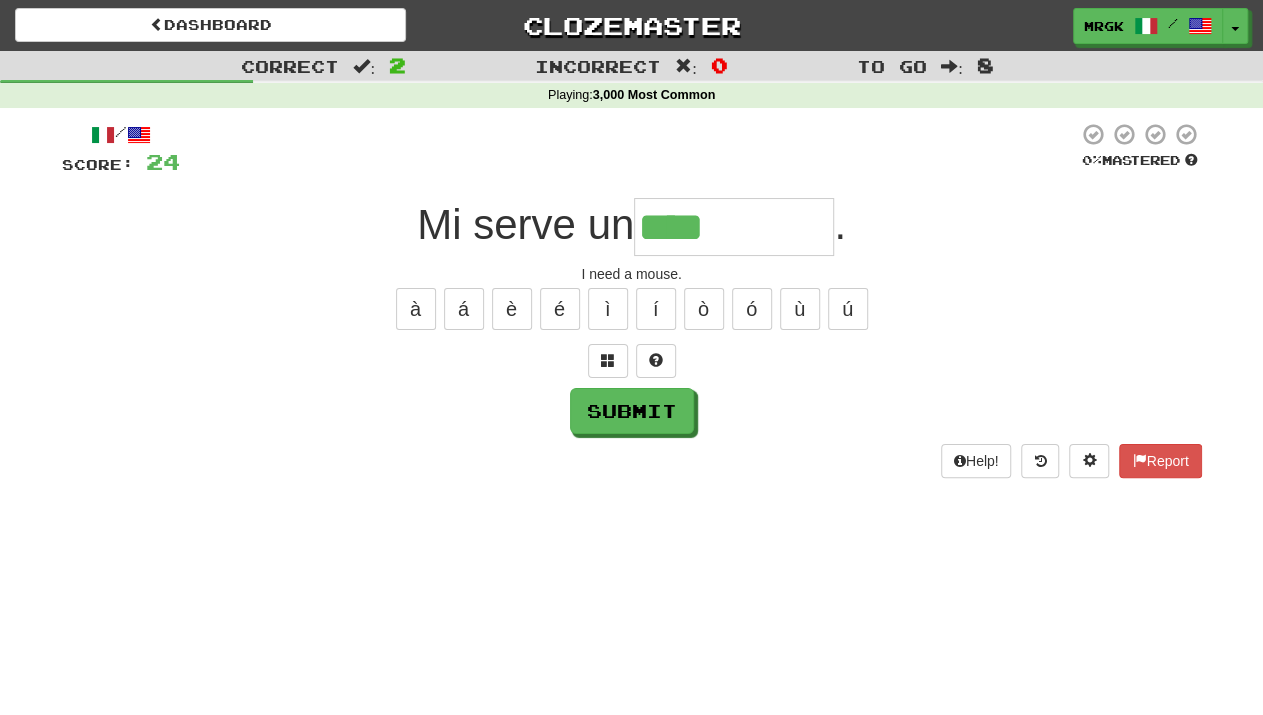 type on "****" 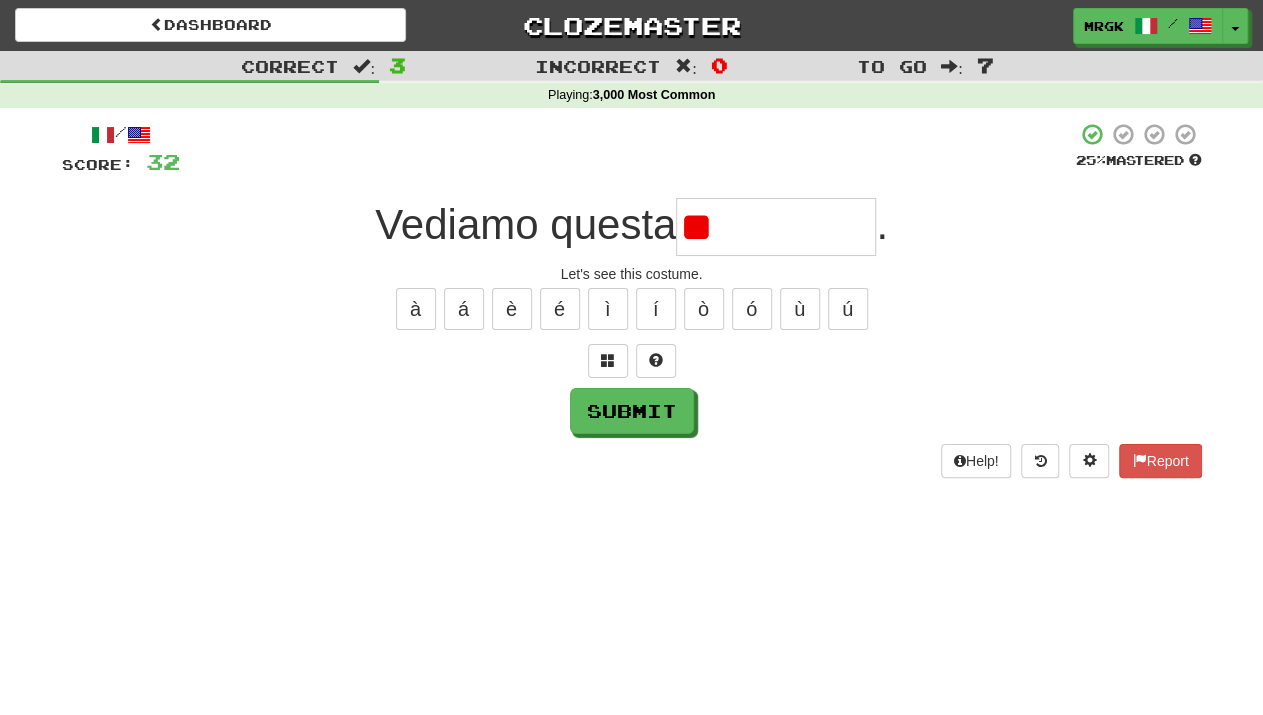 type on "*" 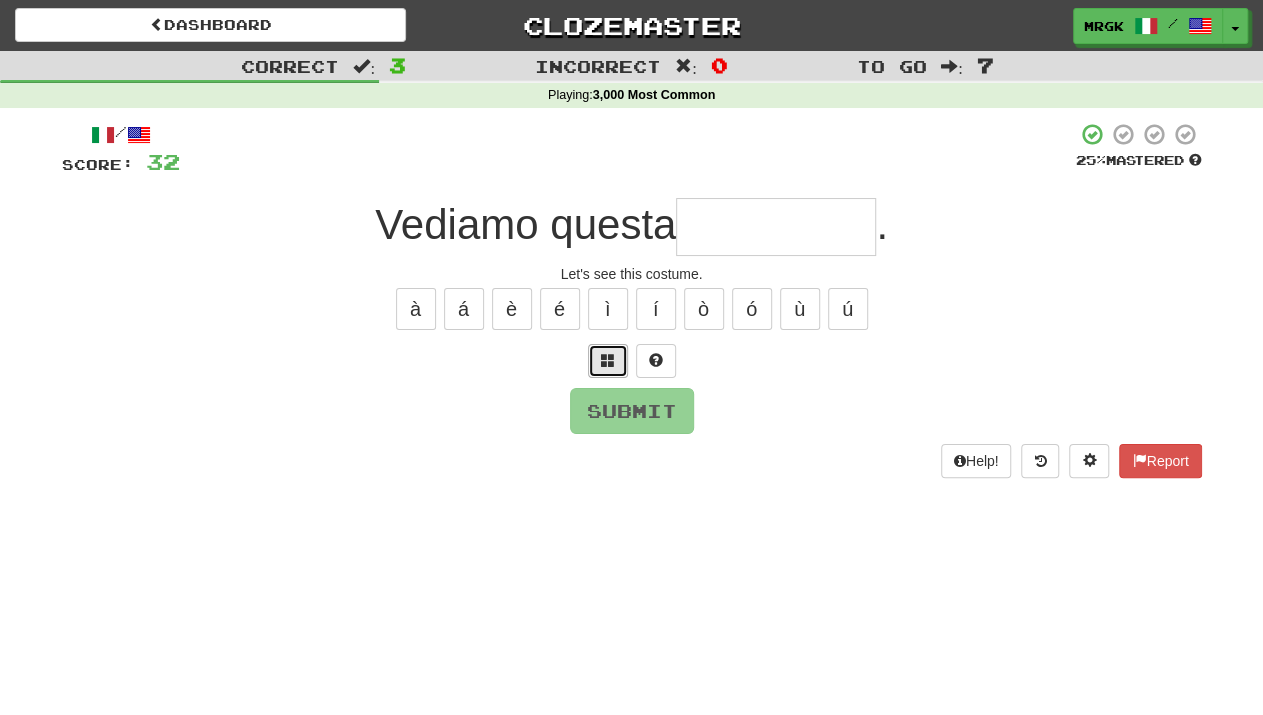 click at bounding box center [608, 360] 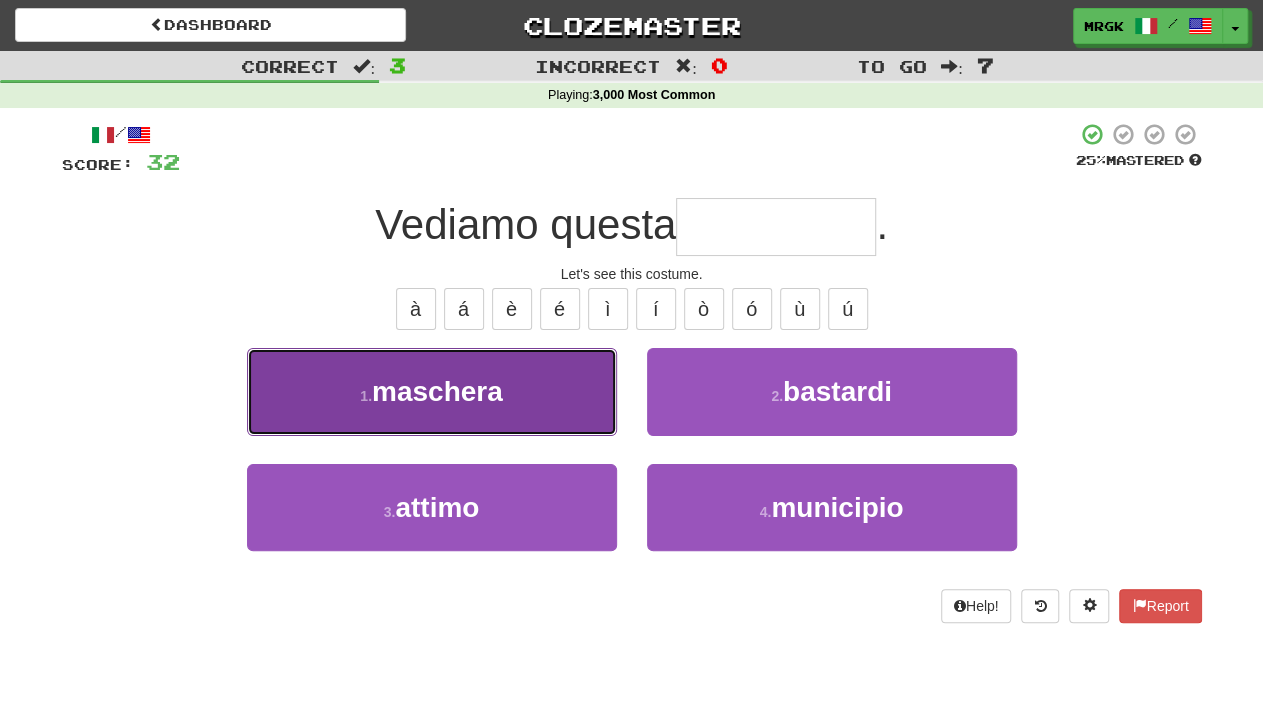 click on "1 .  maschera" at bounding box center (432, 391) 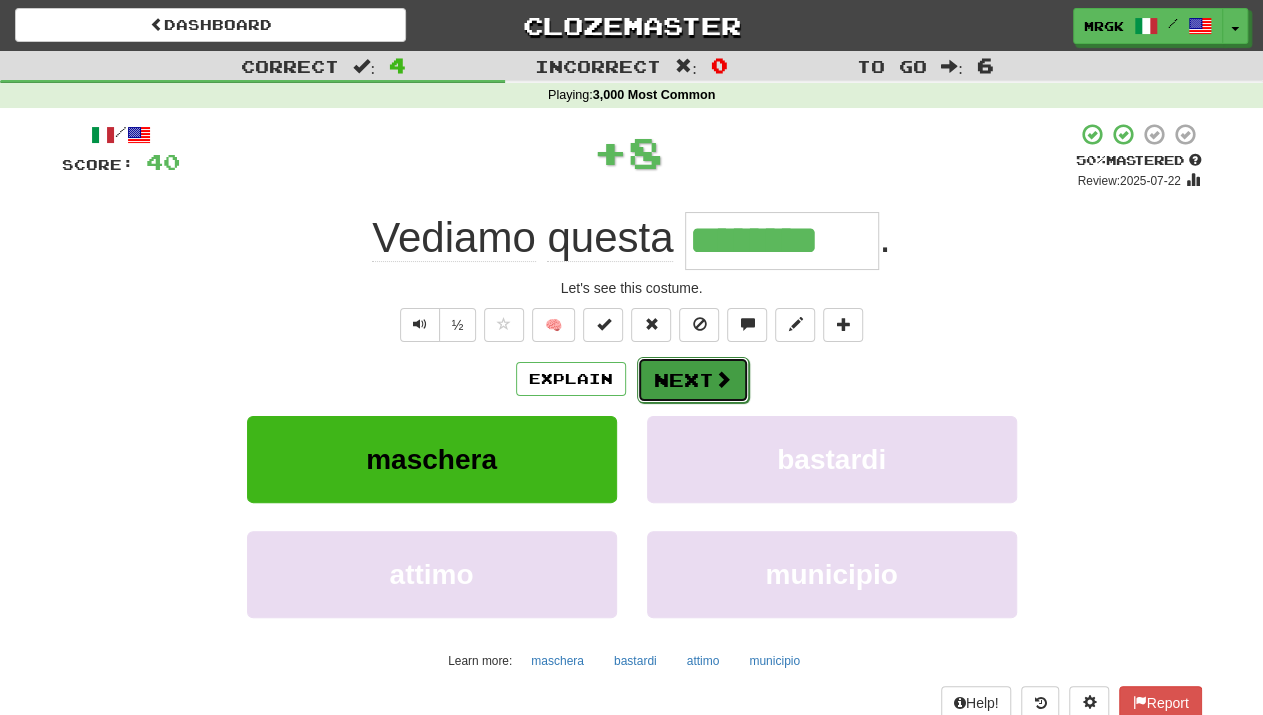 click at bounding box center [723, 379] 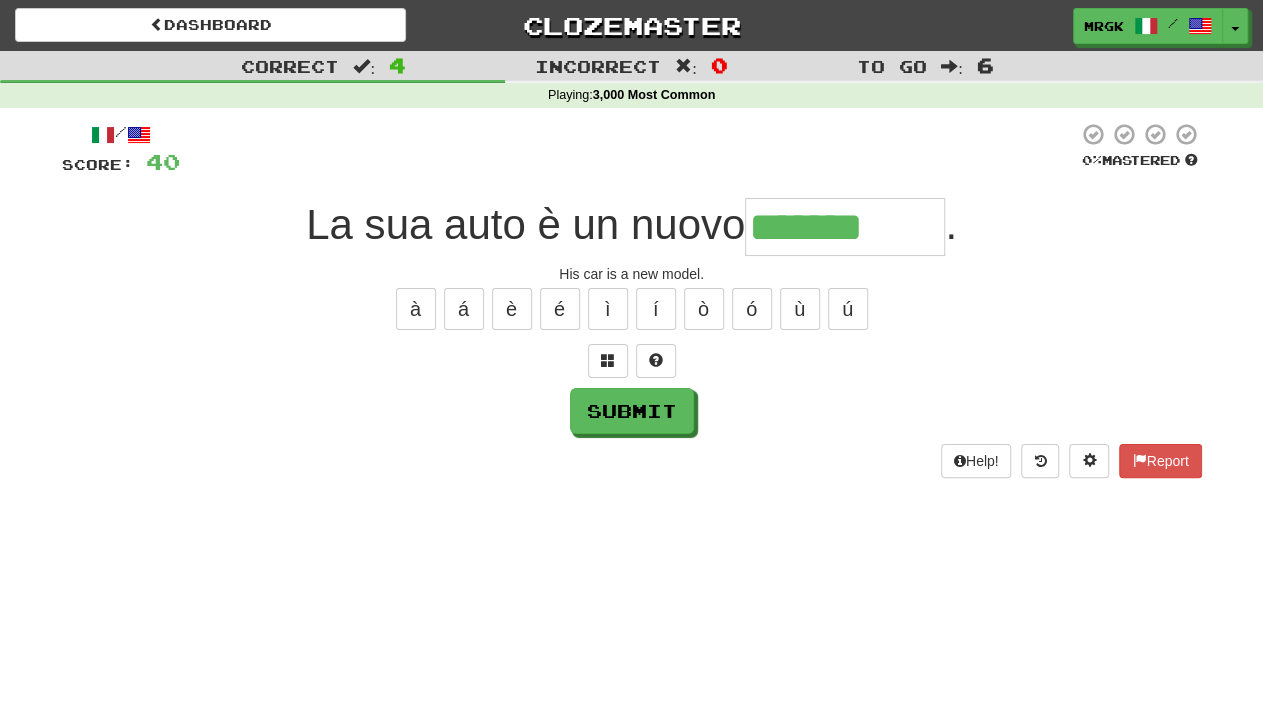 type on "*******" 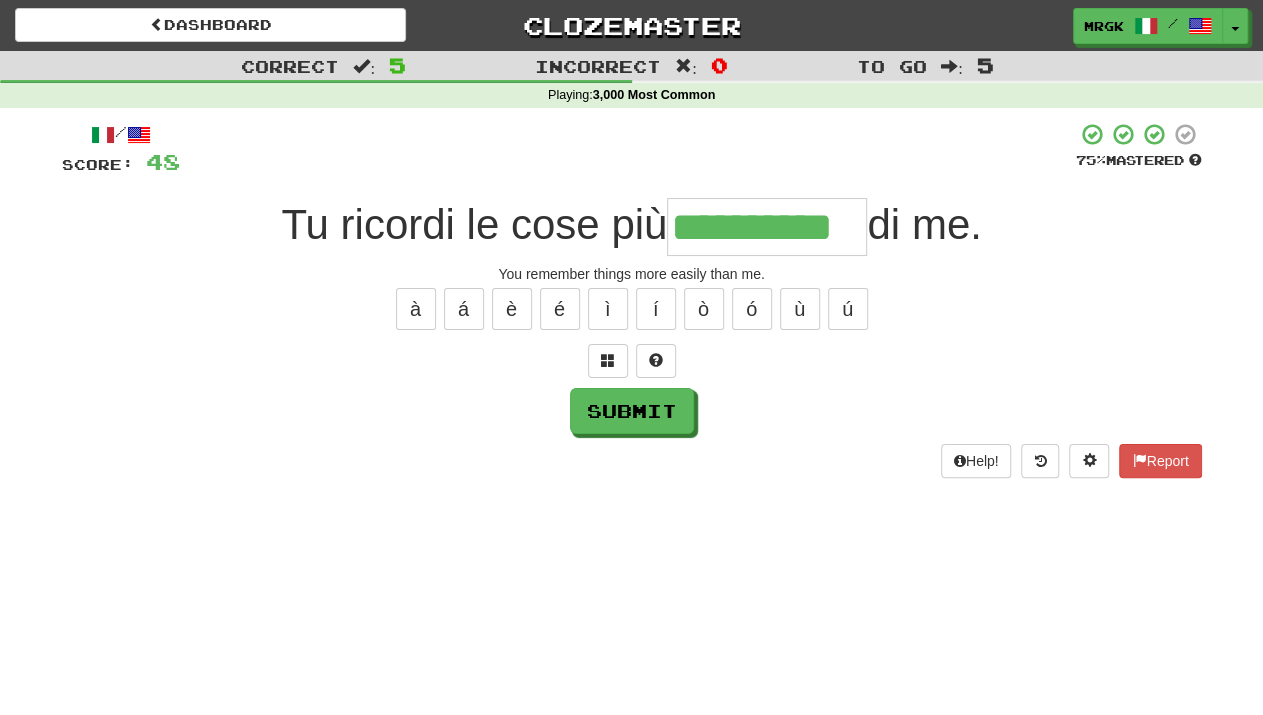 type on "**********" 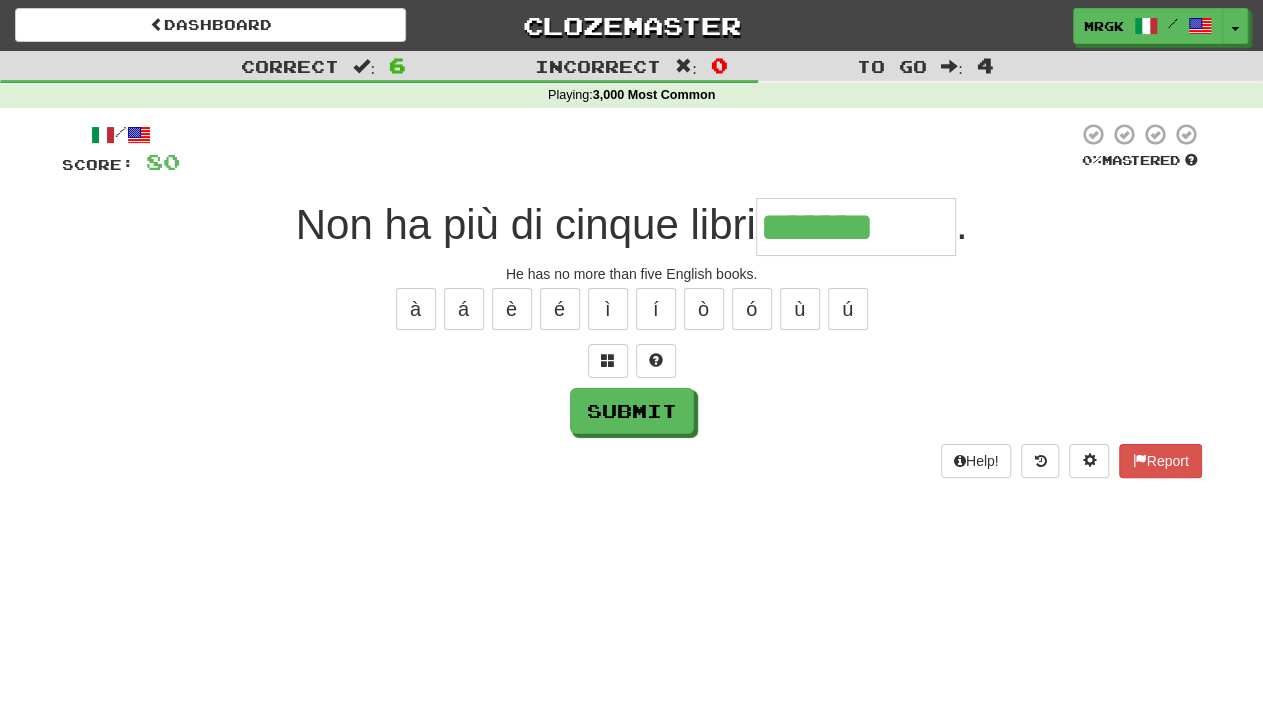 type on "*******" 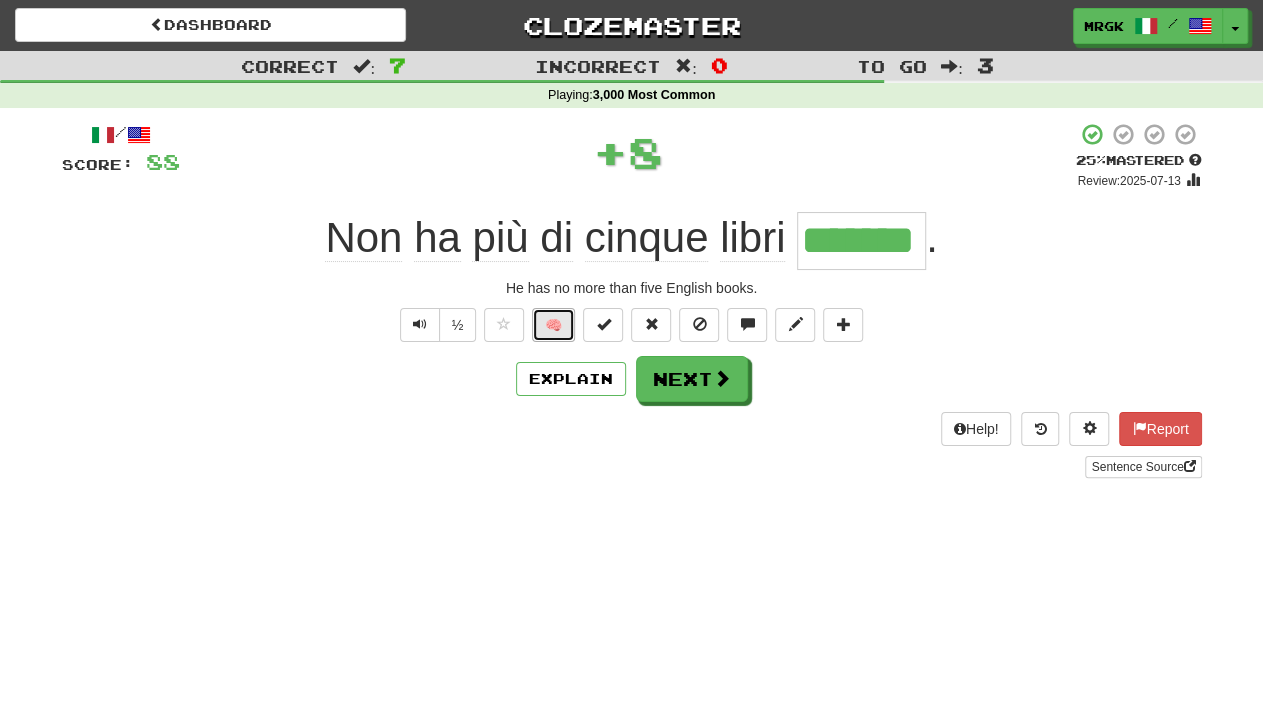 click on "🧠" at bounding box center [553, 325] 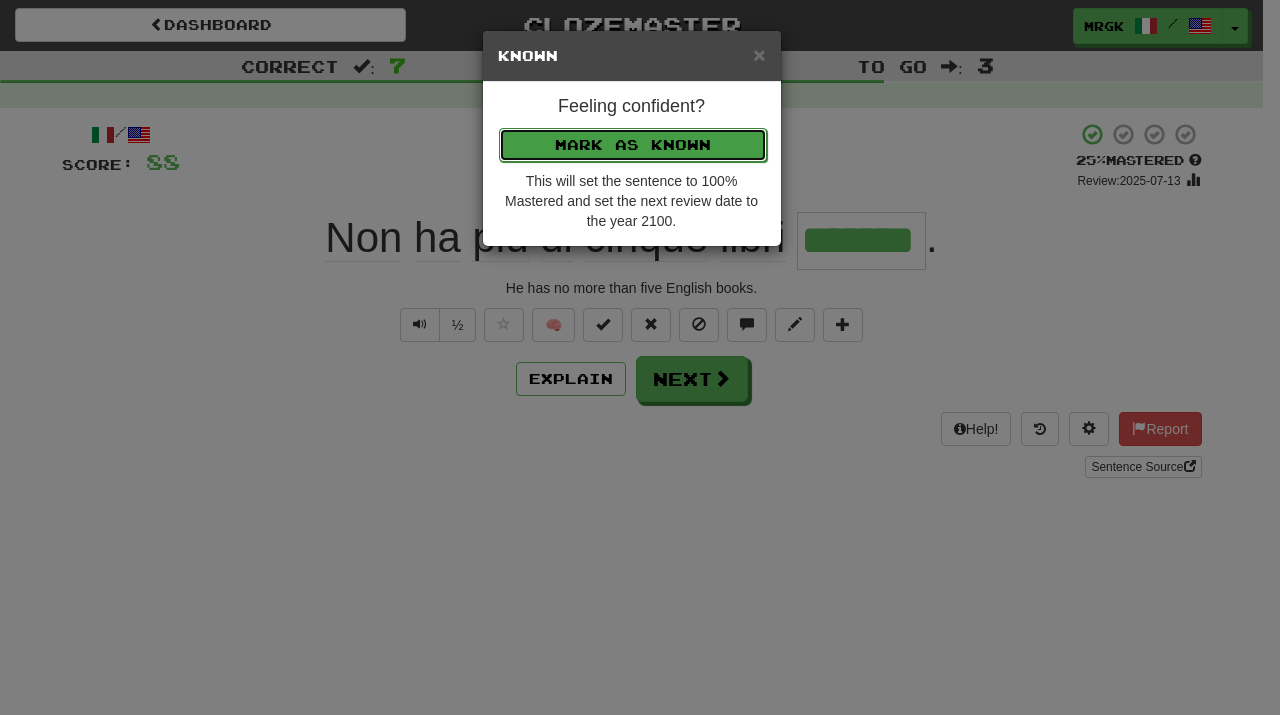 click on "Mark as Known" at bounding box center [633, 145] 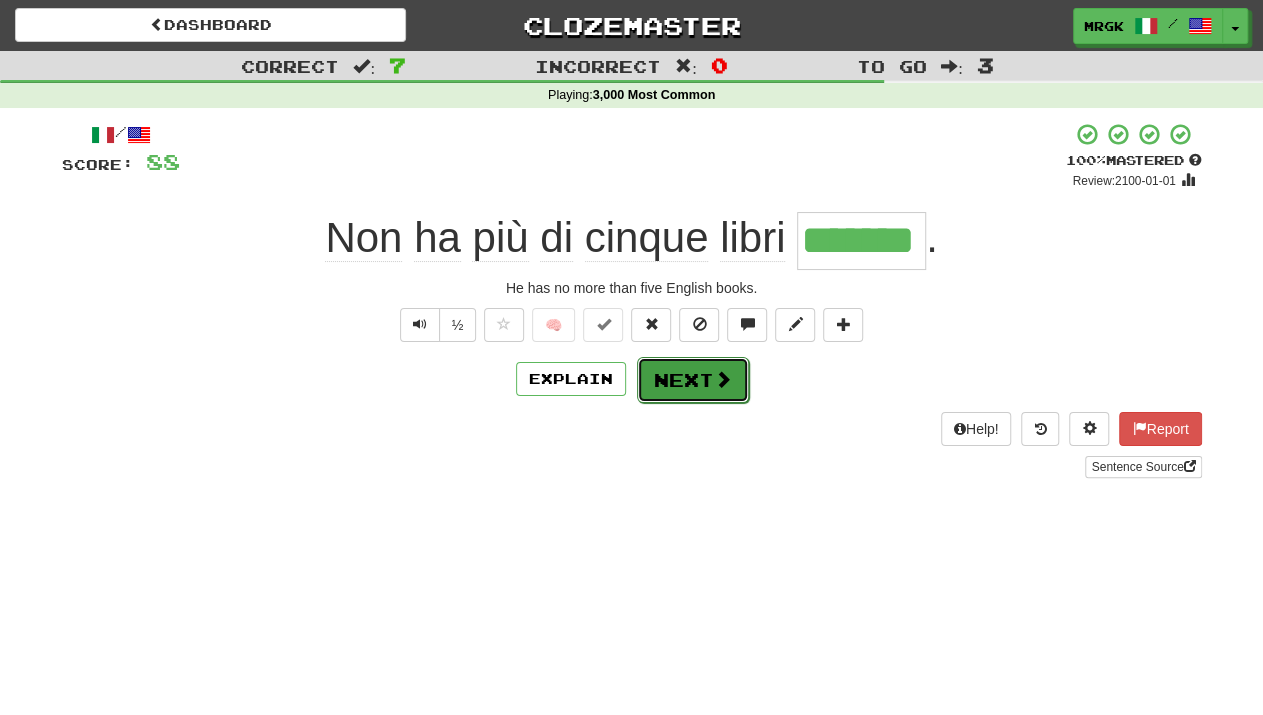 click on "Next" at bounding box center [693, 380] 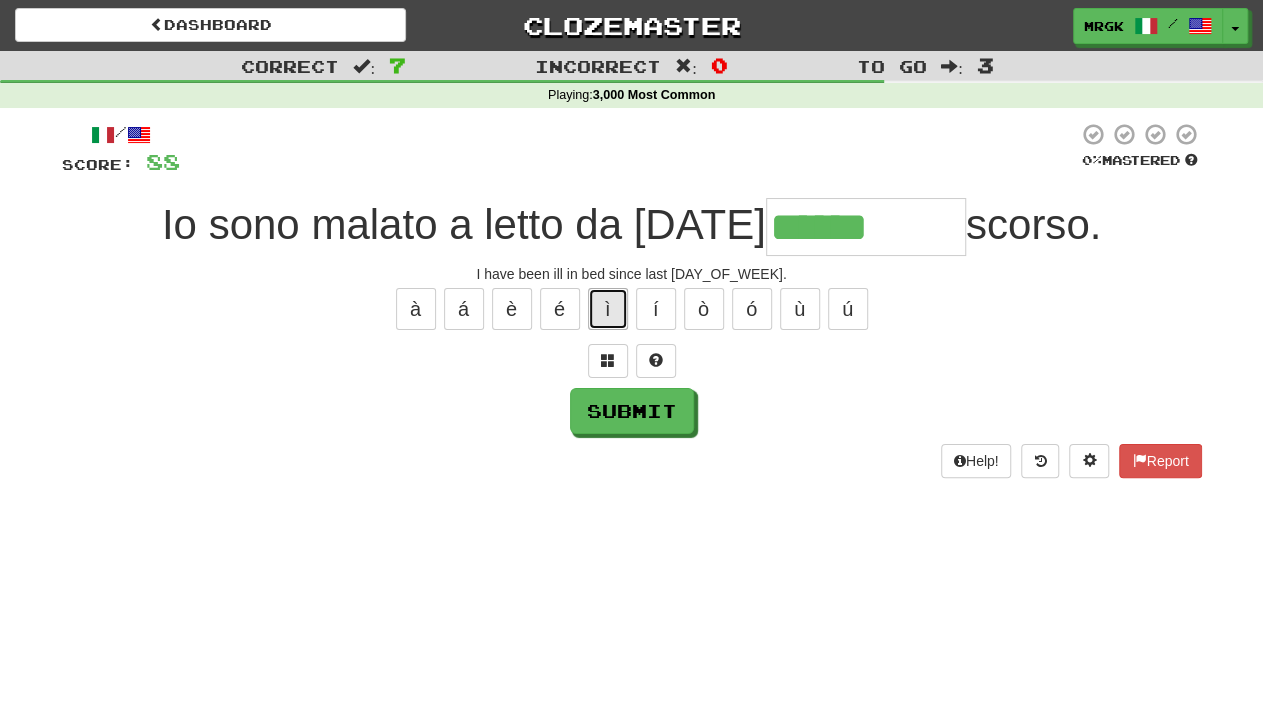 click on "ì" at bounding box center [608, 309] 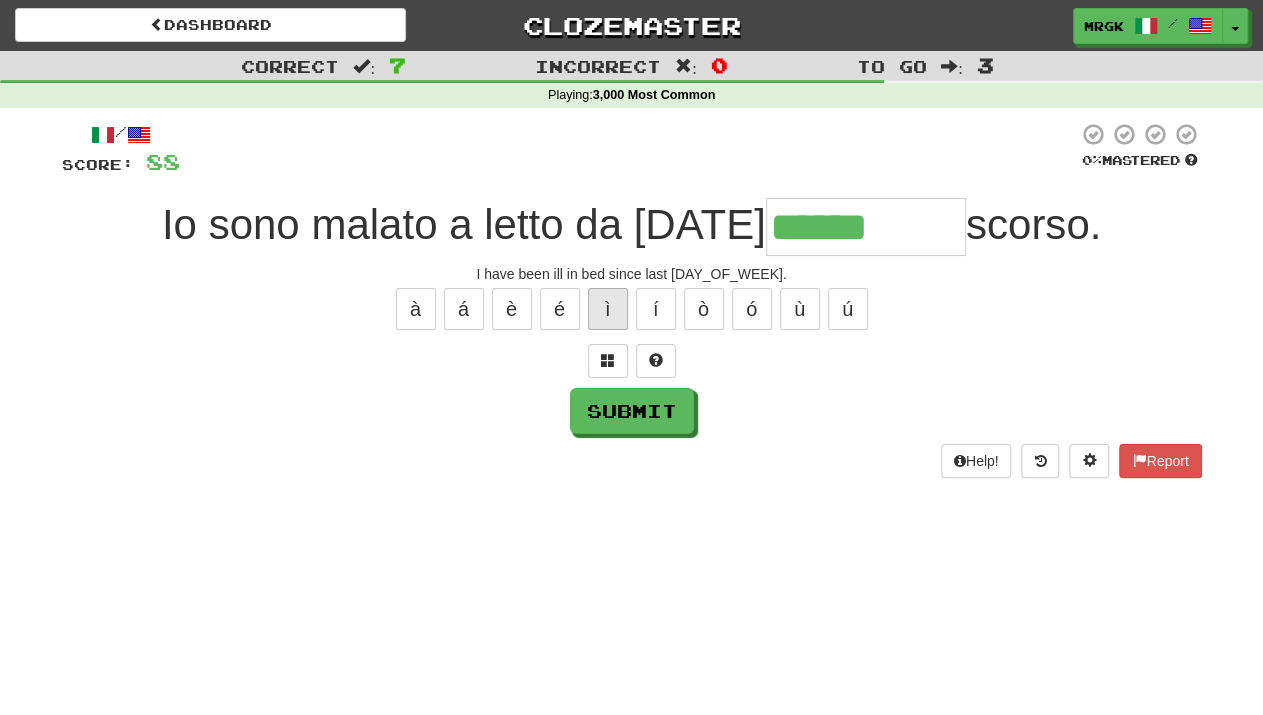 type on "*******" 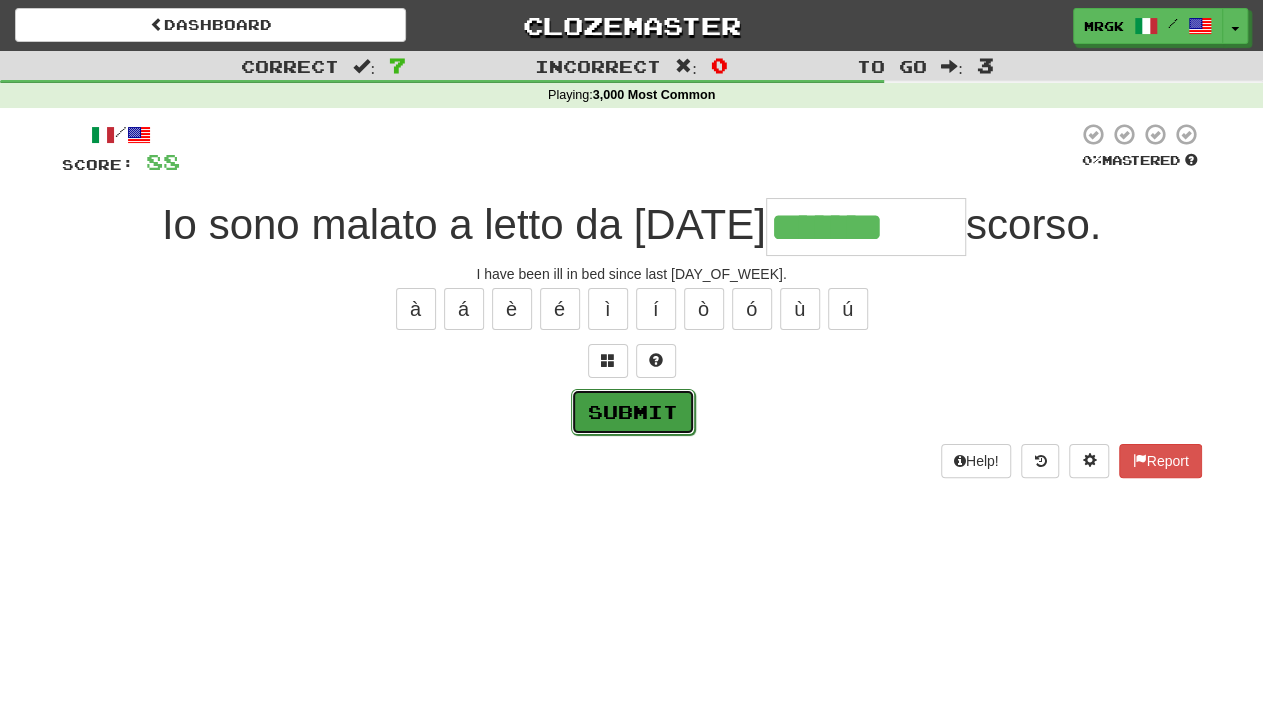 click on "Submit" at bounding box center [633, 412] 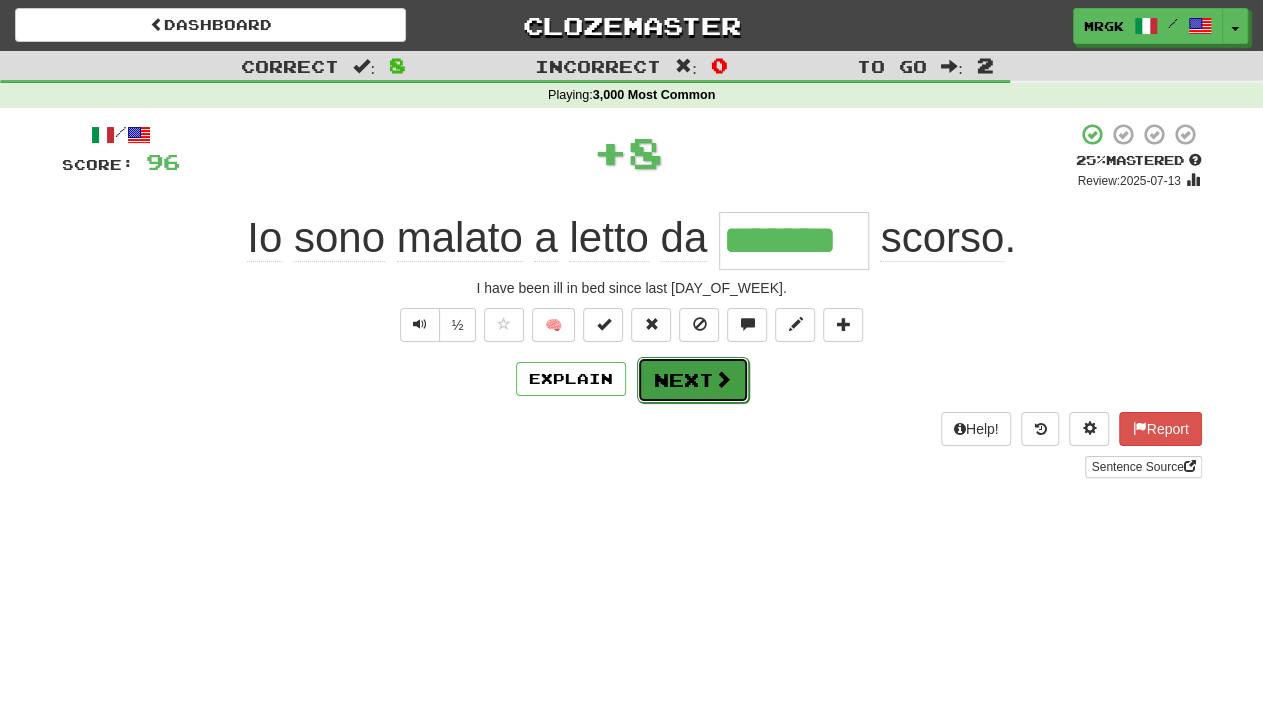 click on "Next" at bounding box center (693, 380) 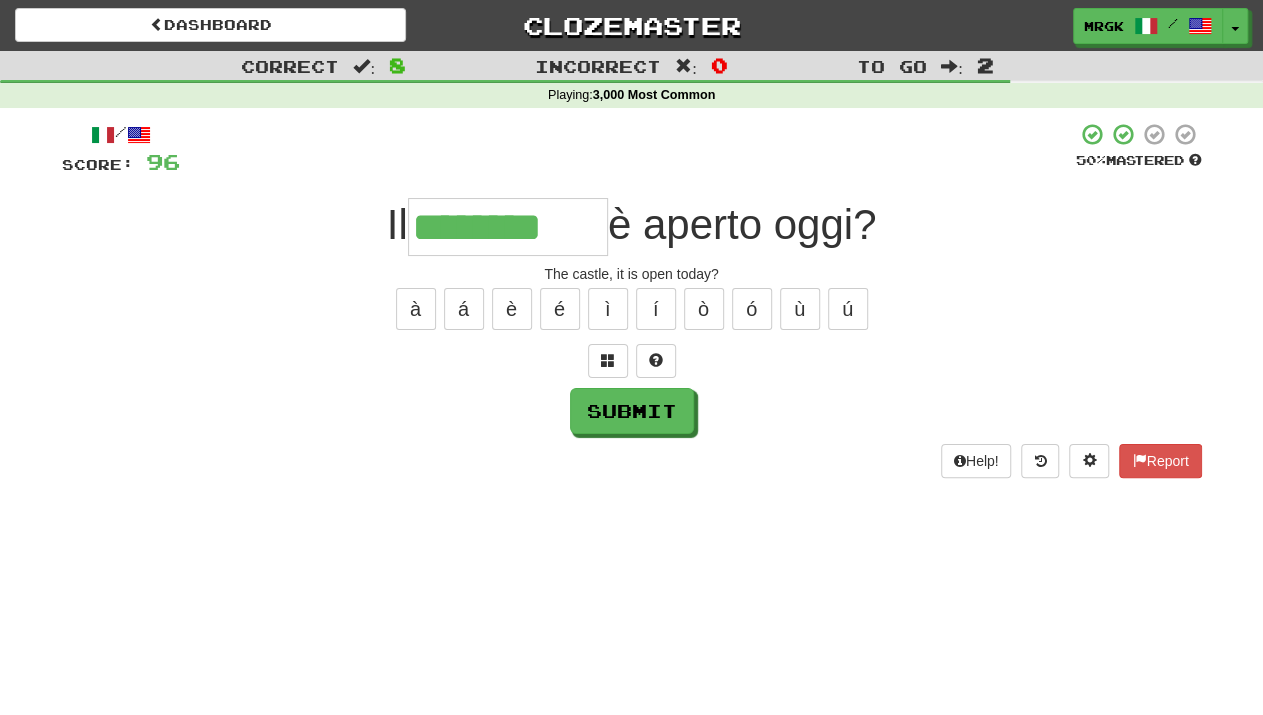 type on "********" 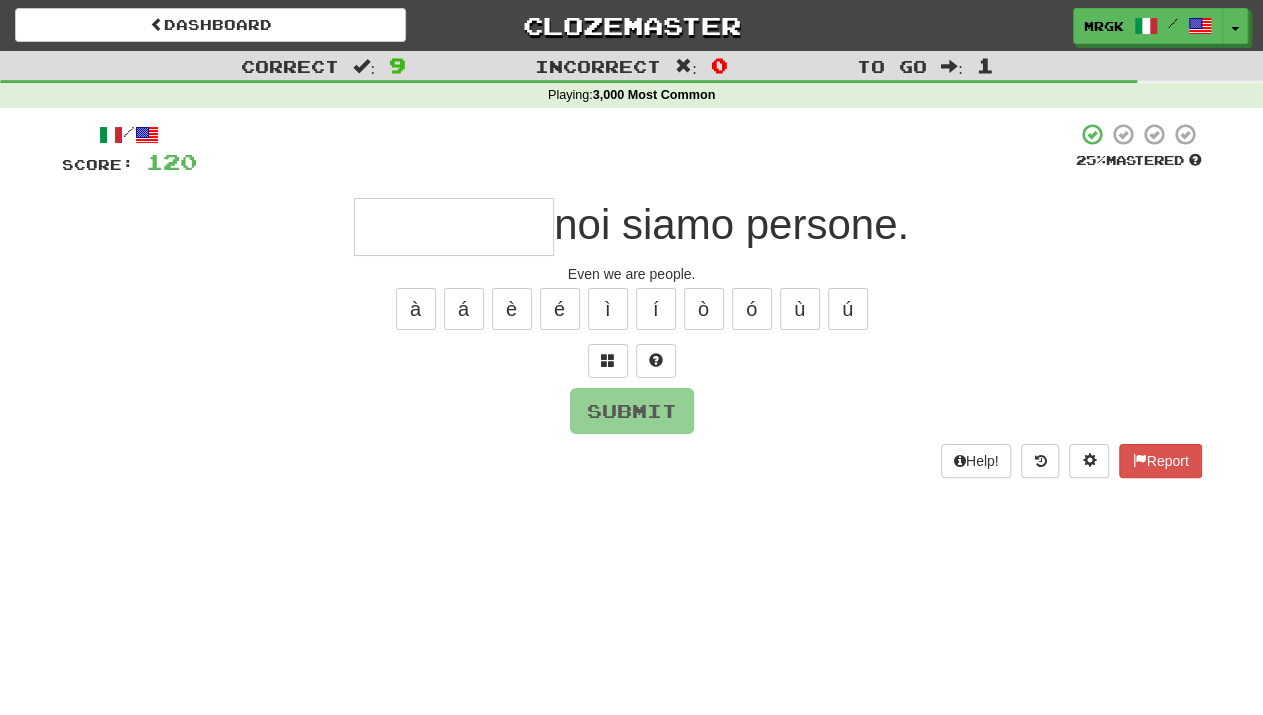 type on "*" 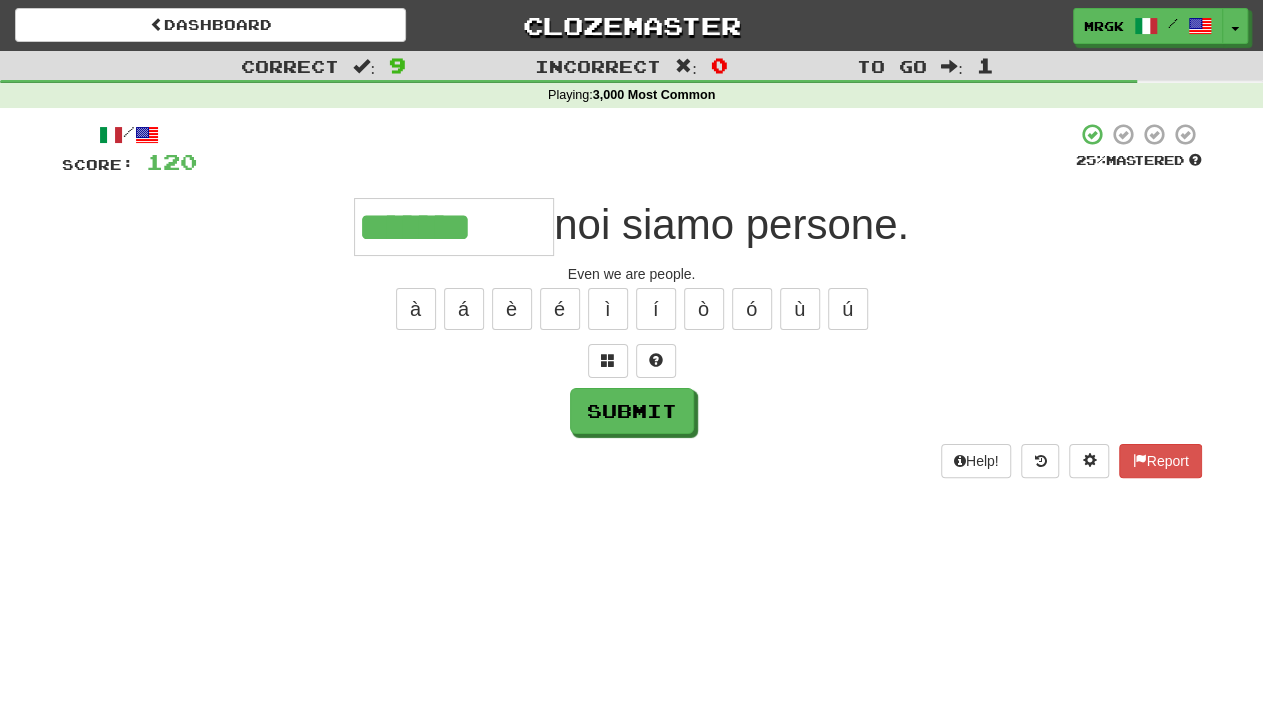 type on "*******" 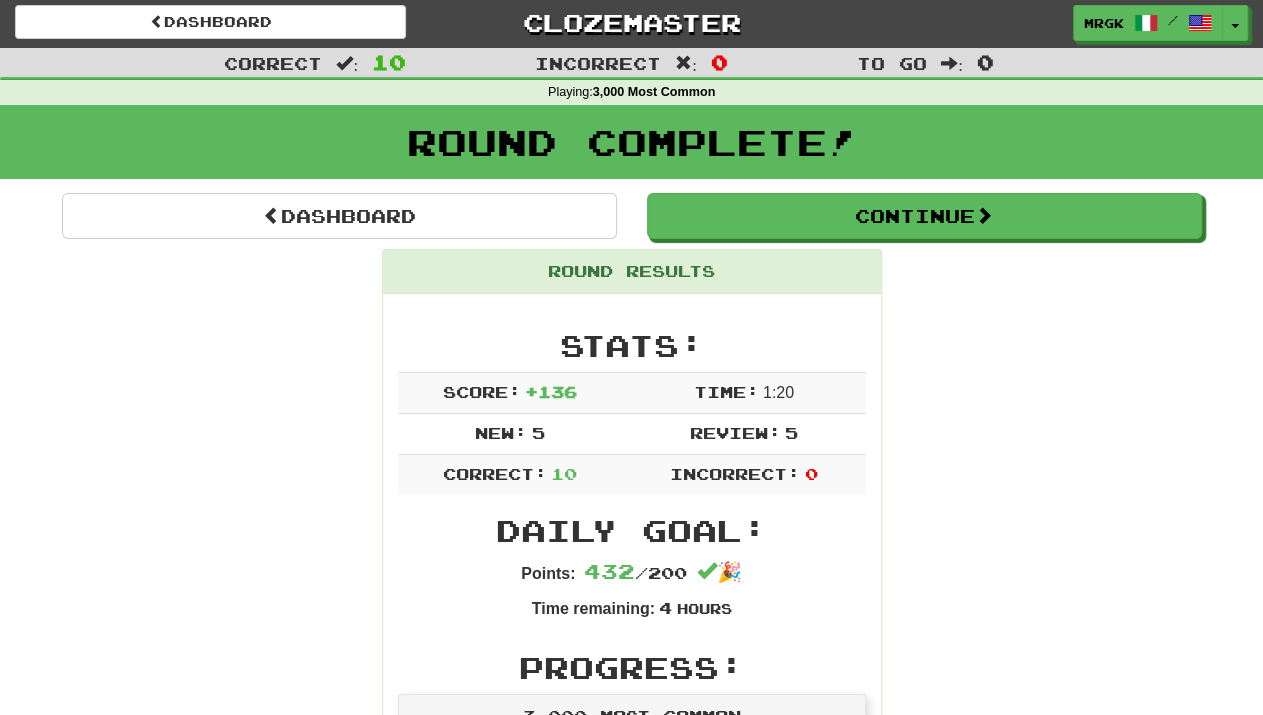 scroll, scrollTop: 0, scrollLeft: 0, axis: both 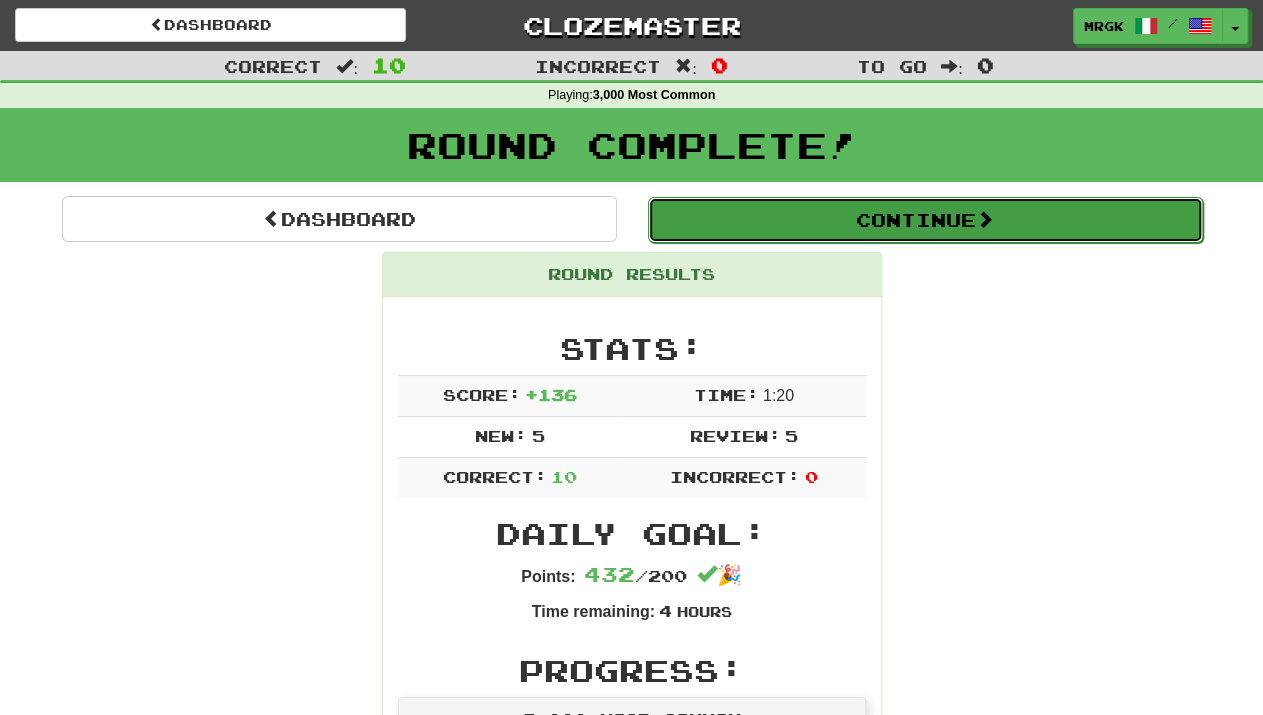 click on "Continue" at bounding box center [925, 220] 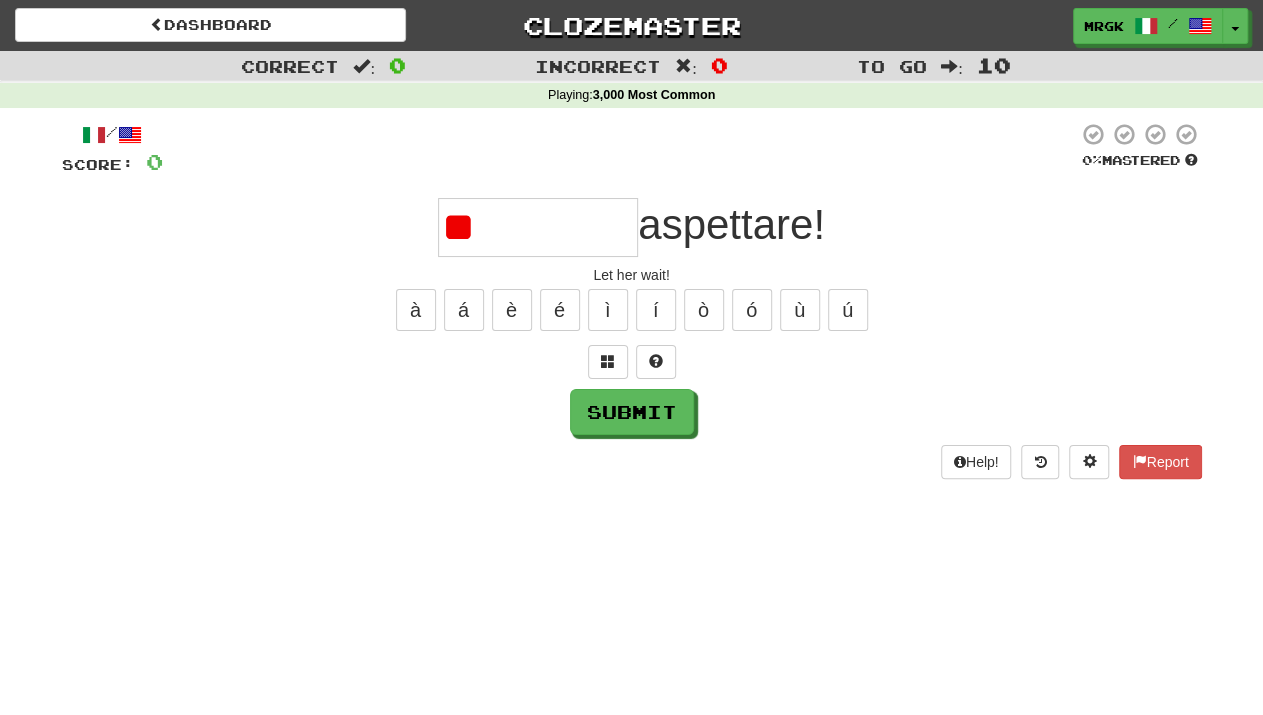 type on "*" 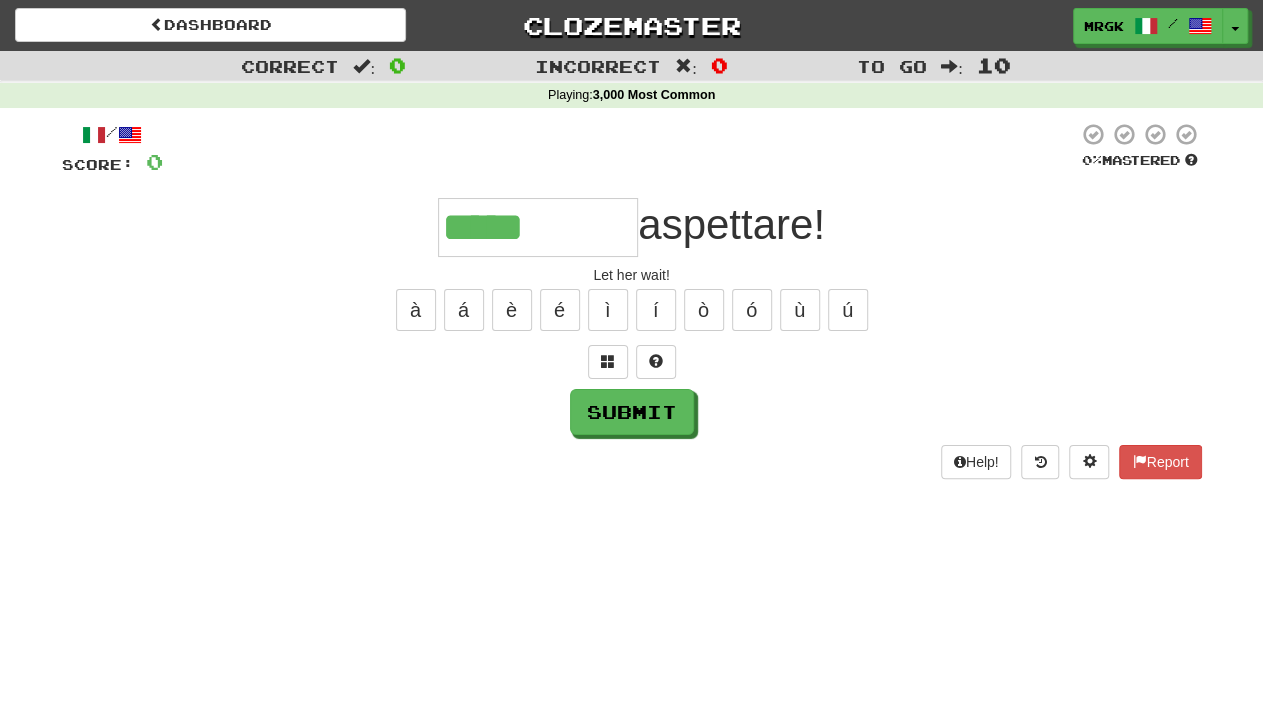 type on "*****" 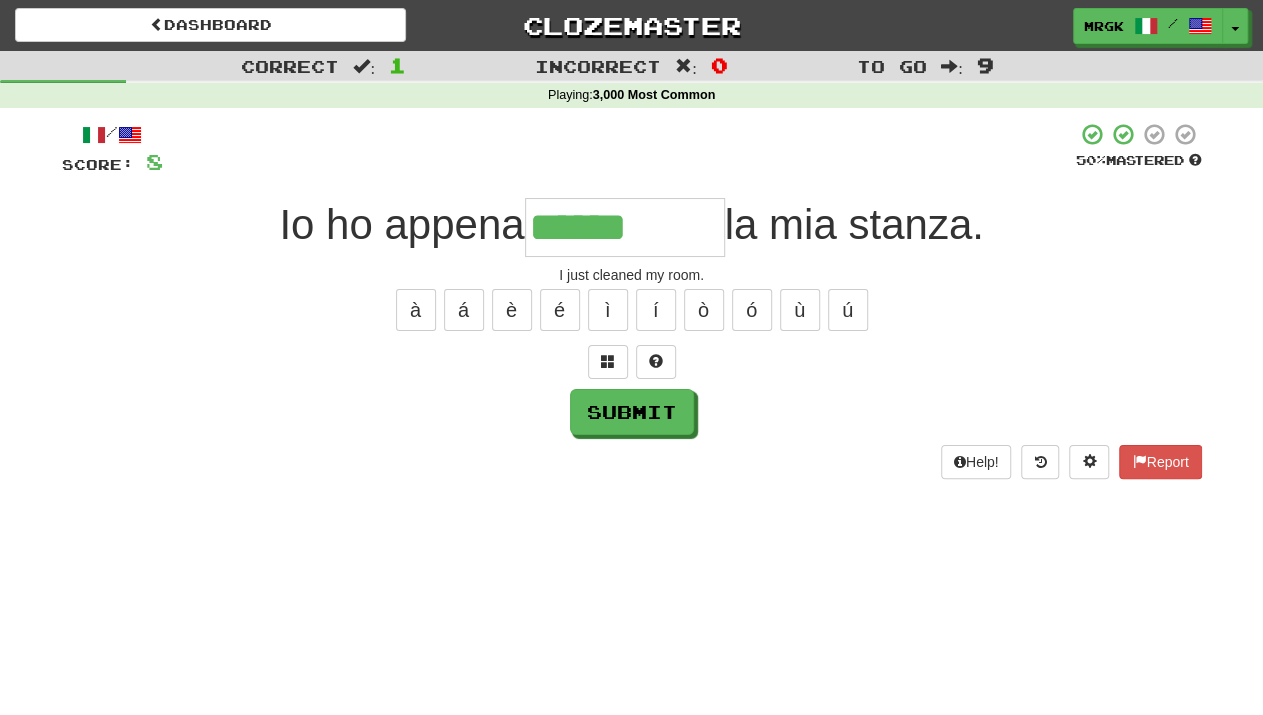 type on "******" 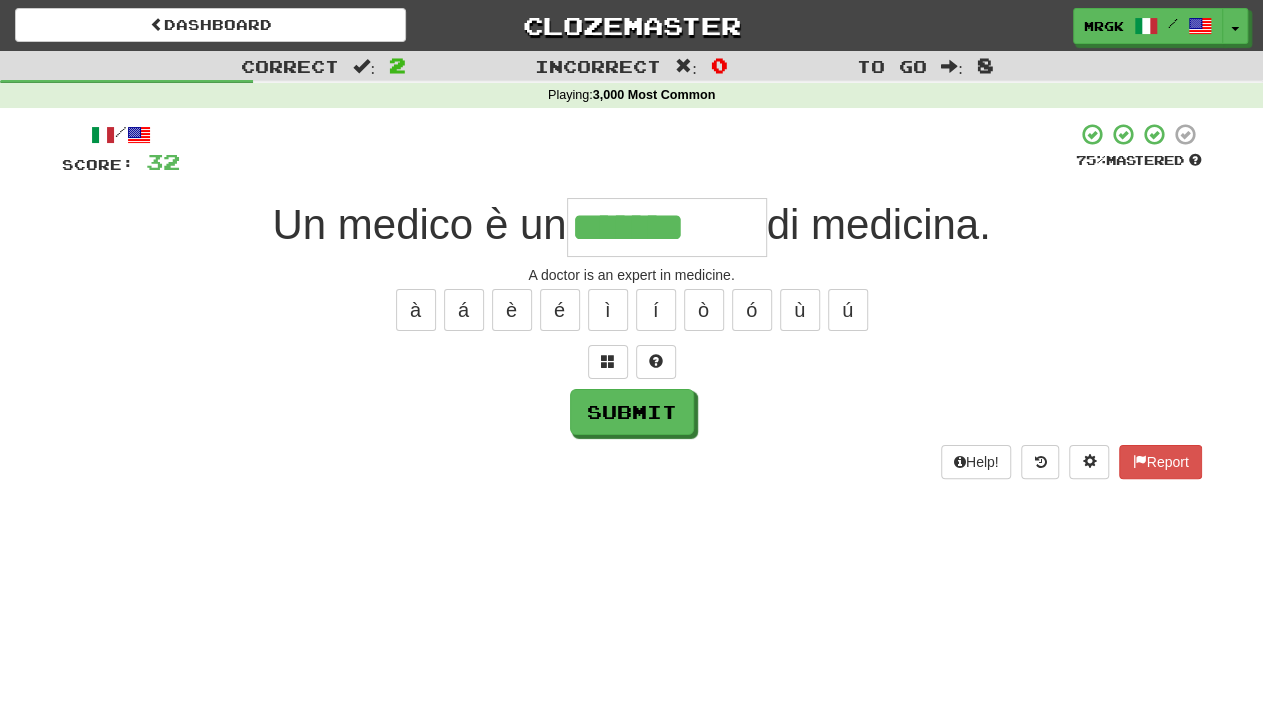 type on "*******" 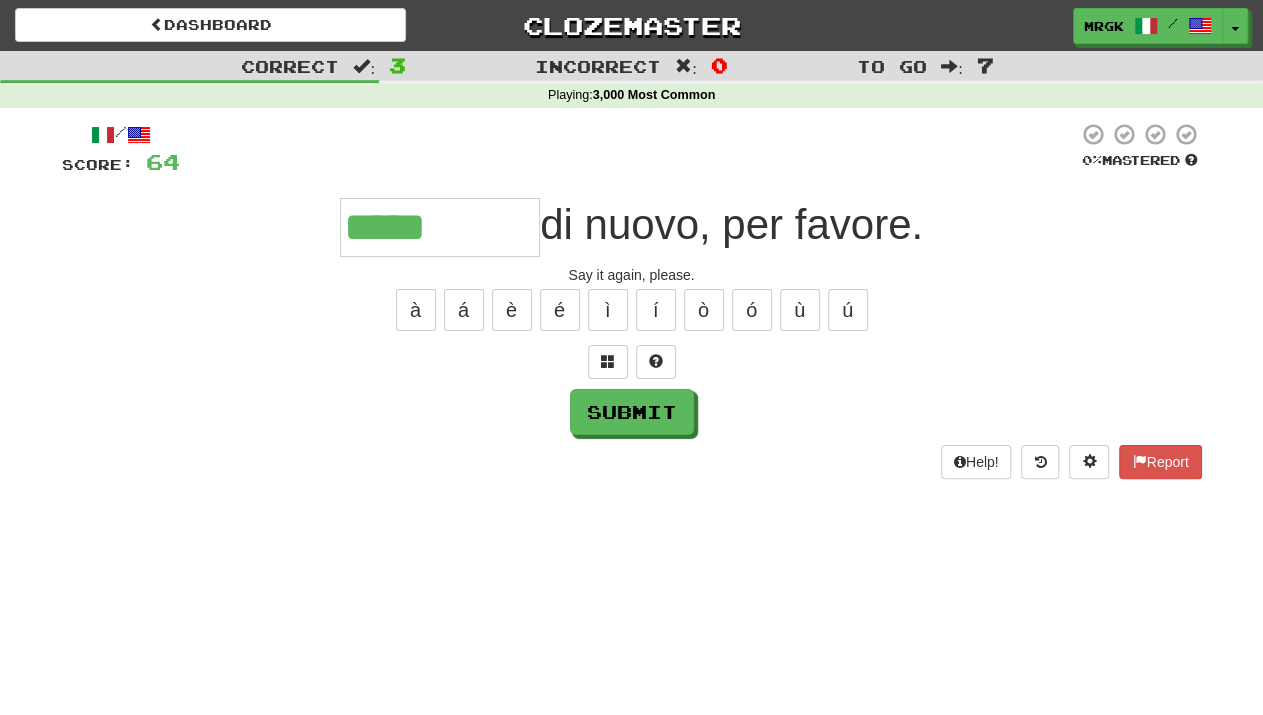type on "*****" 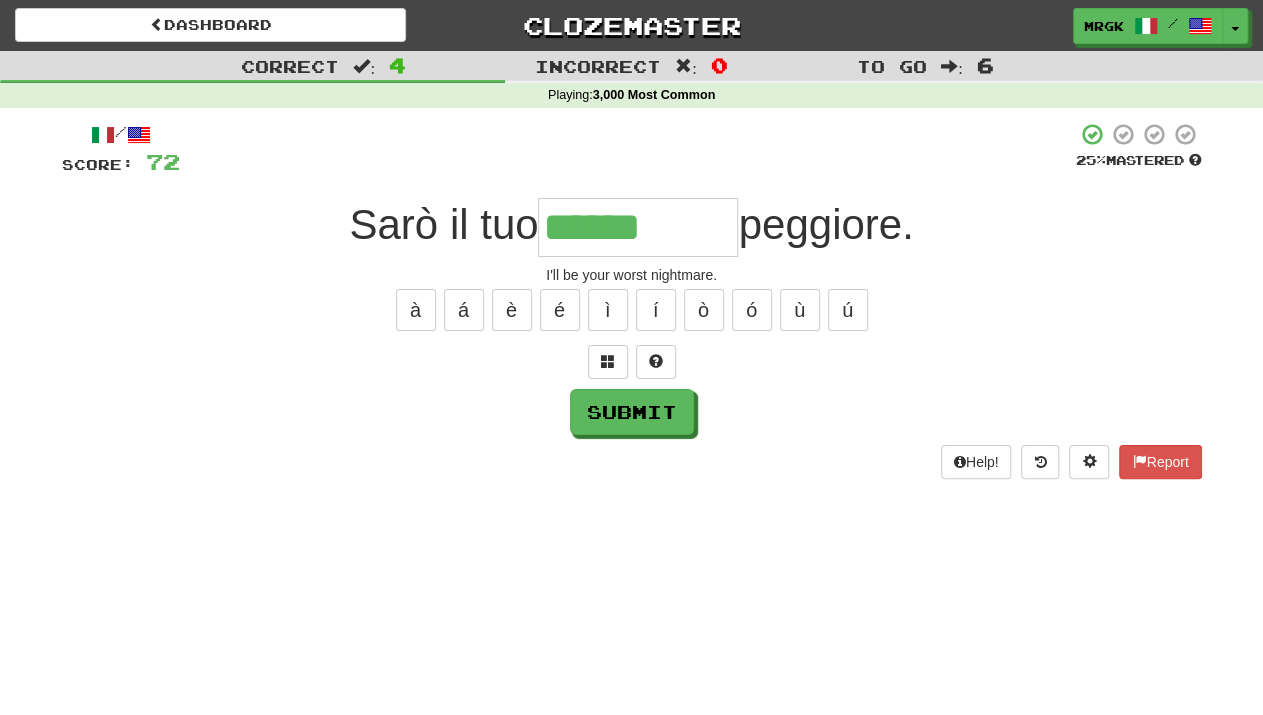 type on "******" 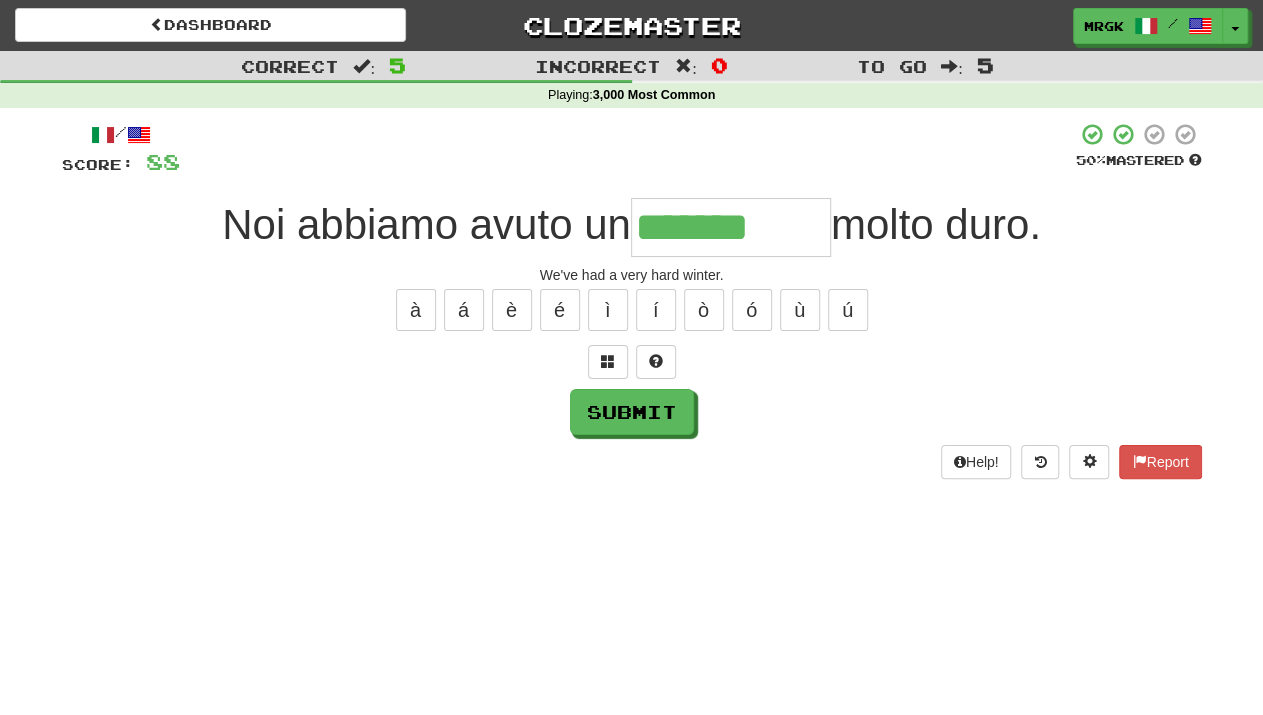 type on "*******" 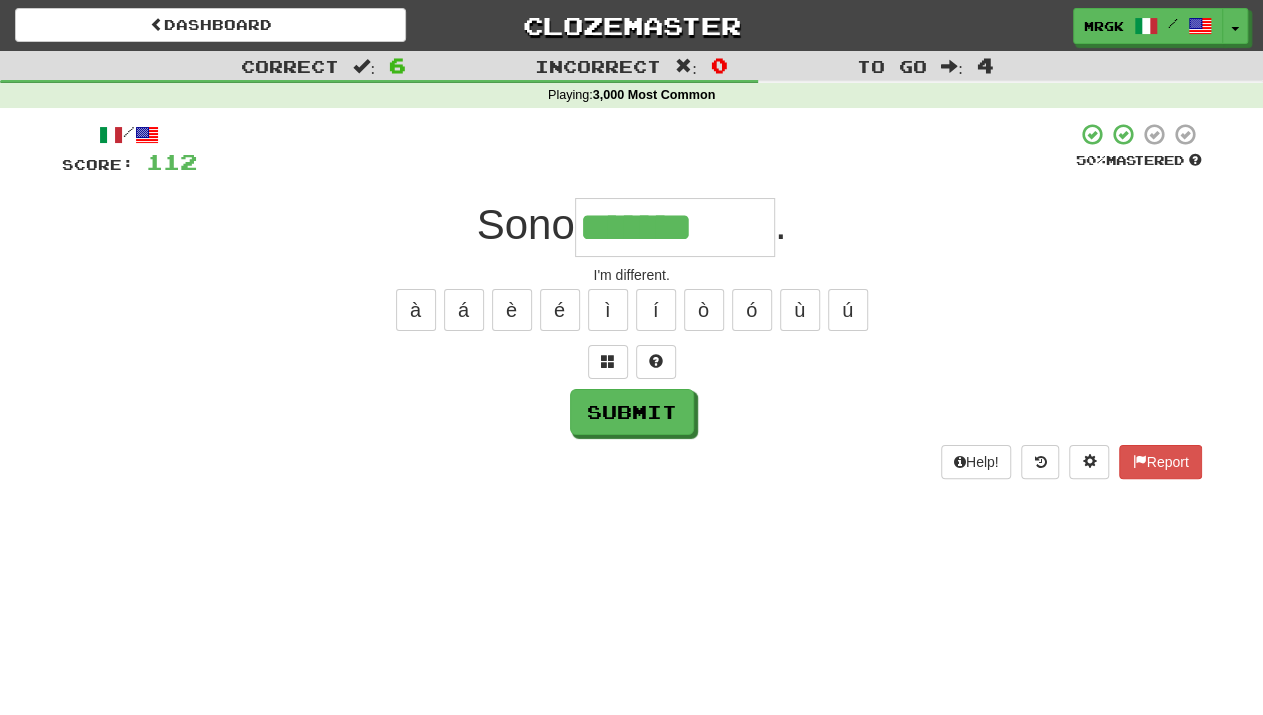 type on "*******" 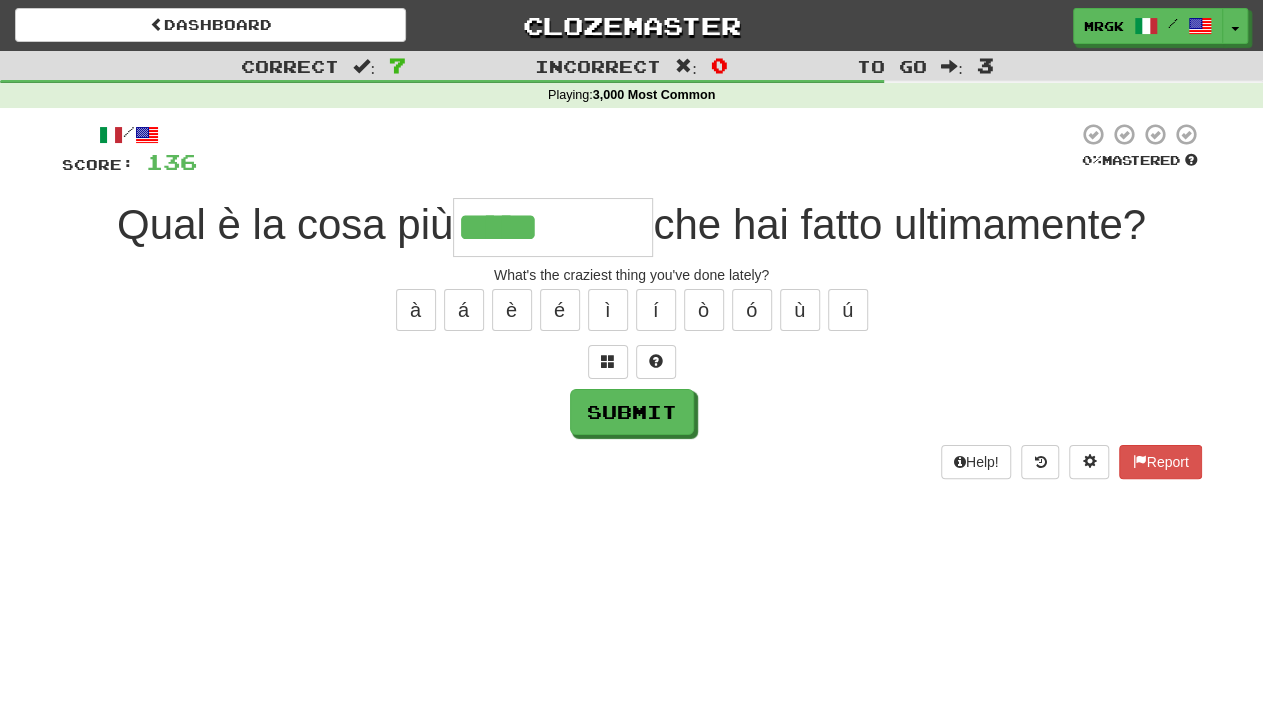 type on "*****" 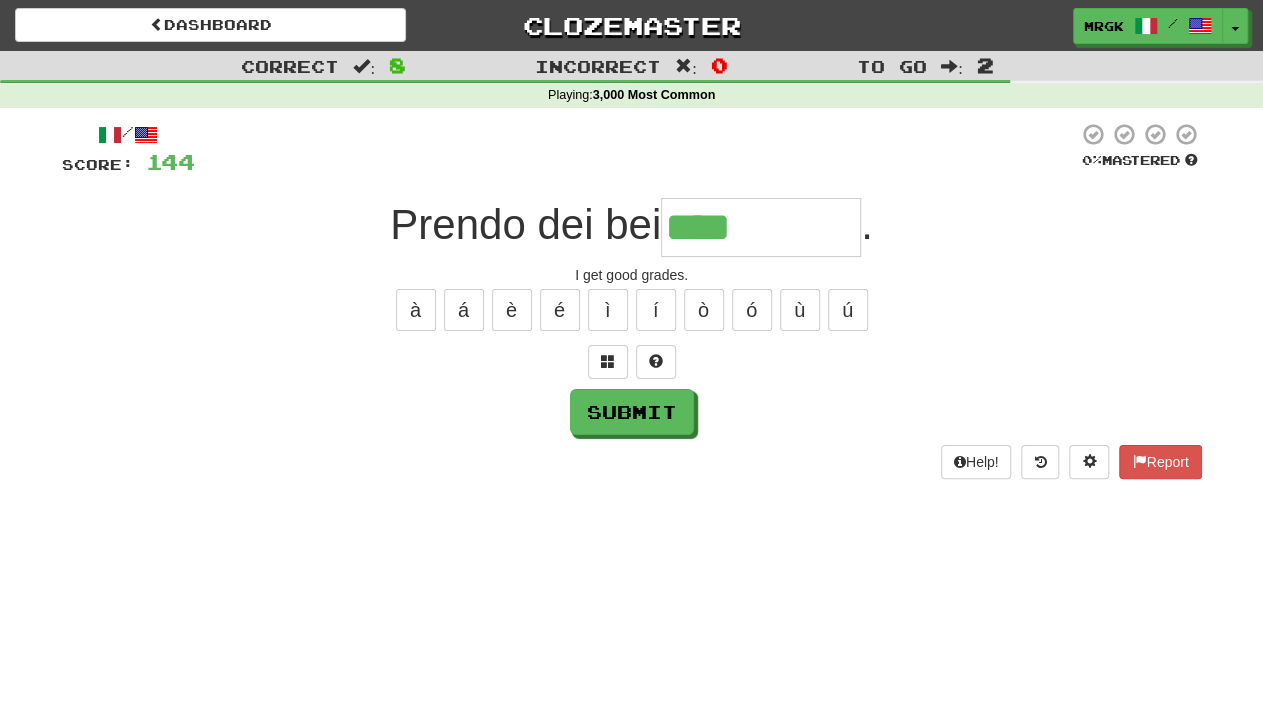 type on "****" 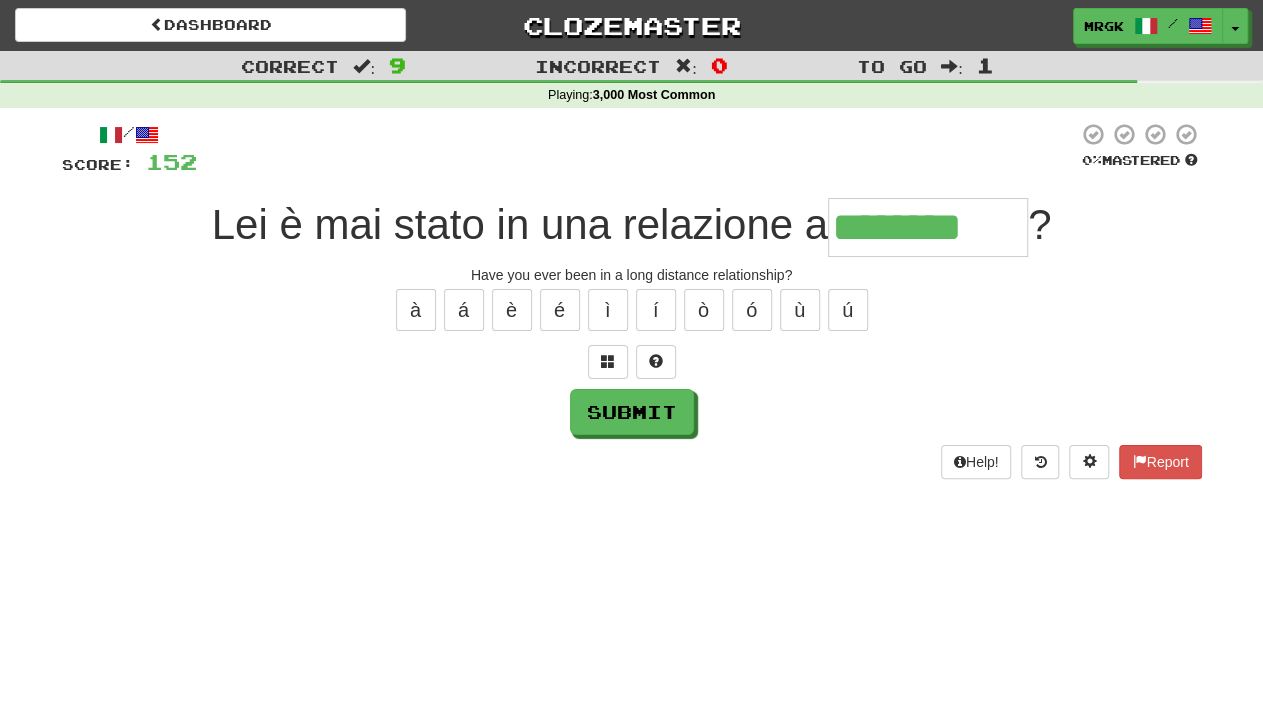 type on "********" 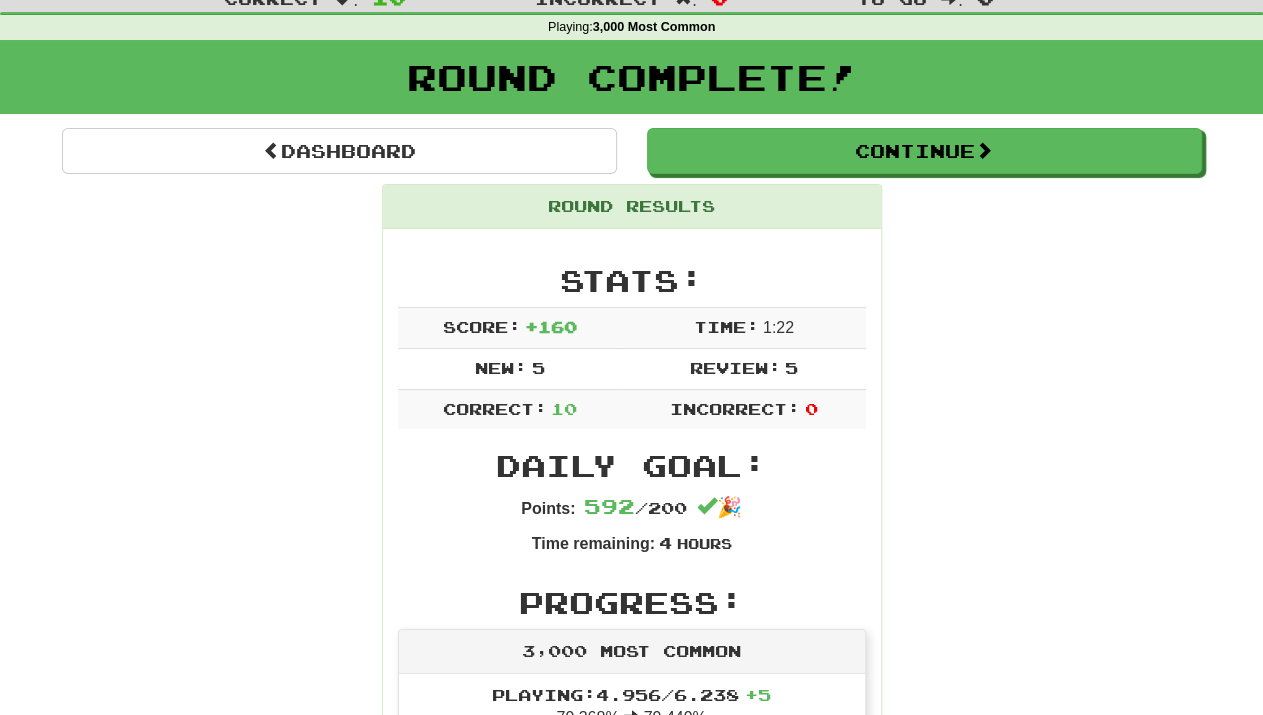 scroll, scrollTop: 0, scrollLeft: 0, axis: both 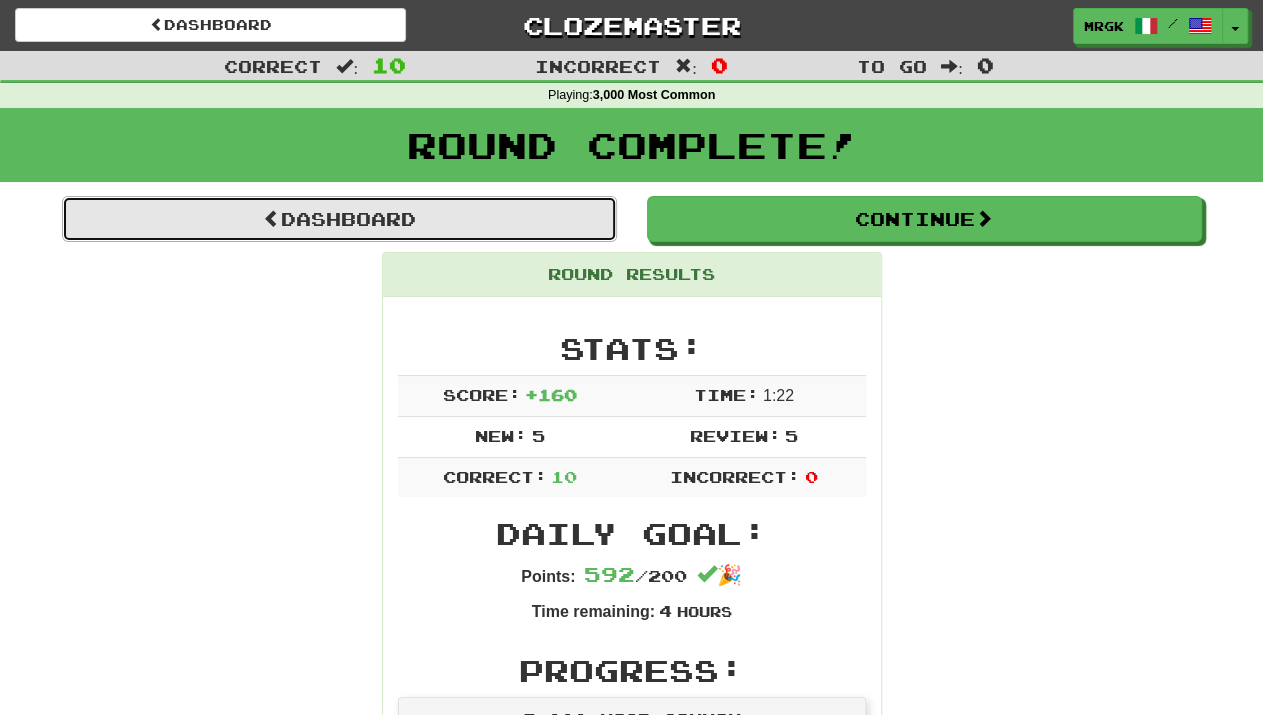 click on "Dashboard" at bounding box center [339, 219] 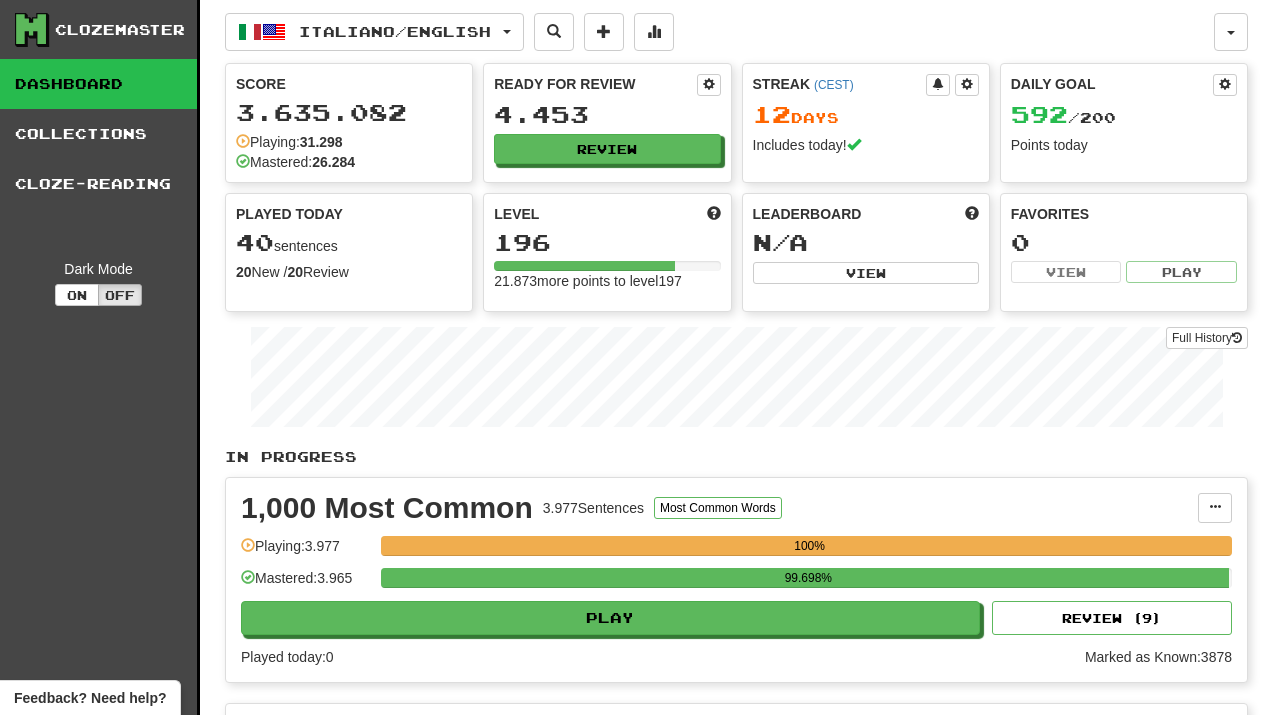 scroll, scrollTop: 0, scrollLeft: 0, axis: both 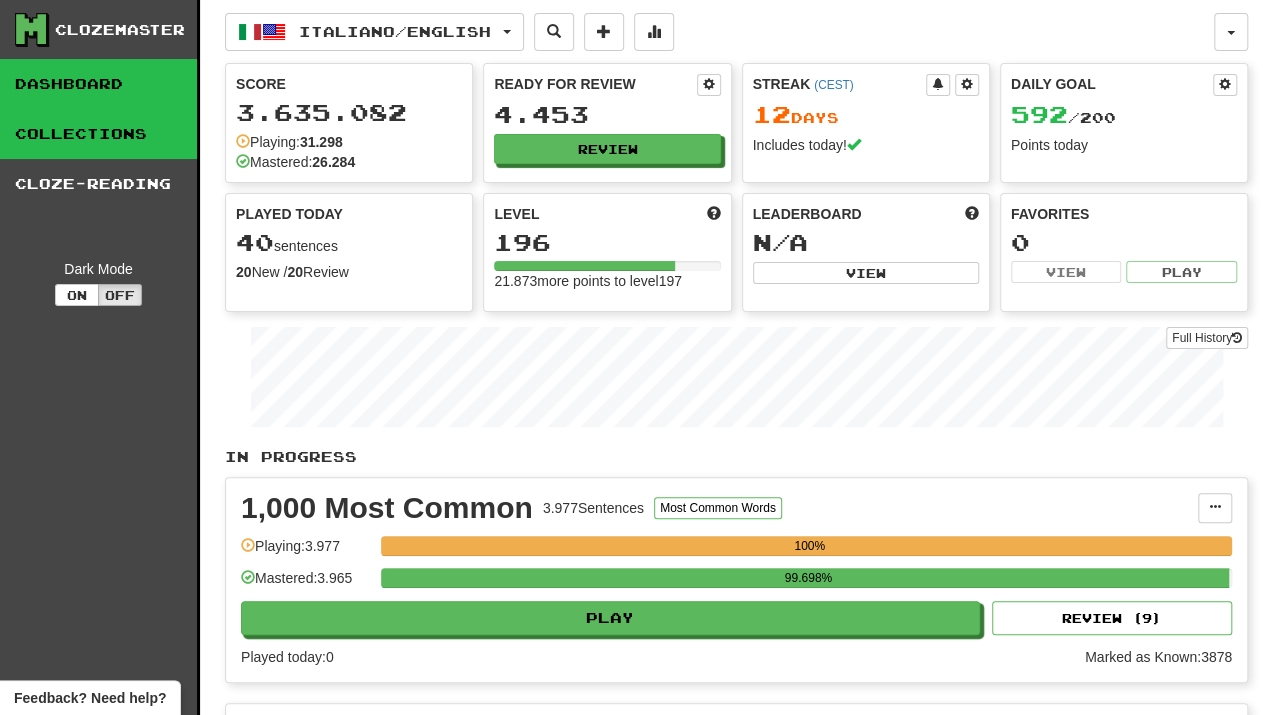 click on "Collections" at bounding box center [98, 134] 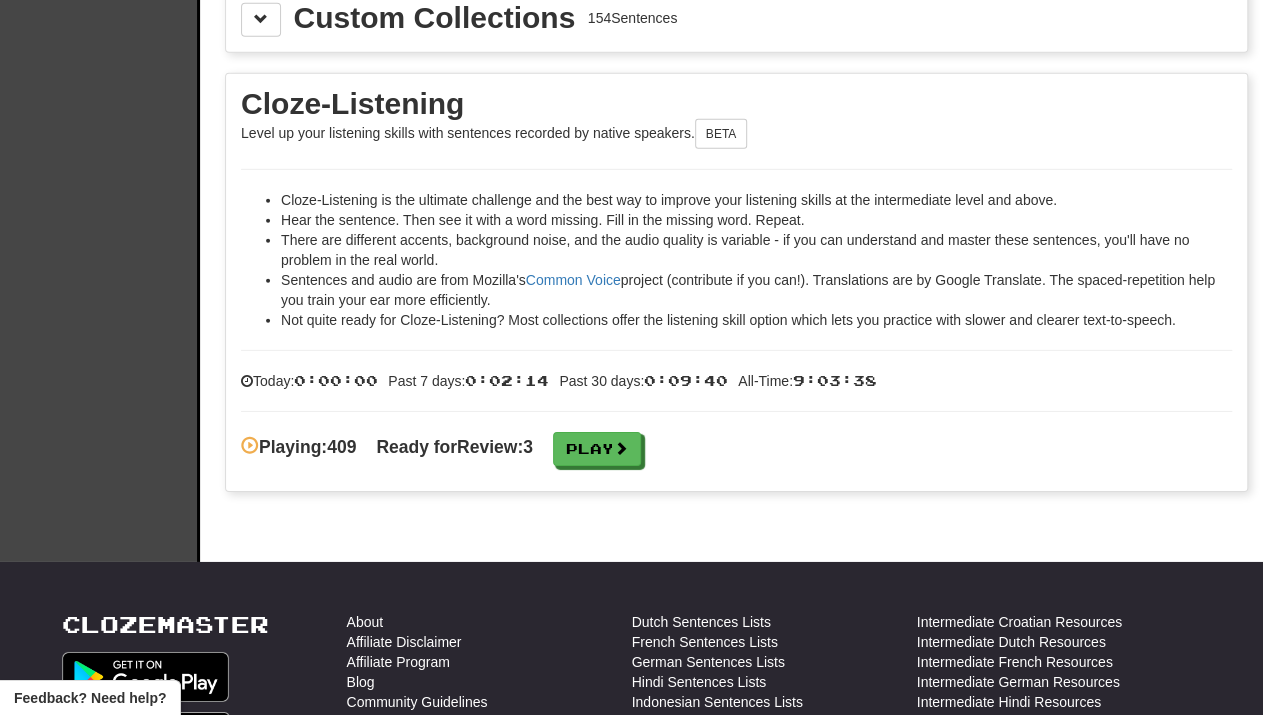 scroll, scrollTop: 2986, scrollLeft: 0, axis: vertical 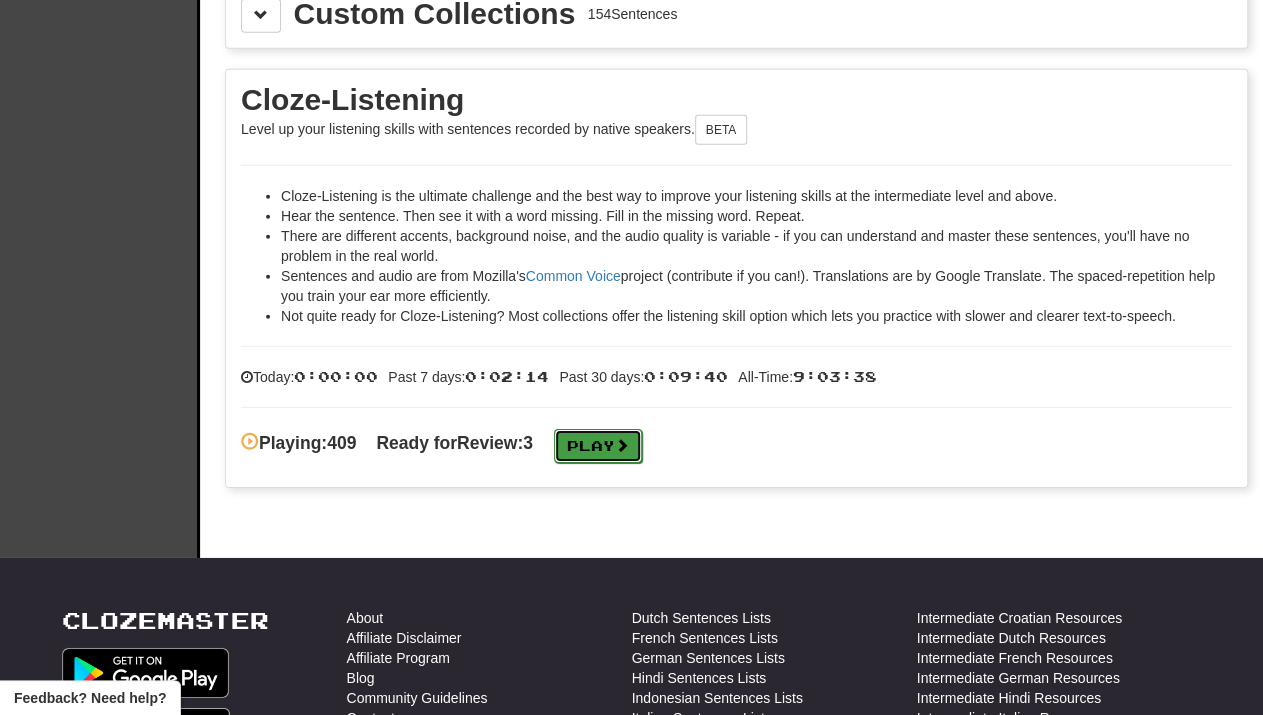 click on "Play" at bounding box center [598, 446] 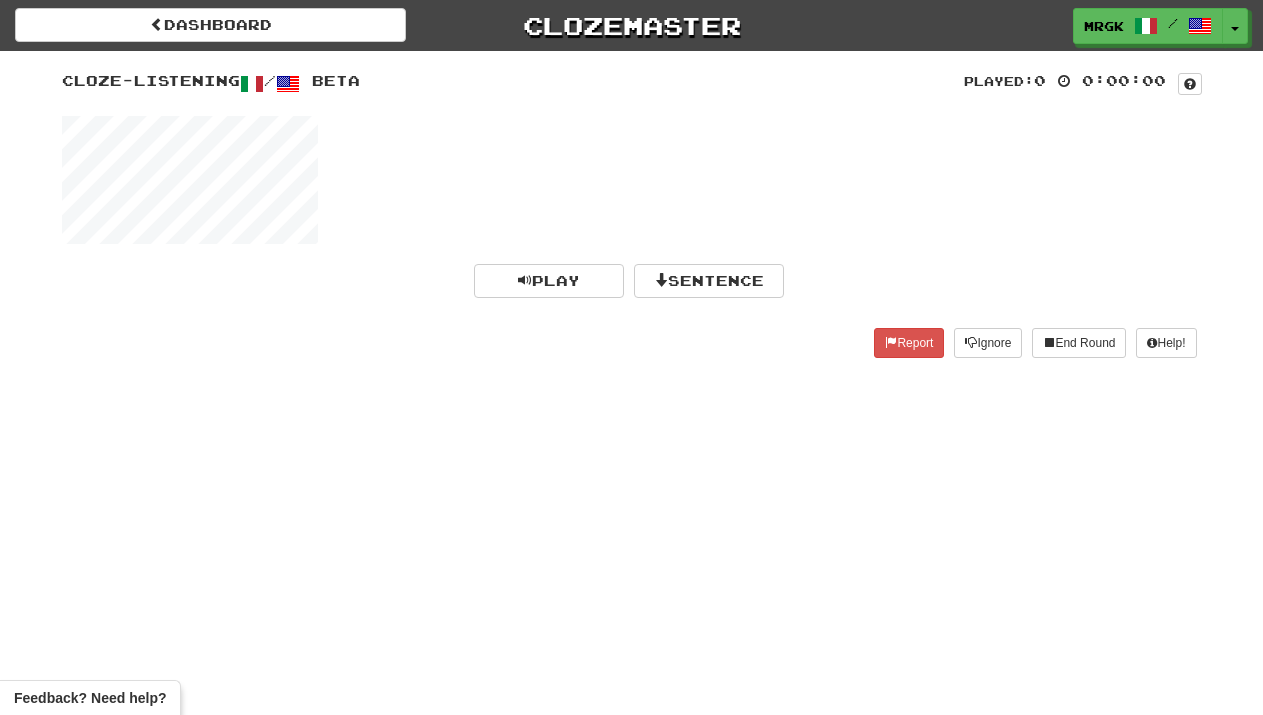 scroll, scrollTop: 0, scrollLeft: 0, axis: both 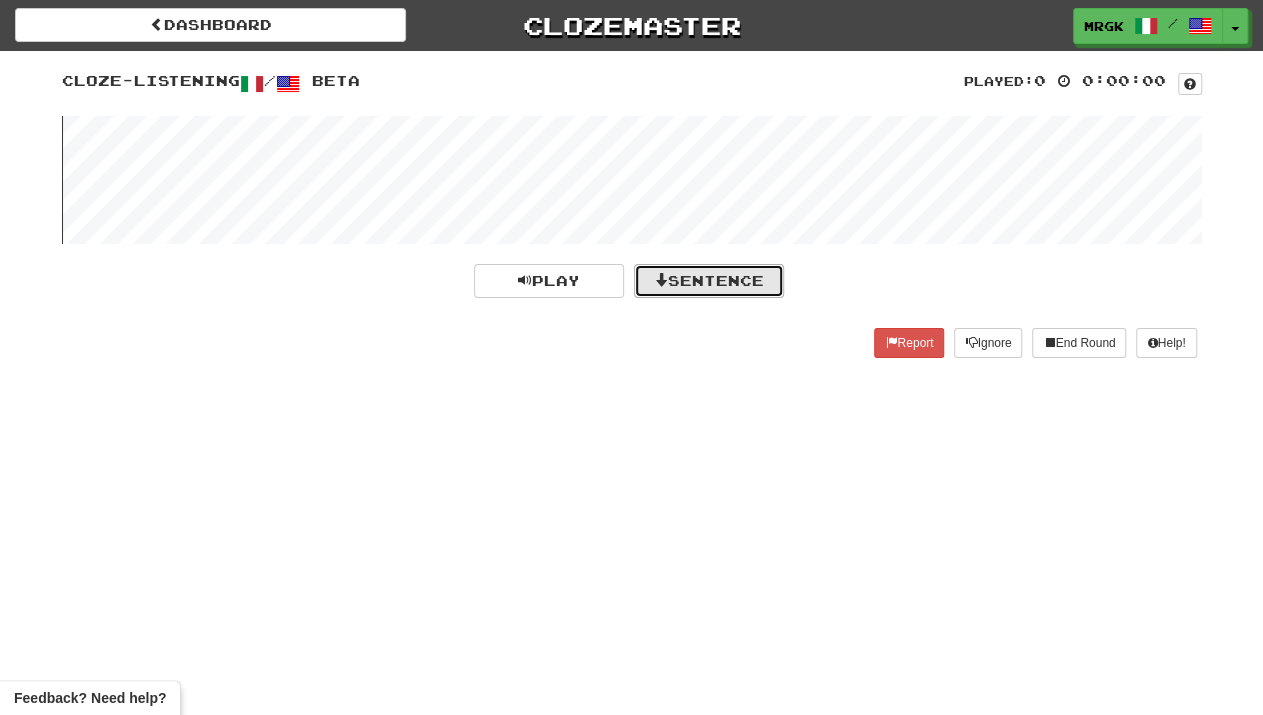 click on "Sentence" at bounding box center (709, 281) 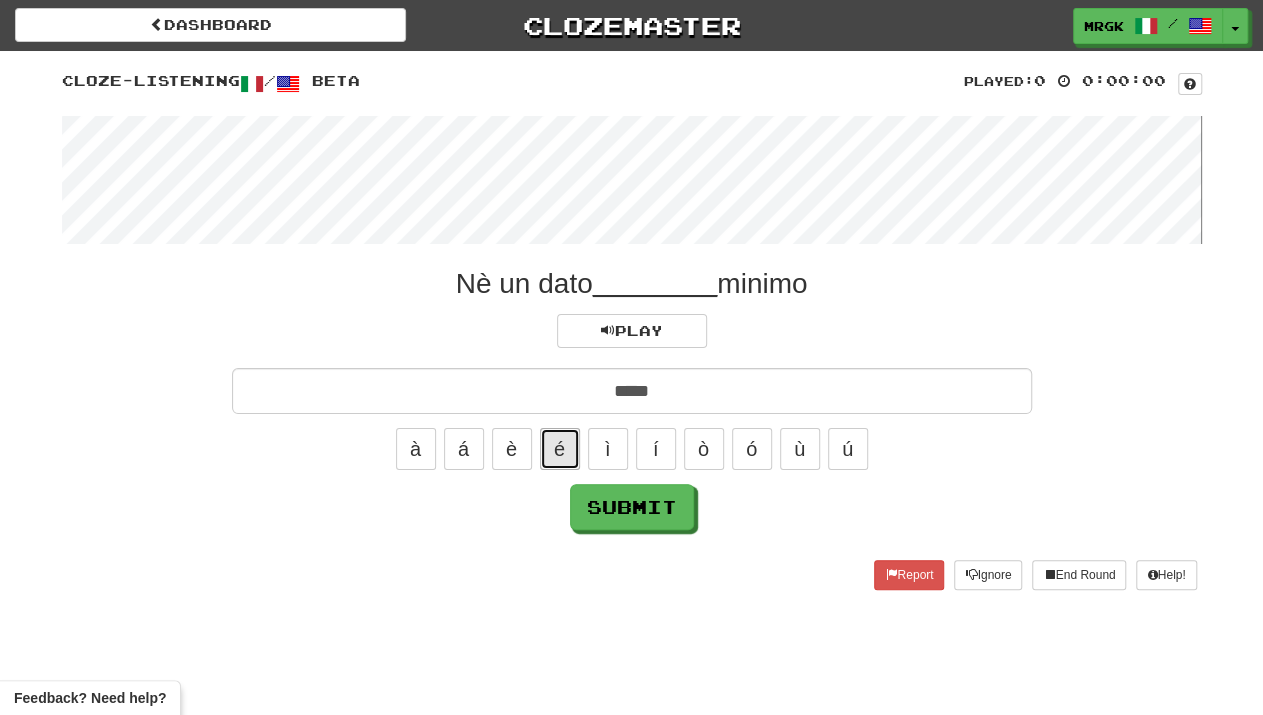 click on "é" at bounding box center [560, 449] 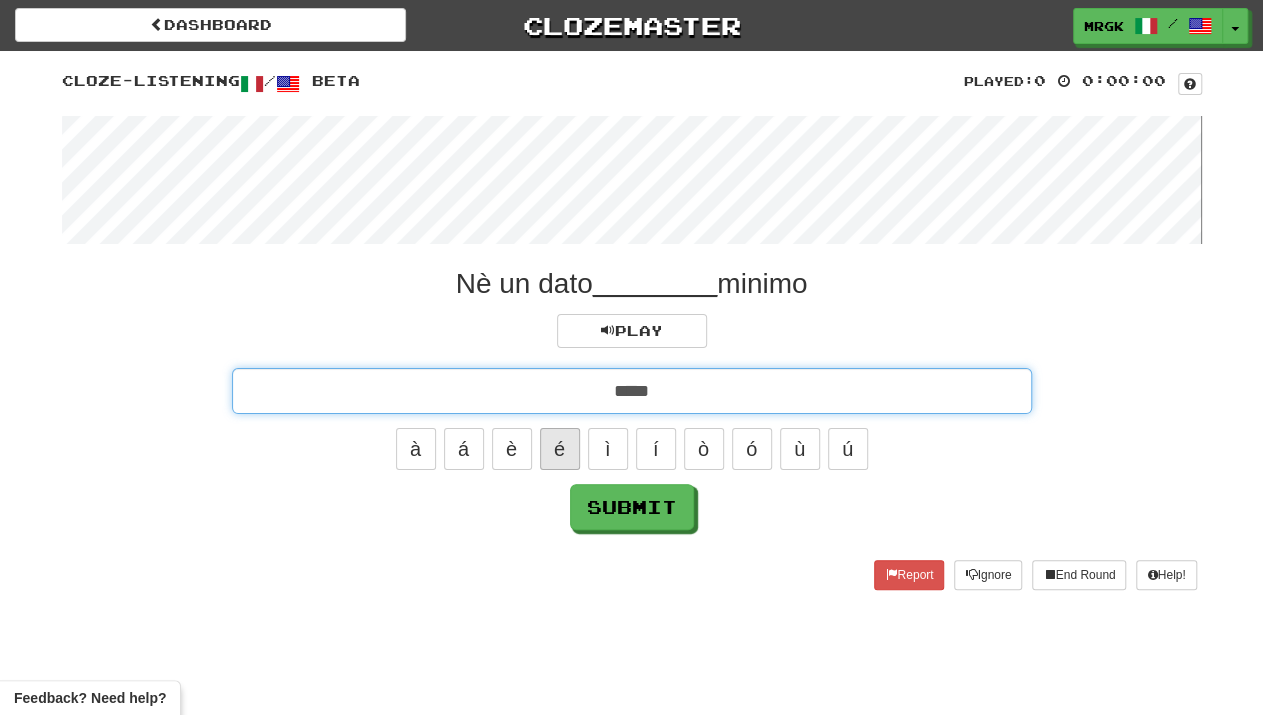 type on "******" 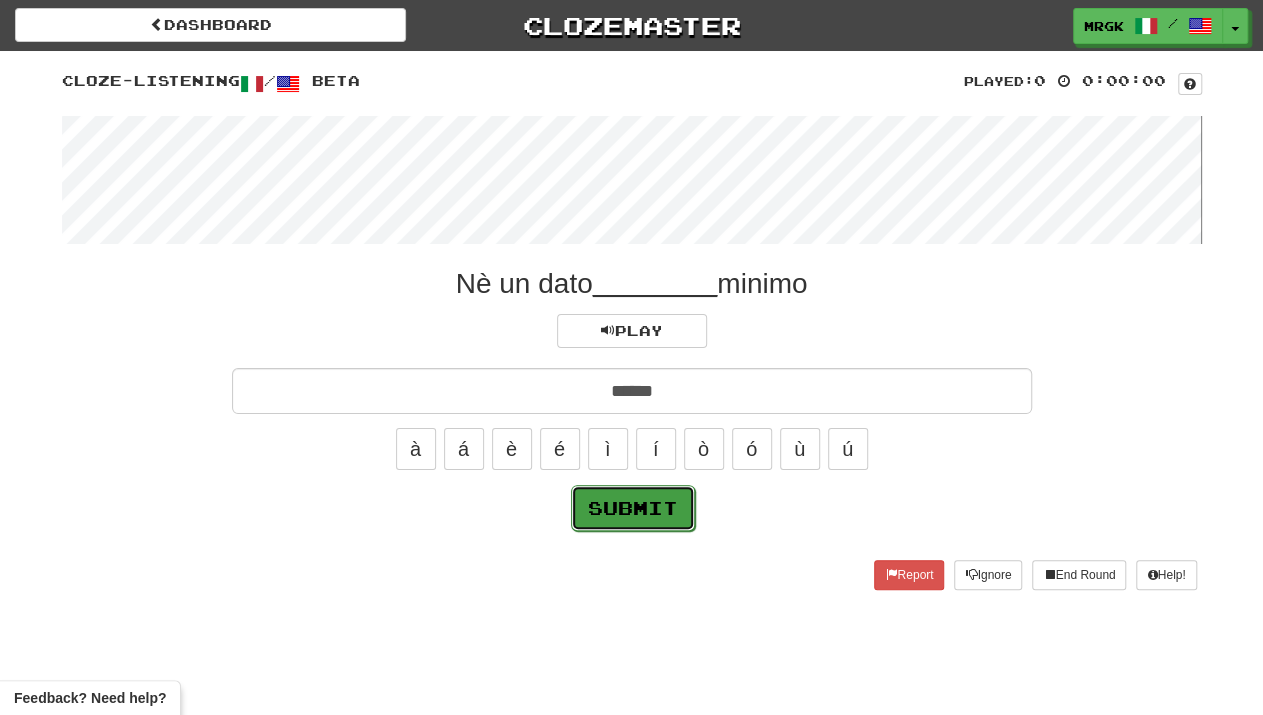 click on "Submit" at bounding box center (633, 508) 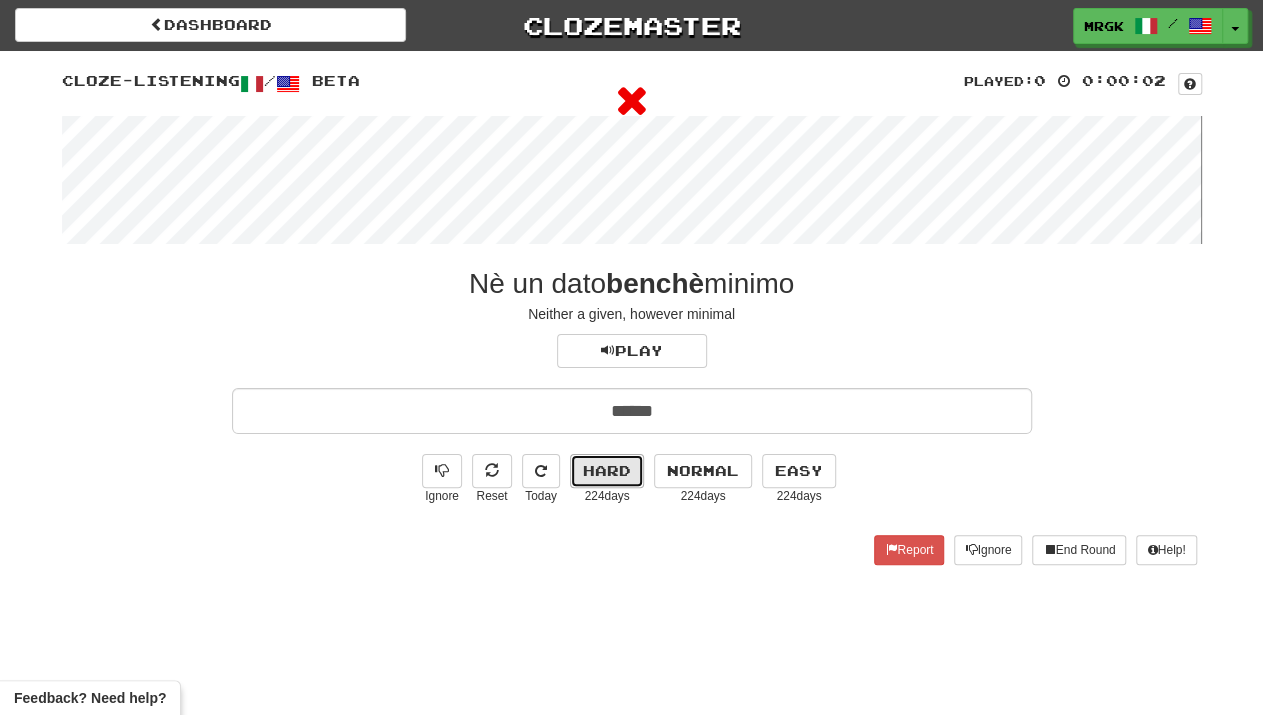 click on "Hard" at bounding box center [607, 471] 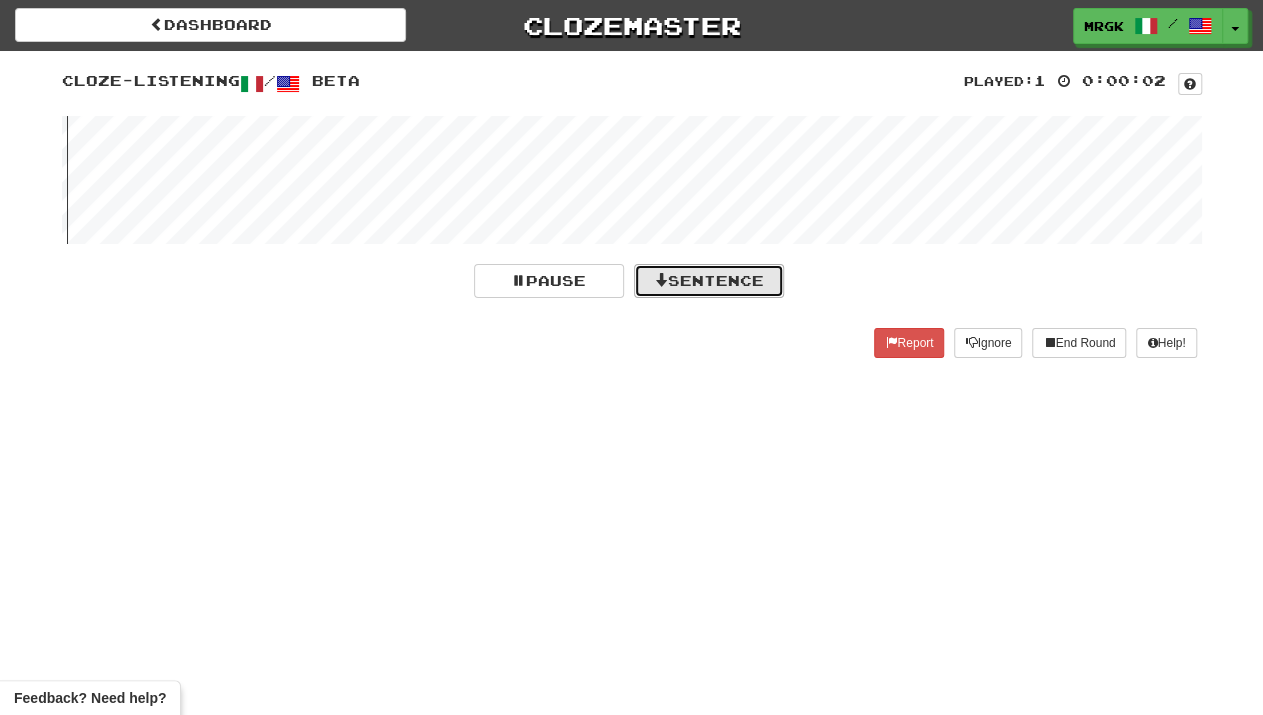 click on "Sentence" at bounding box center (709, 281) 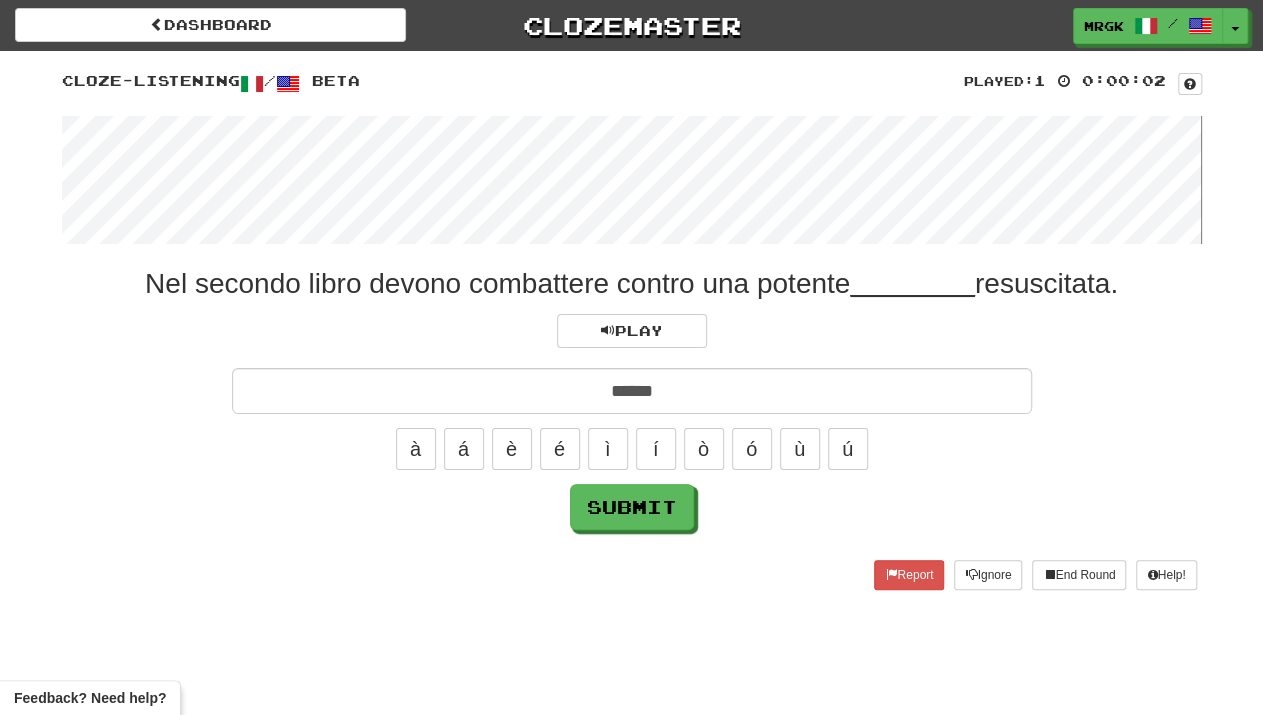 type on "******" 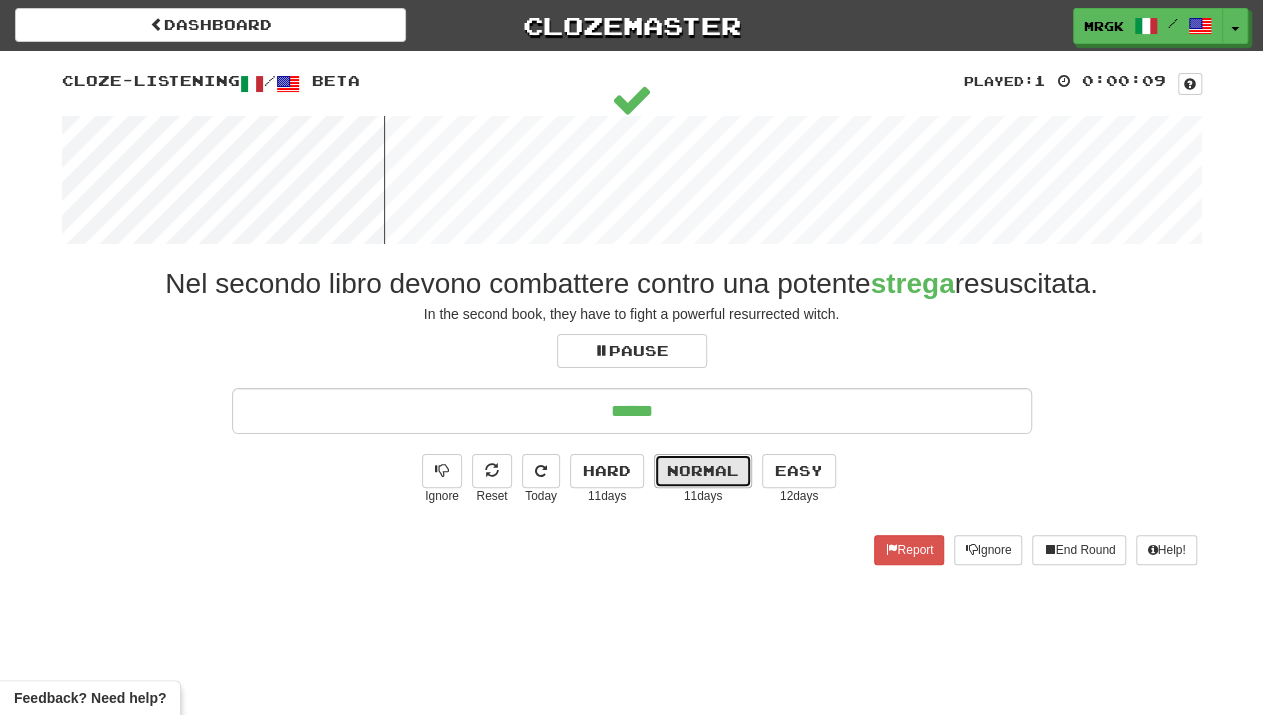 click on "Normal" at bounding box center (703, 471) 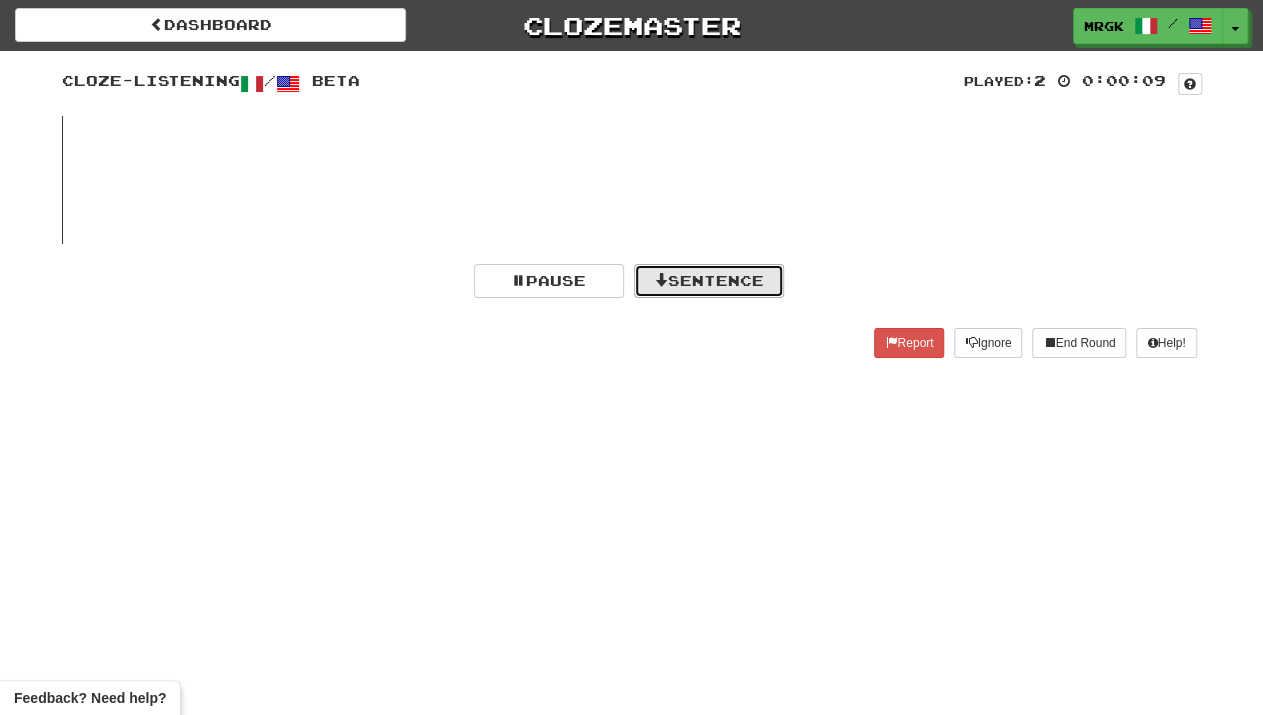 click on "Sentence" at bounding box center (709, 281) 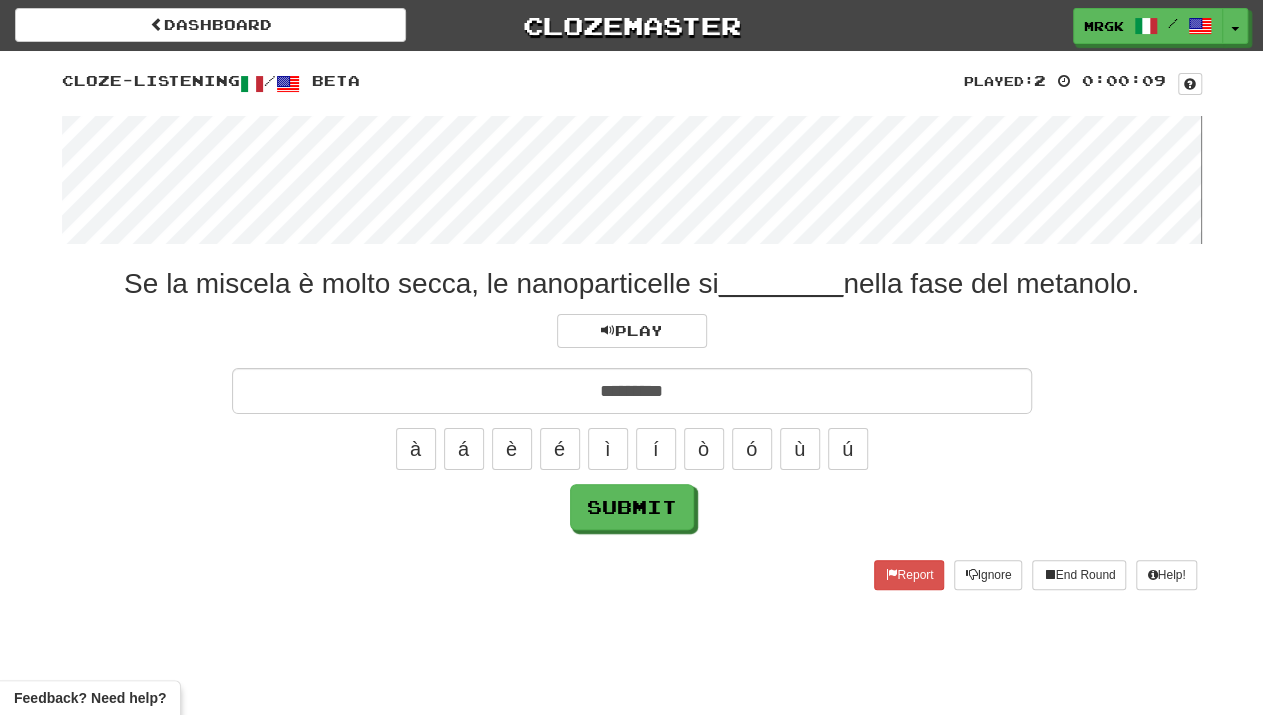 type on "*********" 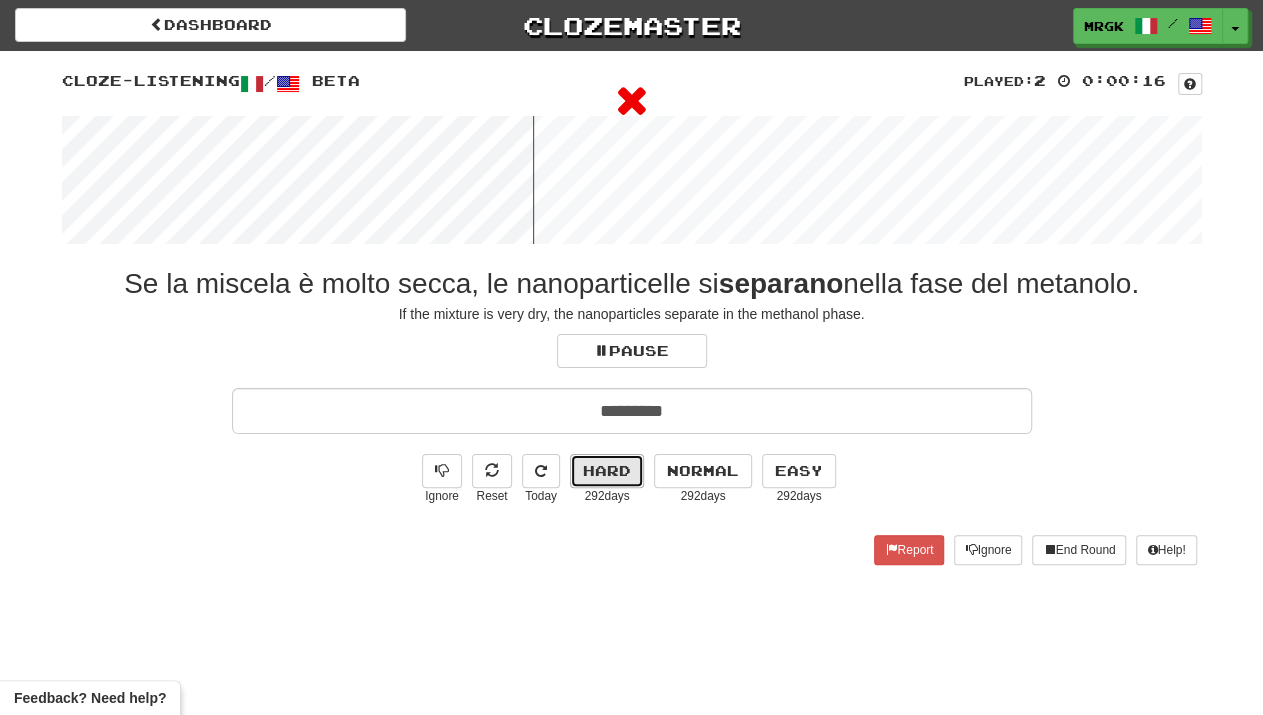 click on "Hard" at bounding box center [607, 471] 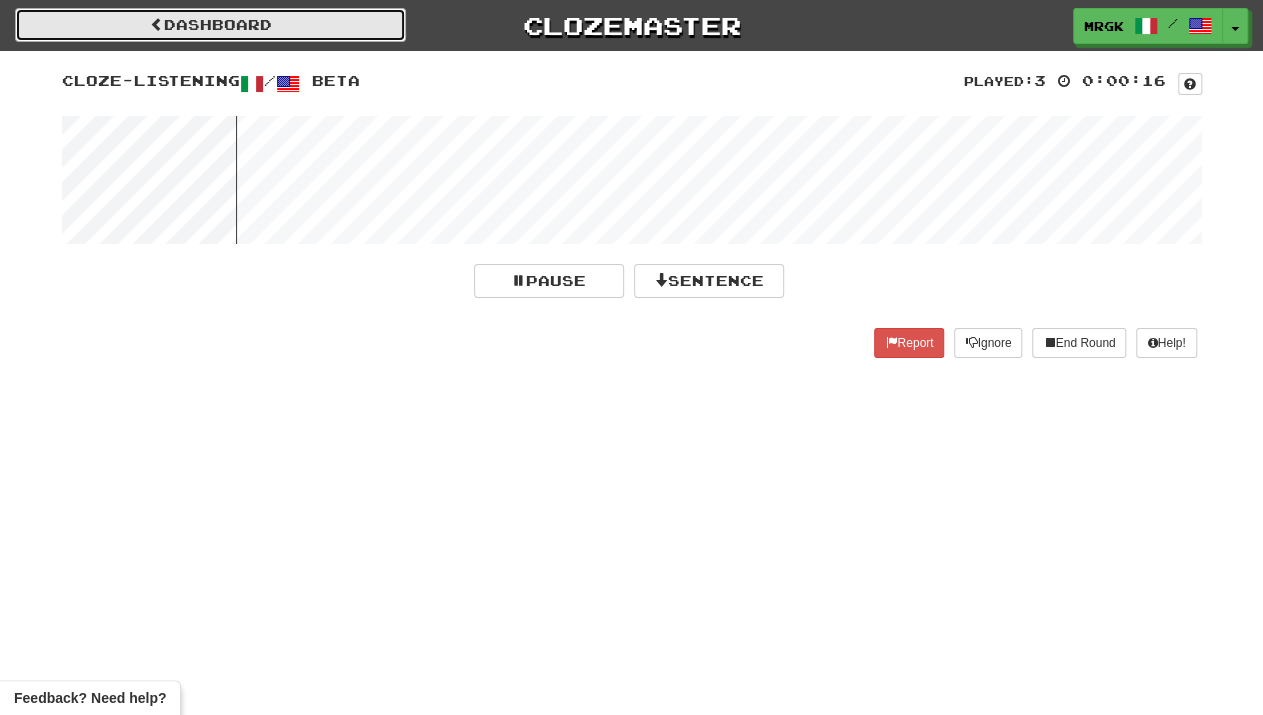 click on "Dashboard" at bounding box center [210, 25] 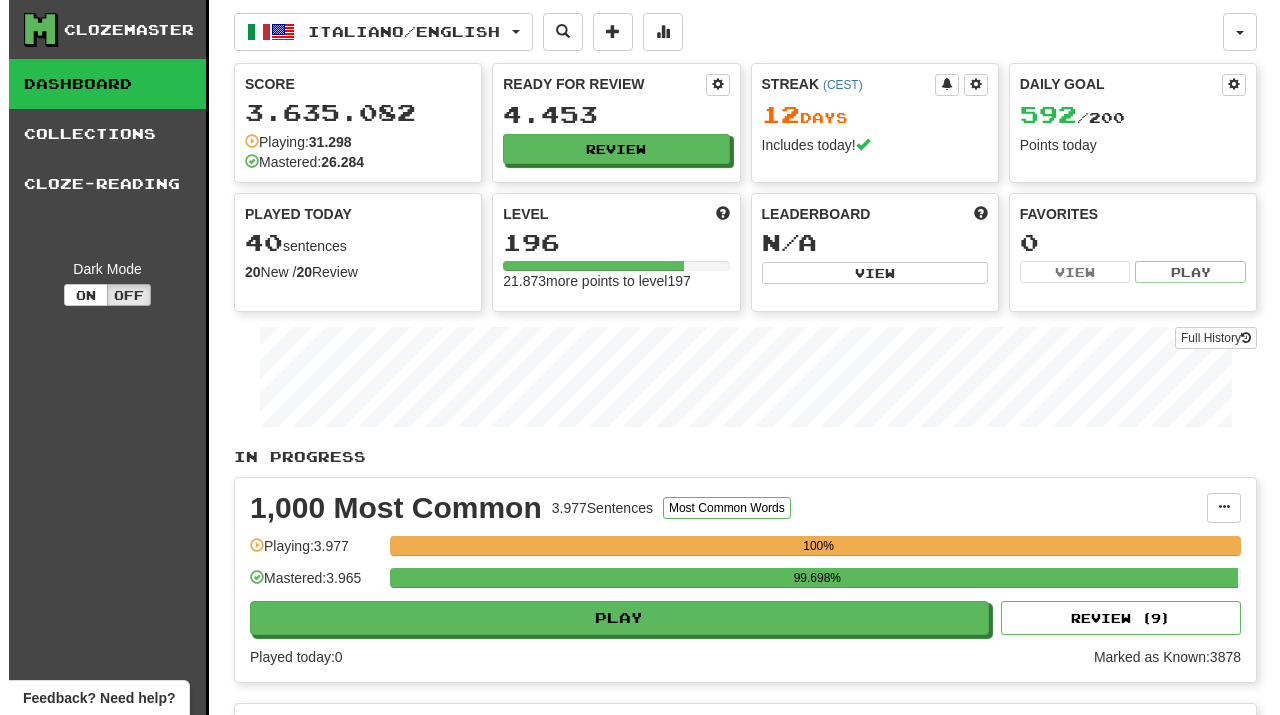 scroll, scrollTop: 0, scrollLeft: 0, axis: both 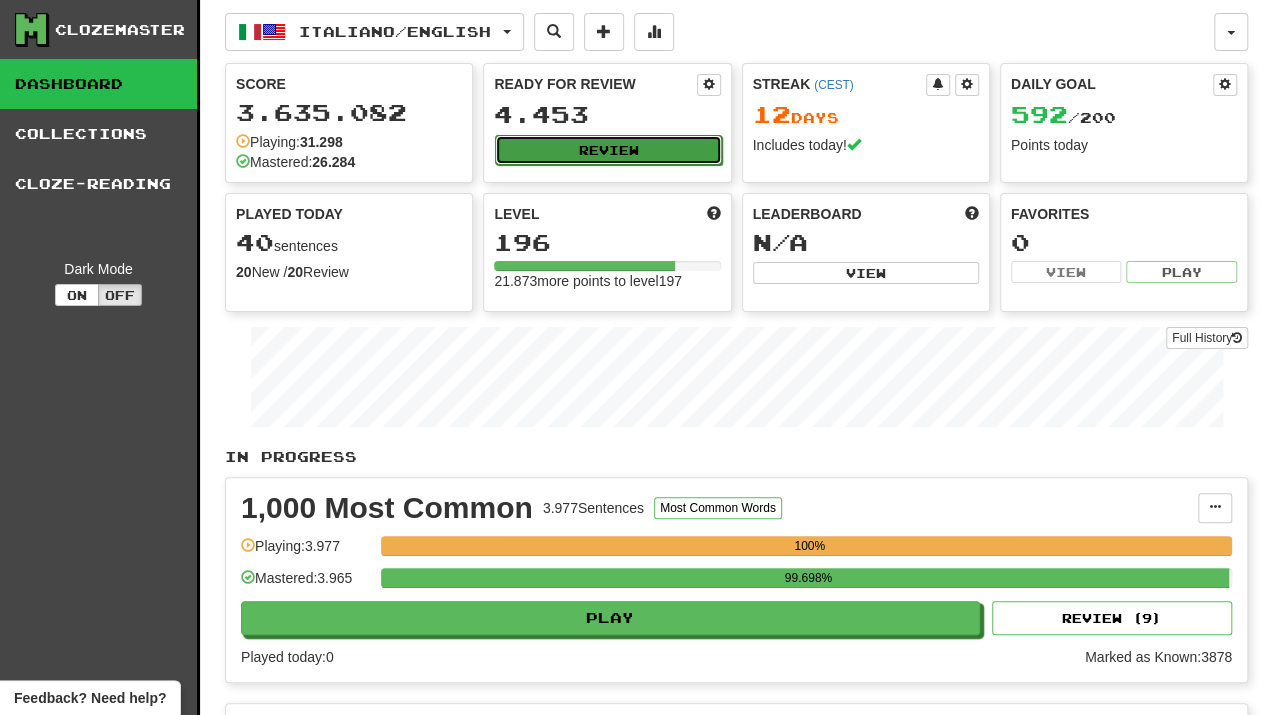 click on "Review" at bounding box center [608, 150] 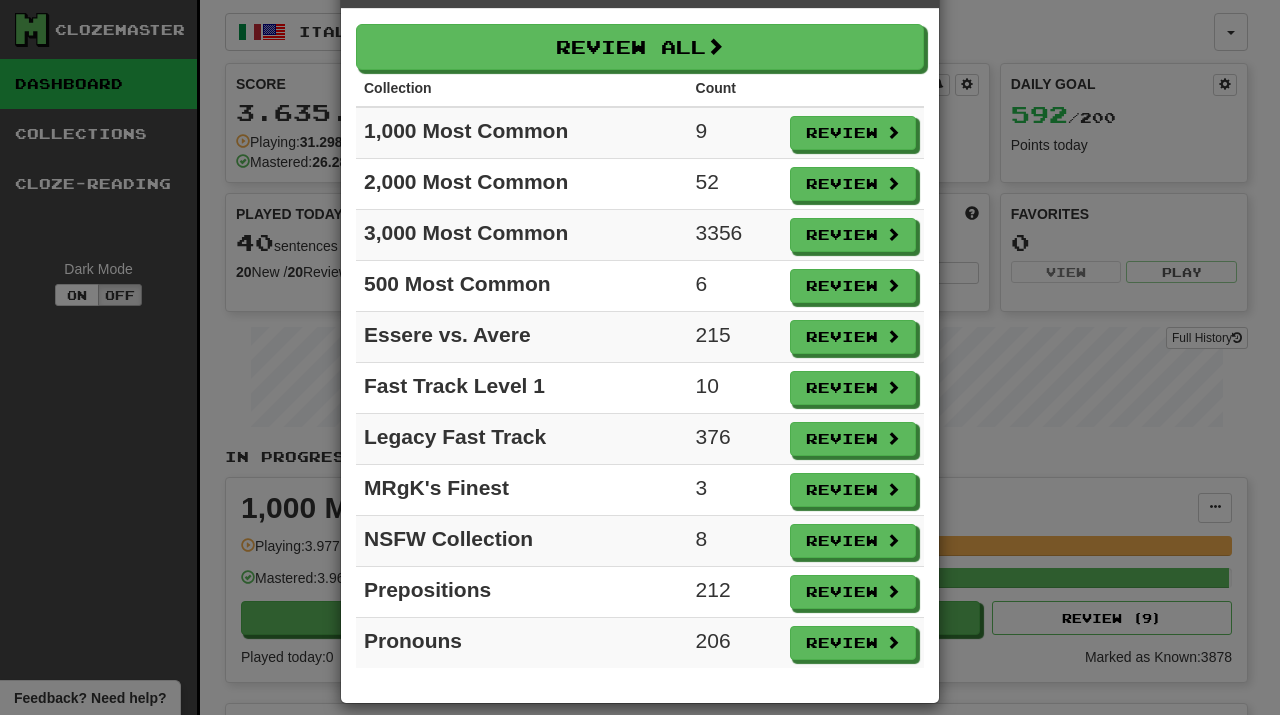 scroll, scrollTop: 79, scrollLeft: 0, axis: vertical 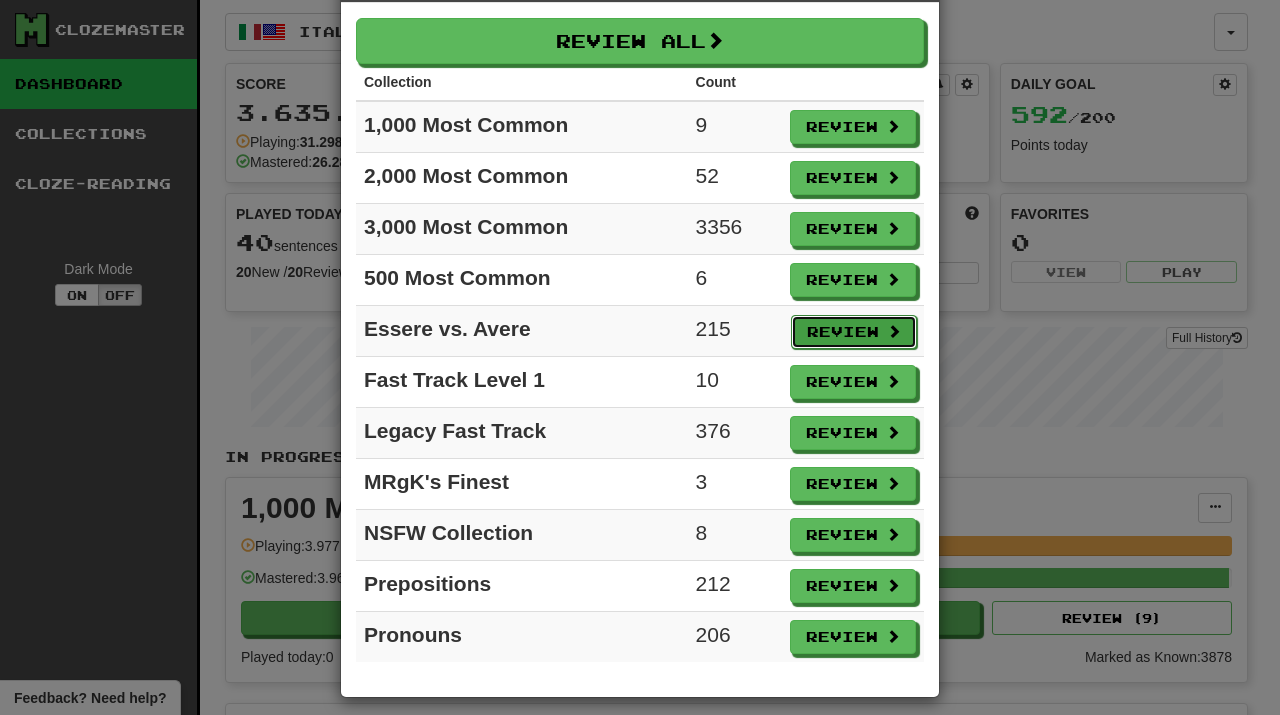 click on "Review" at bounding box center [854, 332] 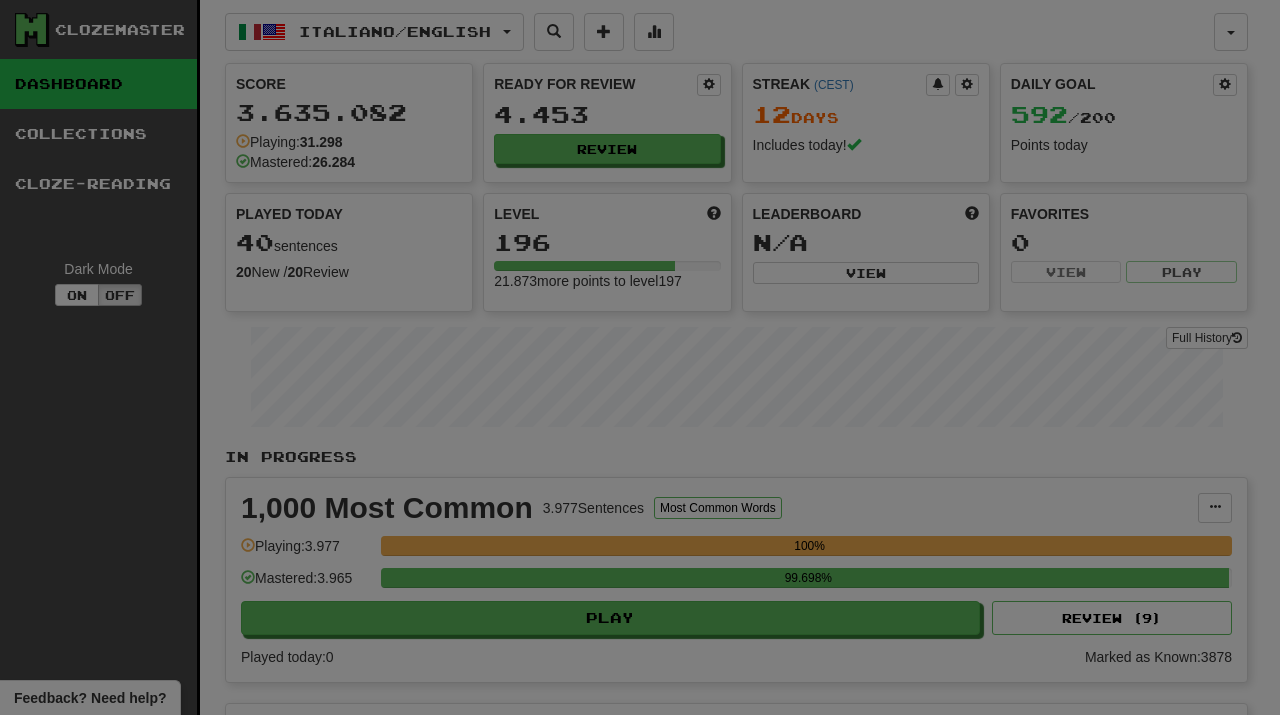select on "**" 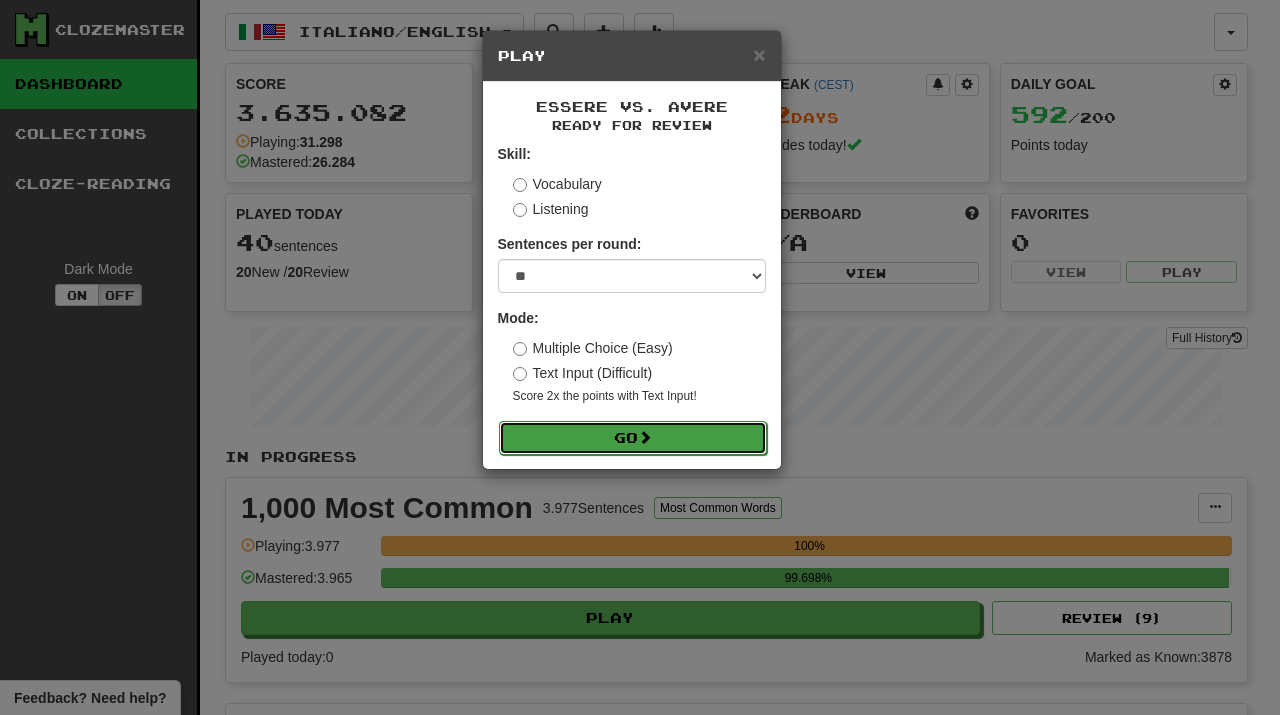 click on "Go" at bounding box center [633, 438] 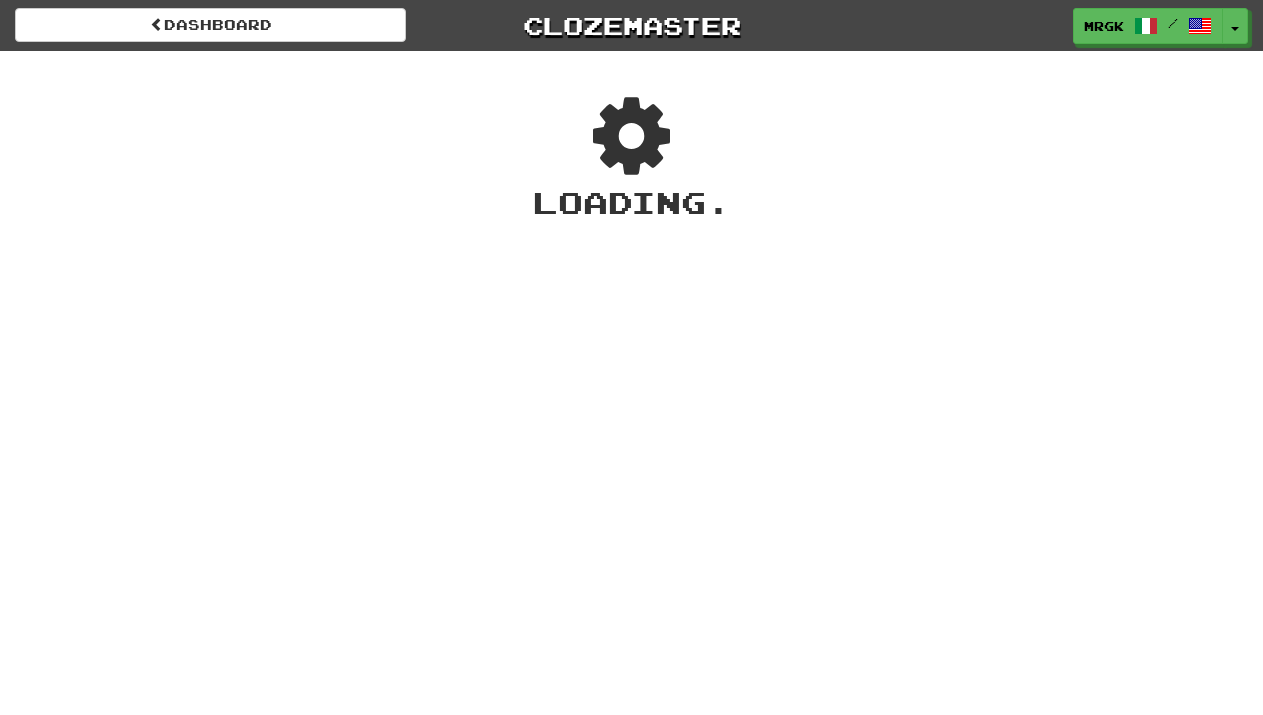 scroll, scrollTop: 0, scrollLeft: 0, axis: both 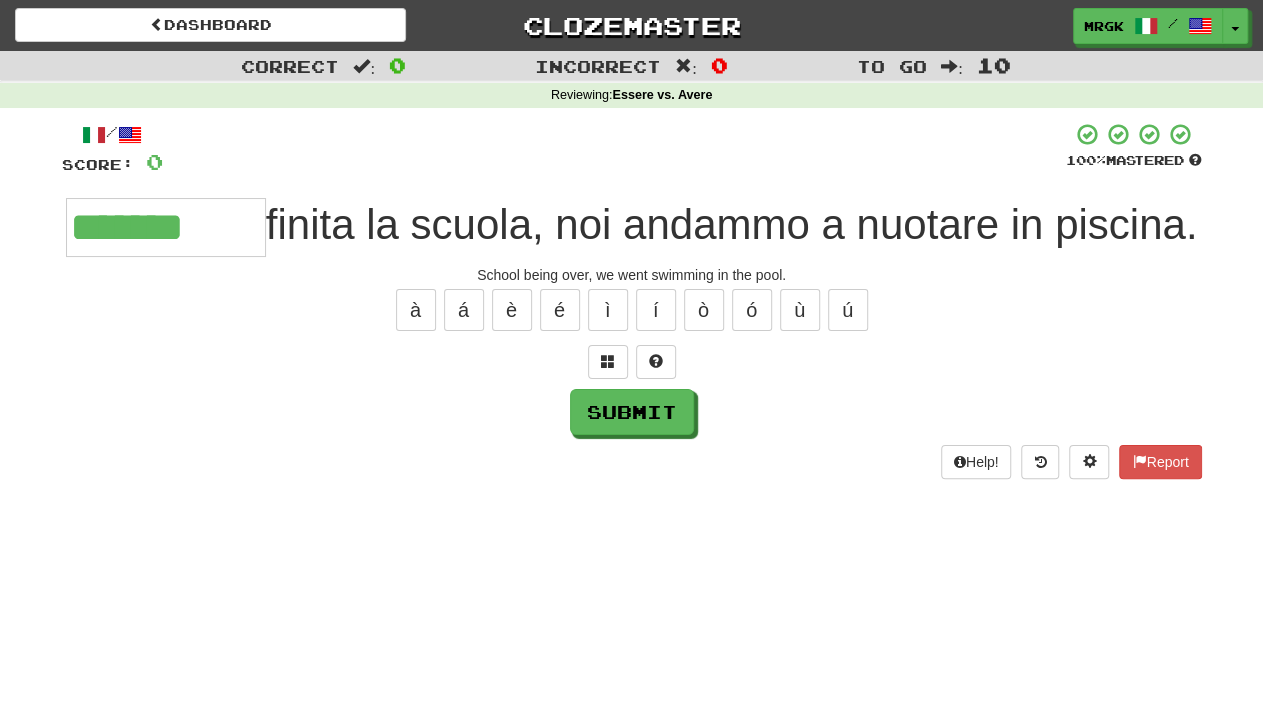 type on "*******" 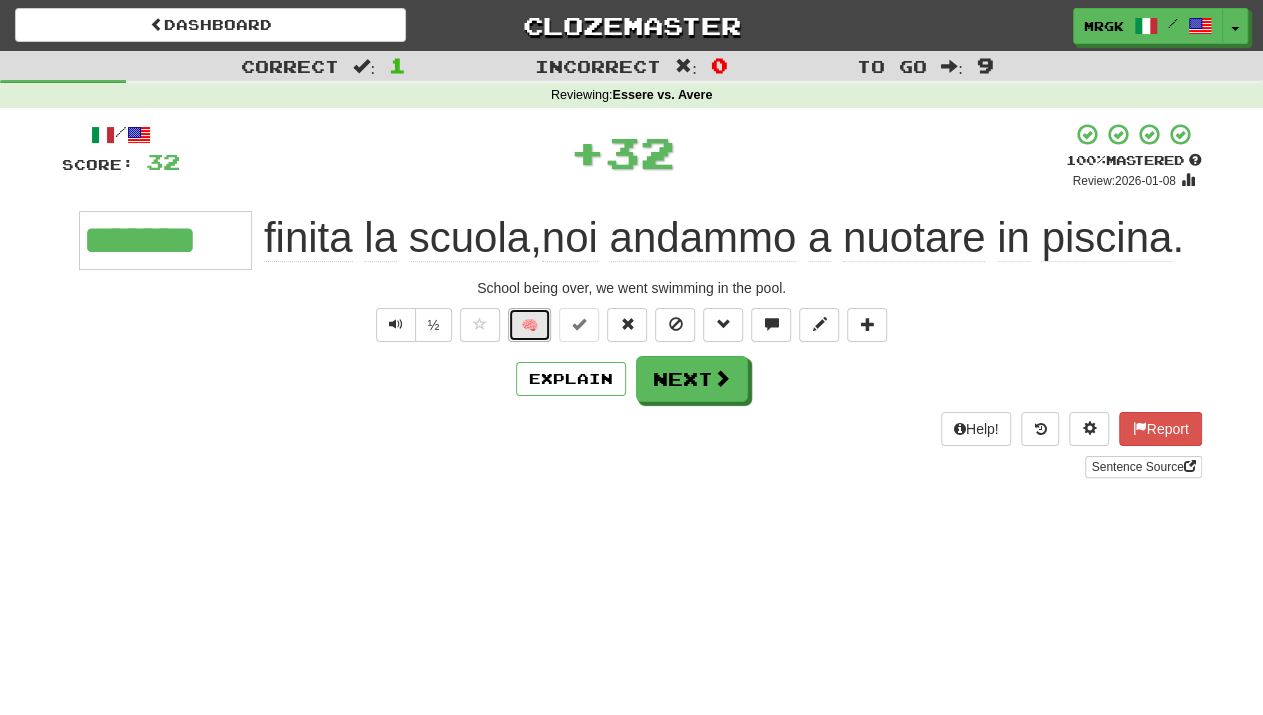 click on "🧠" at bounding box center (529, 325) 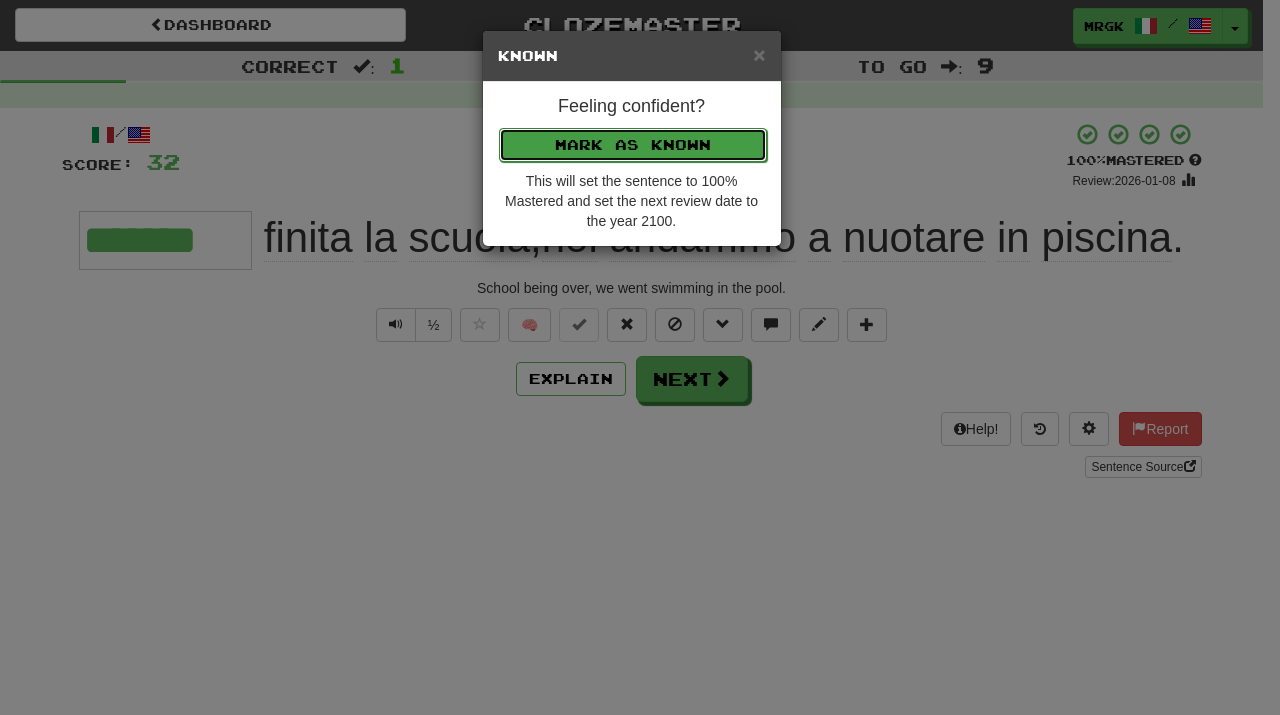 click on "Mark as Known" at bounding box center [633, 145] 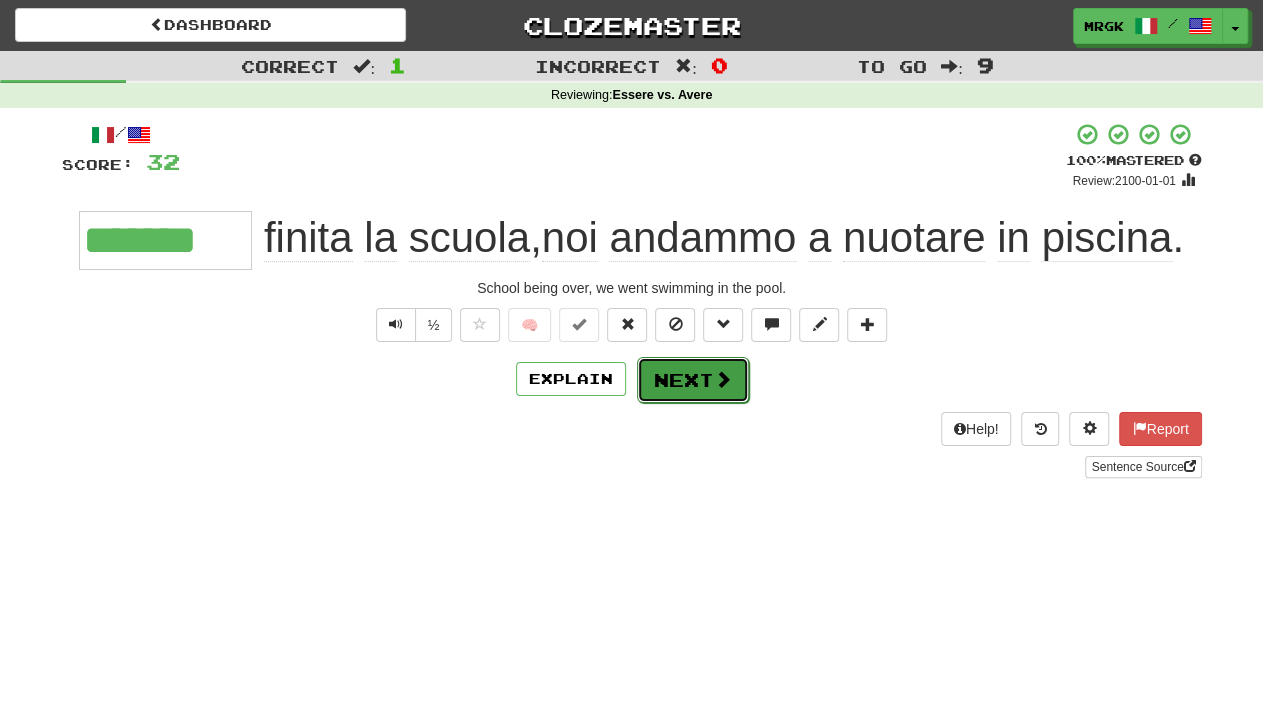 click on "Next" at bounding box center [693, 380] 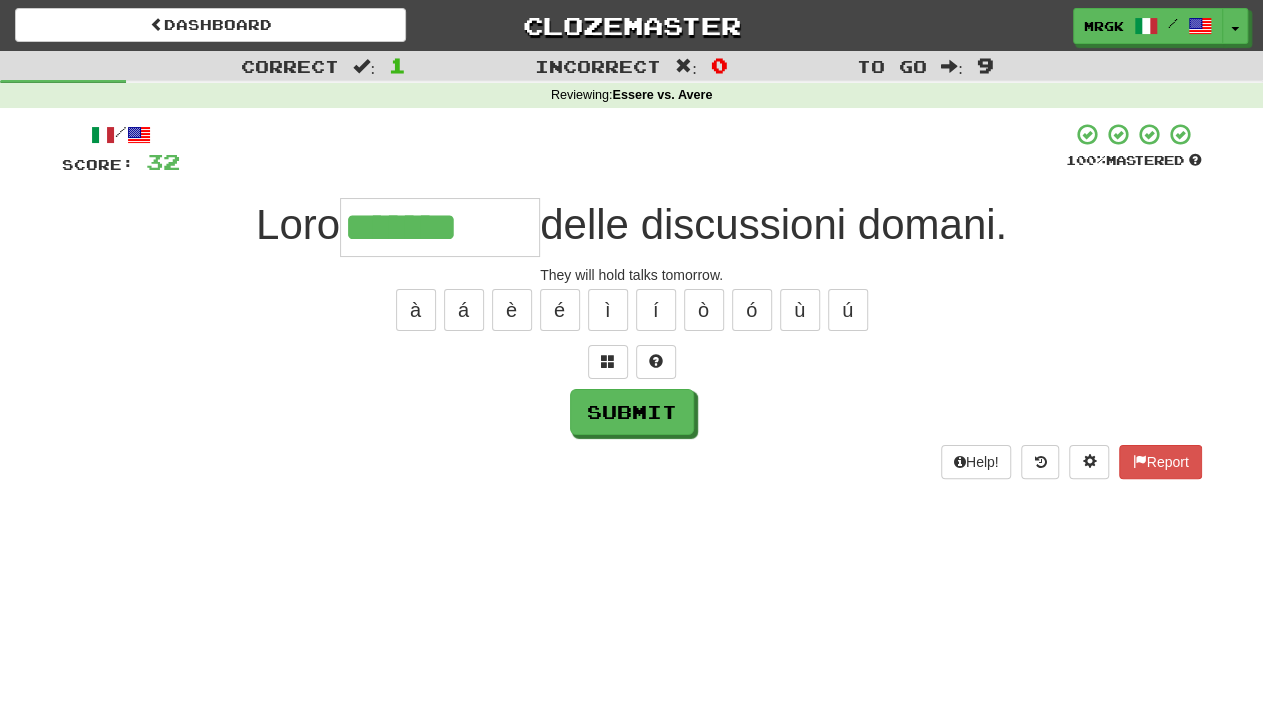 type on "*******" 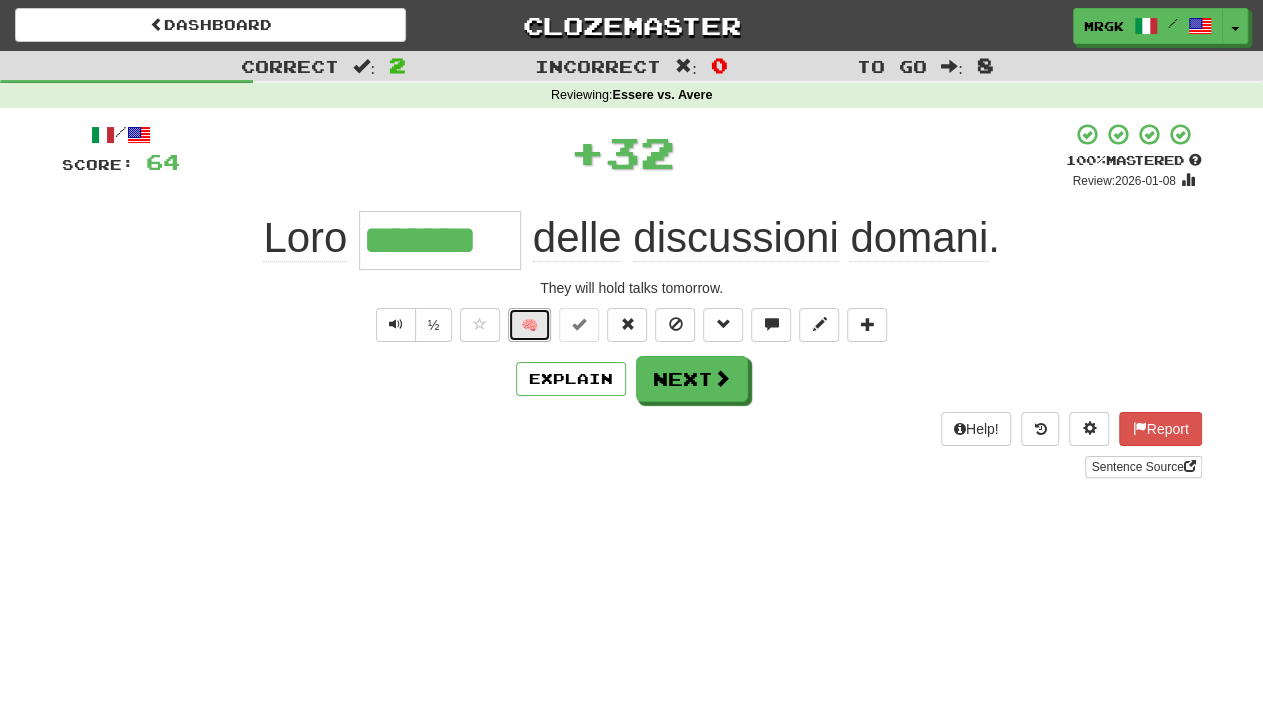 click on "🧠" at bounding box center [529, 325] 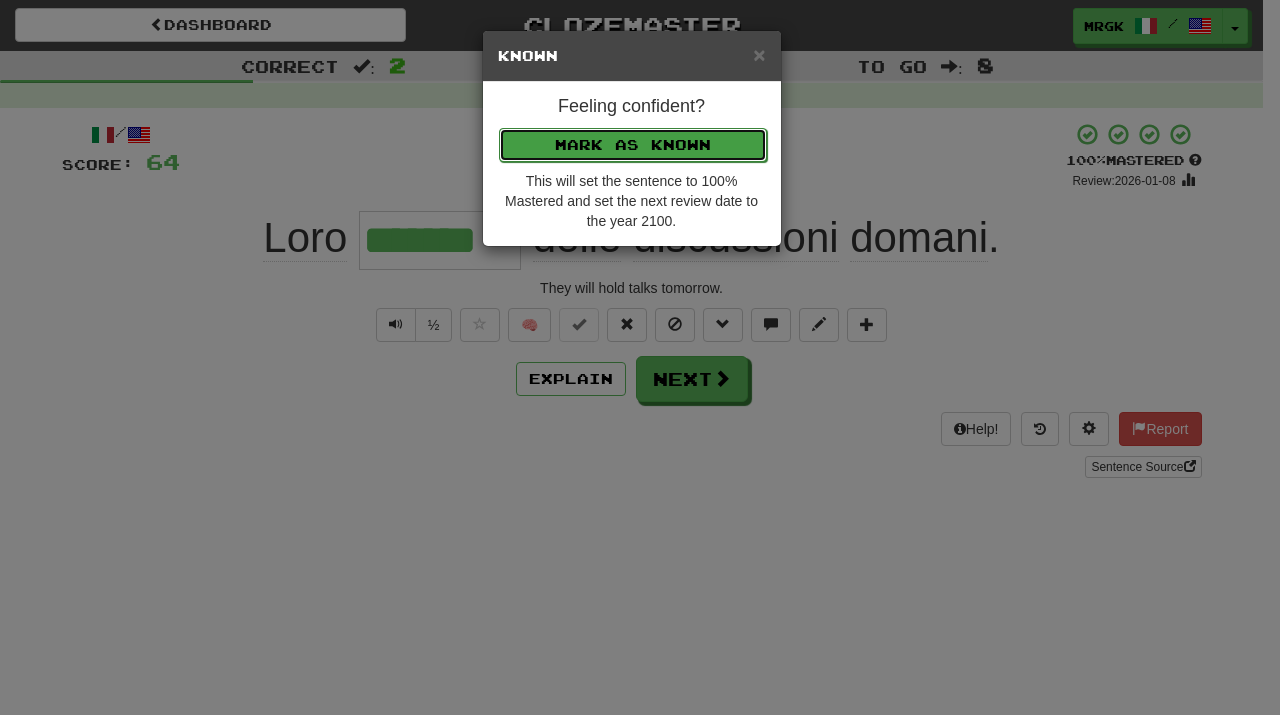 click on "Mark as Known" at bounding box center (633, 145) 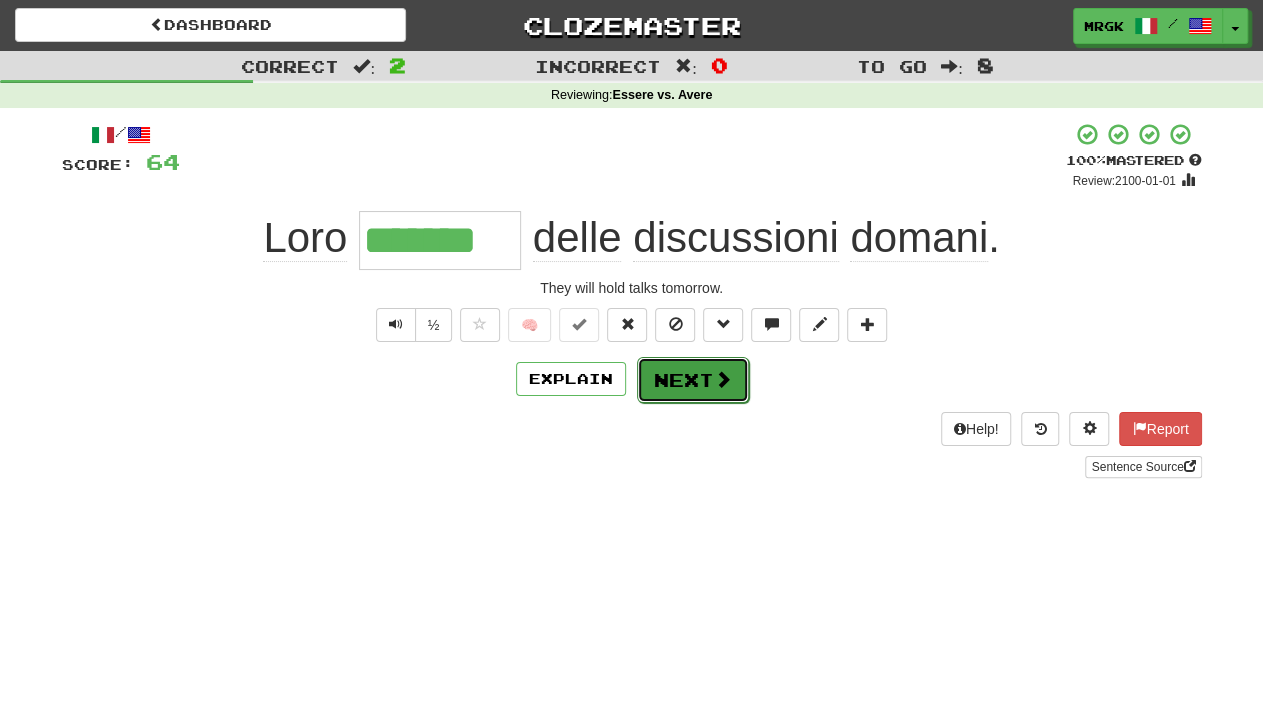 click at bounding box center [723, 379] 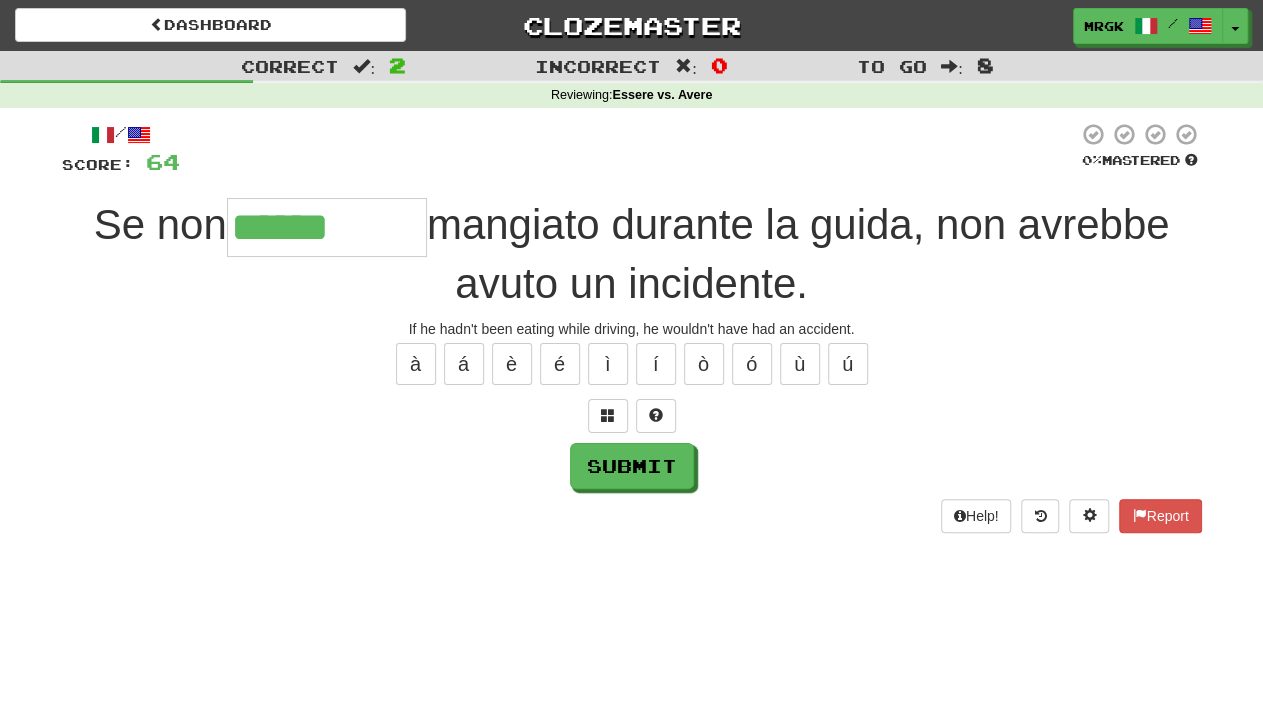 type on "******" 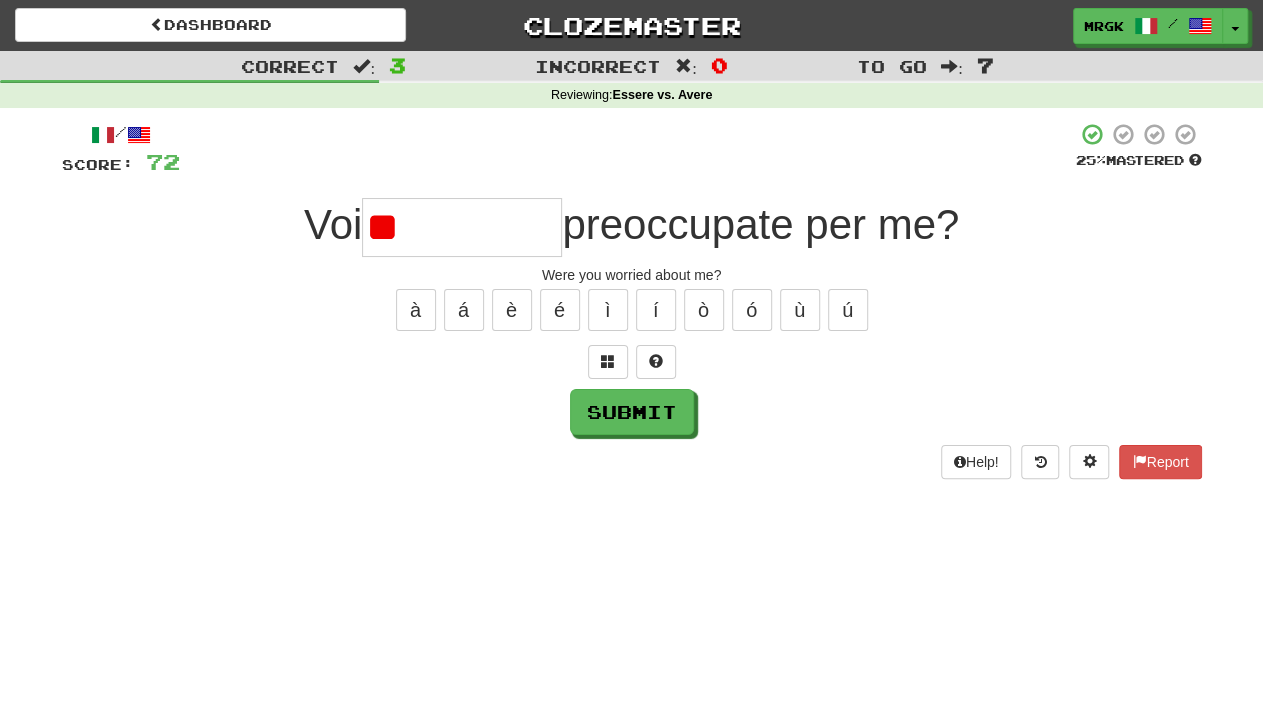 type on "*" 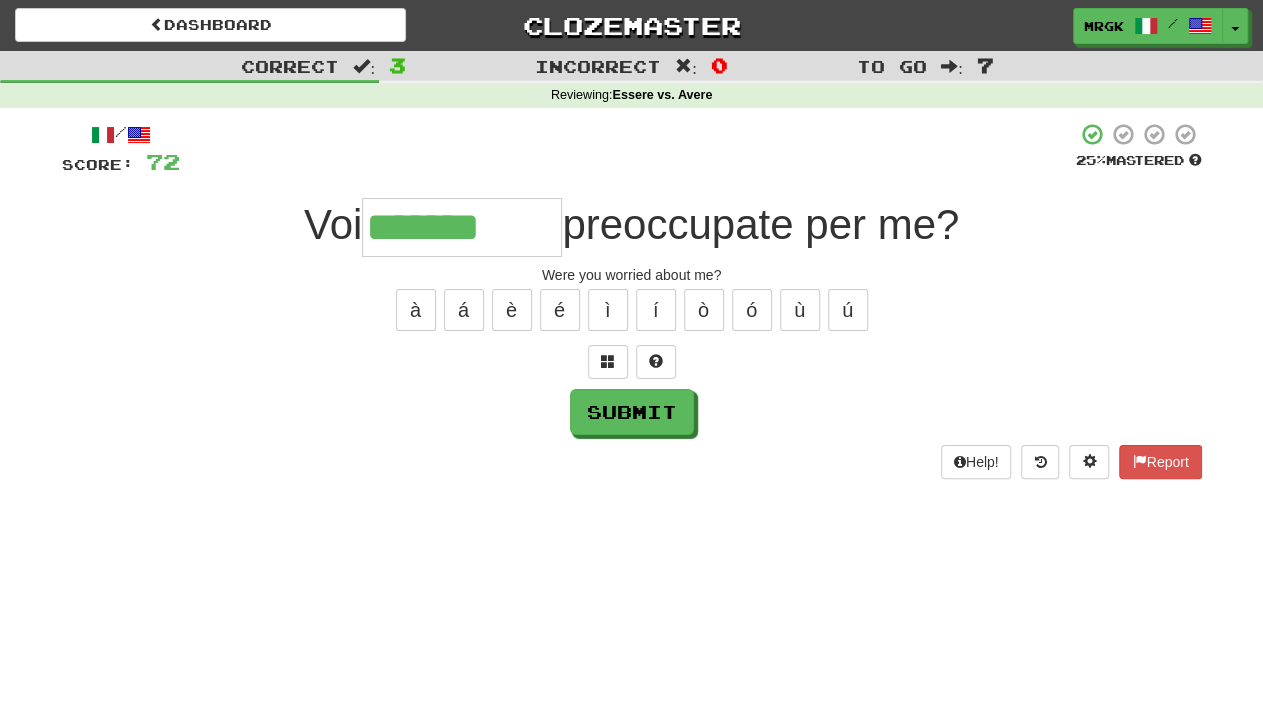 type on "*******" 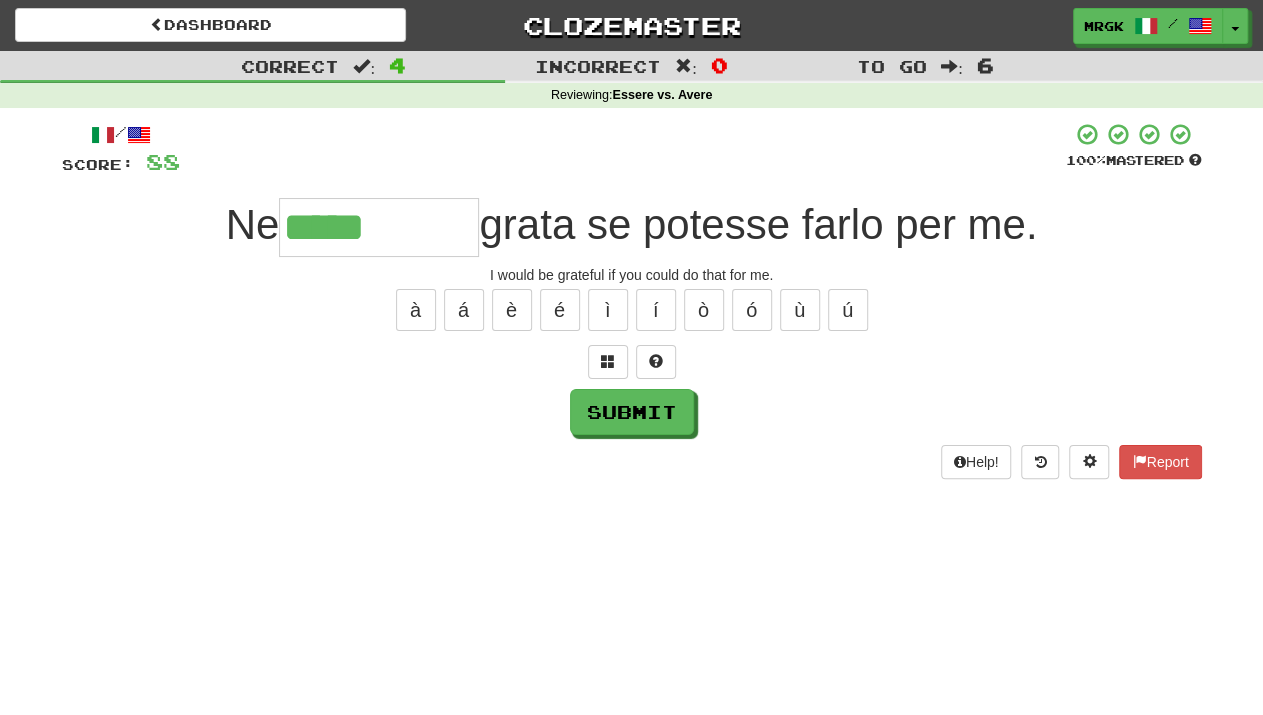 type on "*****" 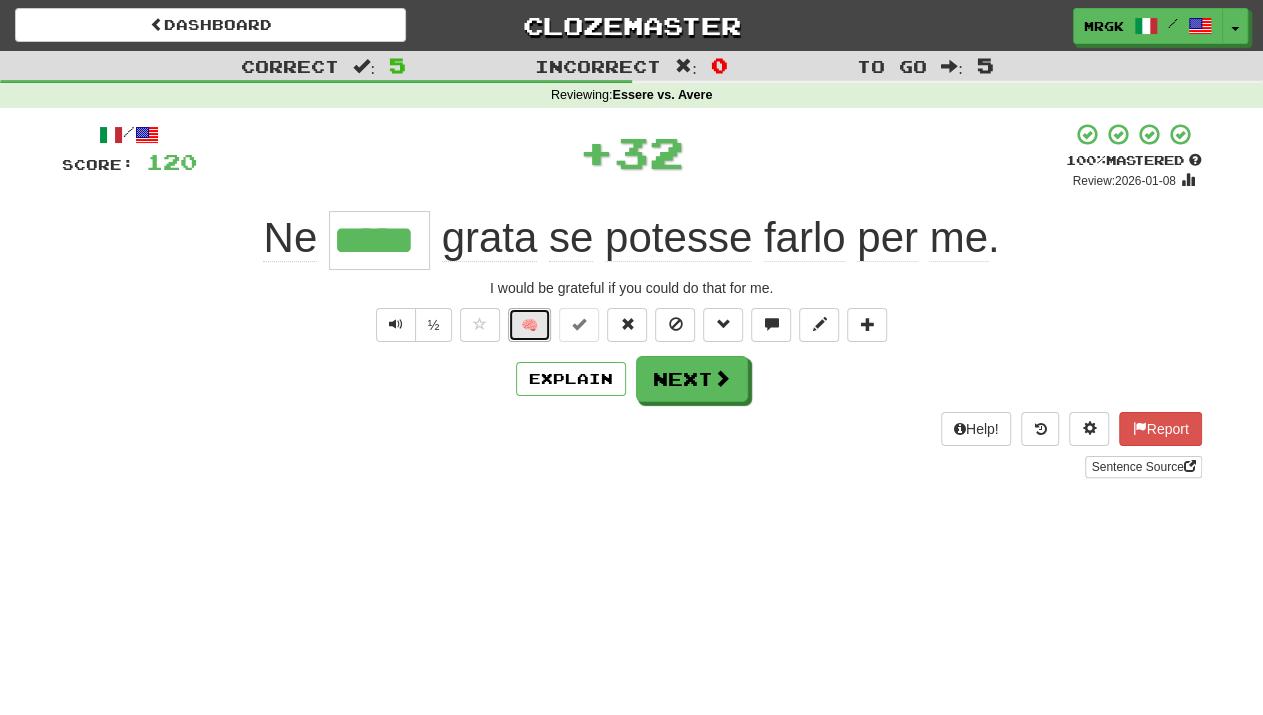 click on "🧠" at bounding box center [529, 325] 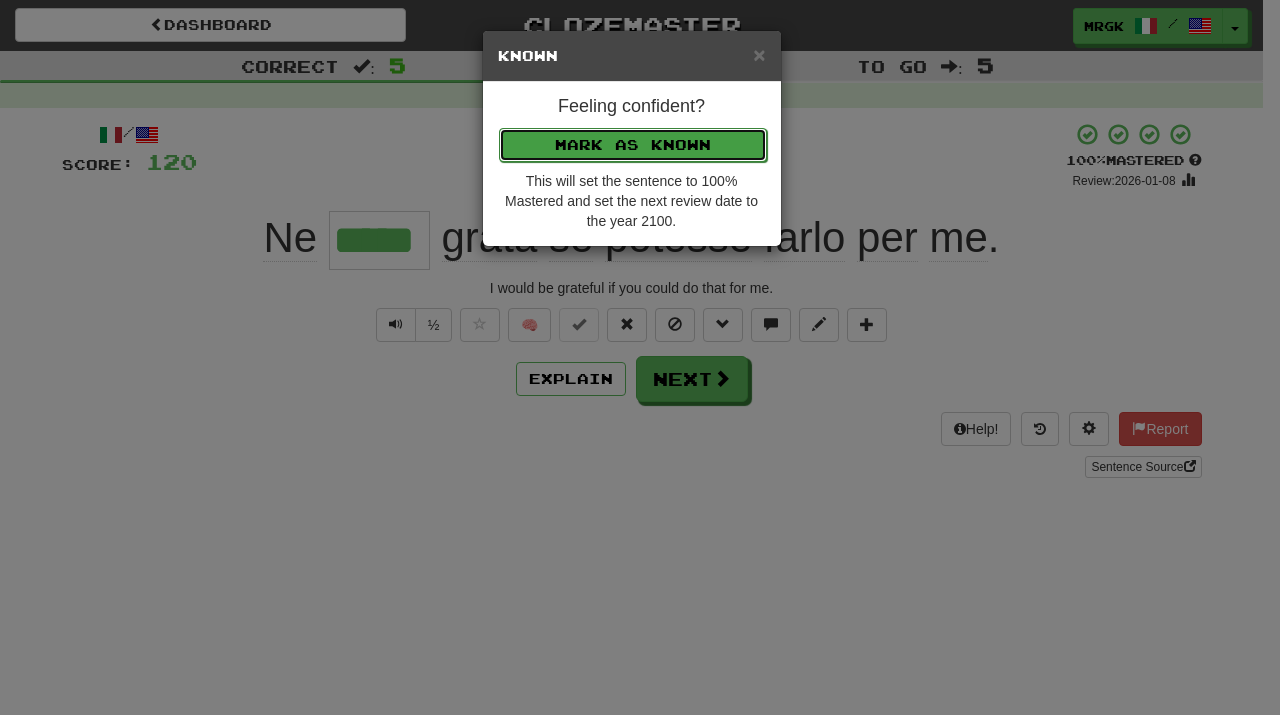 click on "Mark as Known" at bounding box center (633, 145) 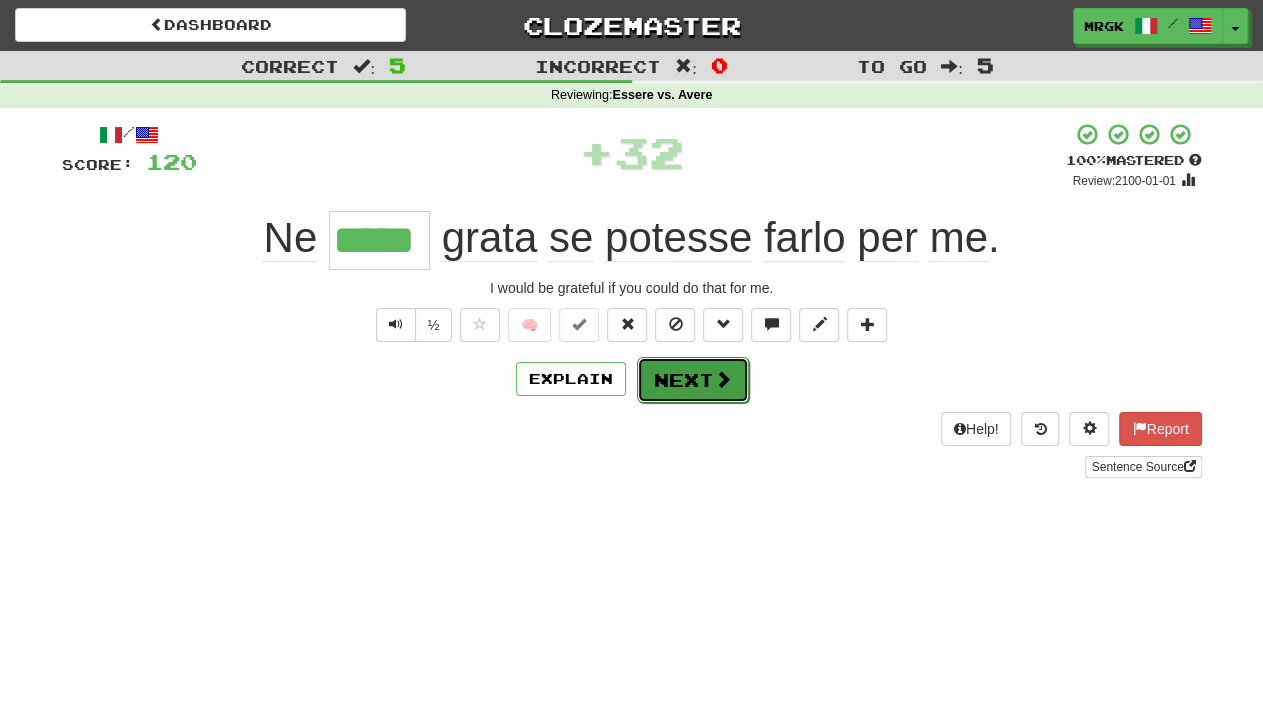 click on "Next" at bounding box center (693, 380) 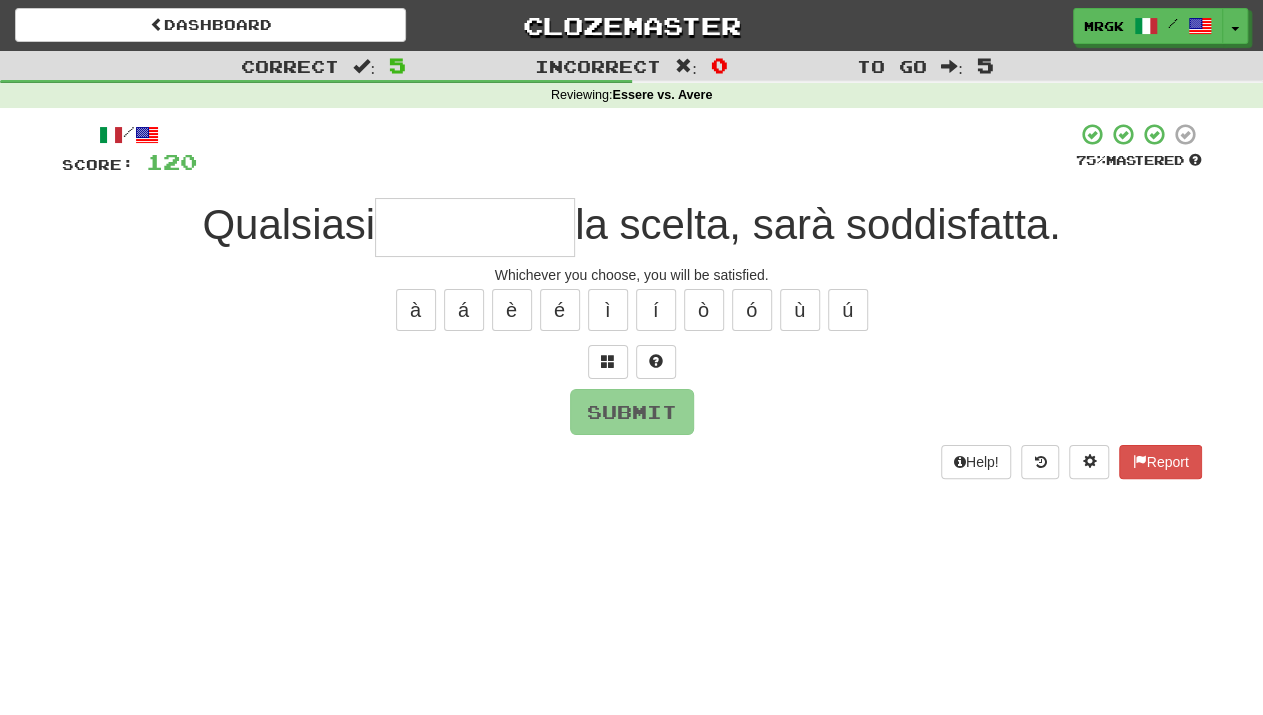 type on "*" 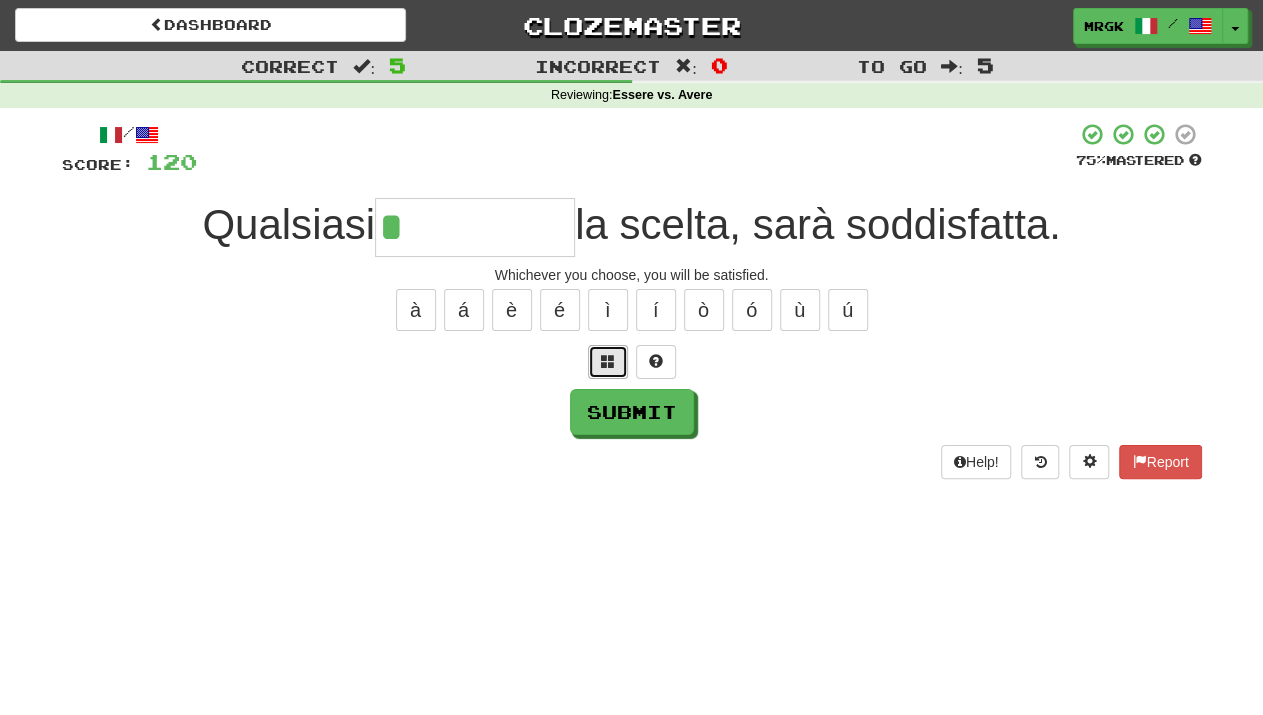 click at bounding box center [608, 361] 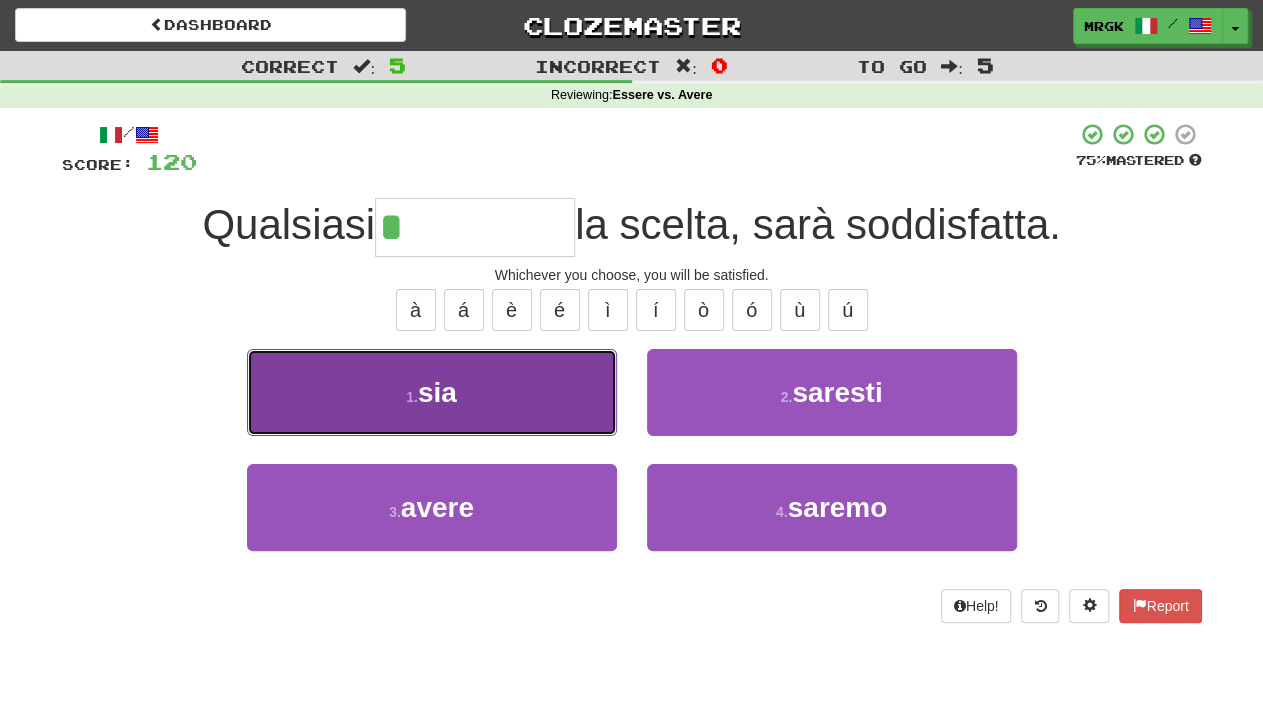 click on "1 .  sia" at bounding box center (432, 392) 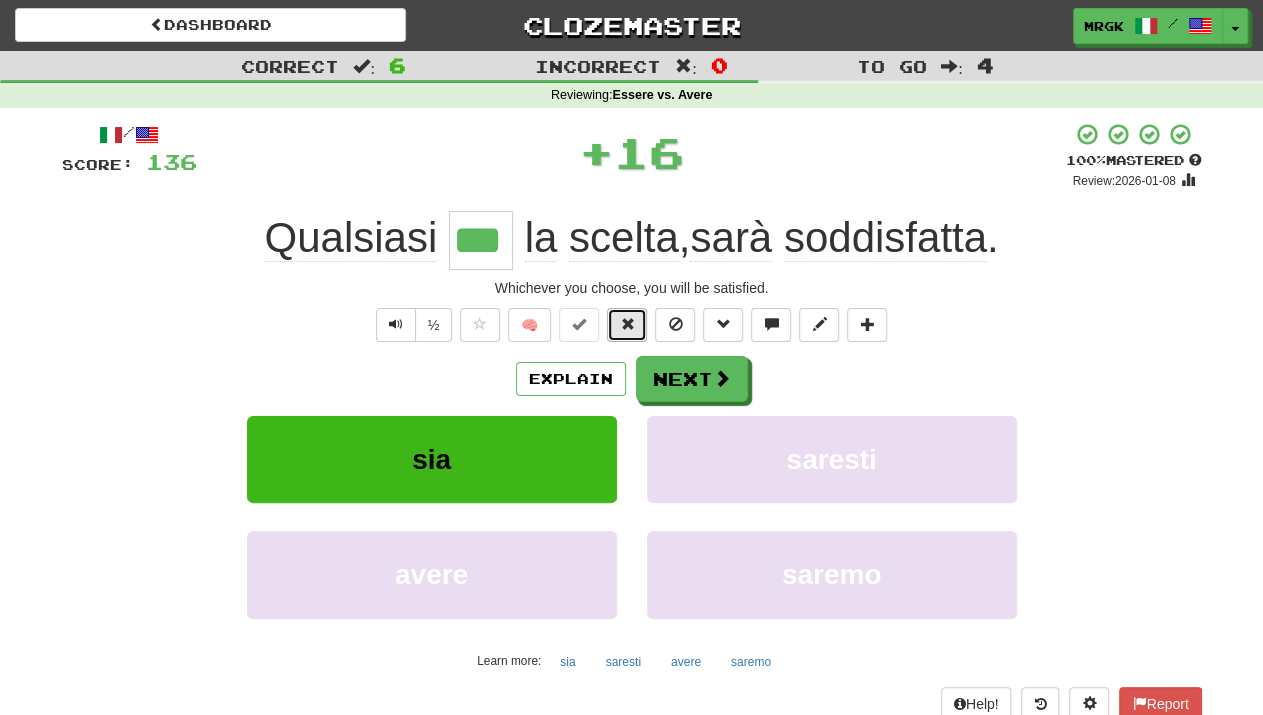 click at bounding box center (627, 325) 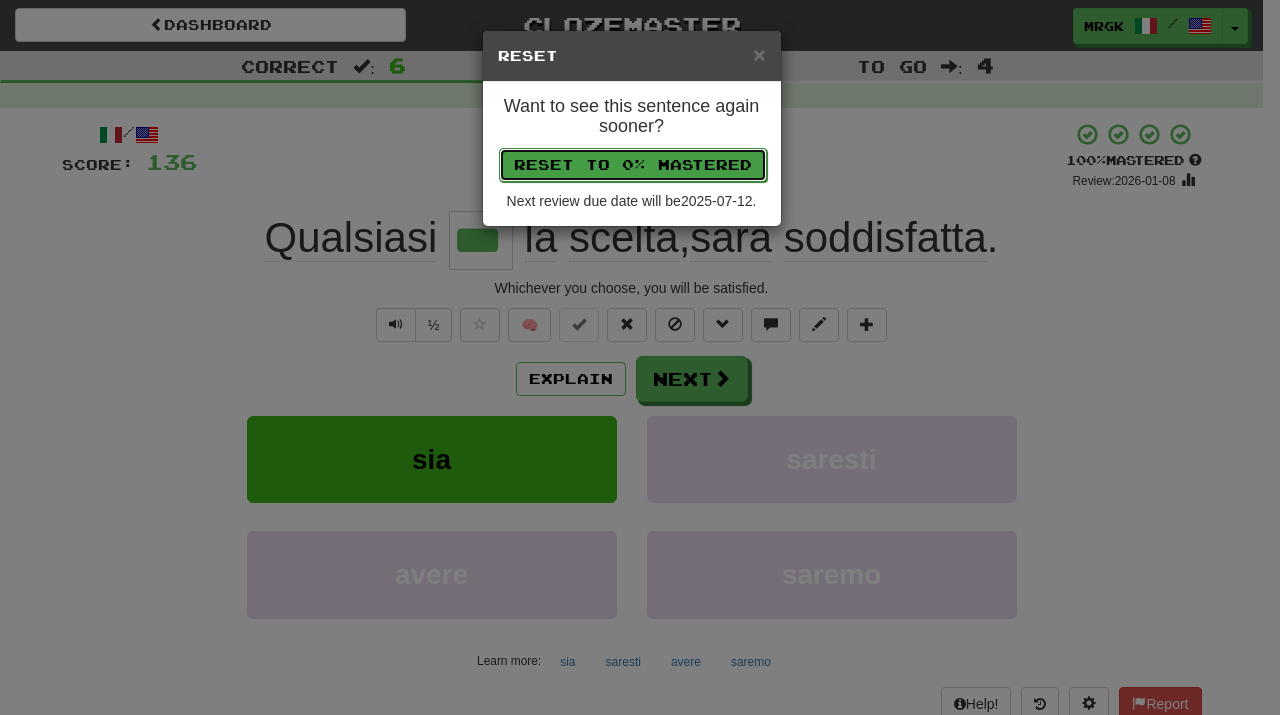 click on "Reset to 0% Mastered" at bounding box center [633, 165] 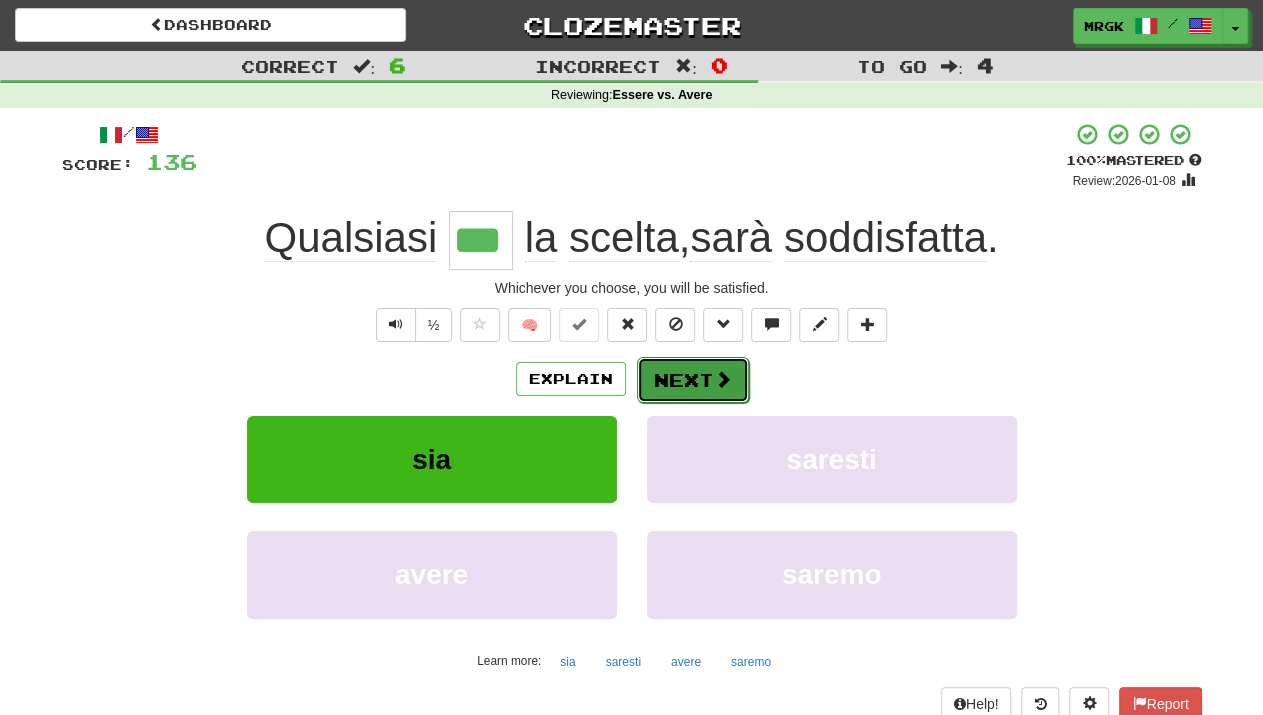 click at bounding box center [723, 379] 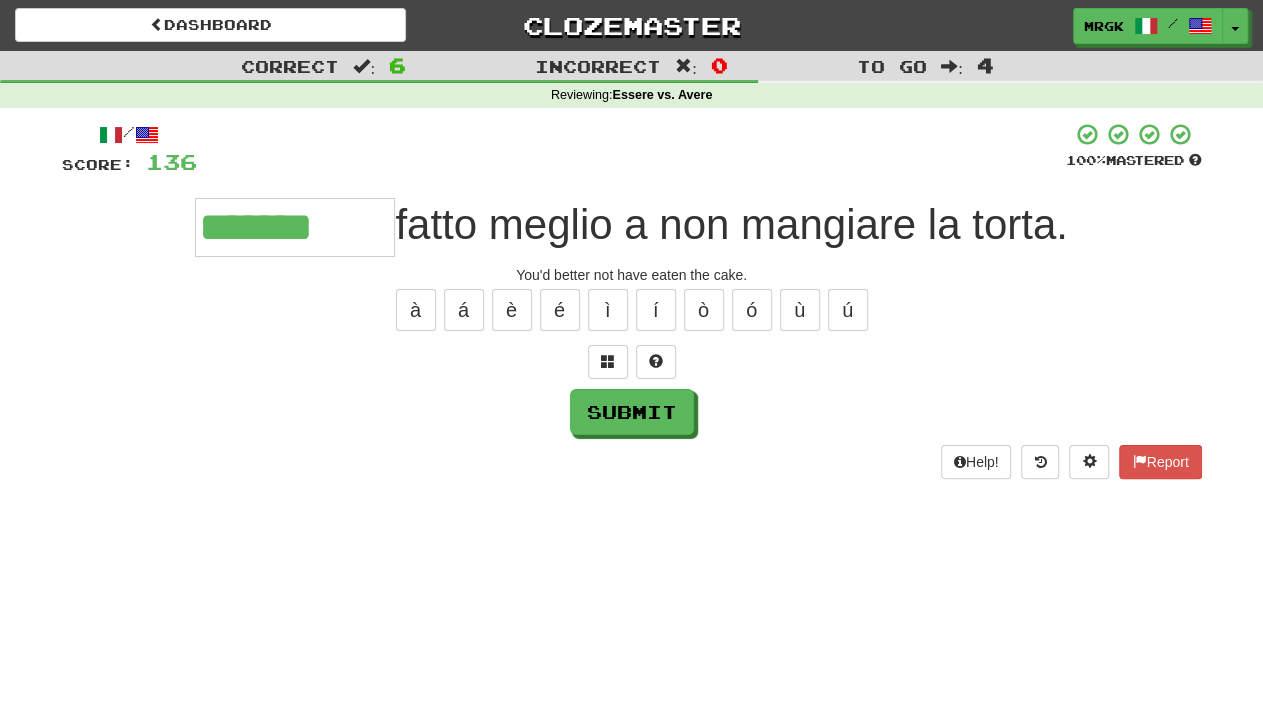 type on "*******" 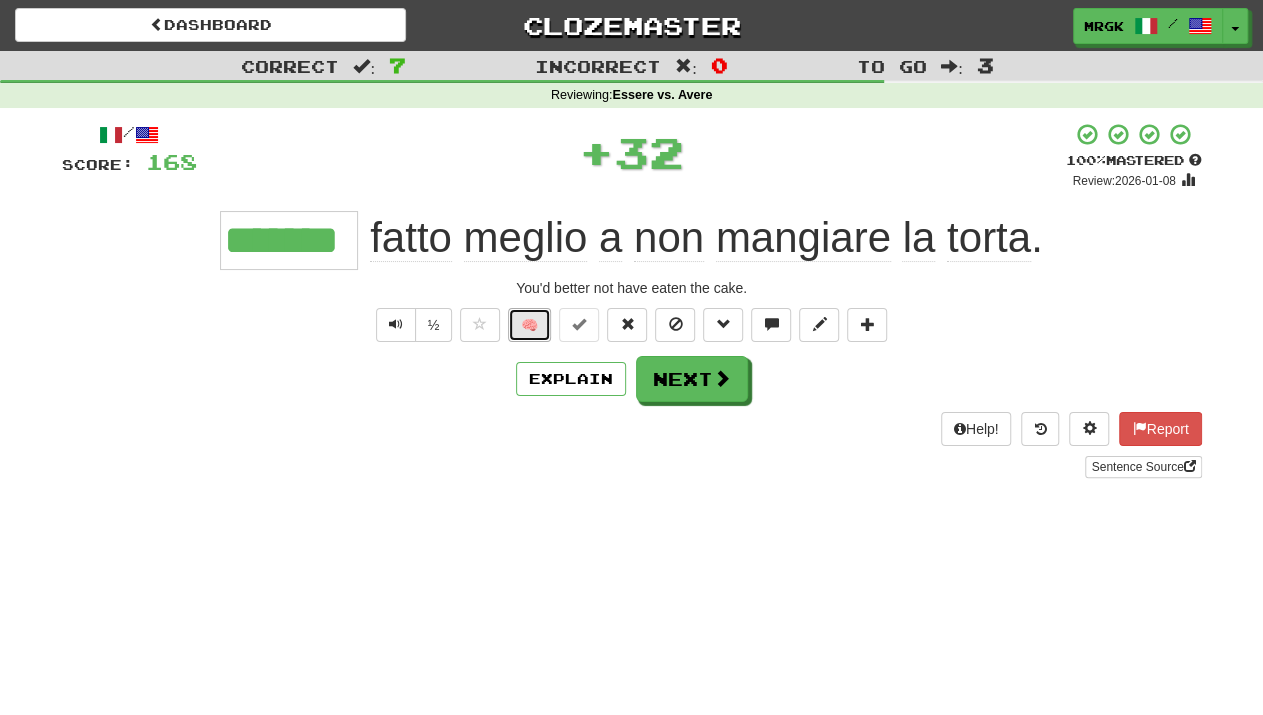 click on "🧠" at bounding box center [529, 325] 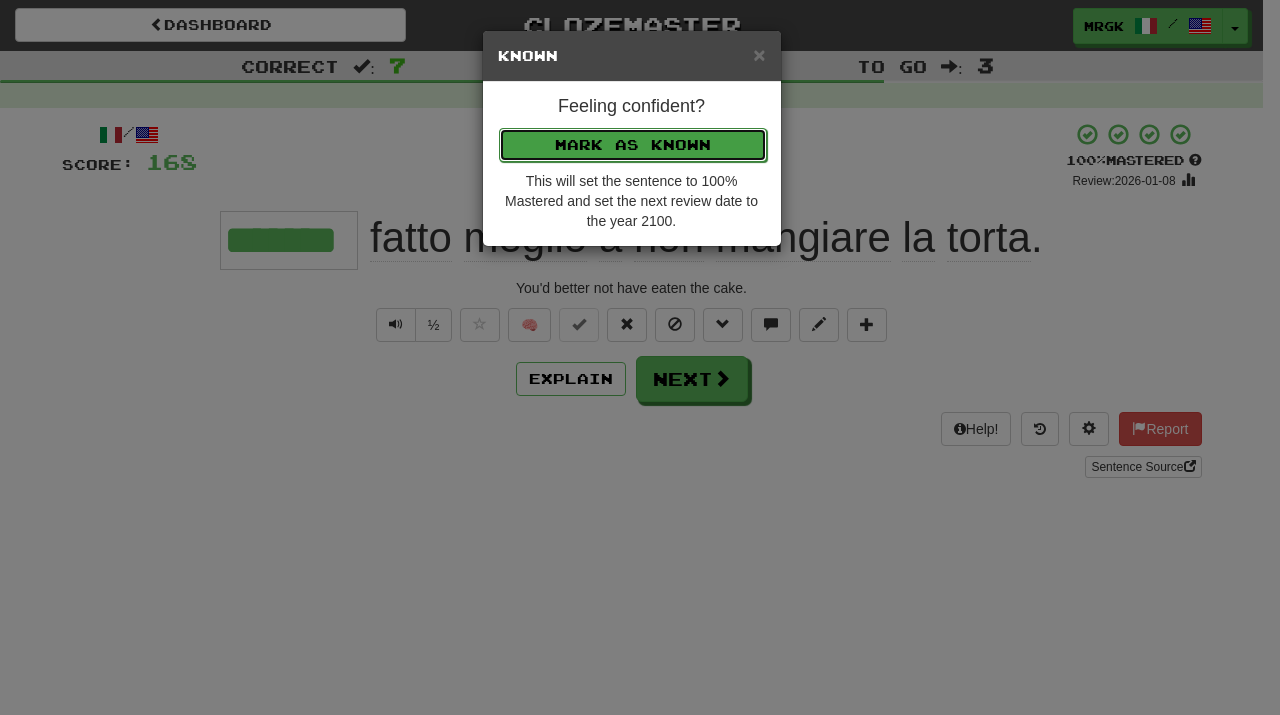 click on "Mark as Known" at bounding box center (633, 145) 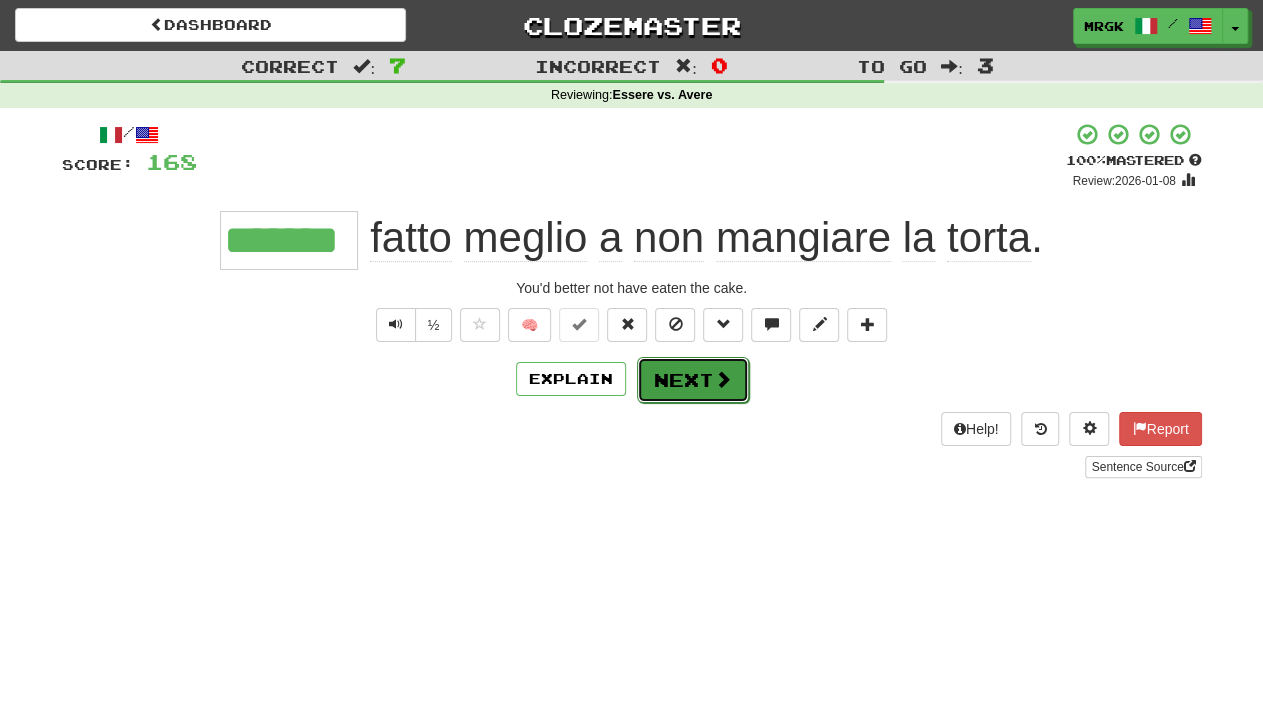 click on "Next" at bounding box center [693, 380] 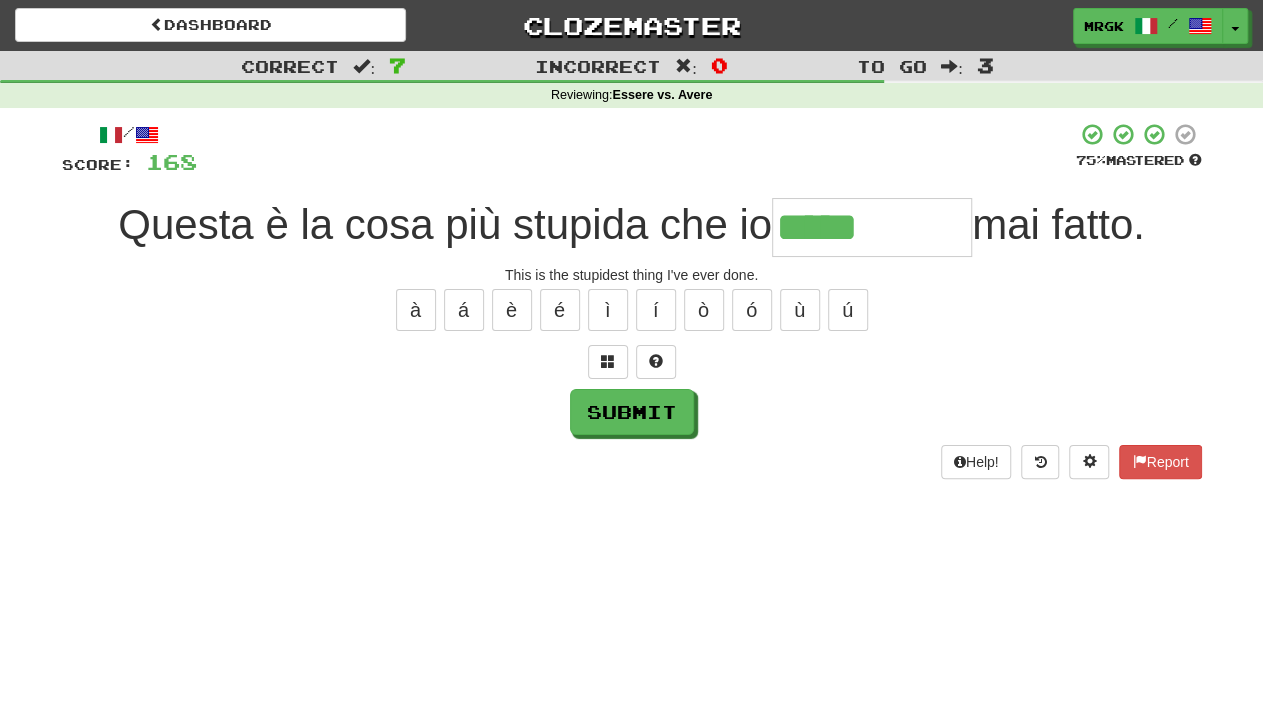 type on "*****" 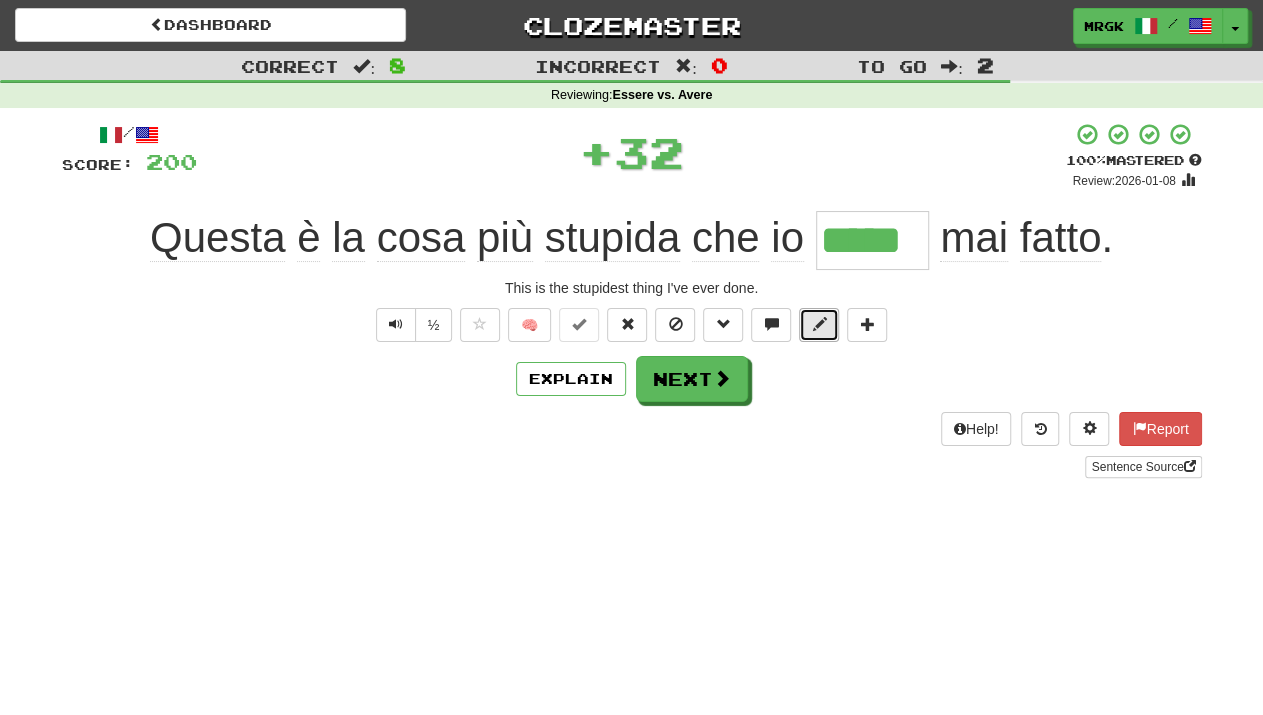 click at bounding box center (819, 324) 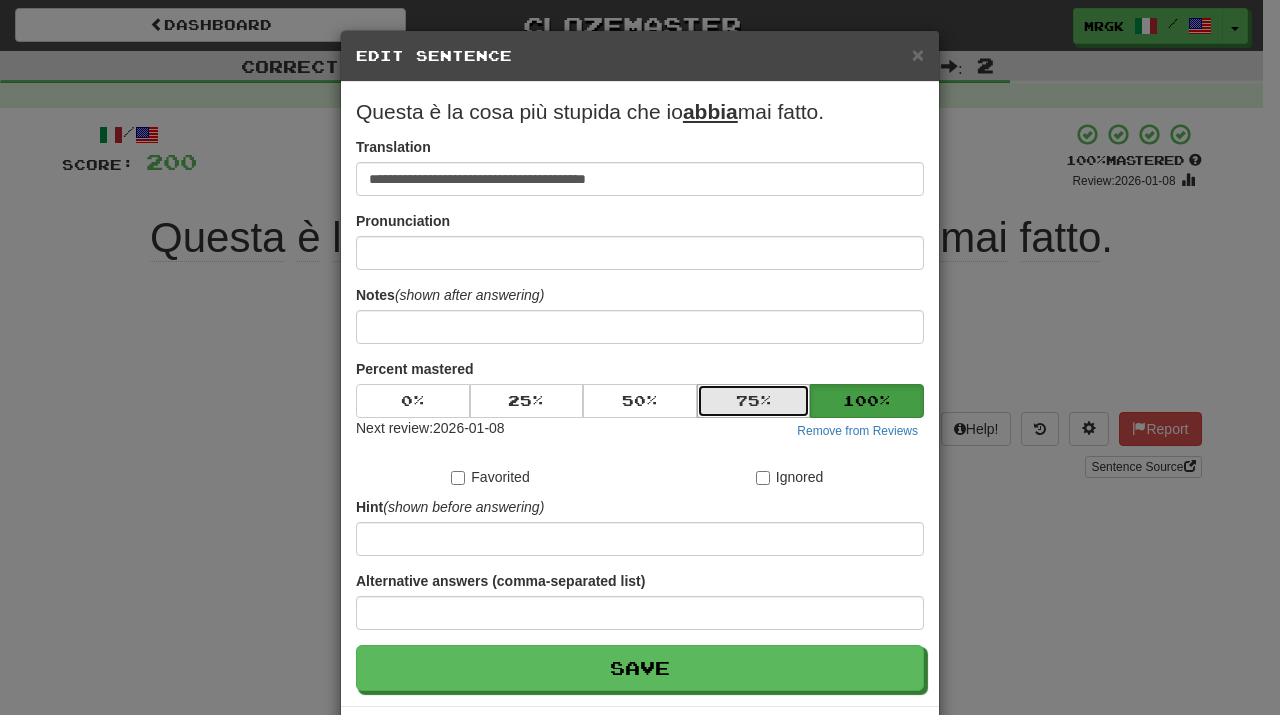 click on "75 %" at bounding box center (754, 401) 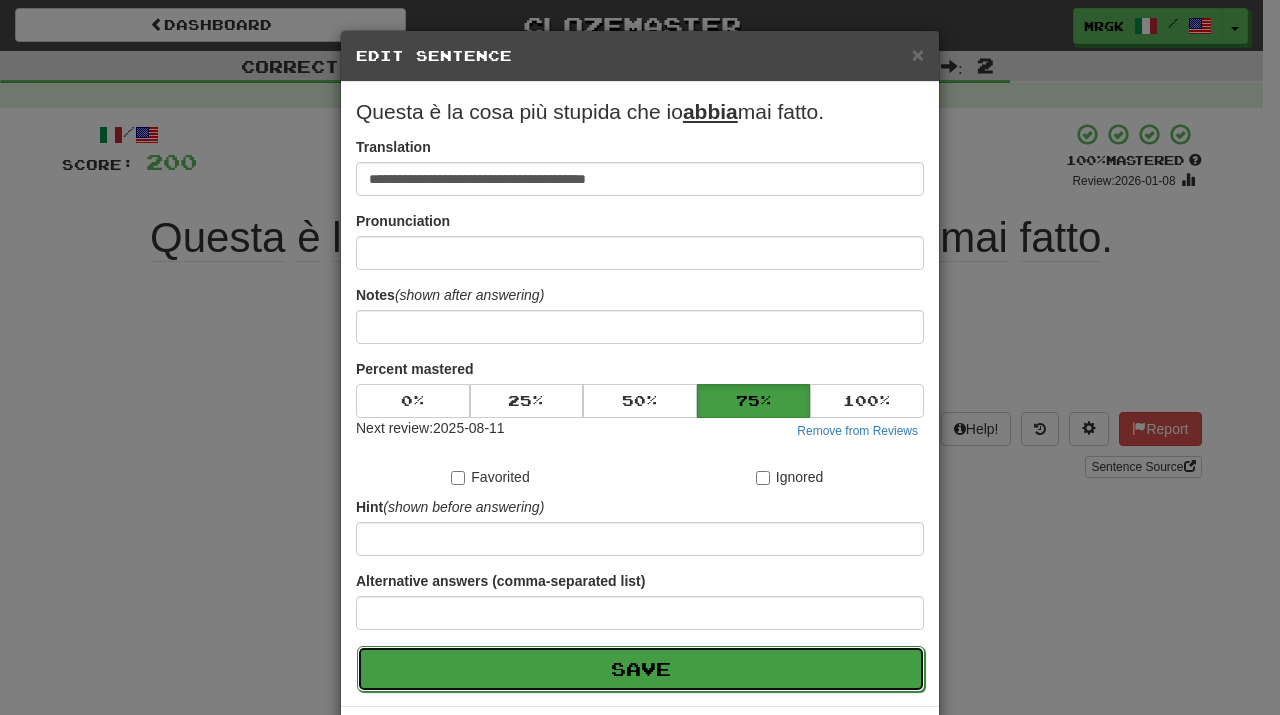 click on "Save" at bounding box center (641, 669) 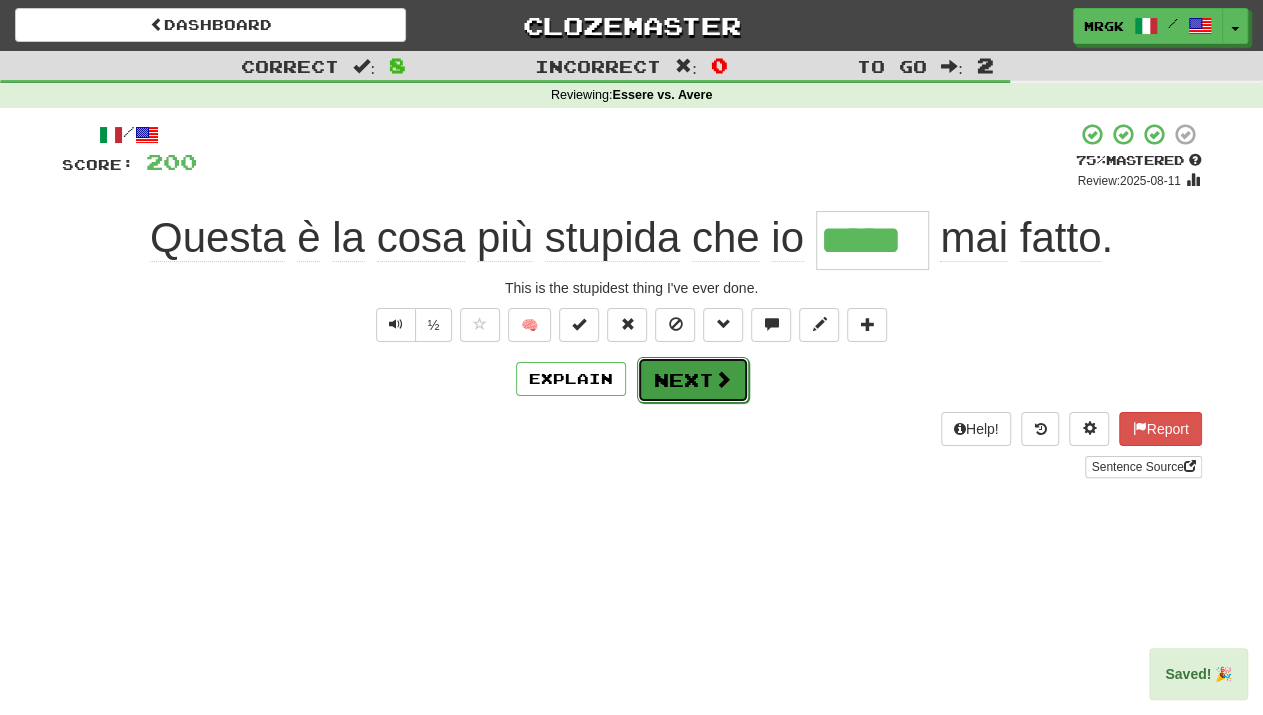 click at bounding box center [723, 379] 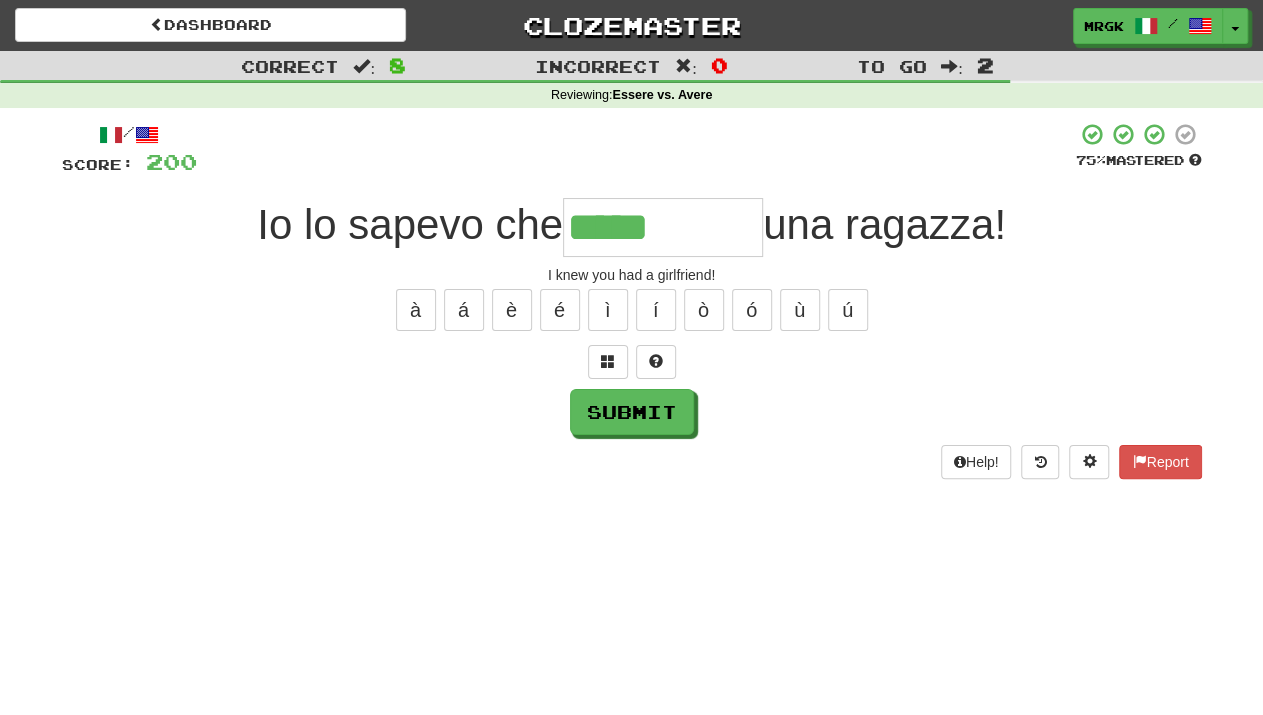 type on "*****" 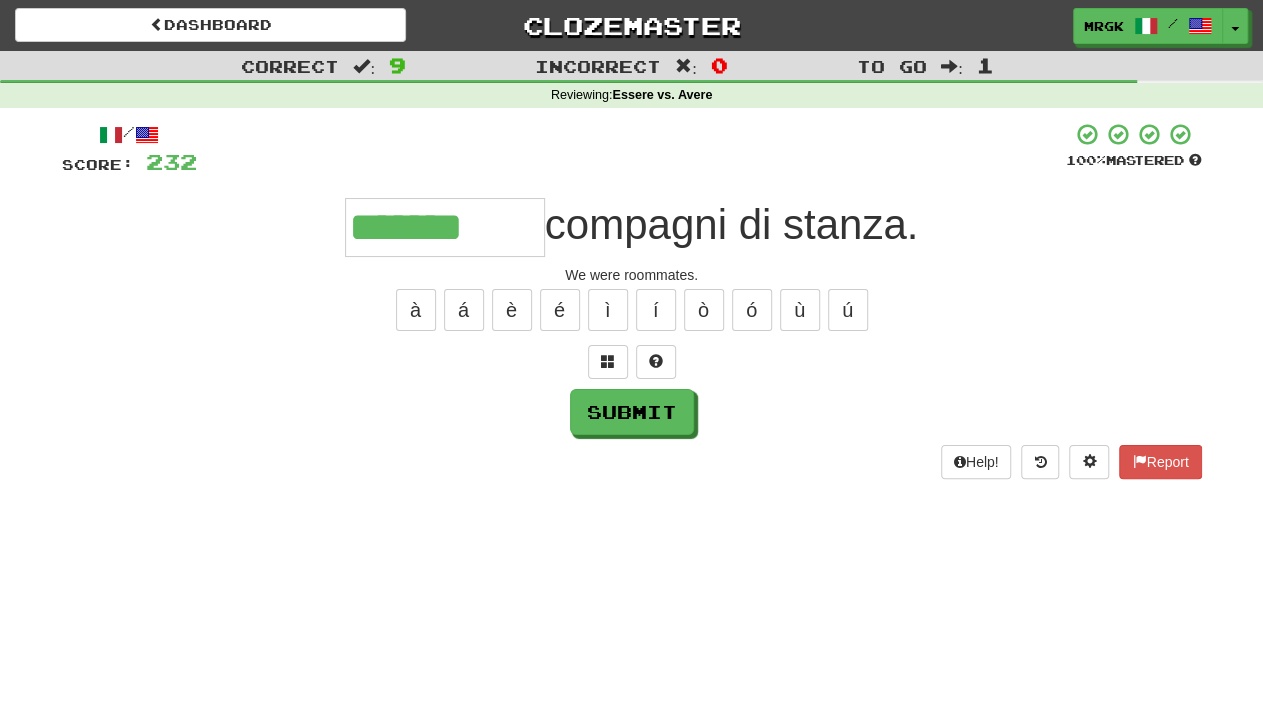 type on "*******" 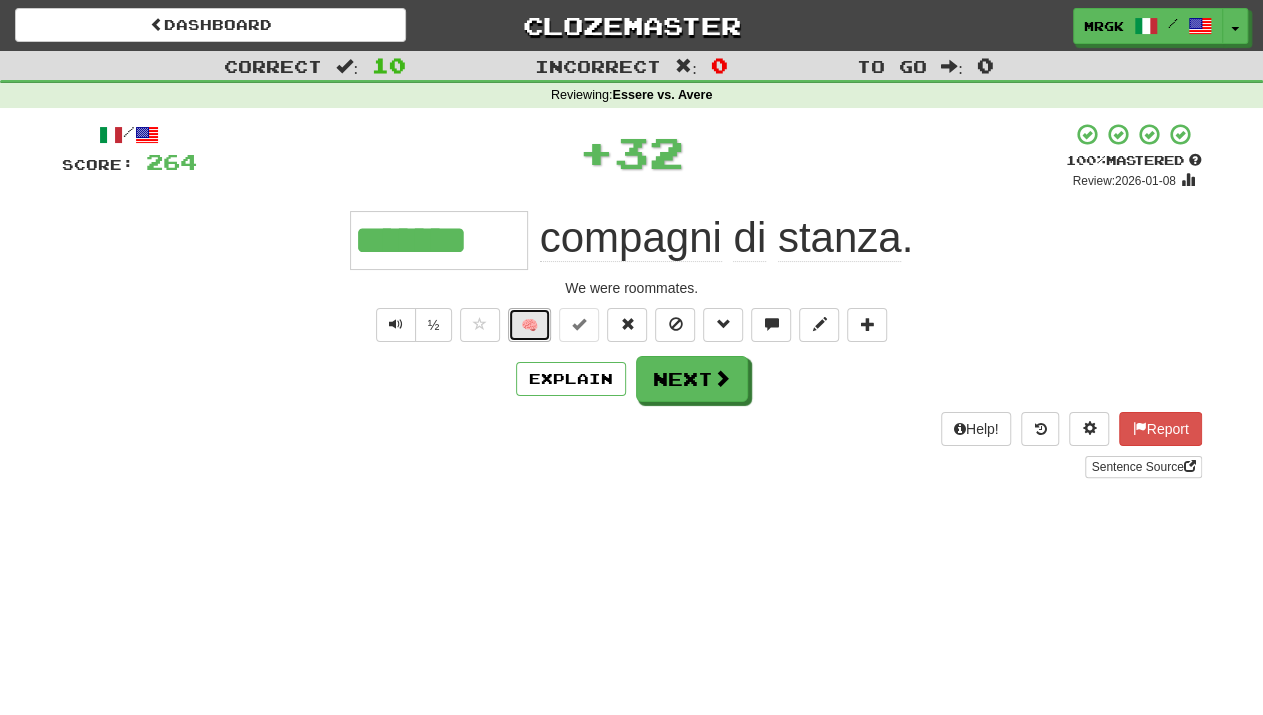 click on "🧠" at bounding box center [529, 325] 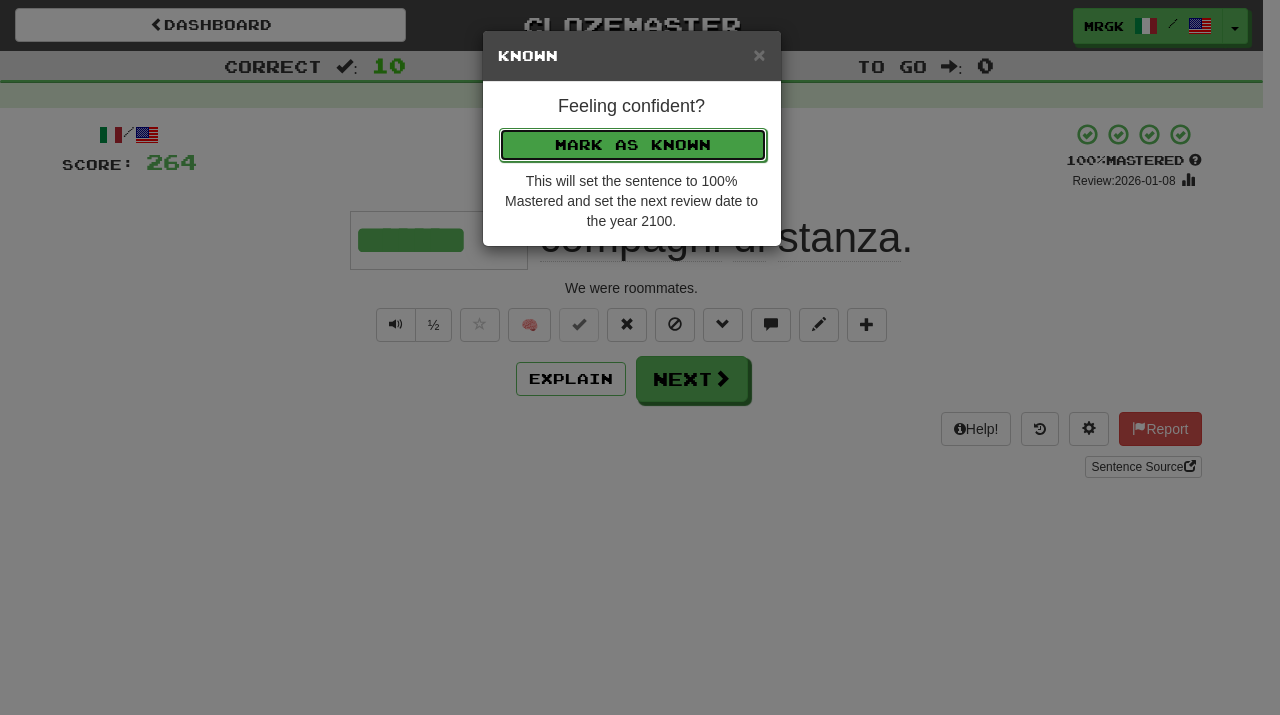 click on "Mark as Known" at bounding box center [633, 145] 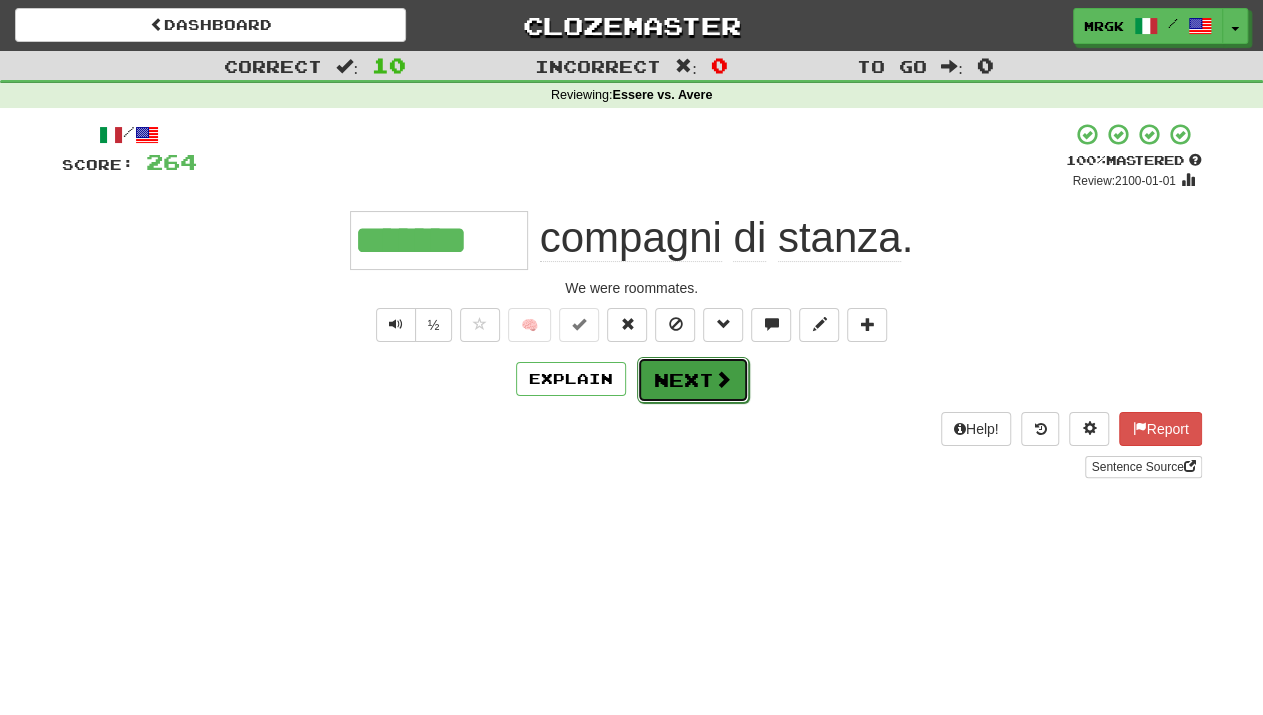 click at bounding box center (723, 379) 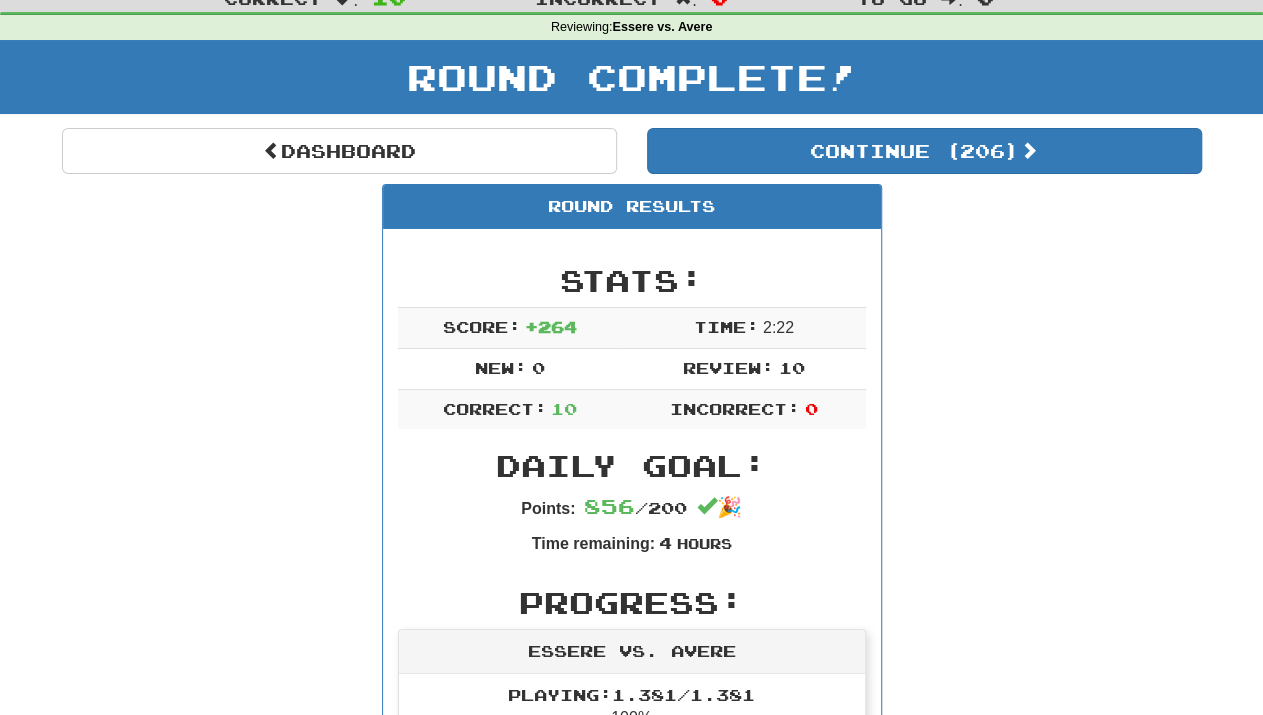 scroll, scrollTop: 62, scrollLeft: 0, axis: vertical 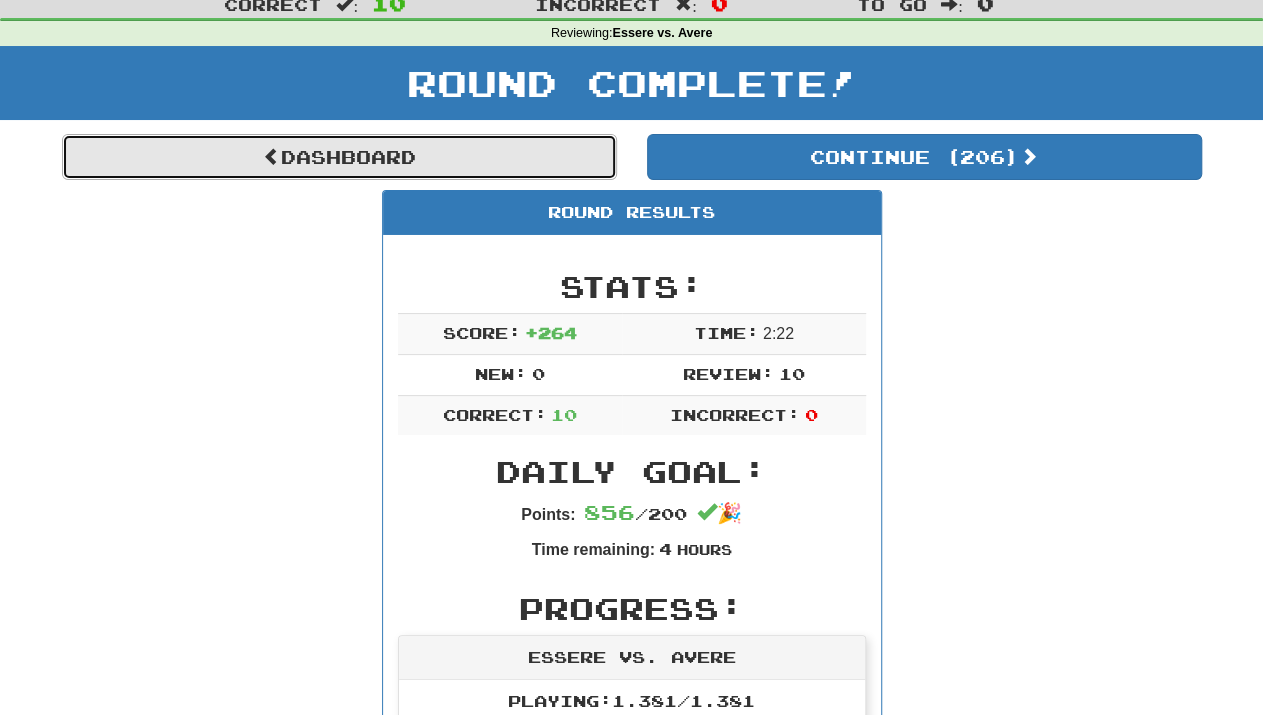 click on "Dashboard" at bounding box center [339, 157] 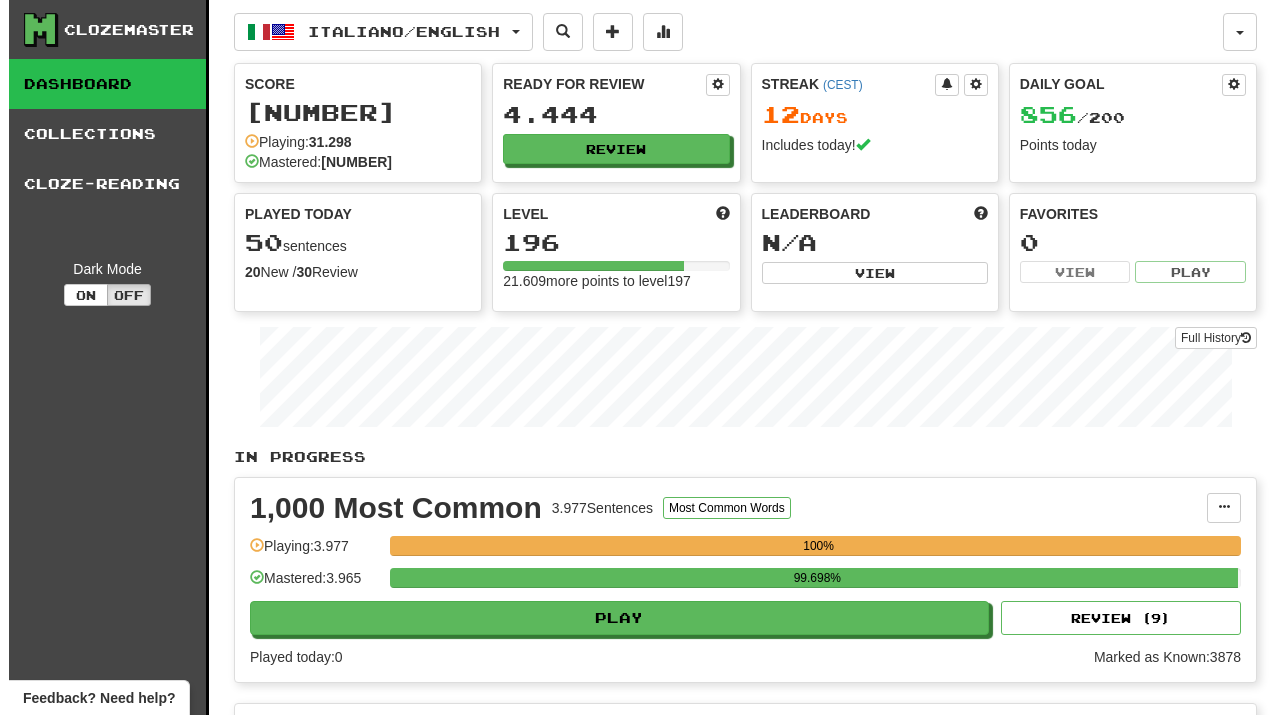 scroll, scrollTop: 0, scrollLeft: 0, axis: both 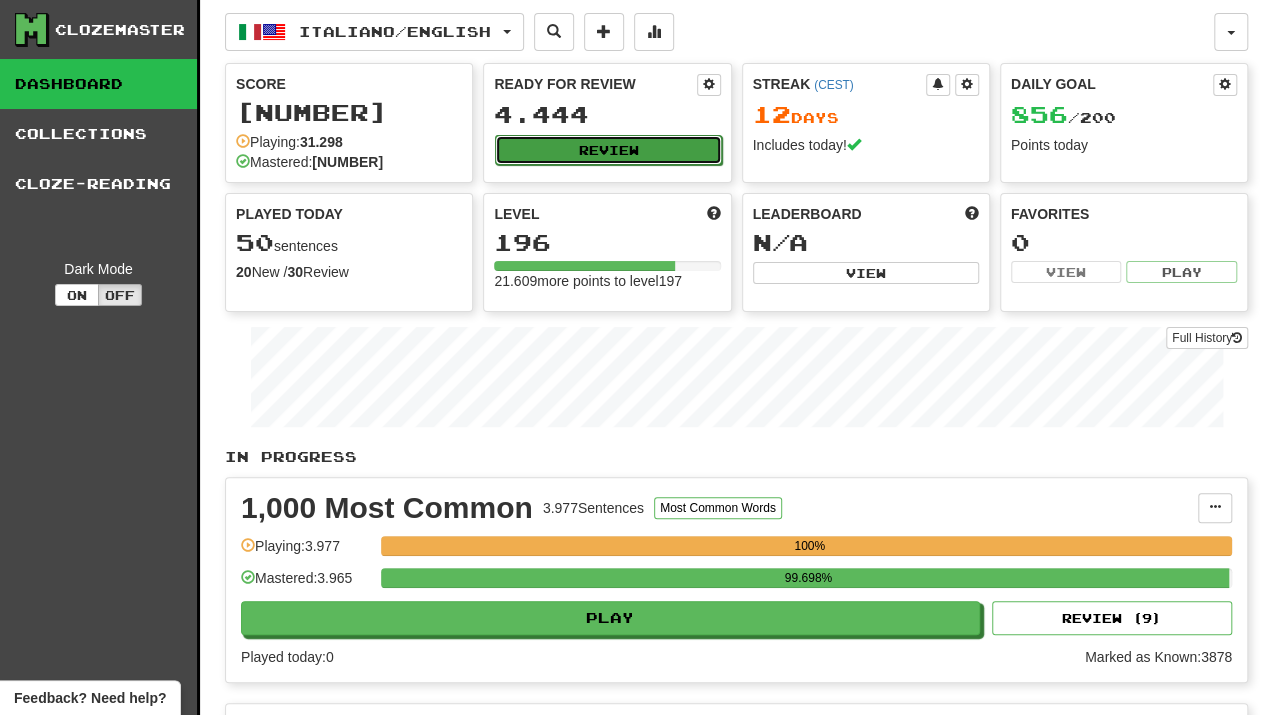click on "Review" at bounding box center (608, 150) 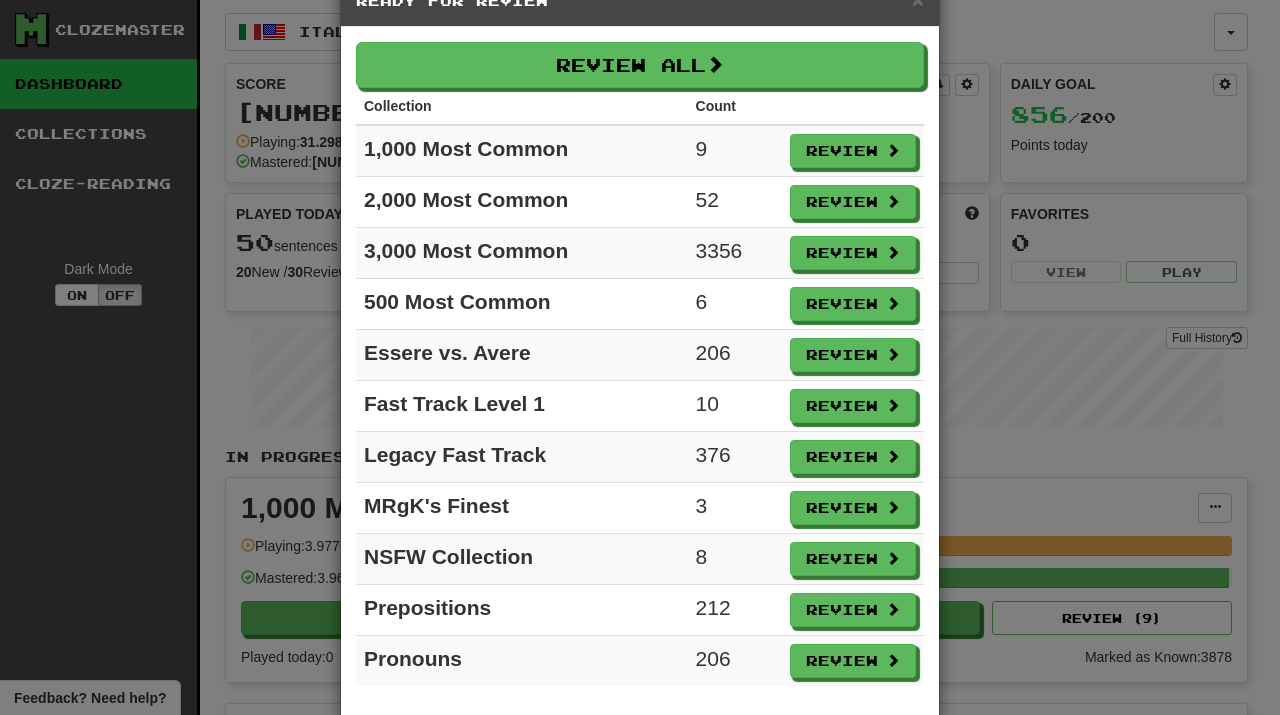 scroll, scrollTop: 79, scrollLeft: 0, axis: vertical 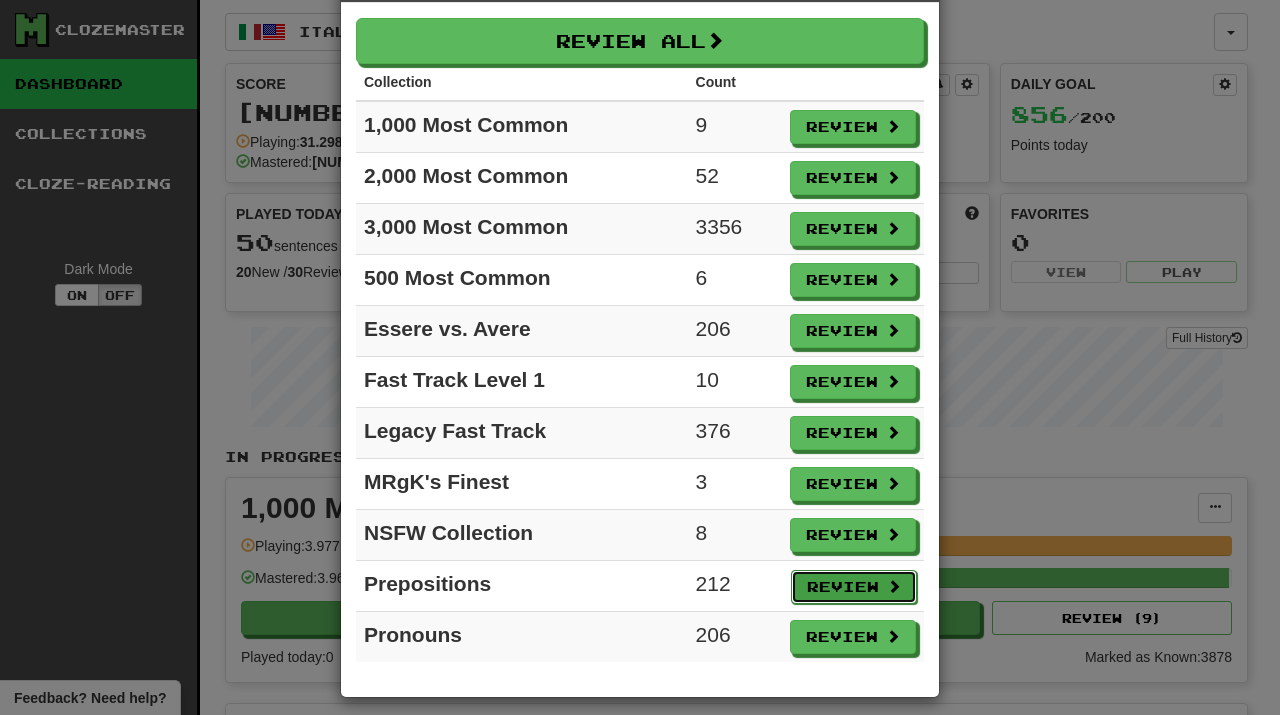 click on "Review" at bounding box center [854, 587] 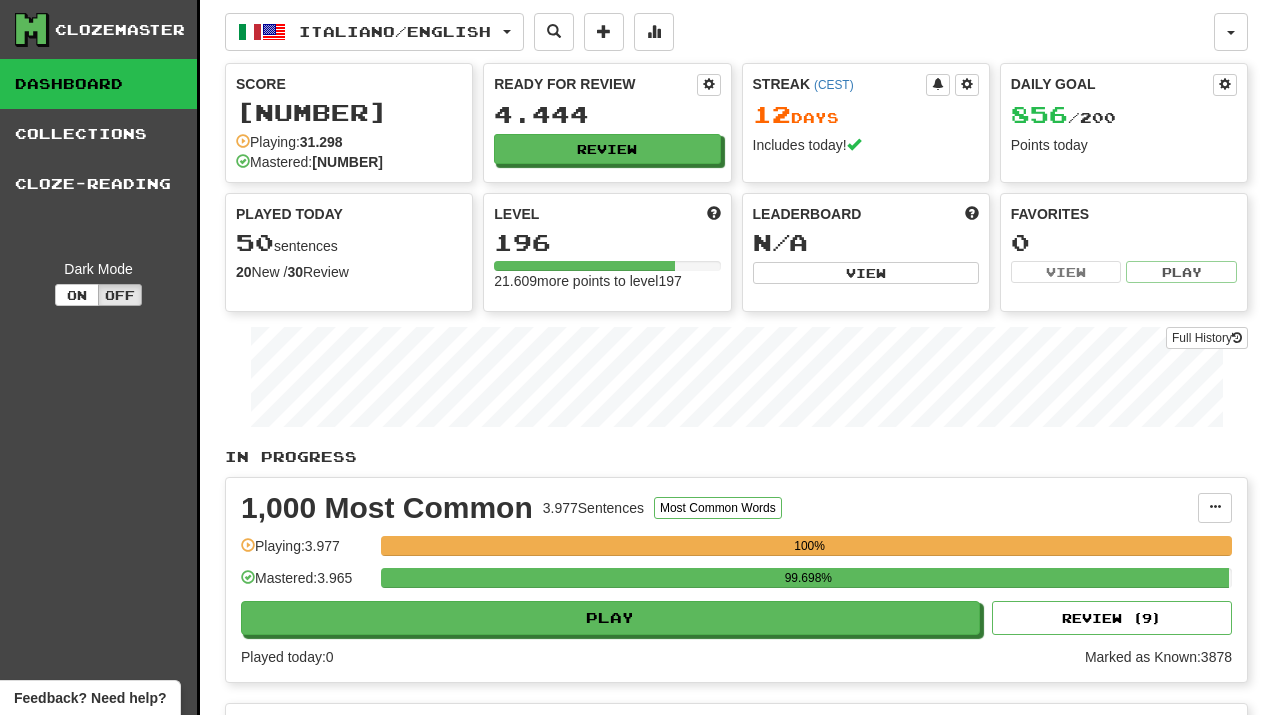 select on "**" 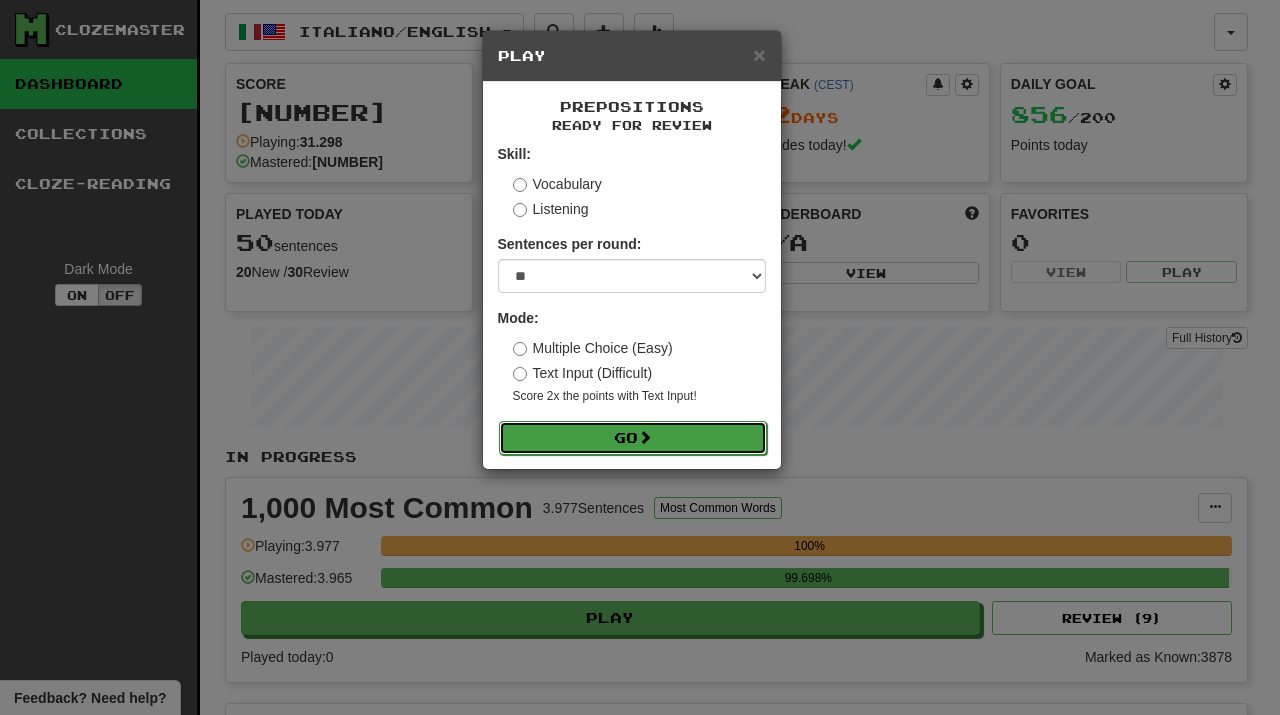 click on "Go" at bounding box center [633, 438] 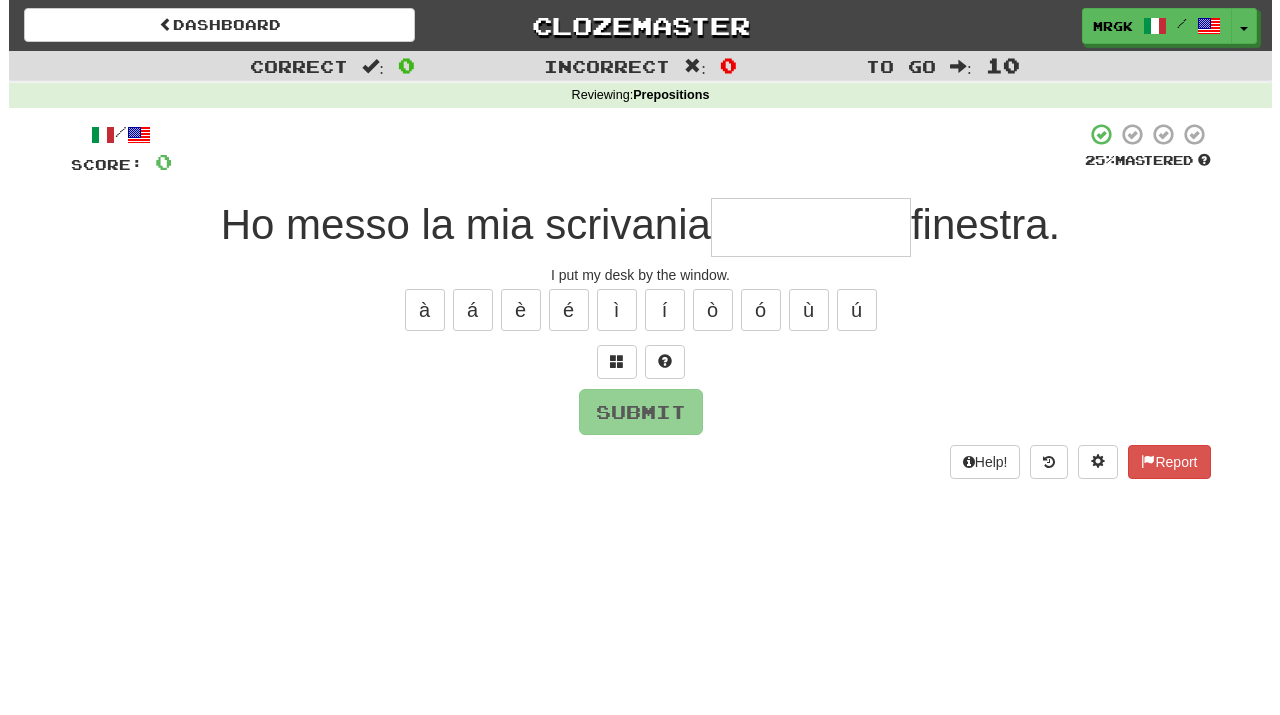 scroll, scrollTop: 0, scrollLeft: 0, axis: both 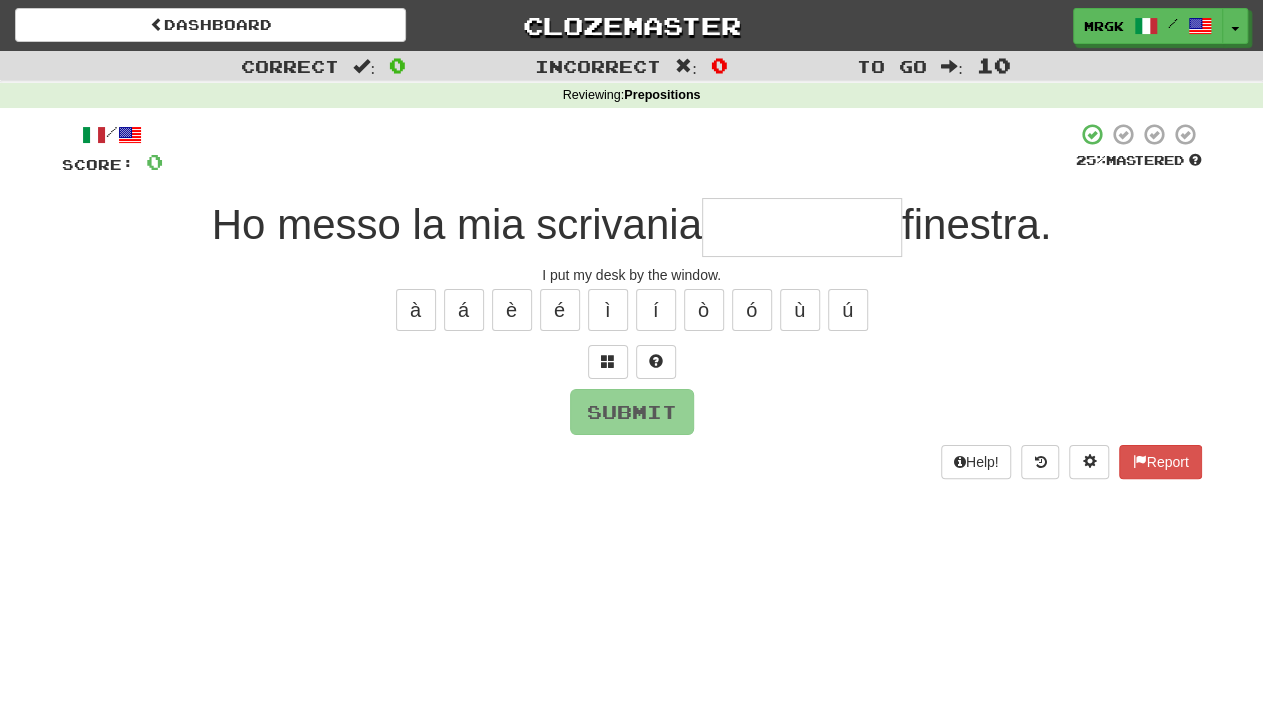 type on "*" 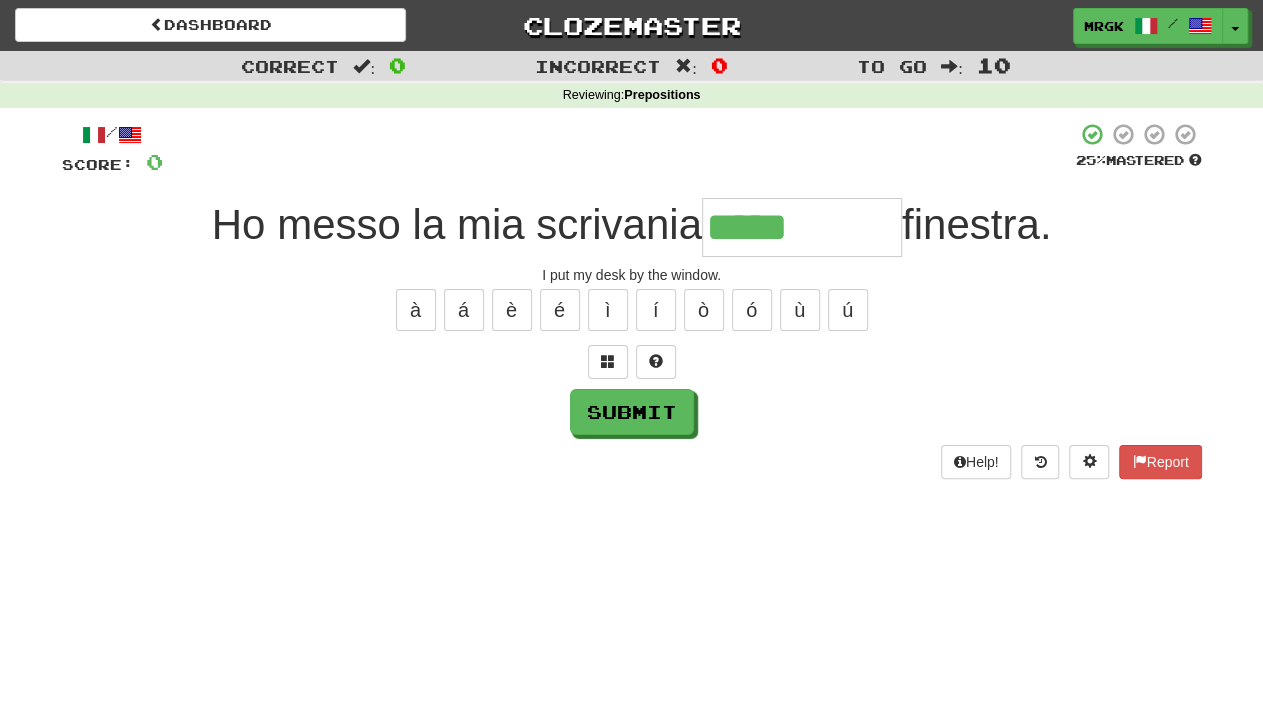 type on "*****" 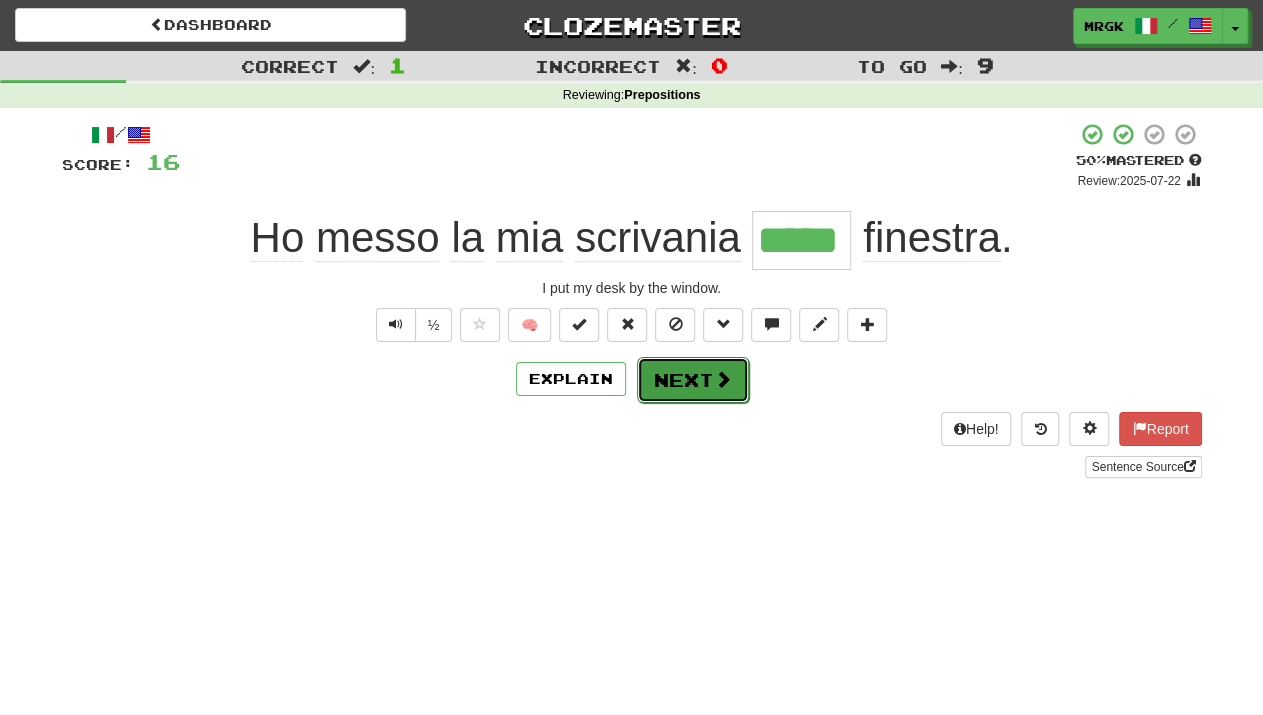 click at bounding box center [723, 379] 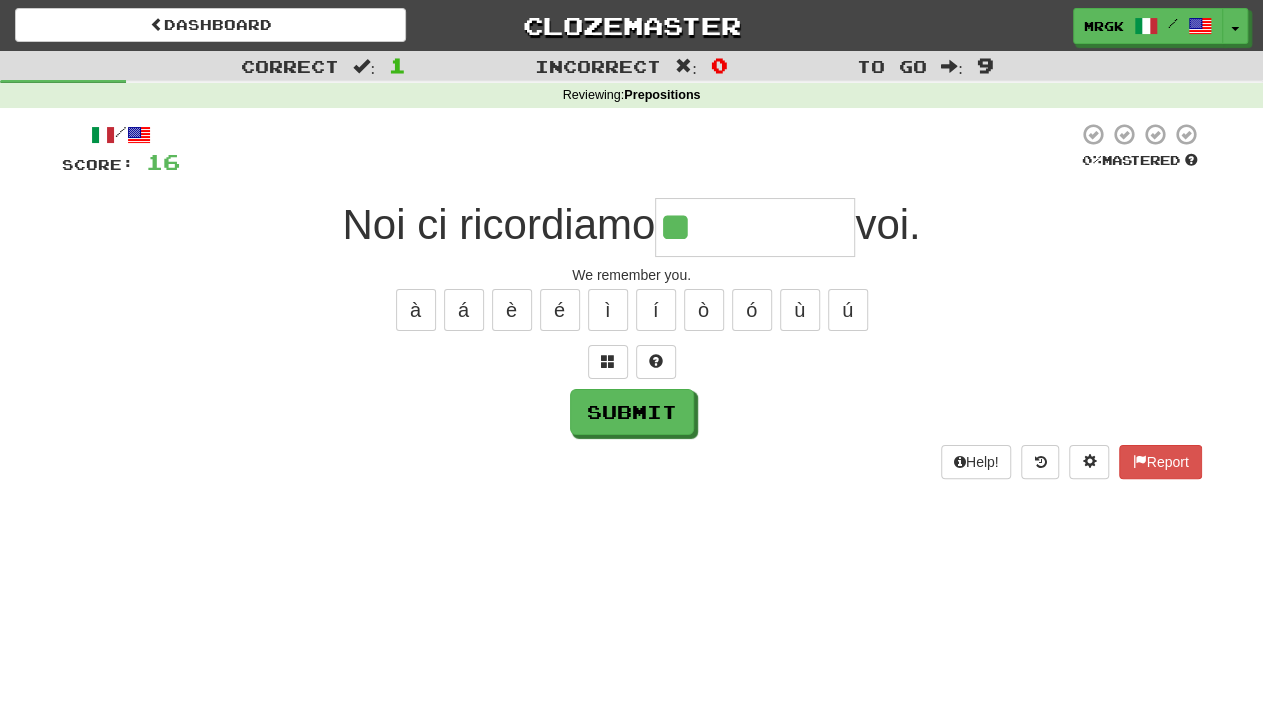 type on "**" 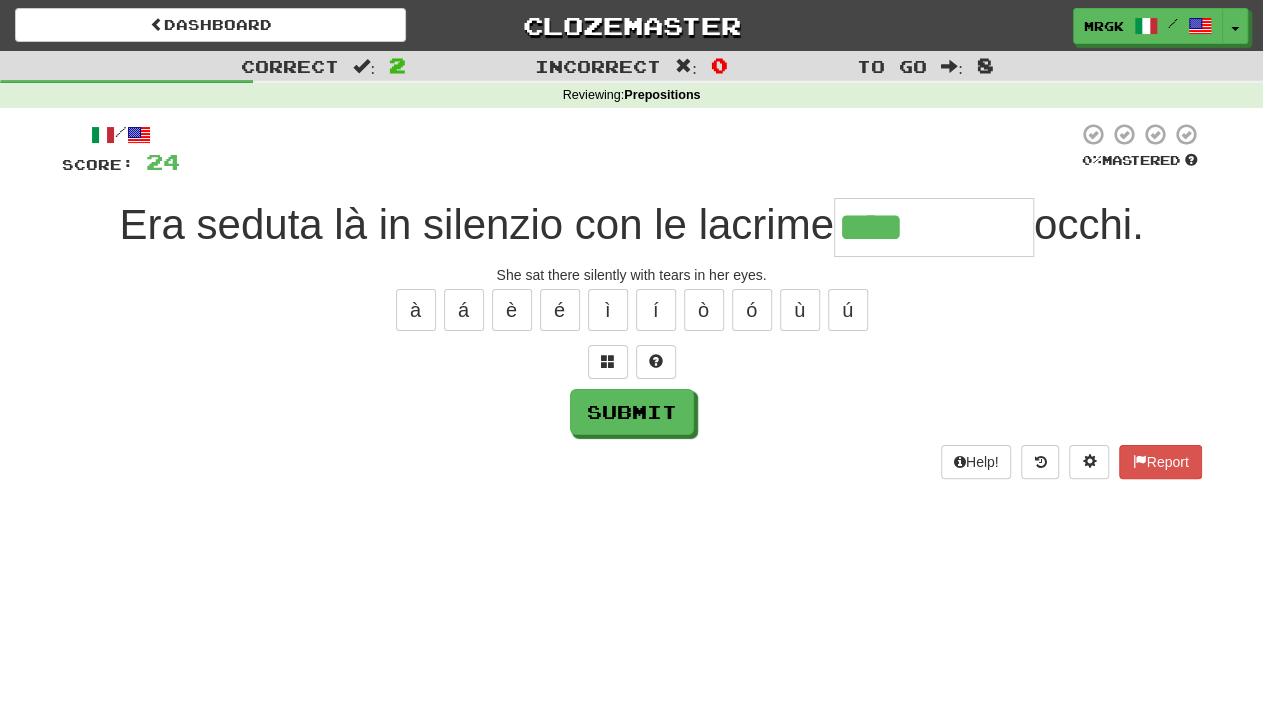 type on "****" 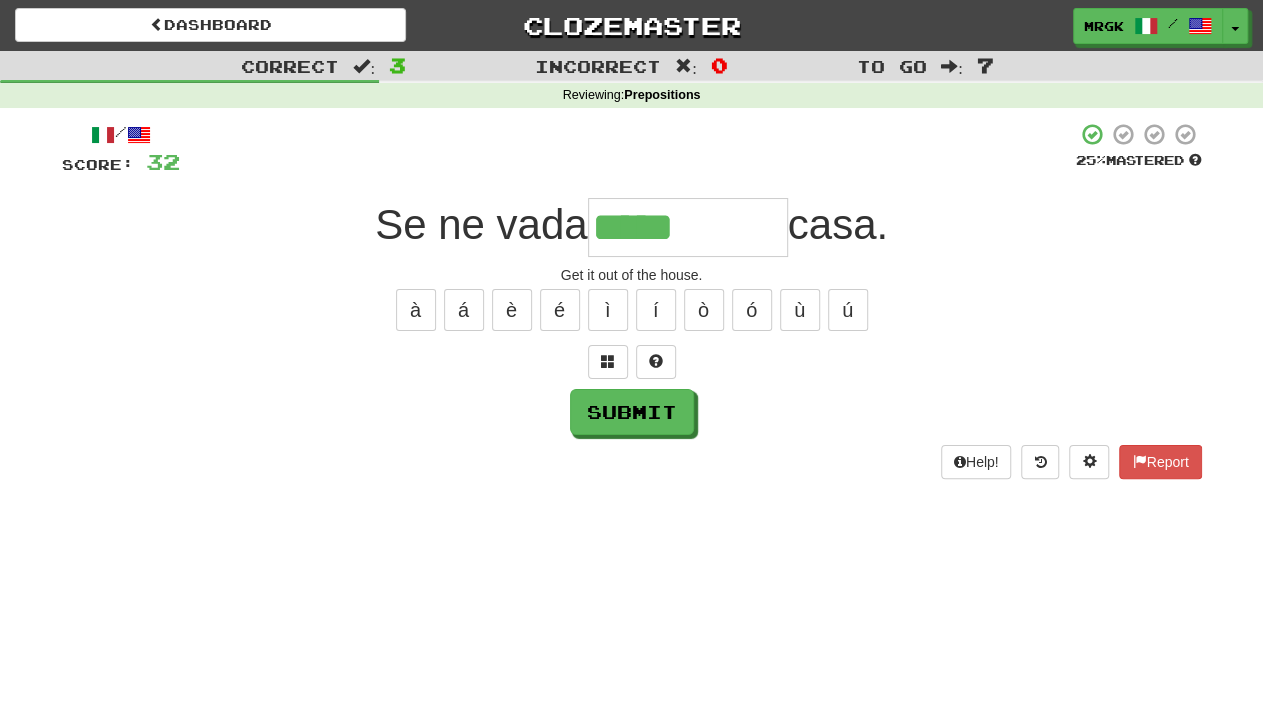 type on "*****" 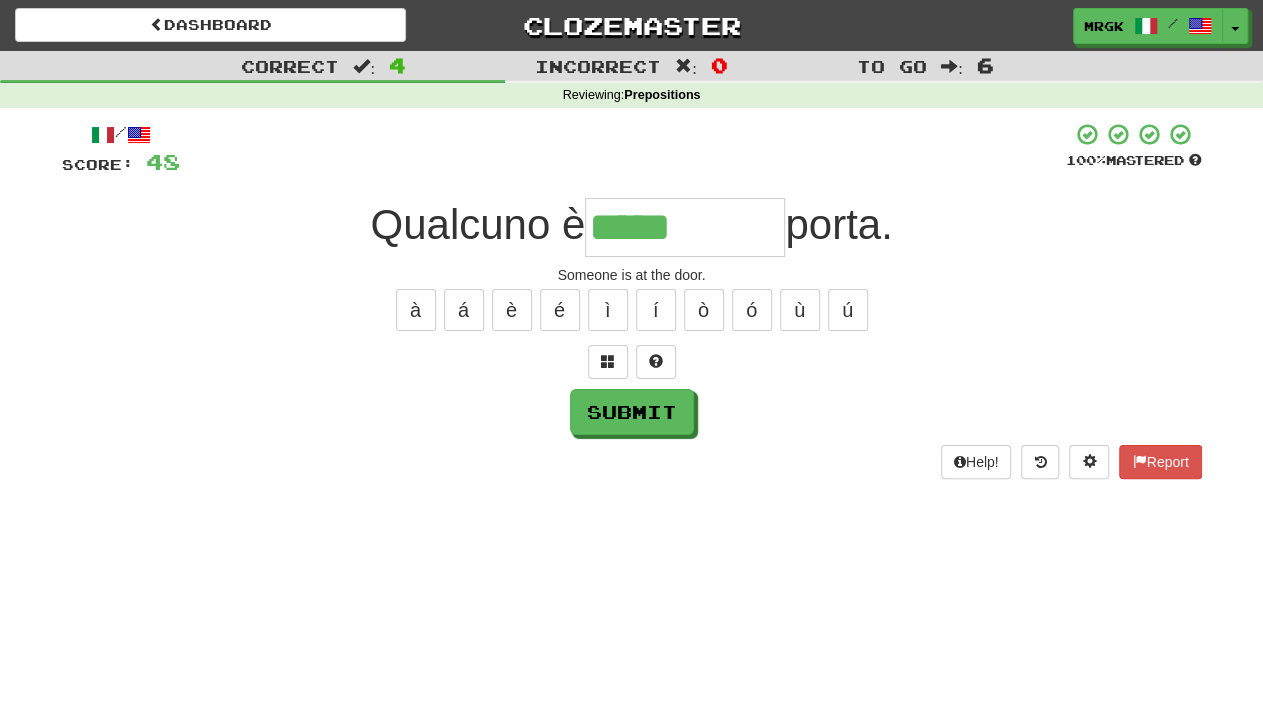 type on "*****" 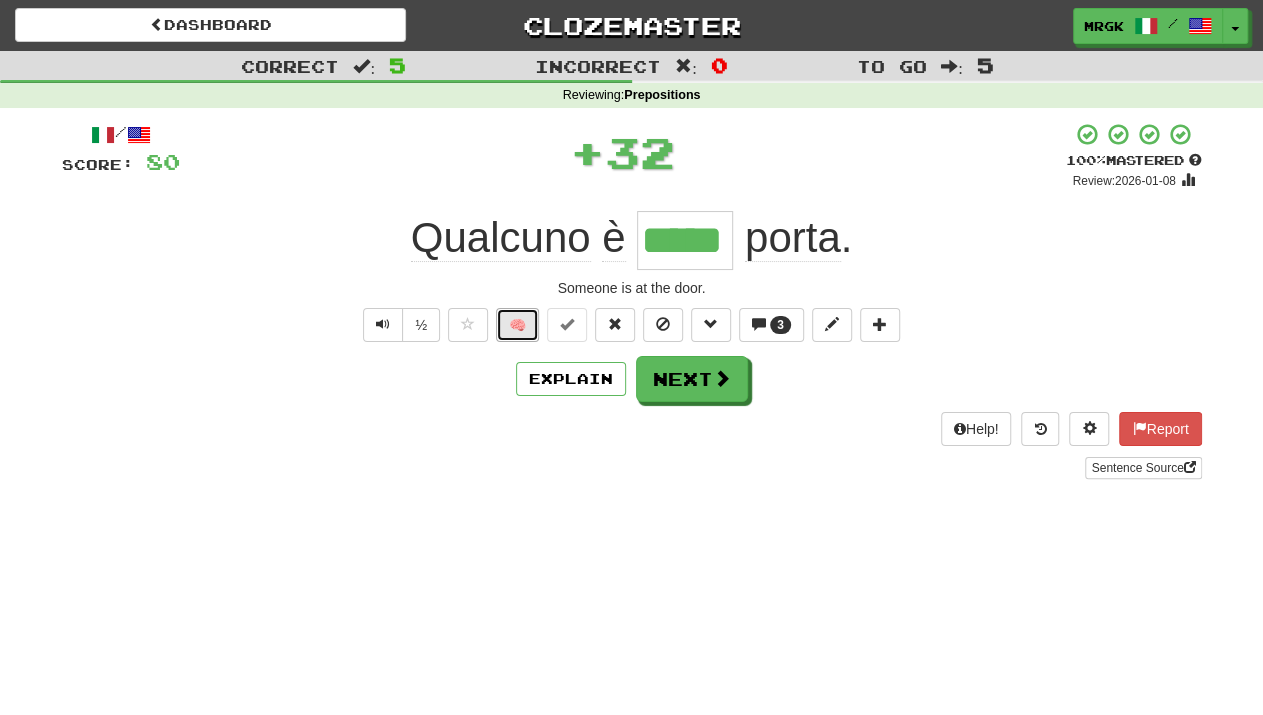 click on "🧠" at bounding box center [517, 325] 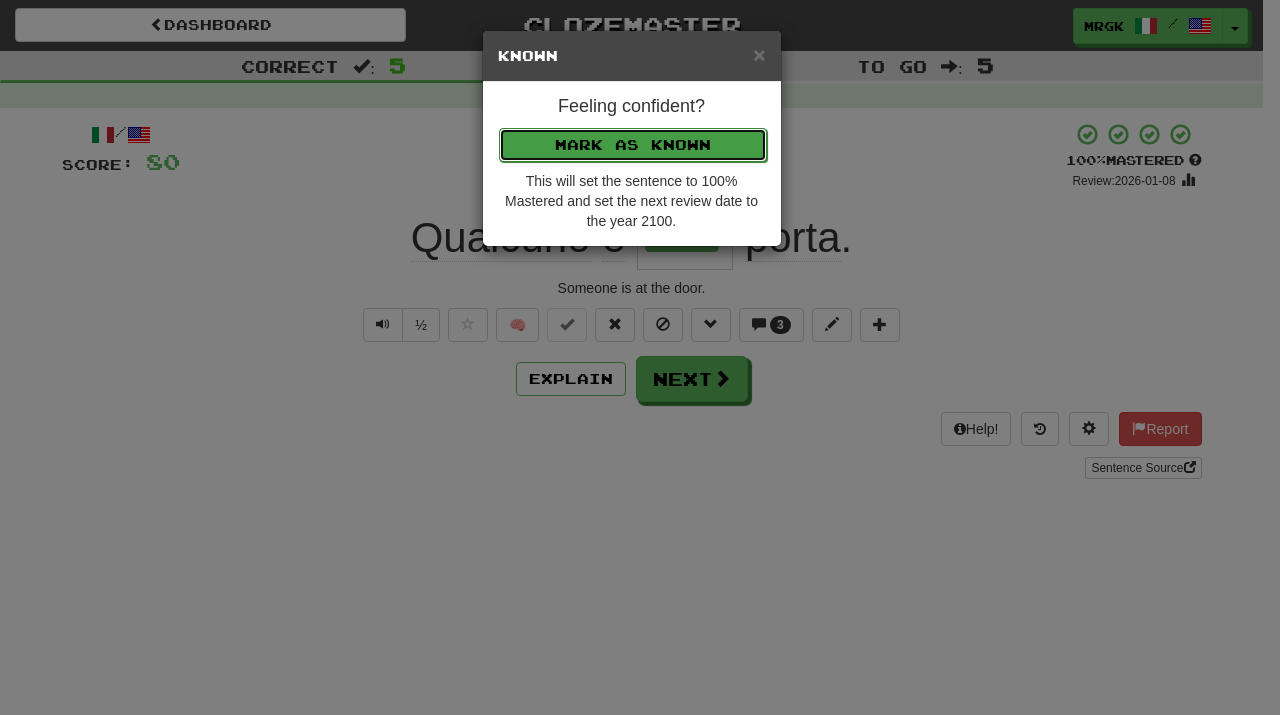 click on "Mark as Known" at bounding box center [633, 145] 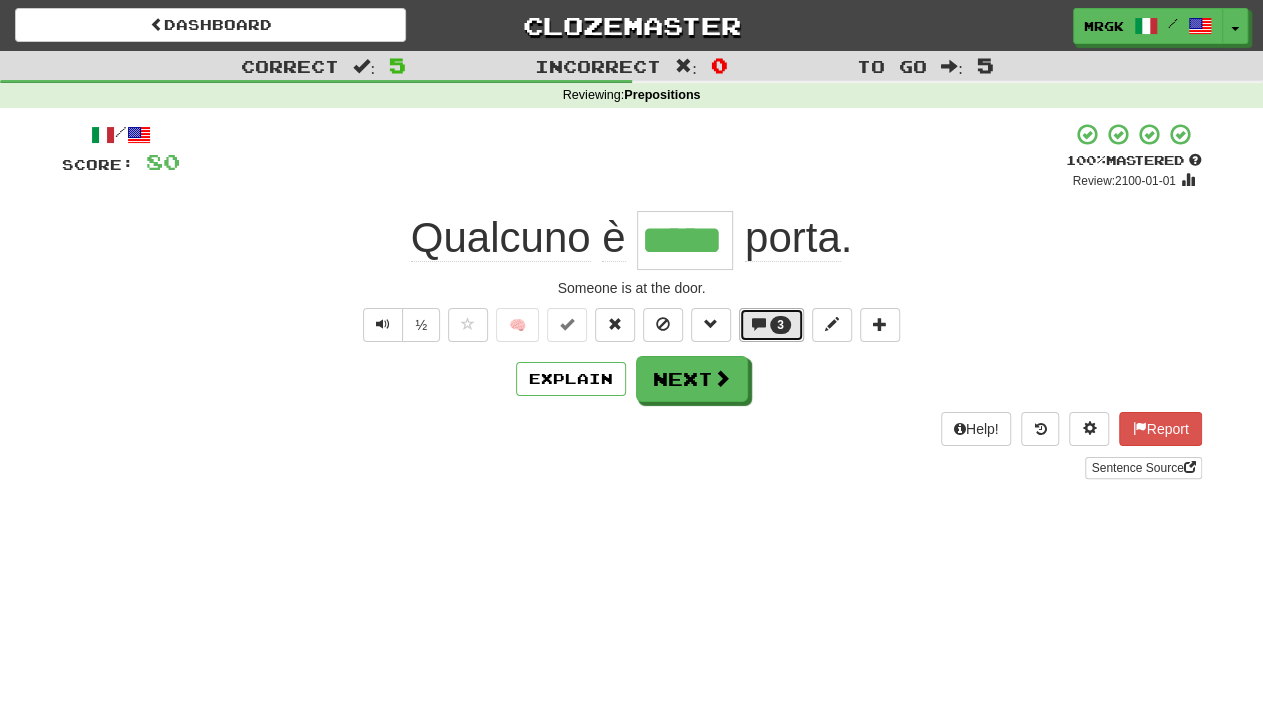 click on "3" at bounding box center (780, 325) 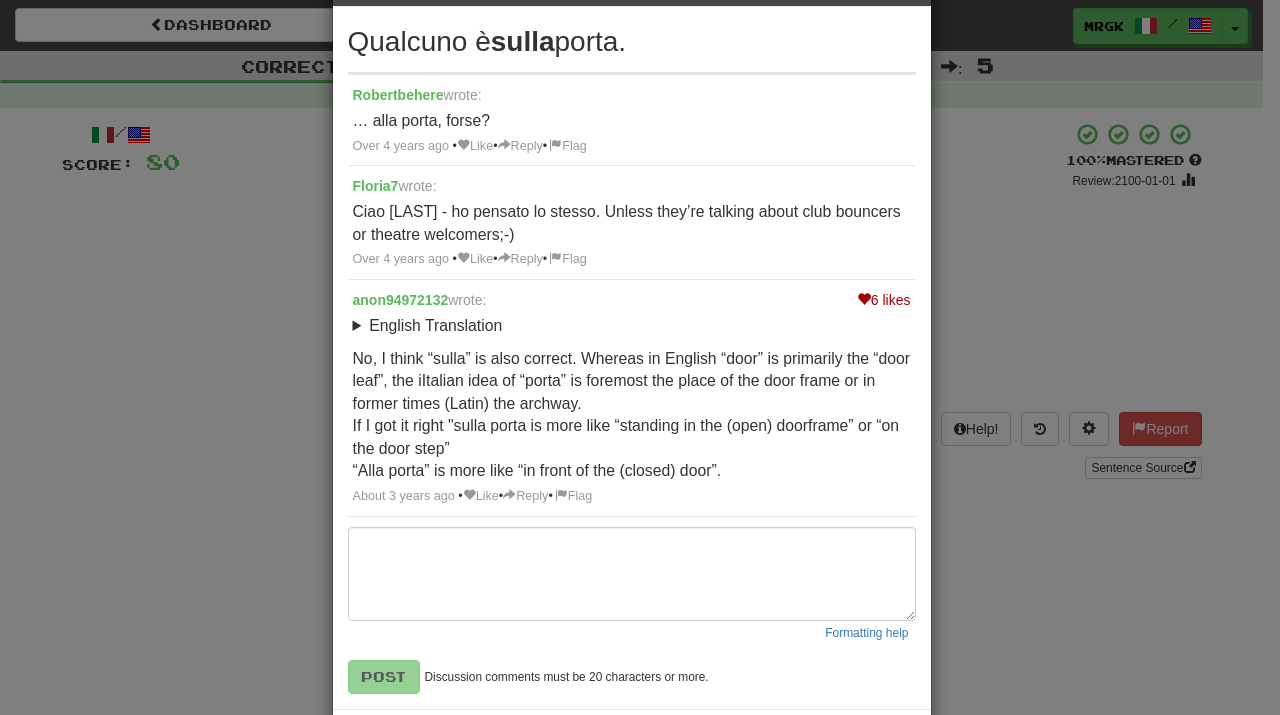 scroll, scrollTop: 72, scrollLeft: 0, axis: vertical 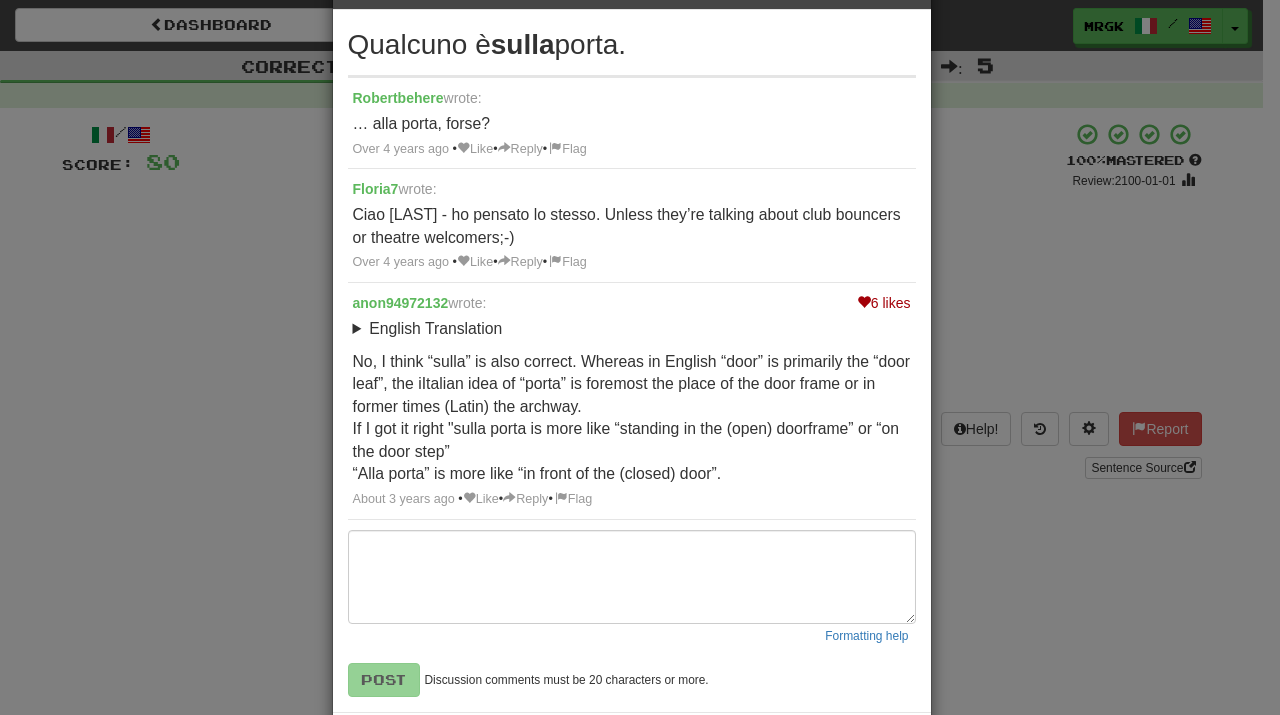 click on "6
likes" at bounding box center [884, 303] 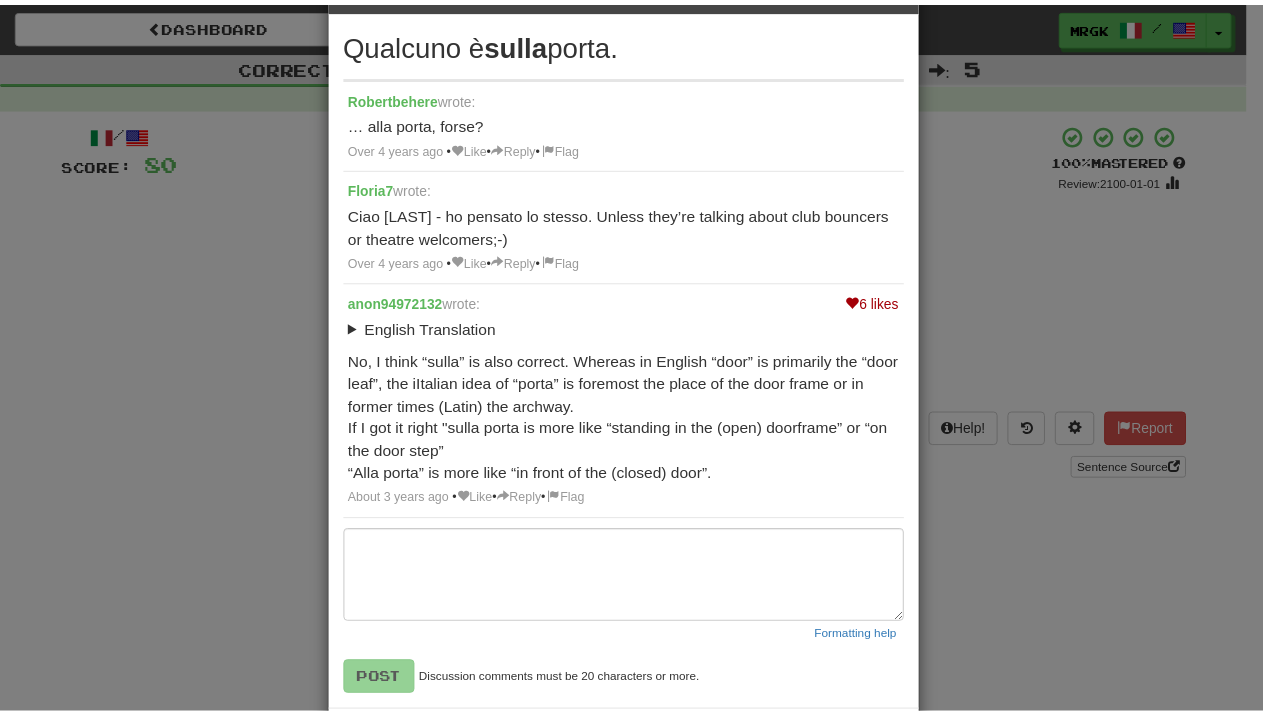 scroll, scrollTop: 0, scrollLeft: 0, axis: both 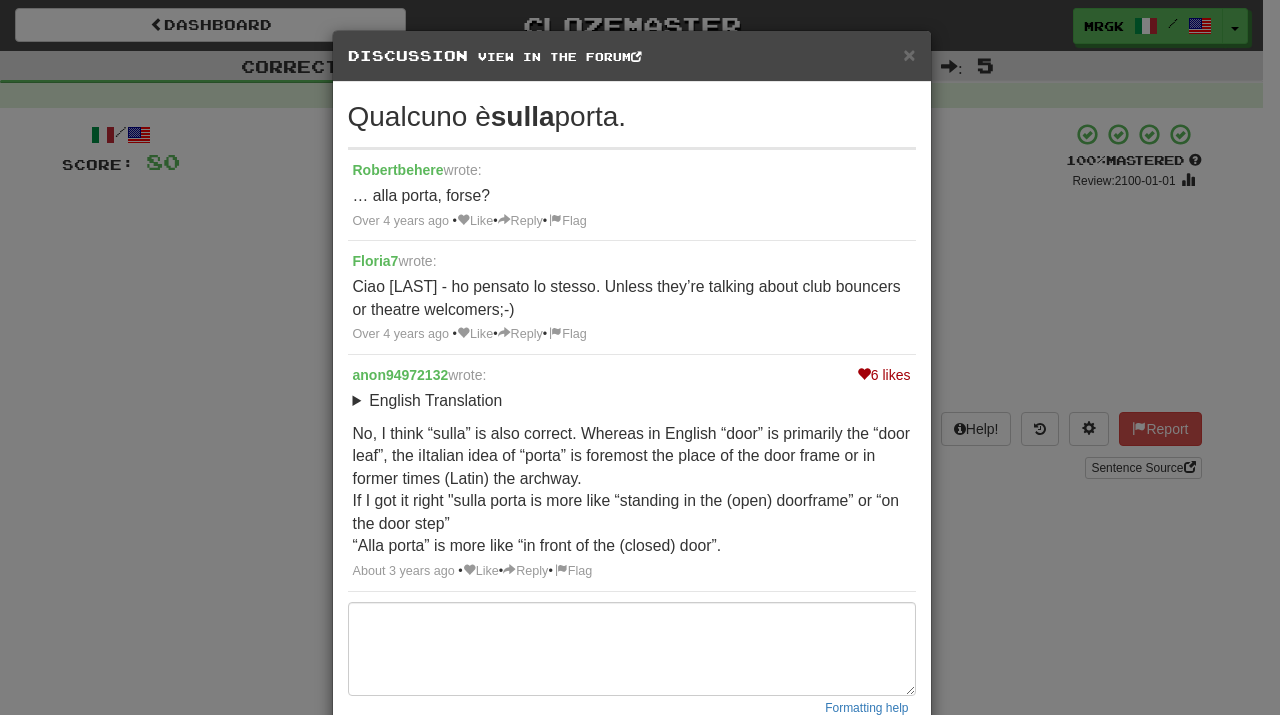 click on "× Discussion View in the forum" at bounding box center [632, 56] 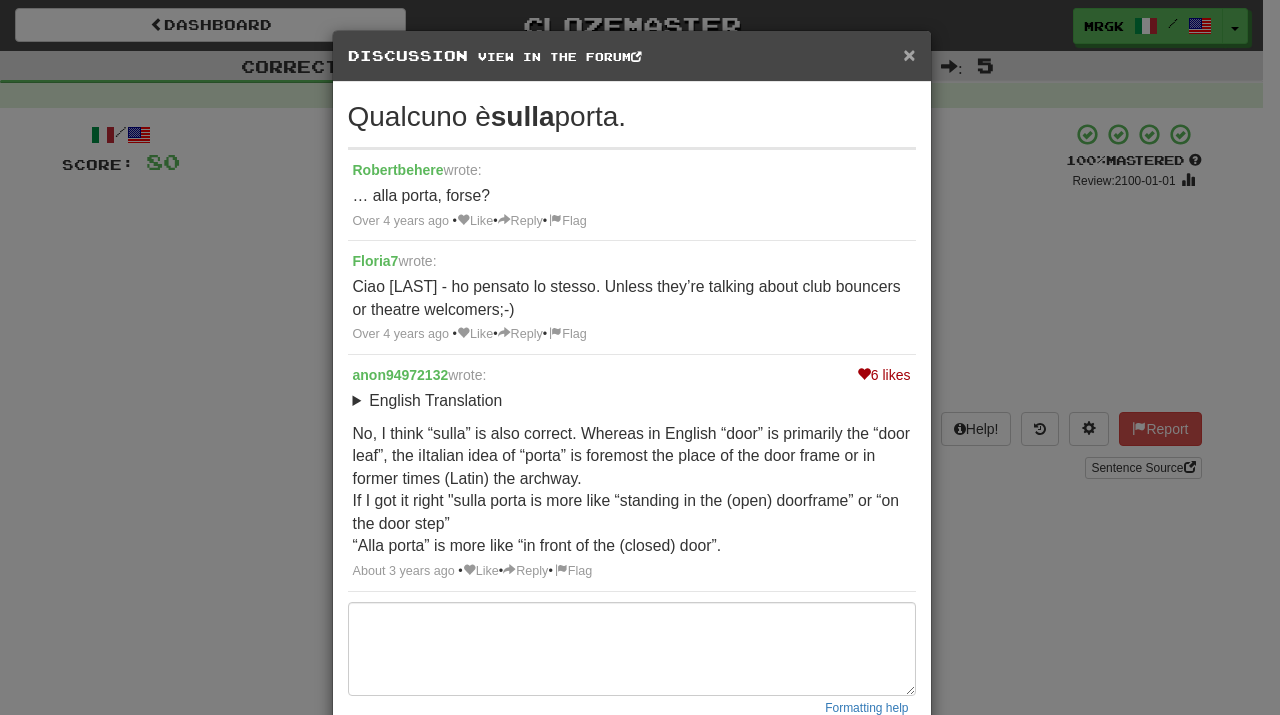 click on "×" at bounding box center [909, 54] 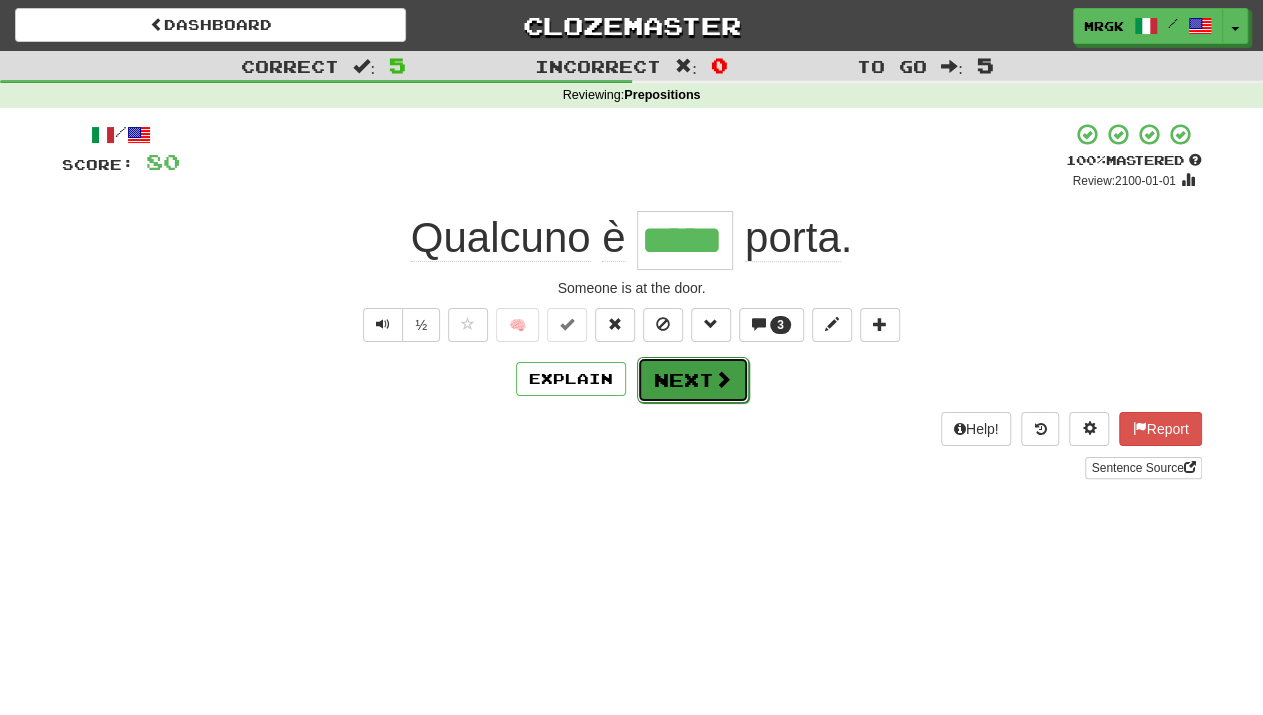 click at bounding box center [723, 379] 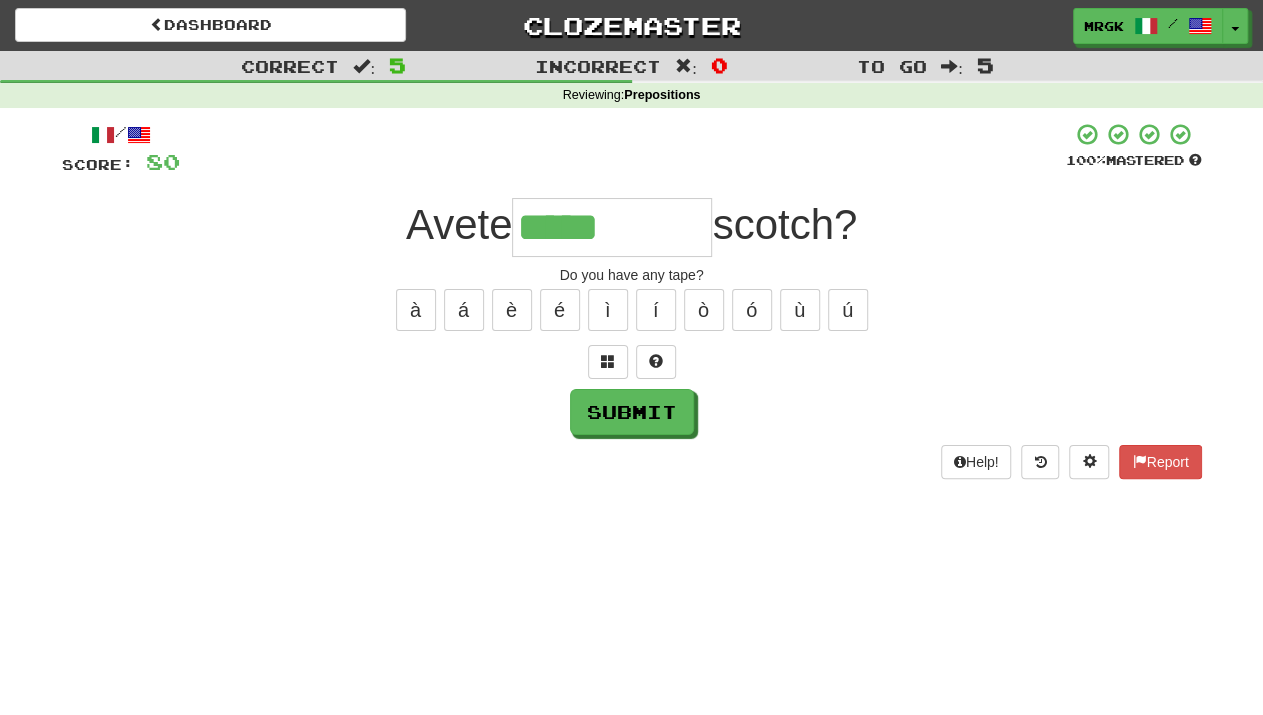 type on "*****" 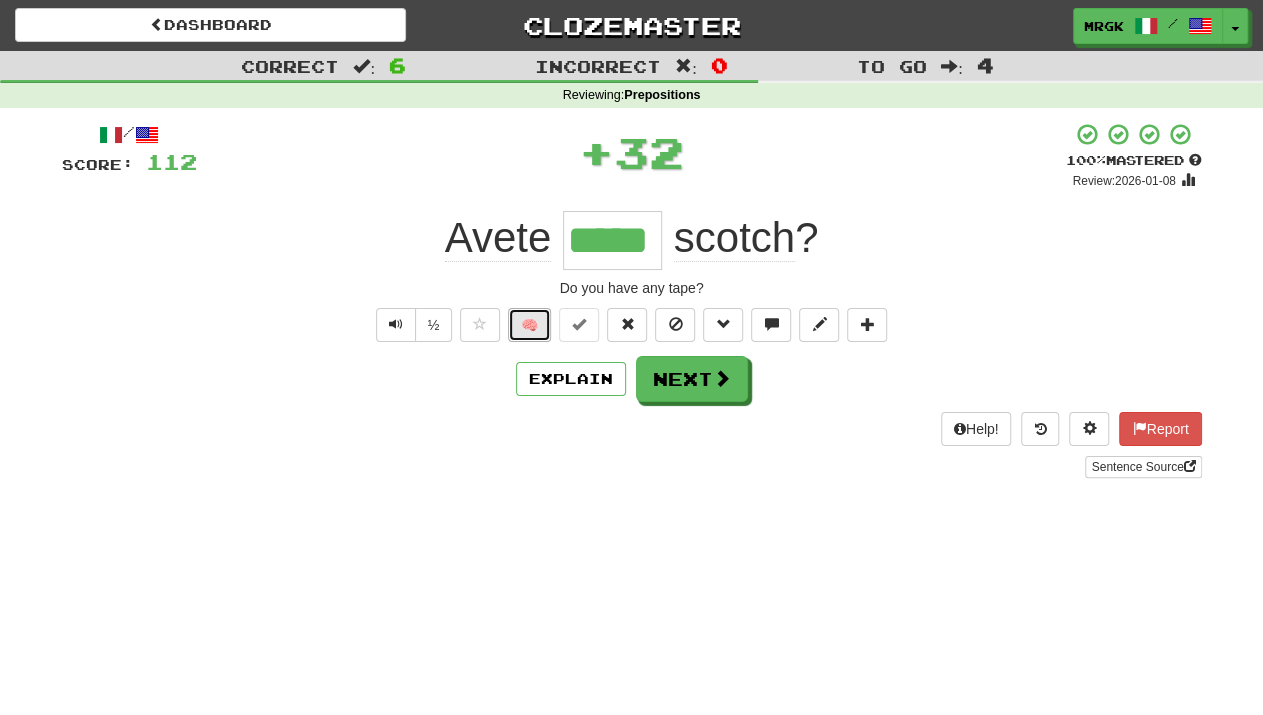click on "🧠" at bounding box center (529, 325) 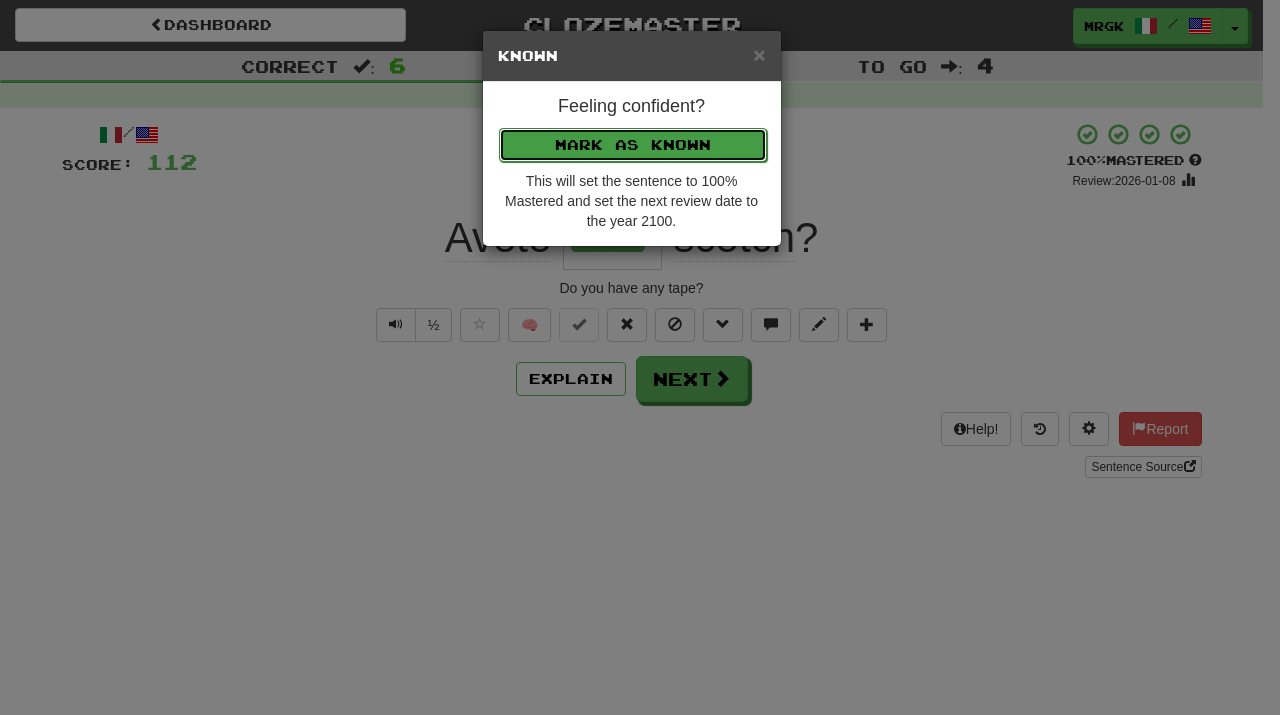 click on "Mark as Known" at bounding box center [633, 145] 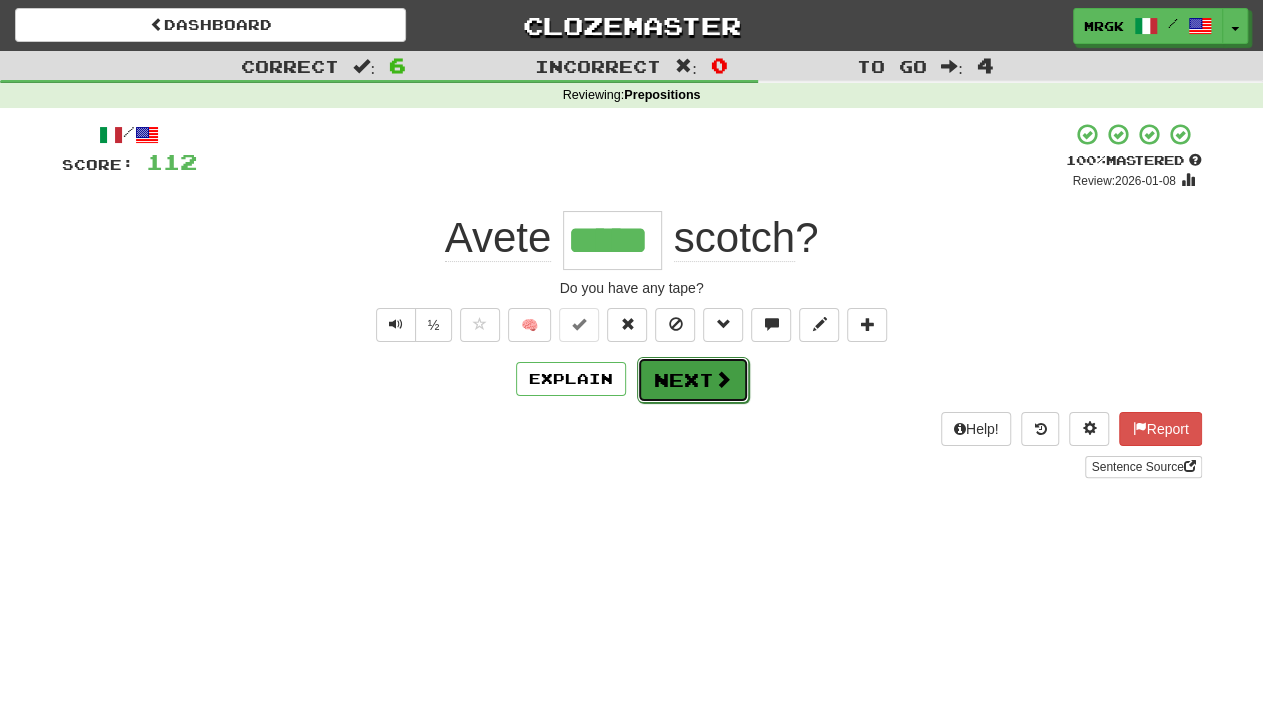 click on "Next" at bounding box center [693, 380] 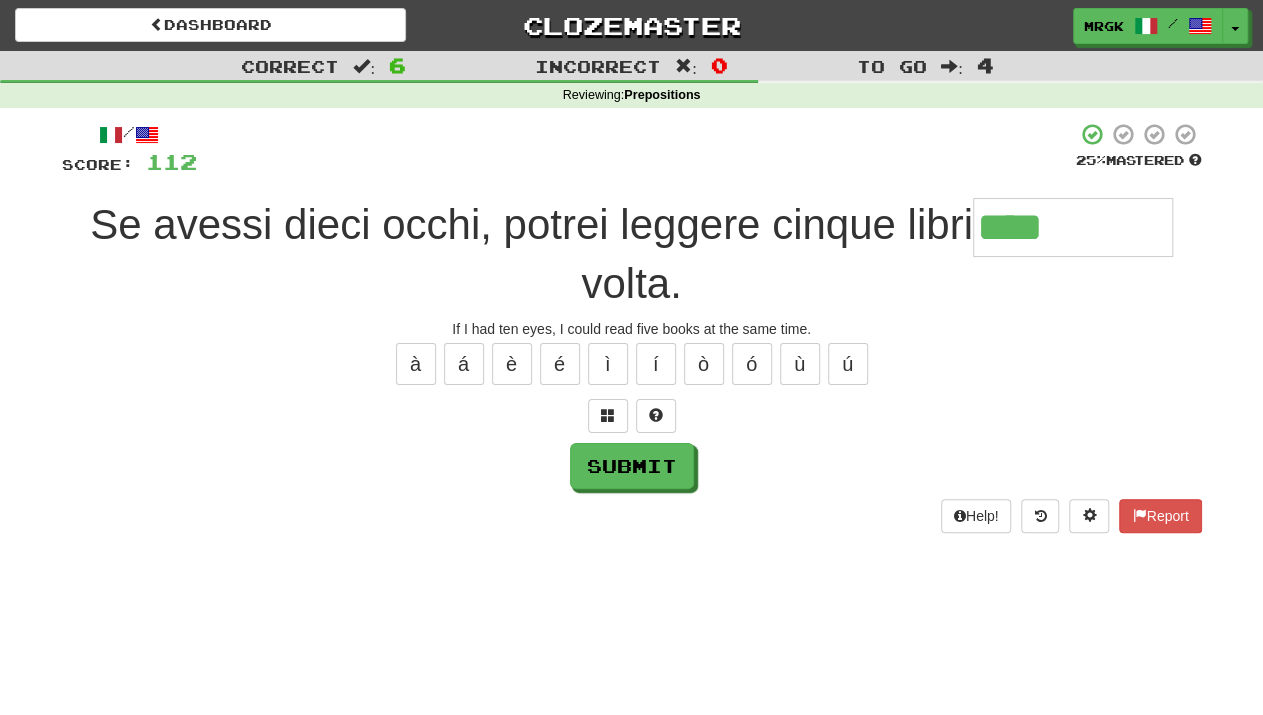 type on "****" 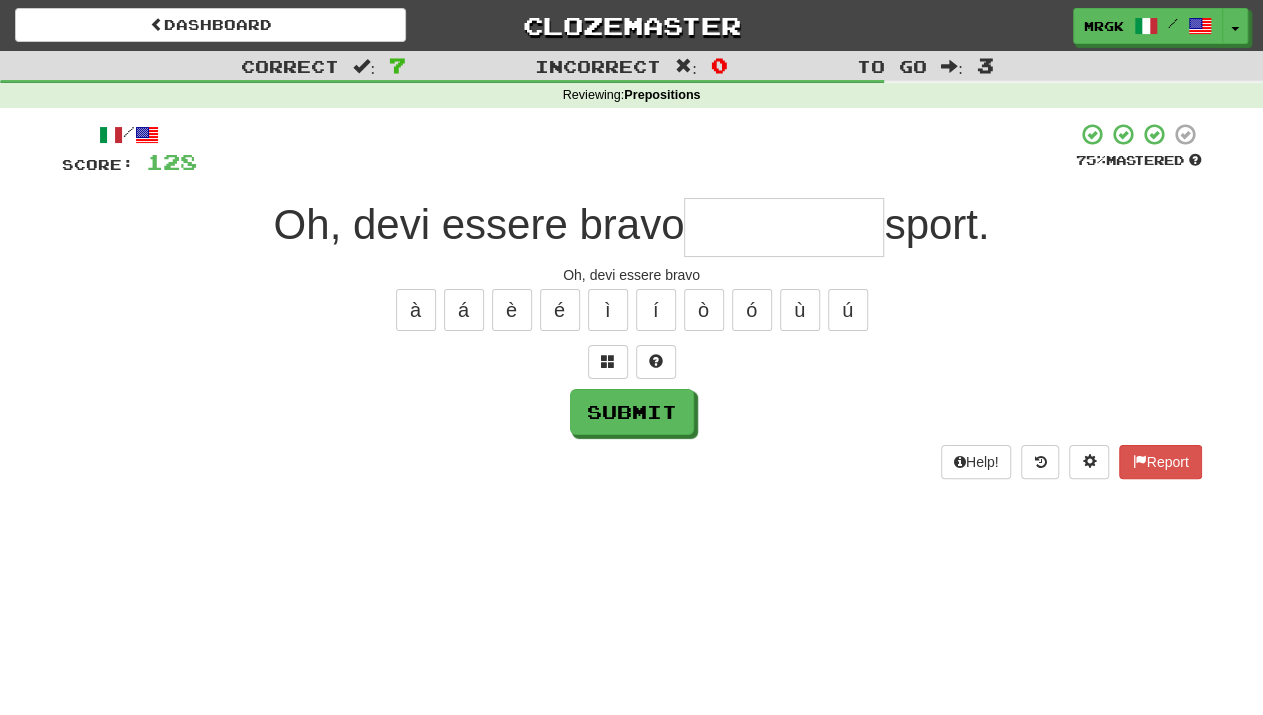 type on "*" 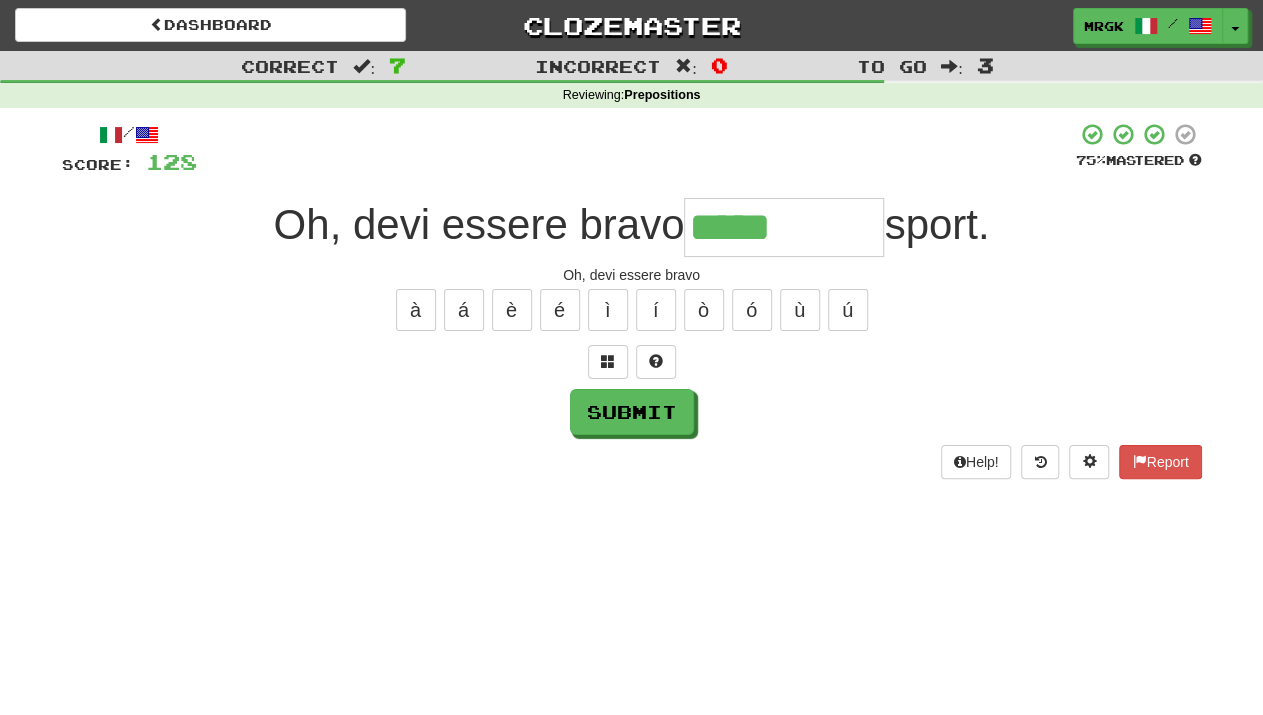 type on "*****" 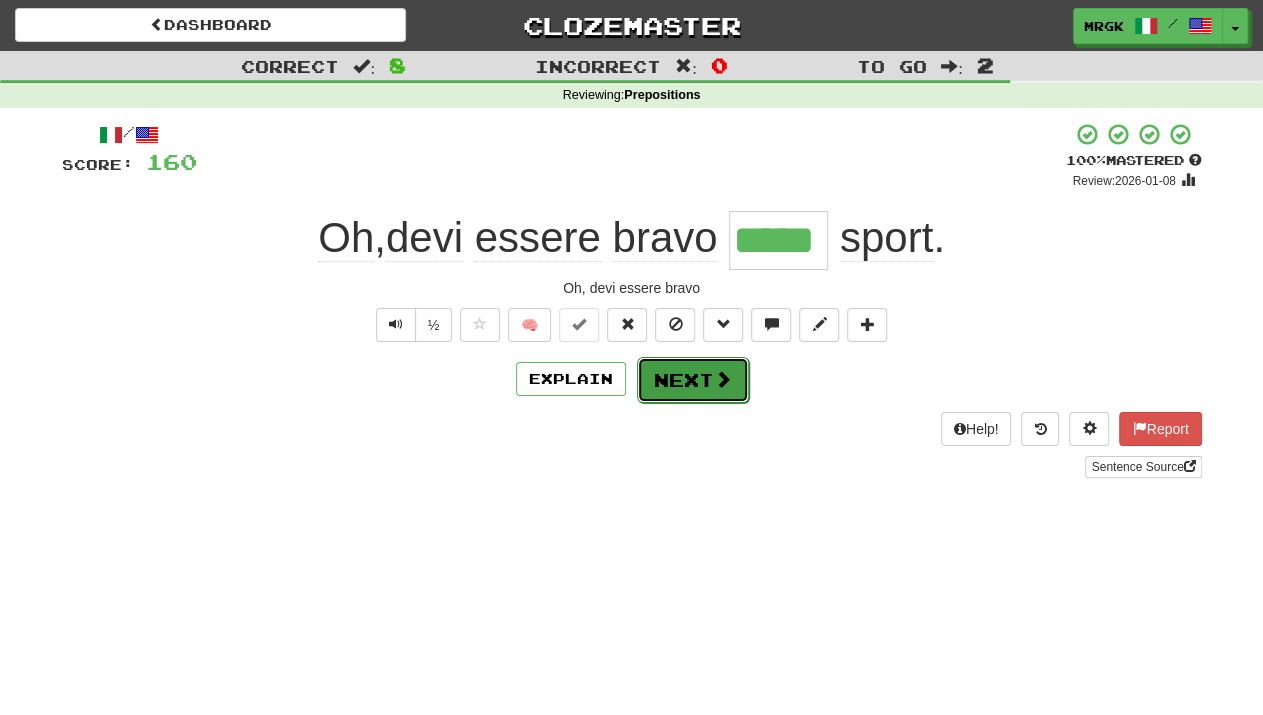 click at bounding box center [723, 379] 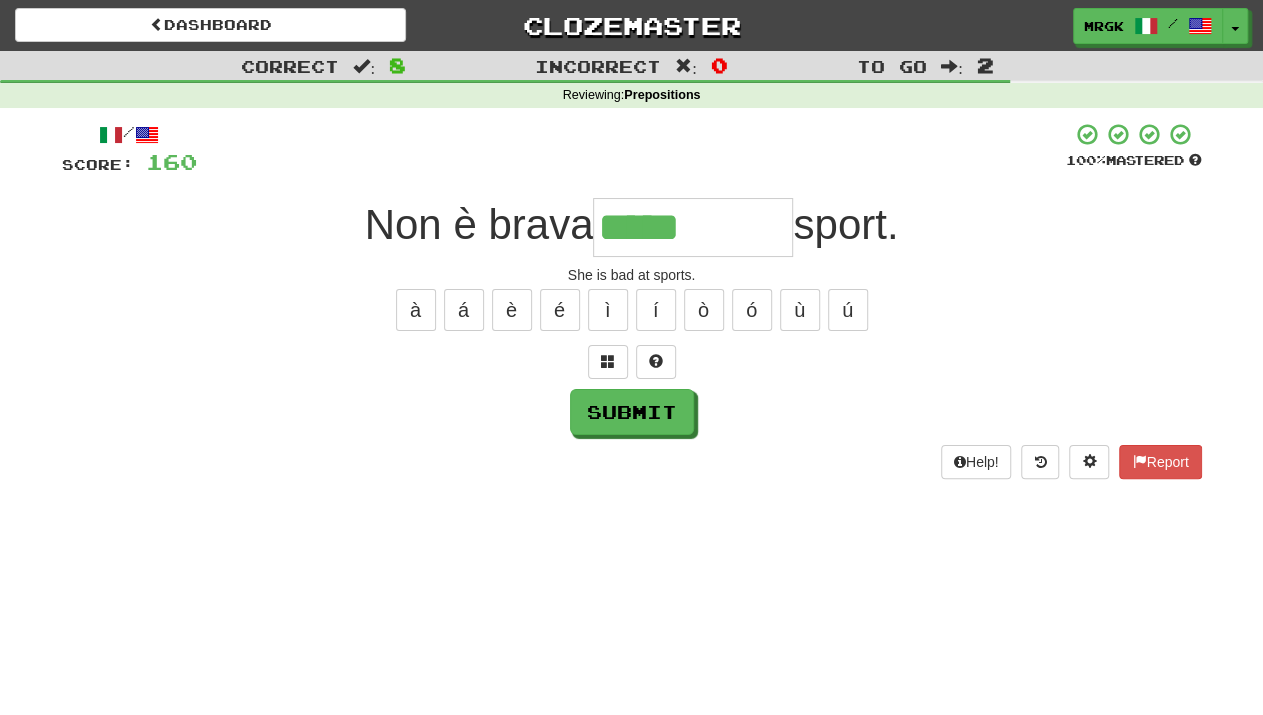 type on "*****" 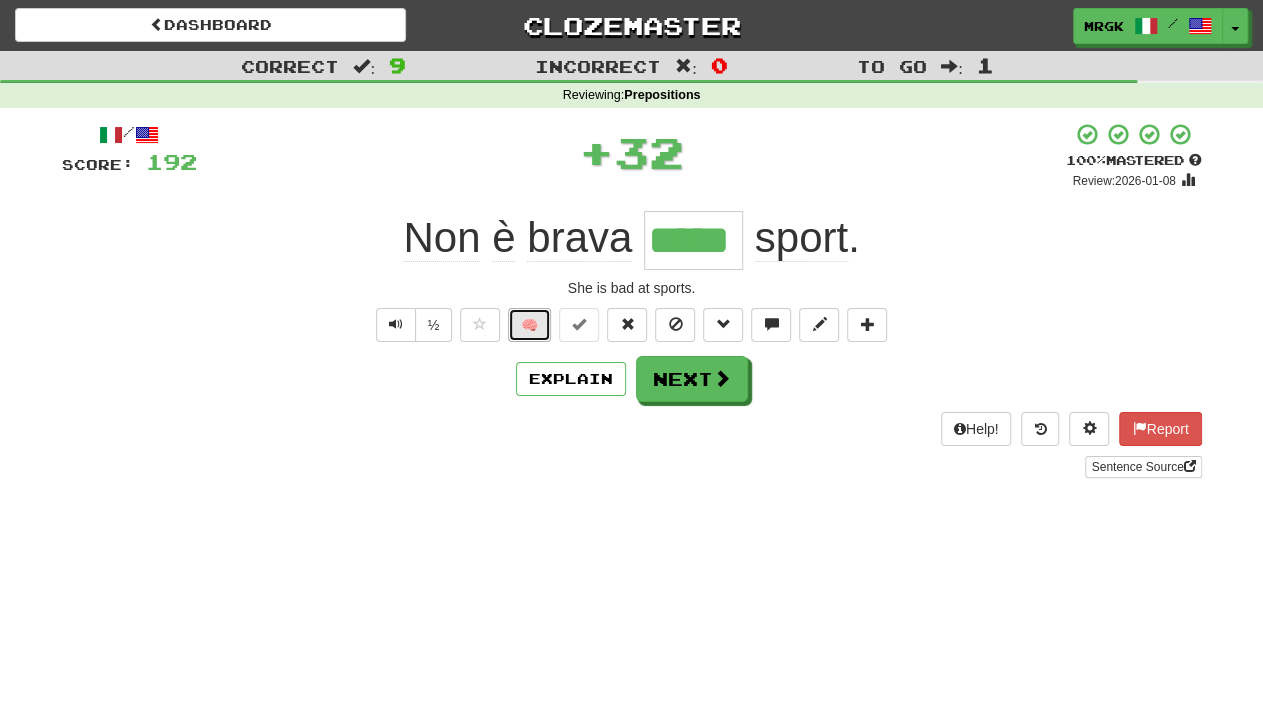 click on "🧠" at bounding box center (529, 325) 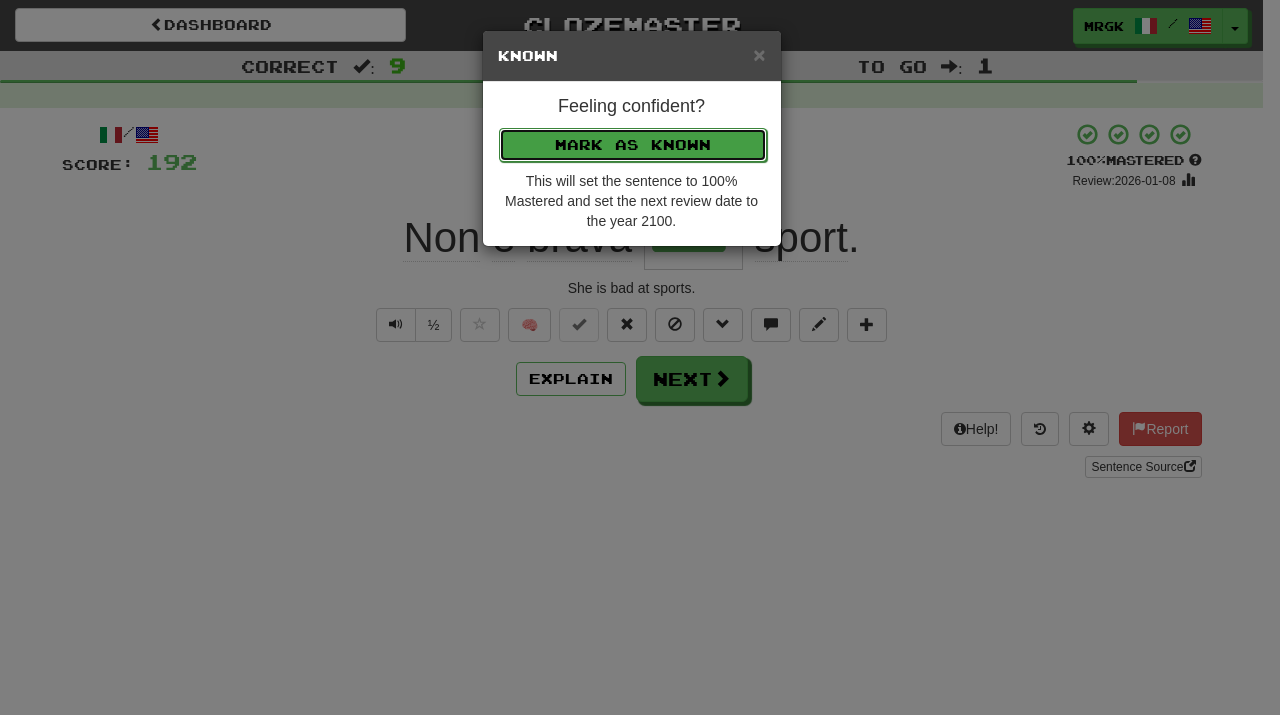 click on "Mark as Known" at bounding box center (633, 145) 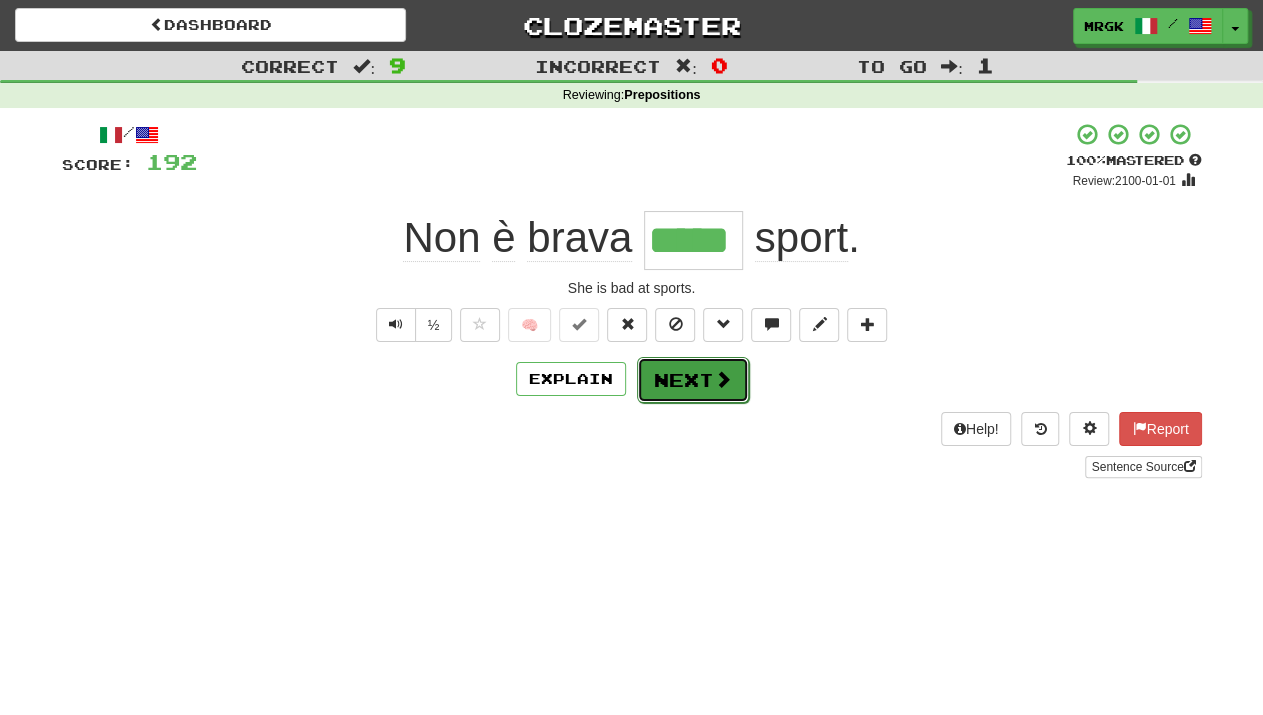 click at bounding box center (723, 379) 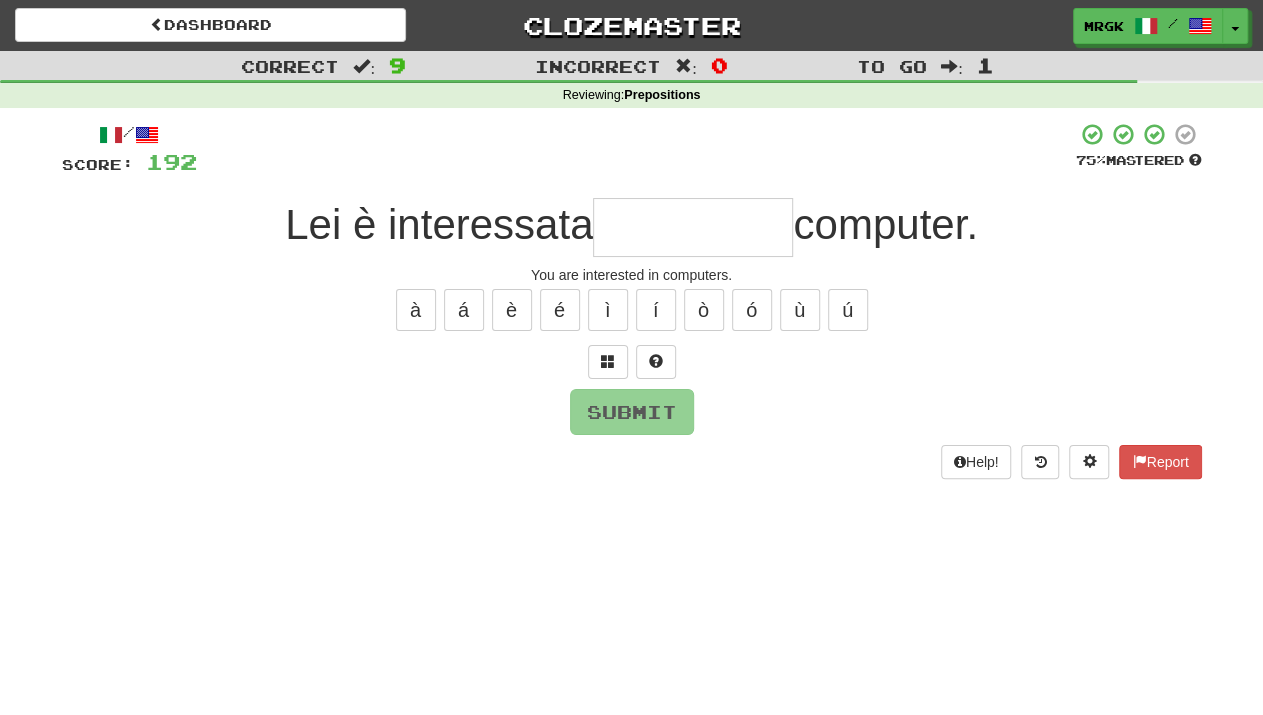 type on "*" 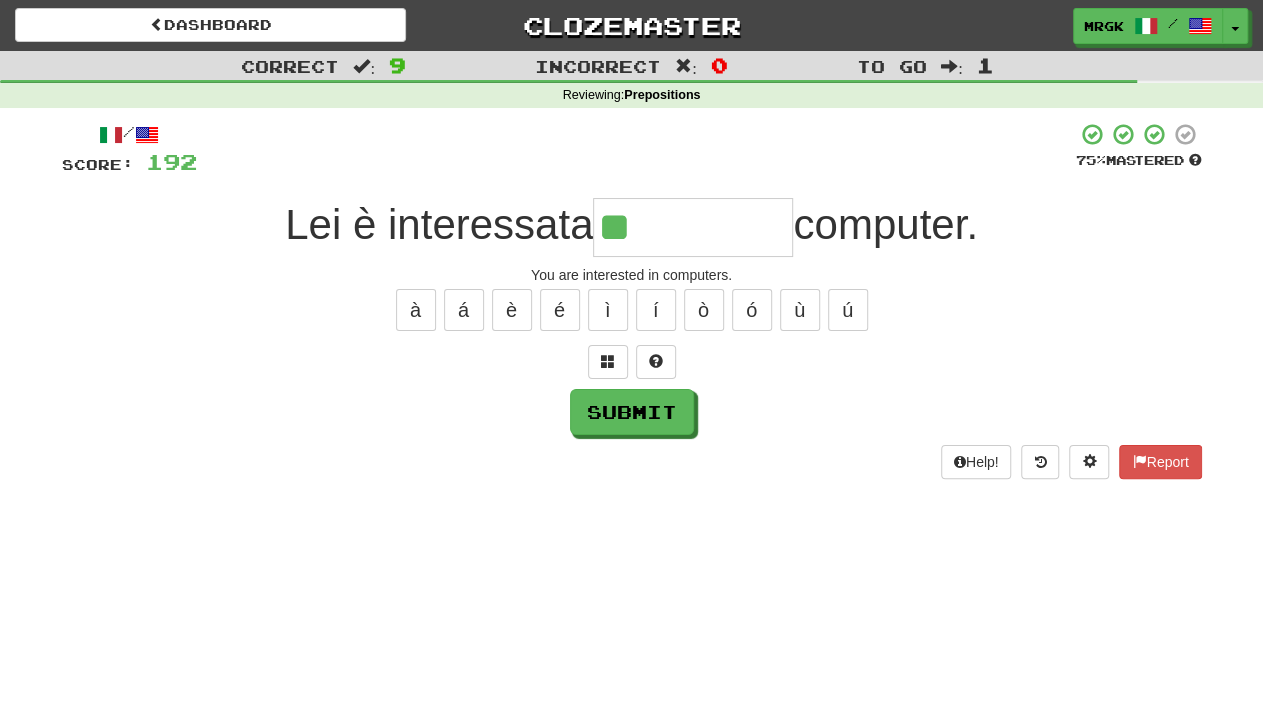 type on "**" 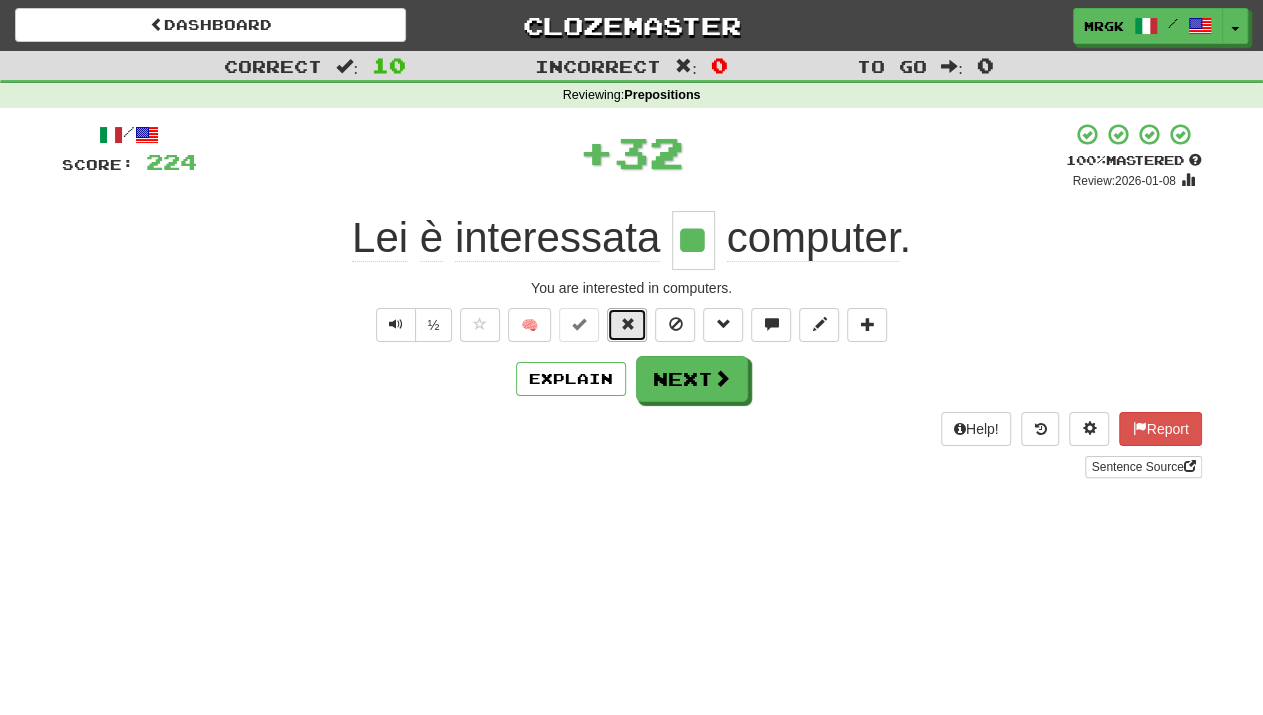 click at bounding box center [627, 324] 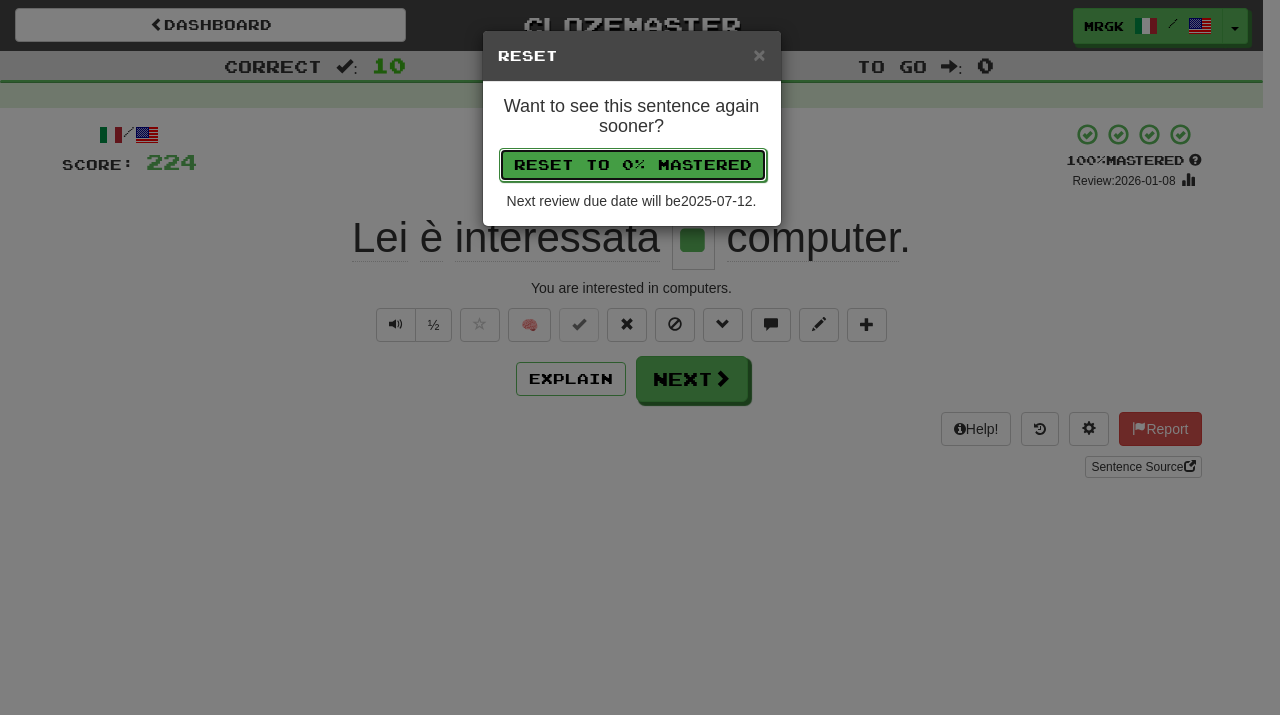 click on "Reset to 0% Mastered" at bounding box center [633, 165] 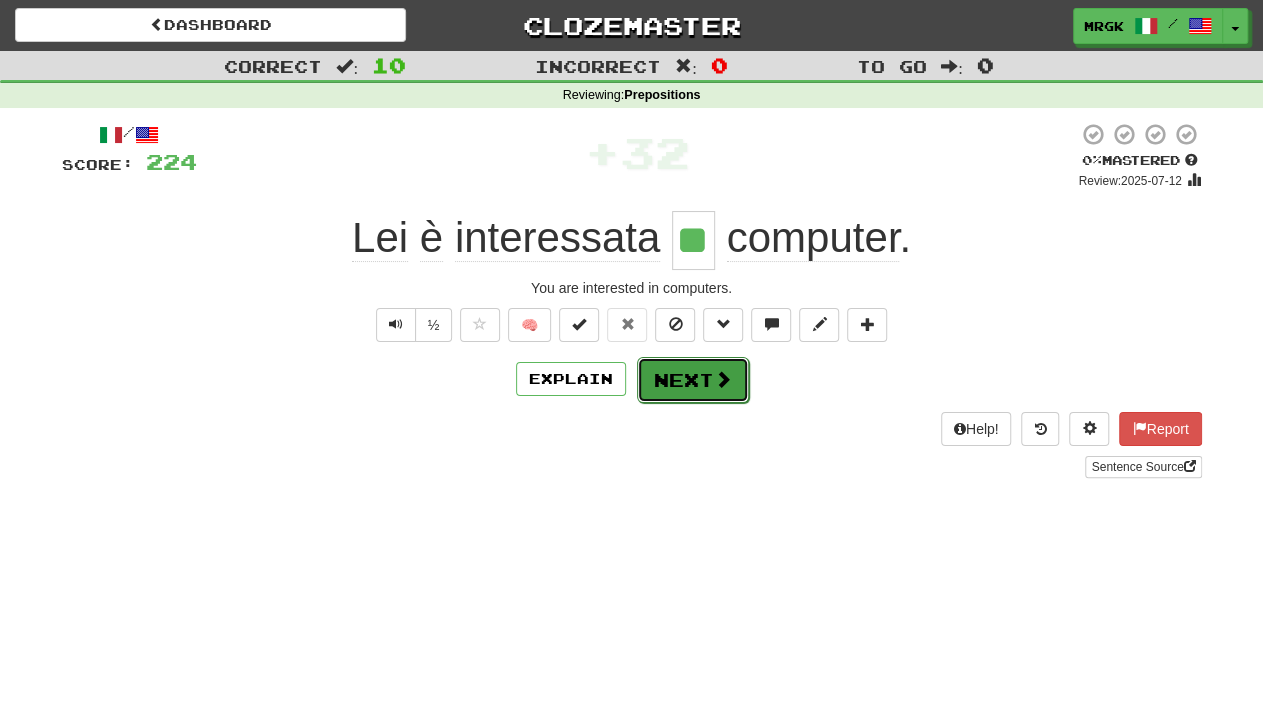 click on "Next" at bounding box center [693, 380] 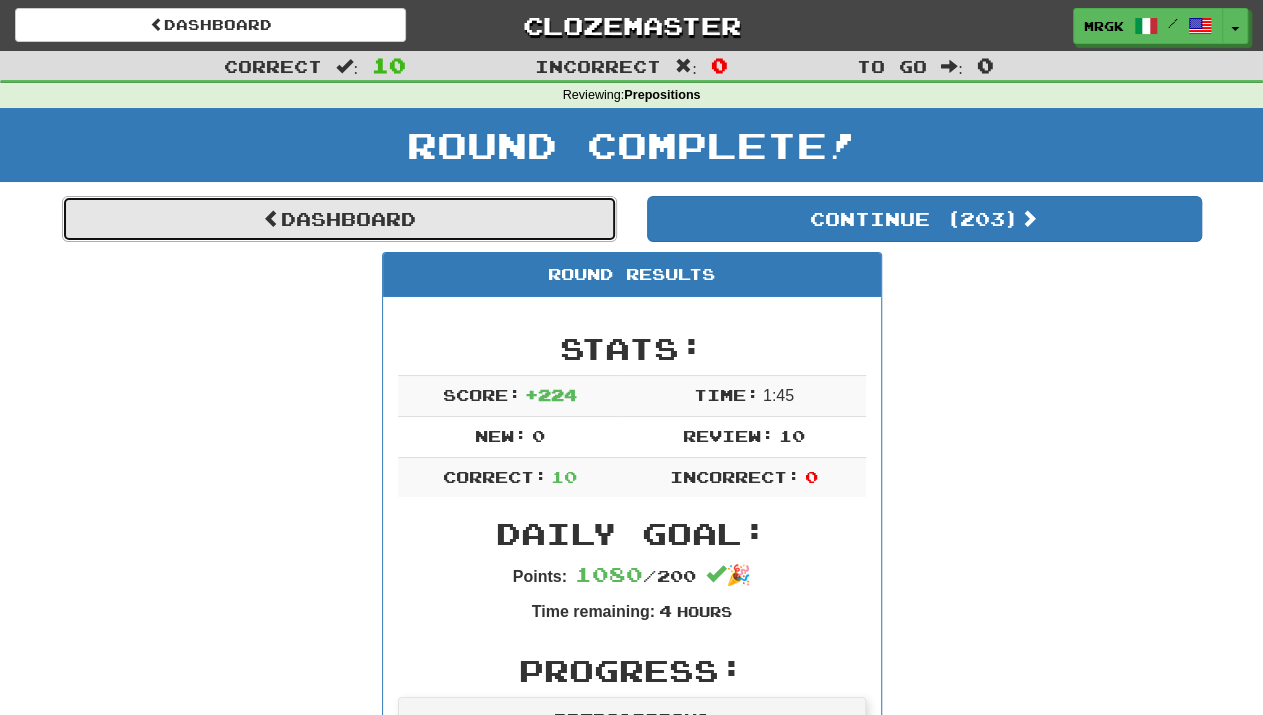 click on "Dashboard" at bounding box center [339, 219] 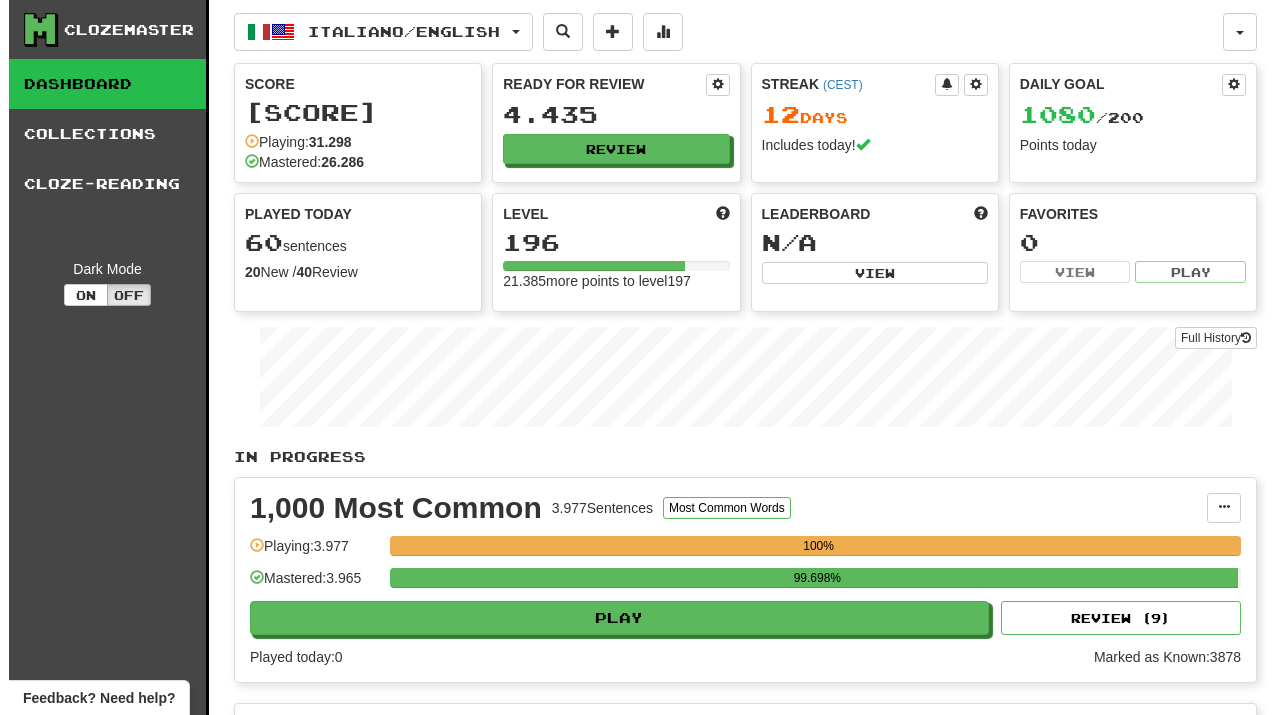 scroll, scrollTop: 0, scrollLeft: 0, axis: both 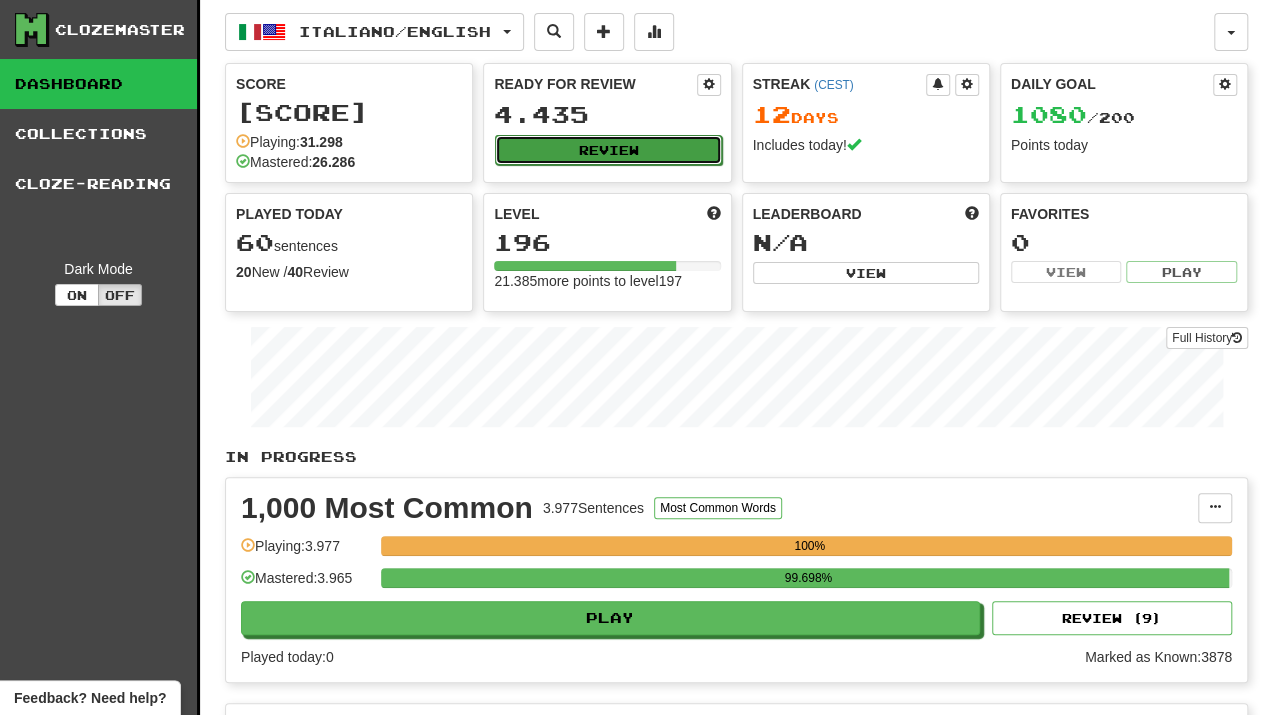 click on "Review" at bounding box center (608, 150) 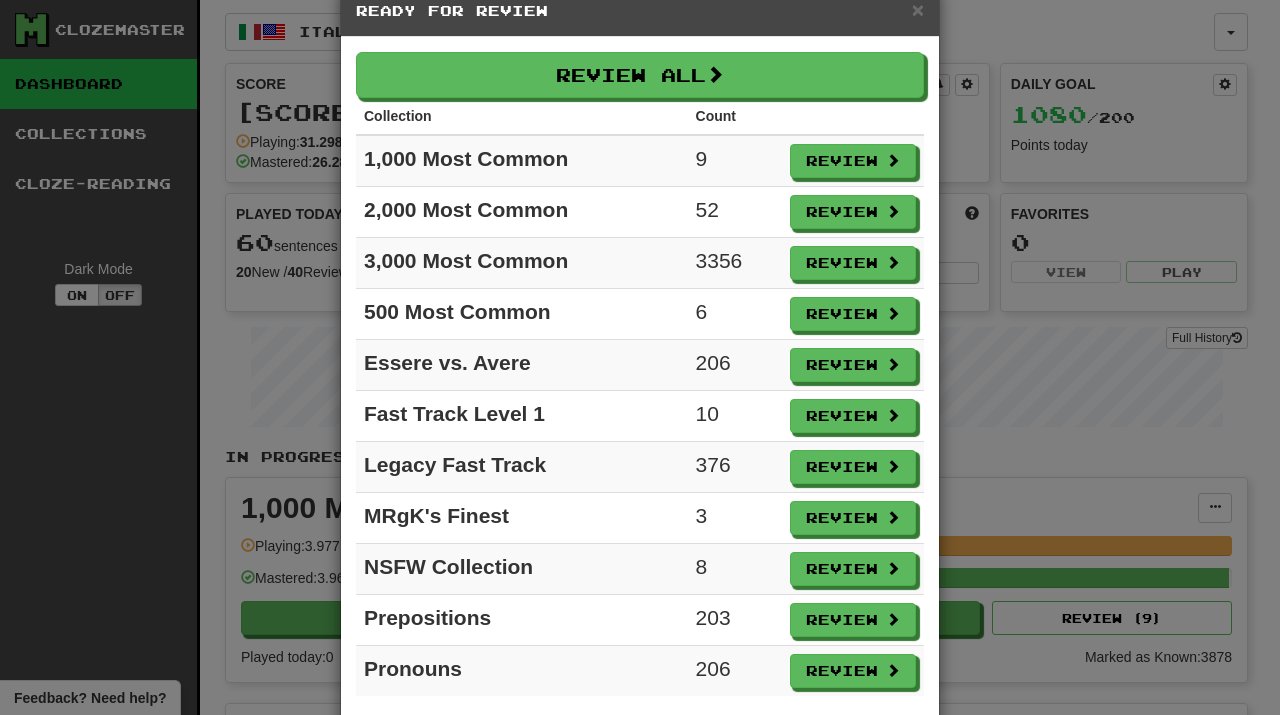 scroll, scrollTop: 79, scrollLeft: 0, axis: vertical 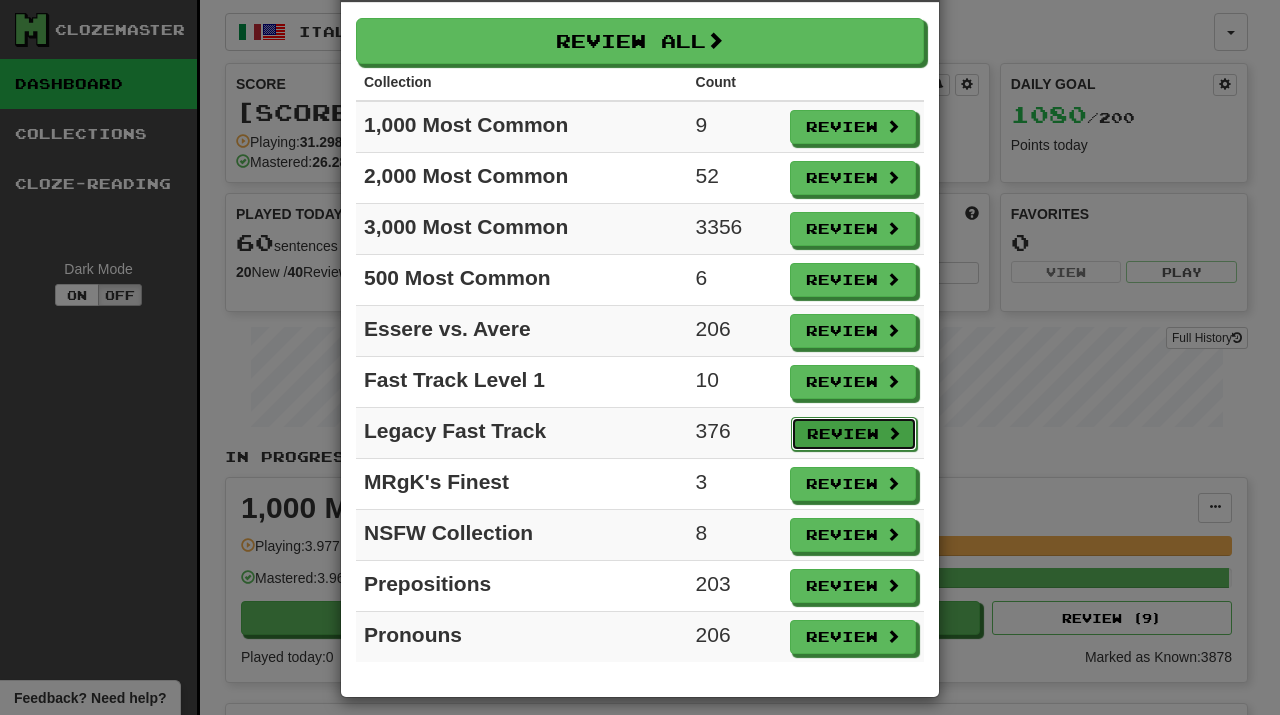 click on "Review" at bounding box center [854, 434] 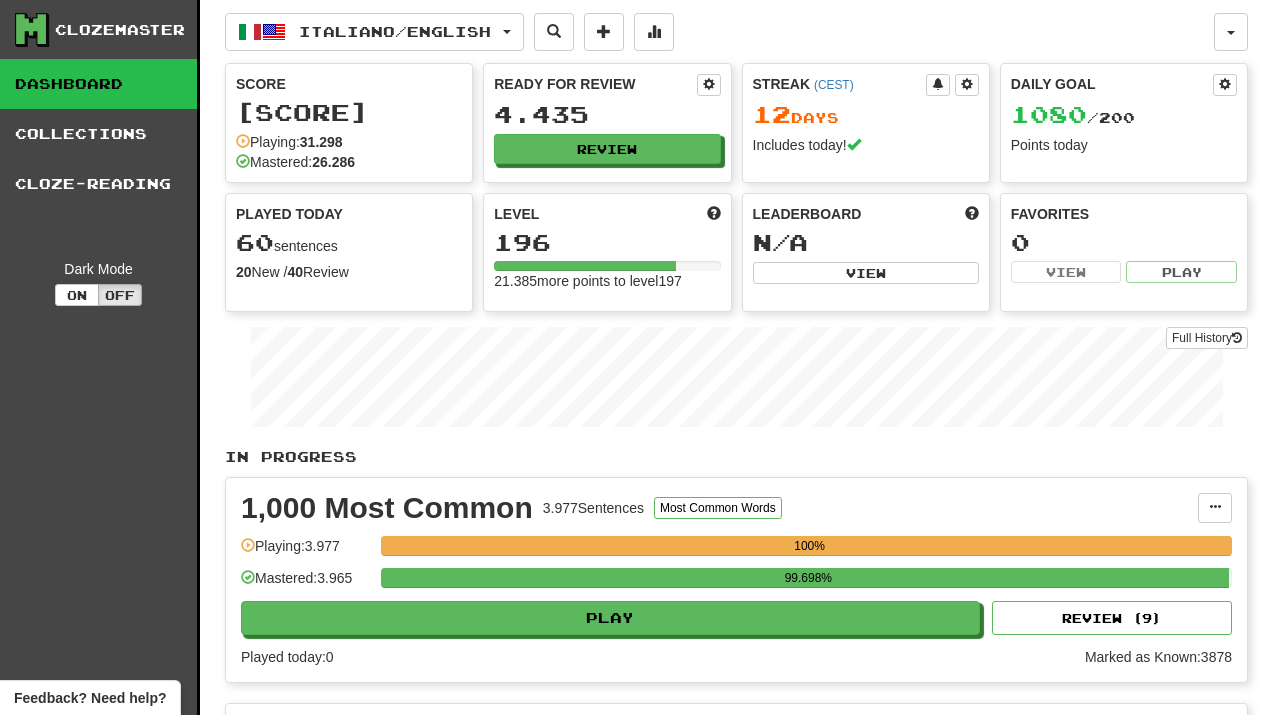 select on "**" 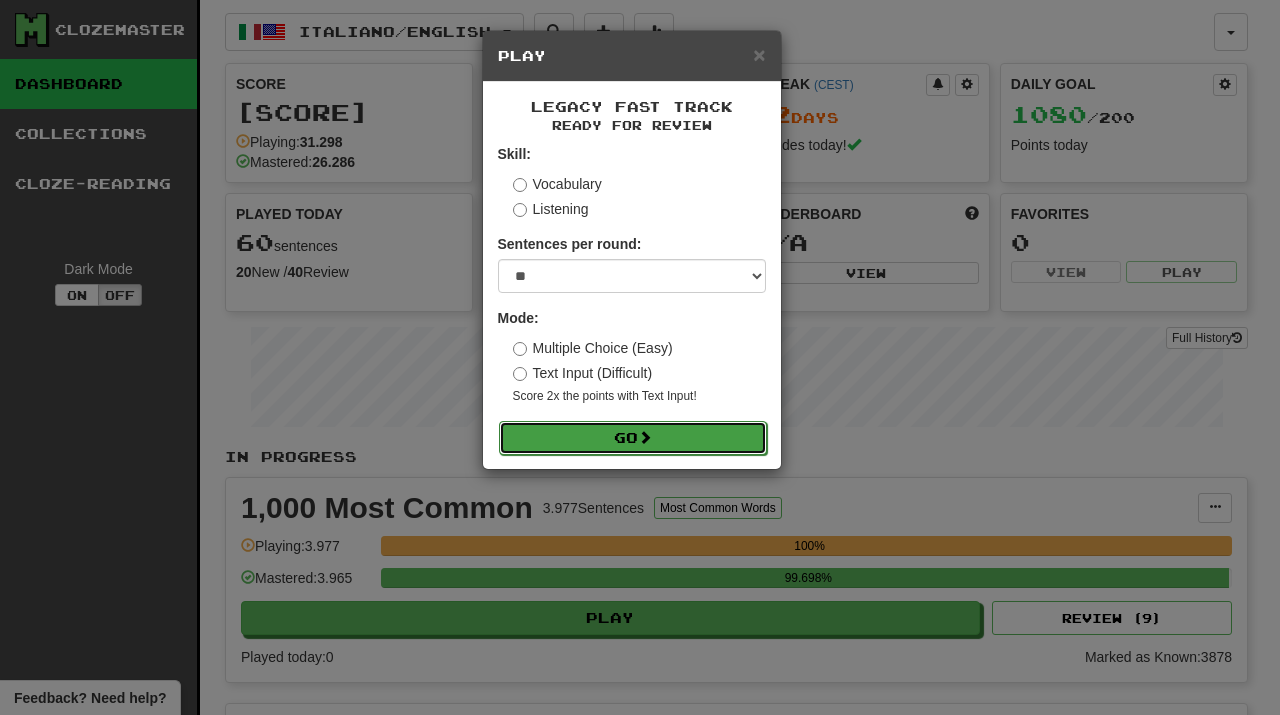 click on "Go" at bounding box center (633, 438) 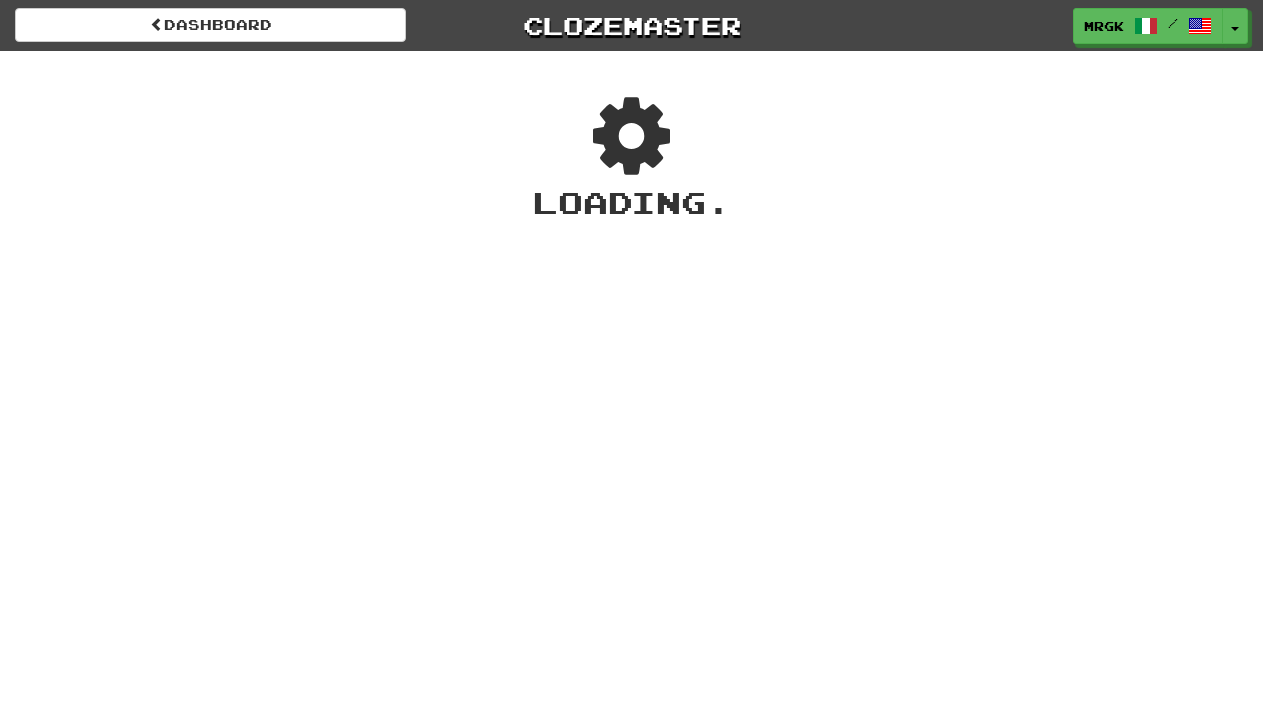 scroll, scrollTop: 0, scrollLeft: 0, axis: both 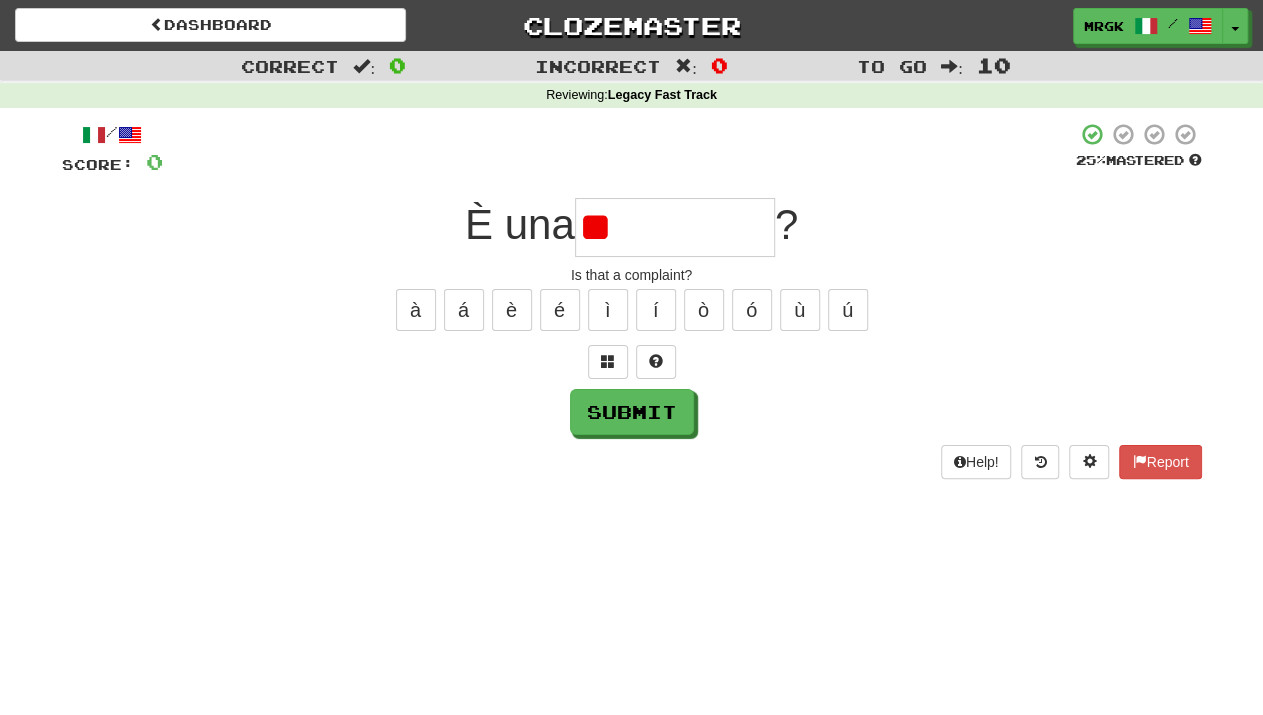 type on "*" 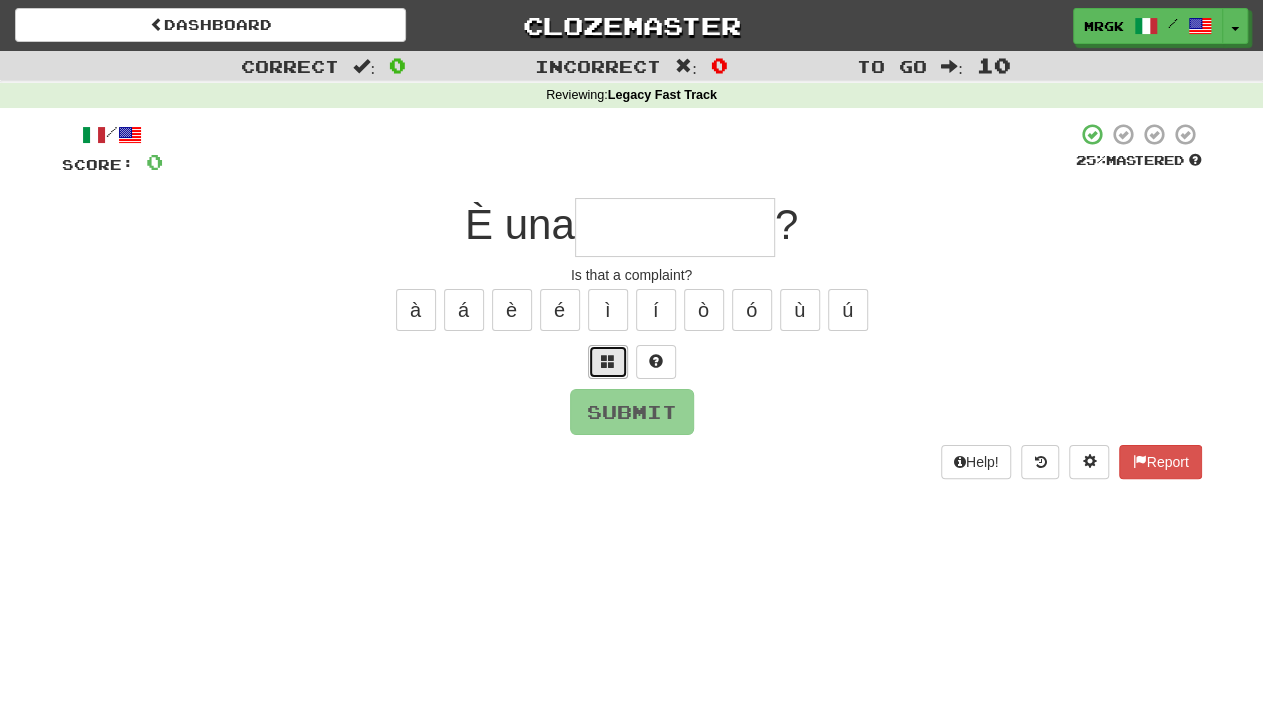 click at bounding box center [608, 361] 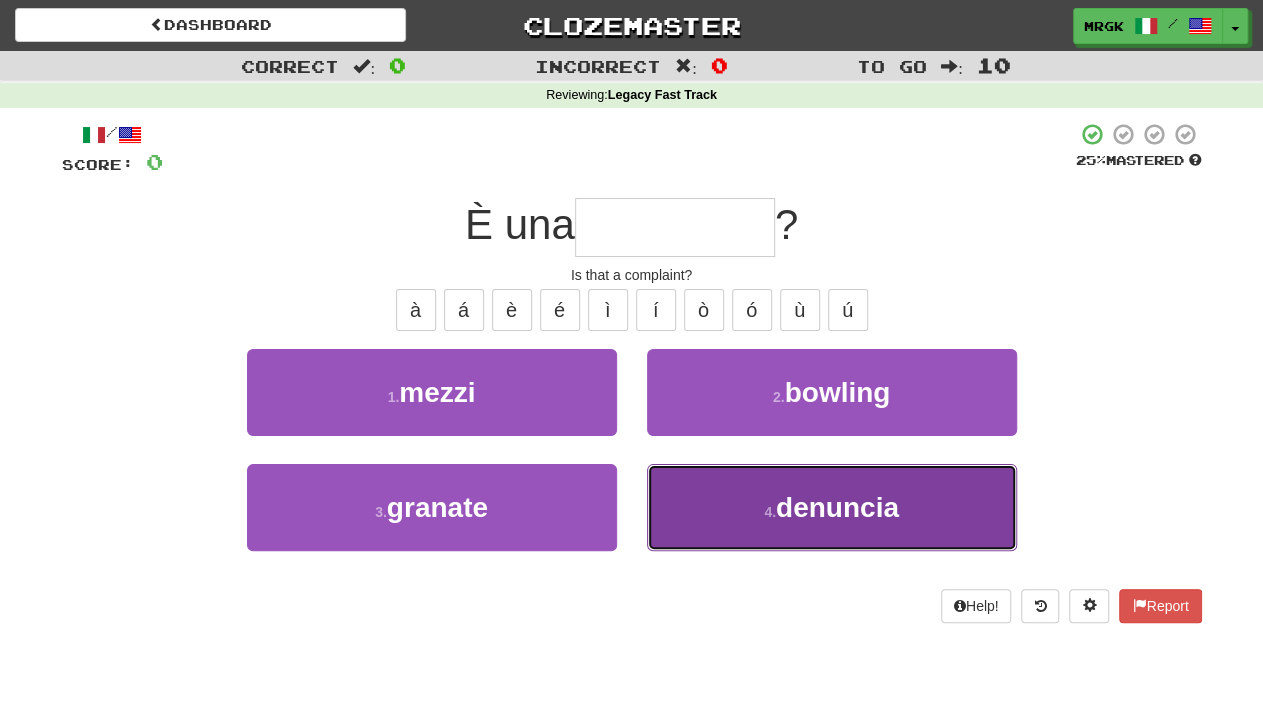 click on "denuncia" at bounding box center [837, 507] 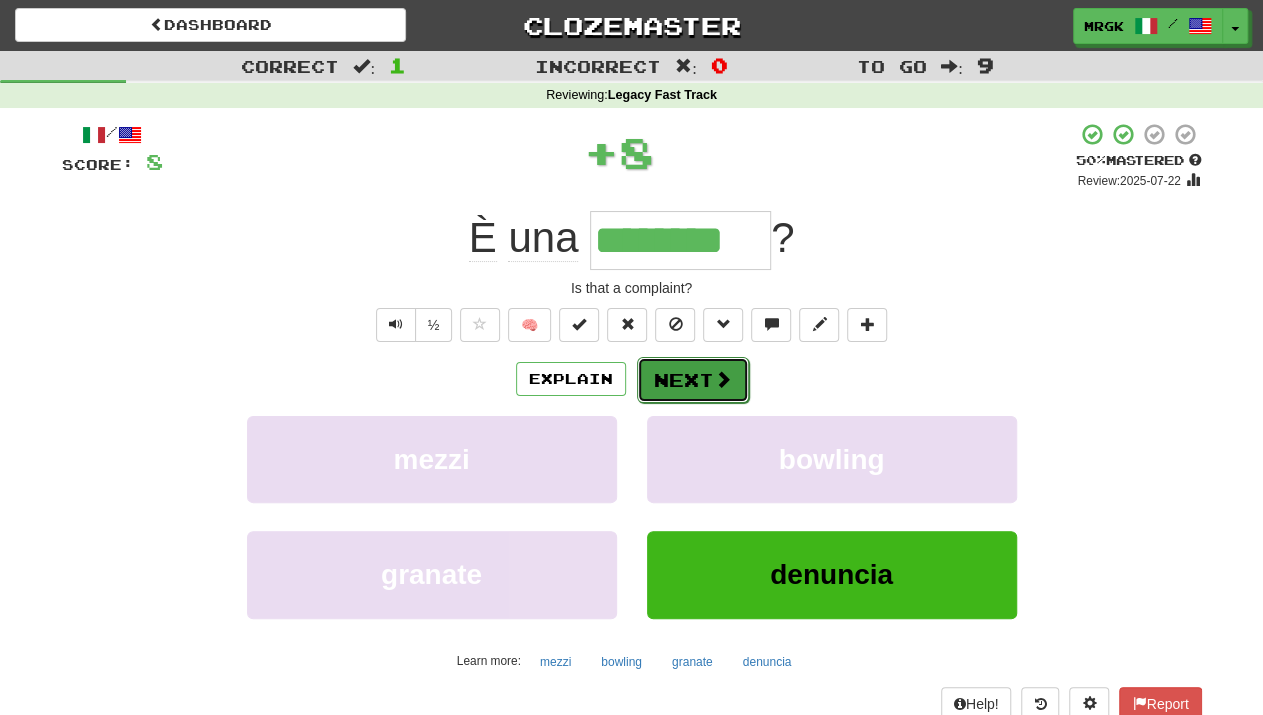 click at bounding box center (723, 379) 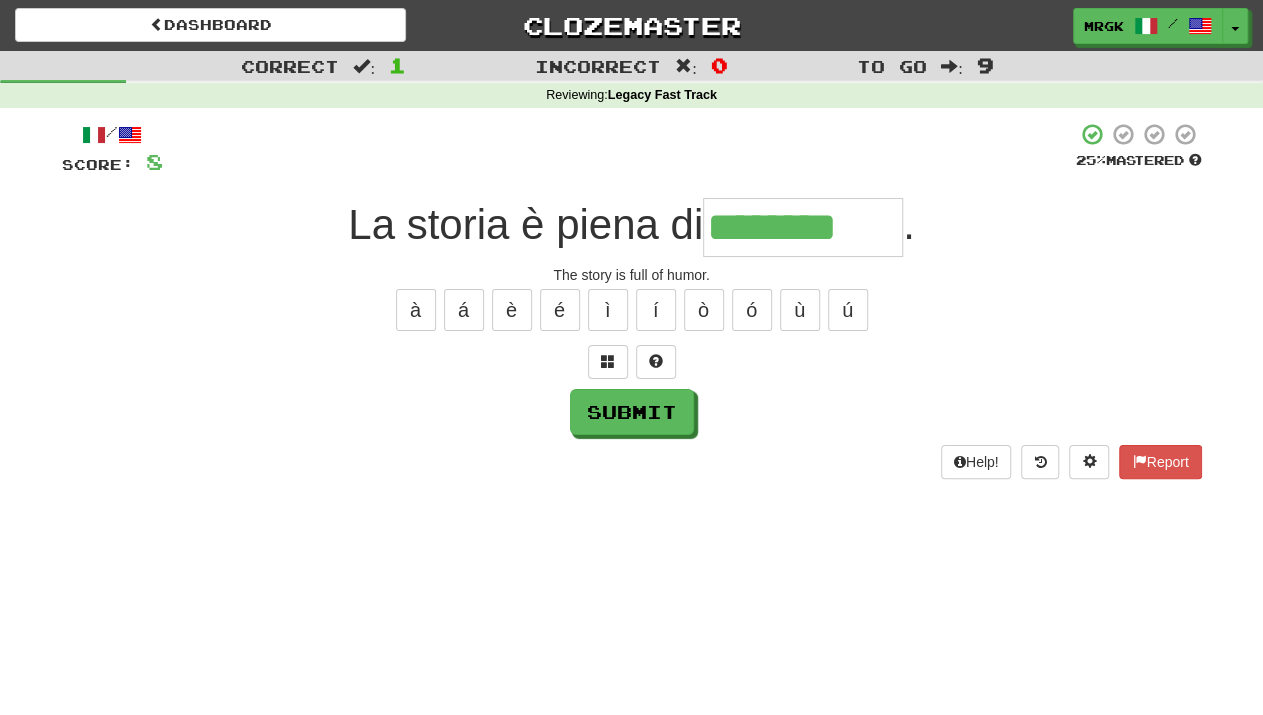 type on "********" 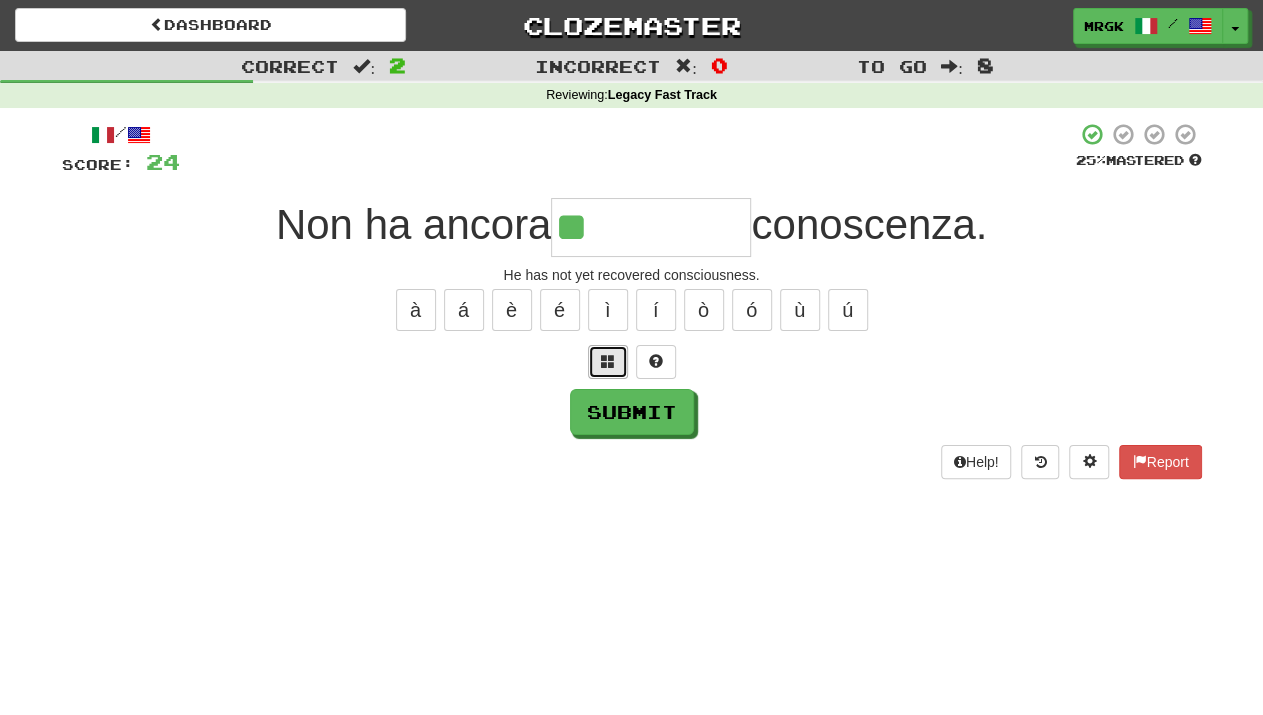 click at bounding box center [608, 362] 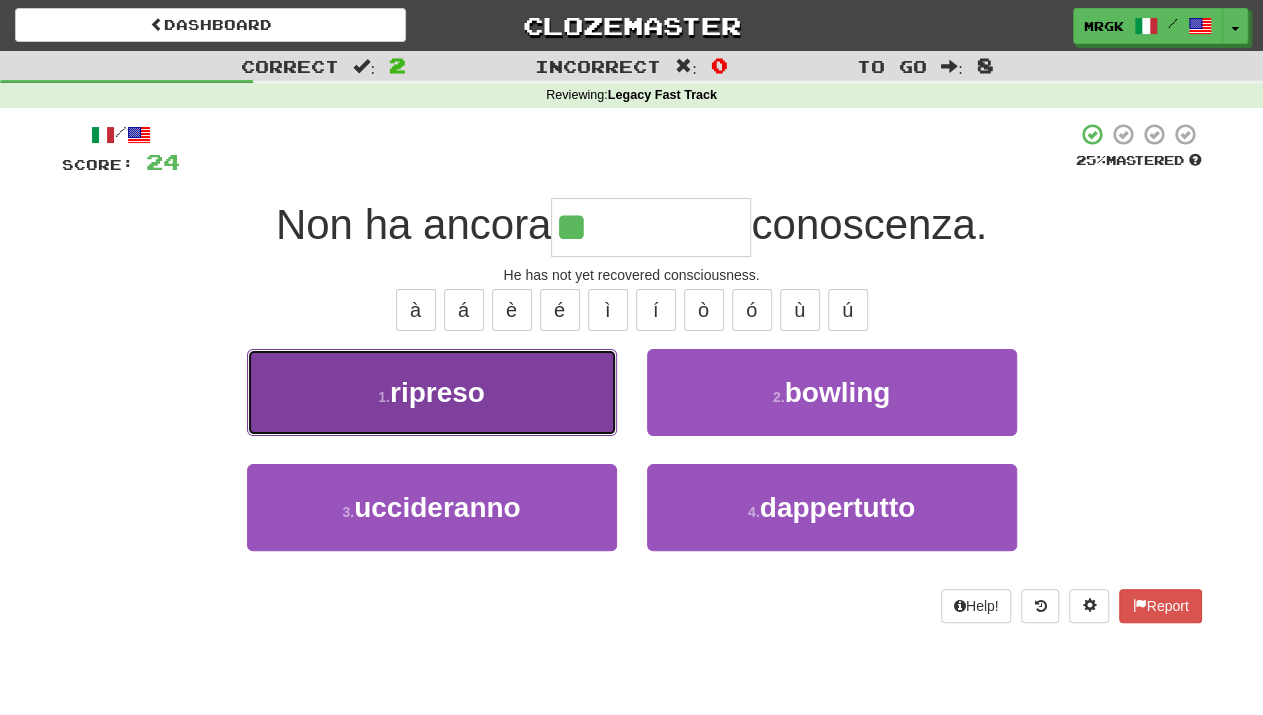 click on "1 .  ripreso" at bounding box center (432, 392) 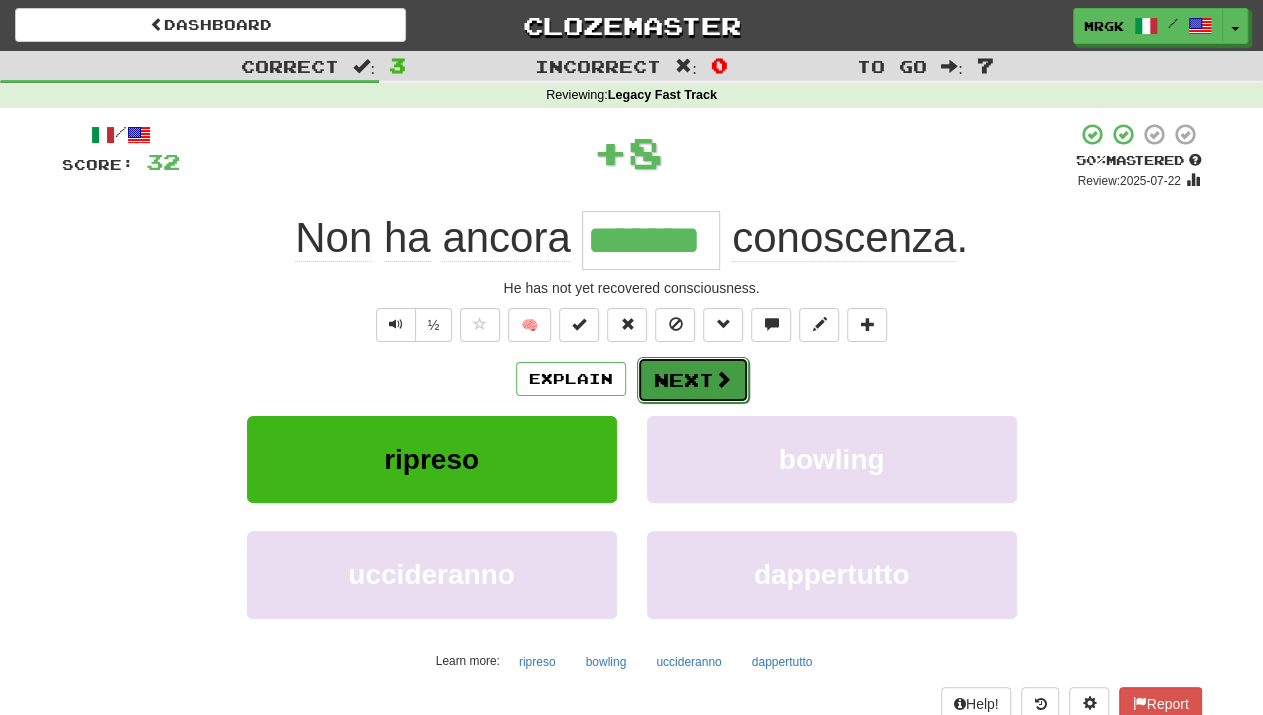 click on "Next" at bounding box center (693, 380) 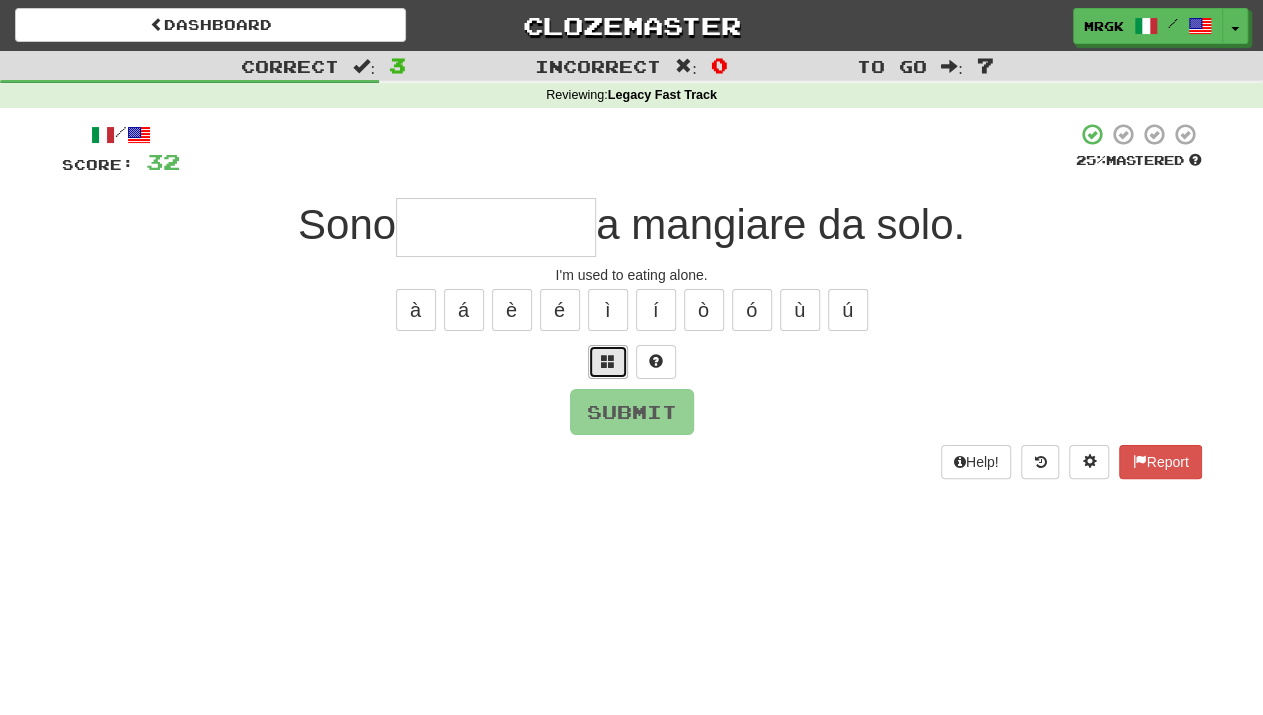 click at bounding box center (608, 362) 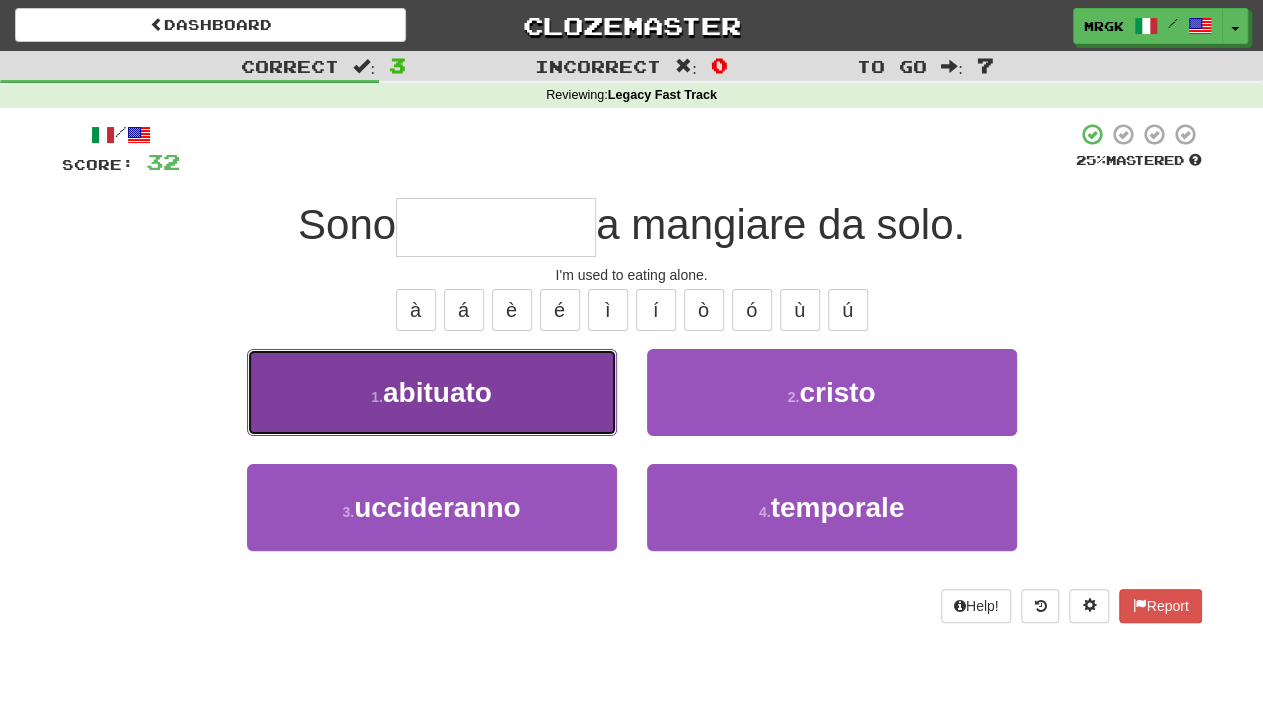 click on "1 .  abituato" at bounding box center [432, 392] 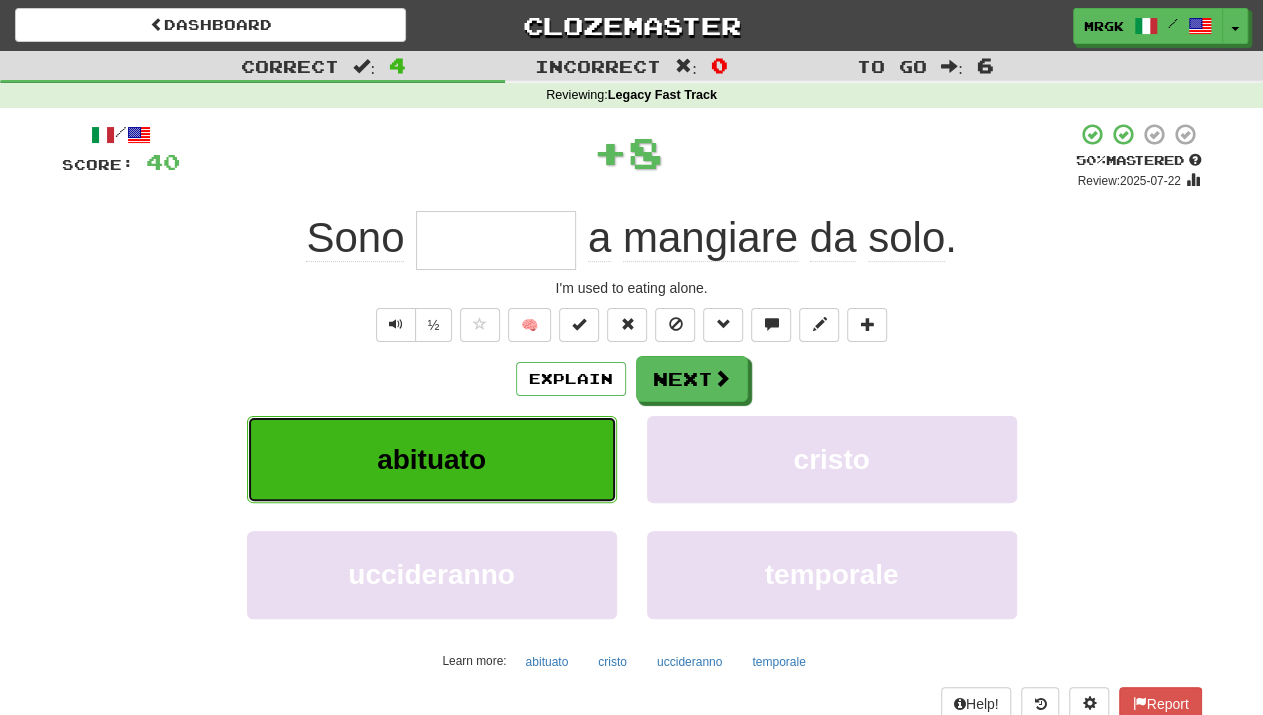 type on "********" 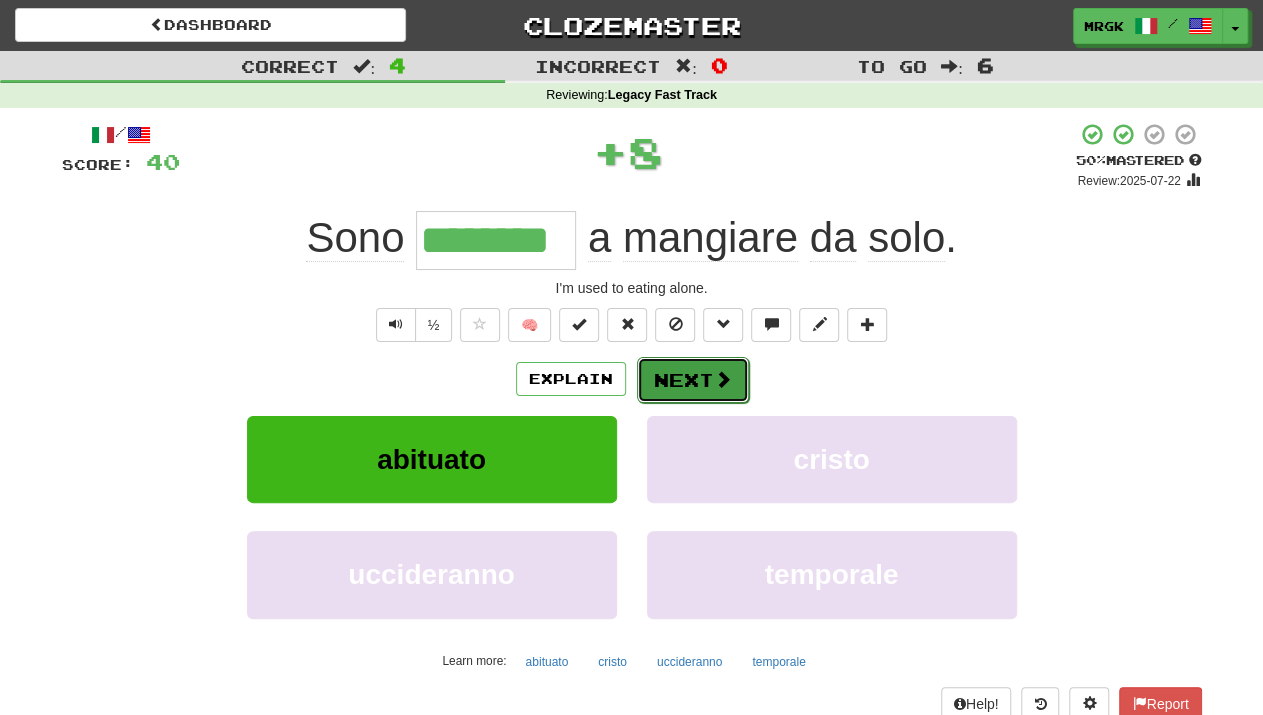 click at bounding box center (723, 379) 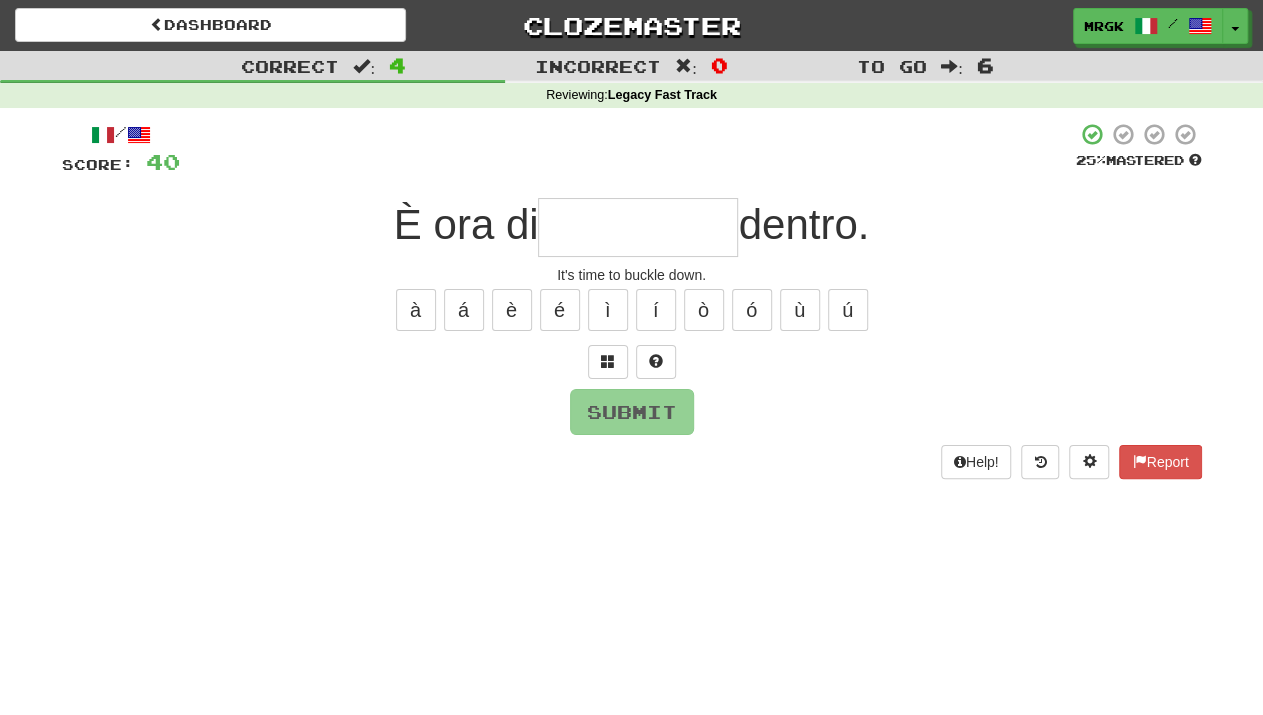 type on "*" 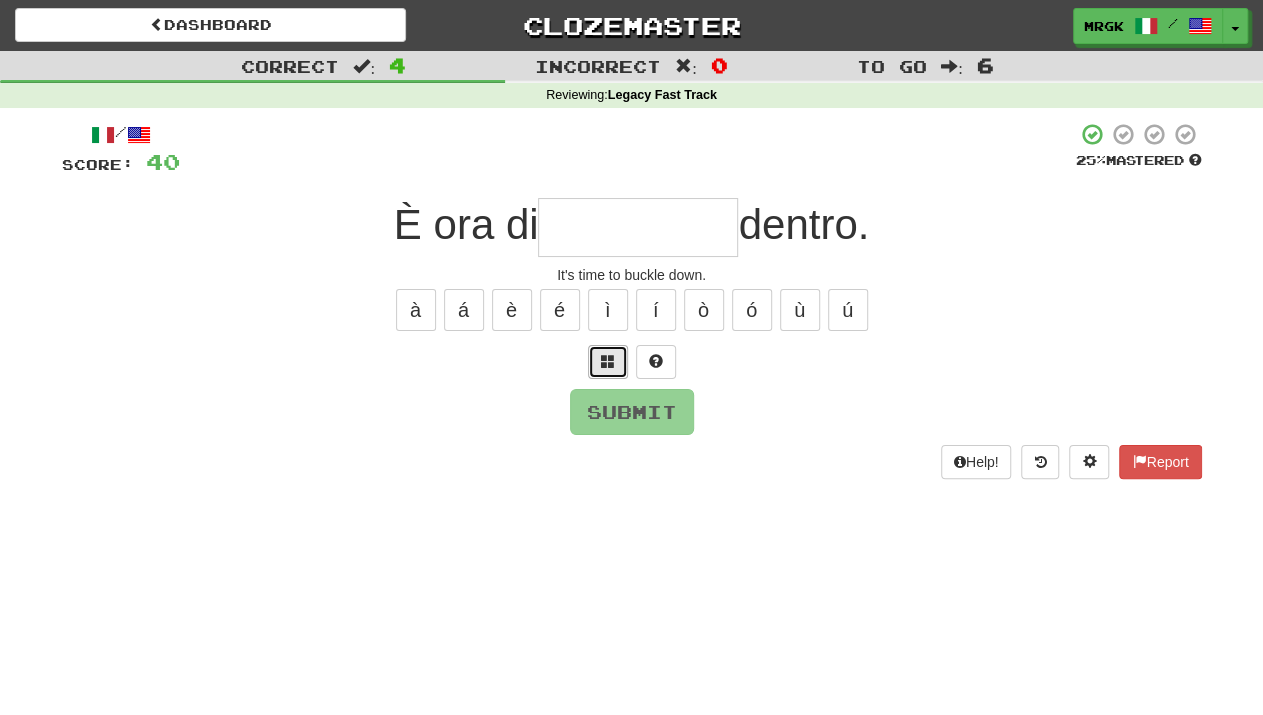 click at bounding box center [608, 361] 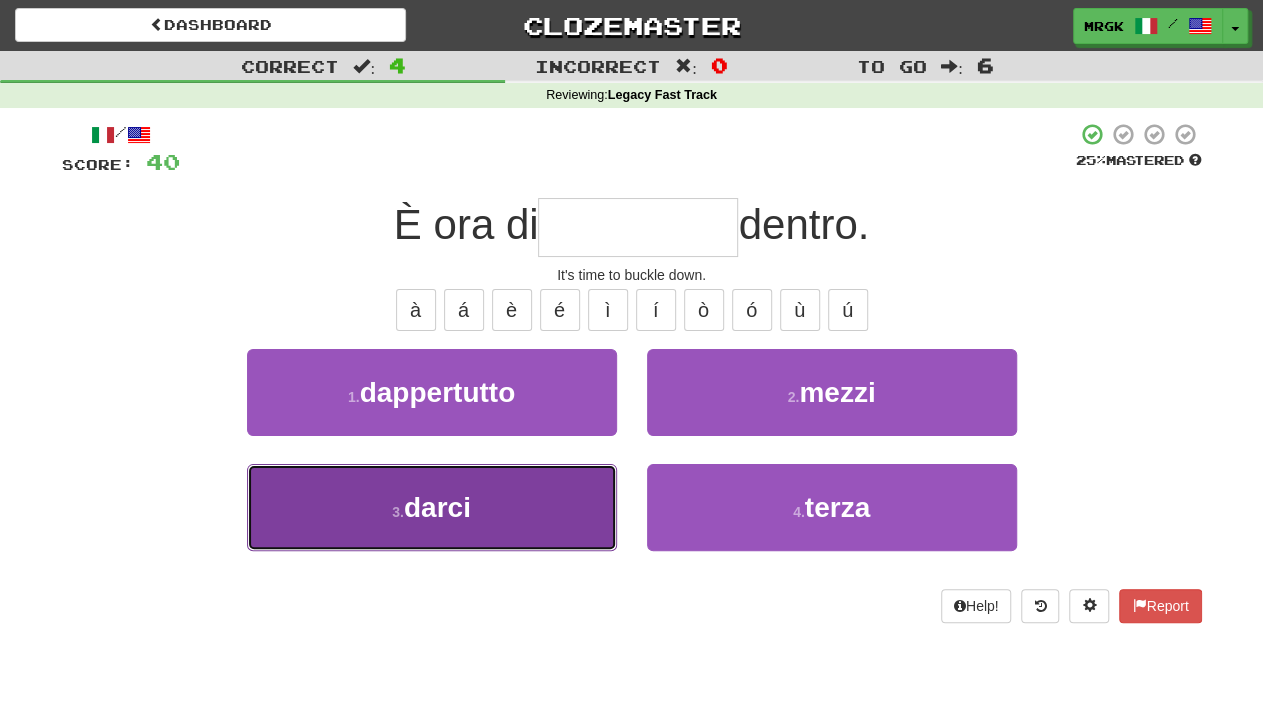 click on "3 .  darci" at bounding box center (432, 507) 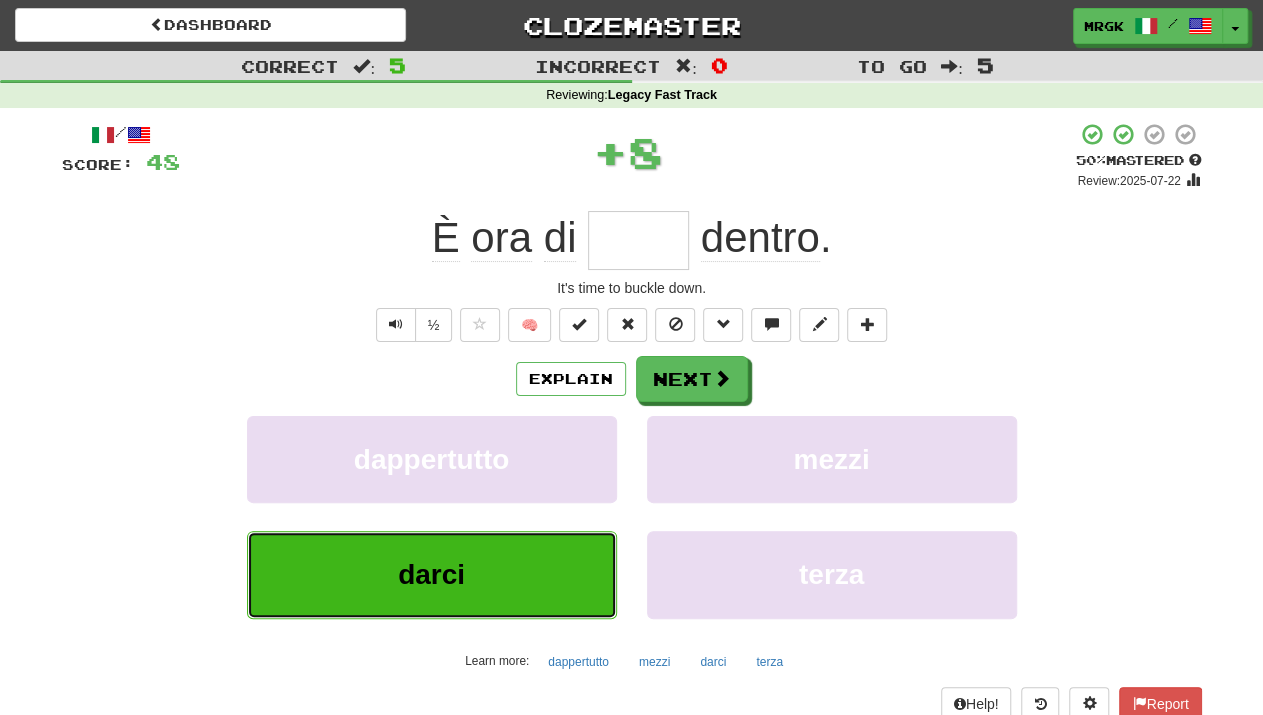 type on "*****" 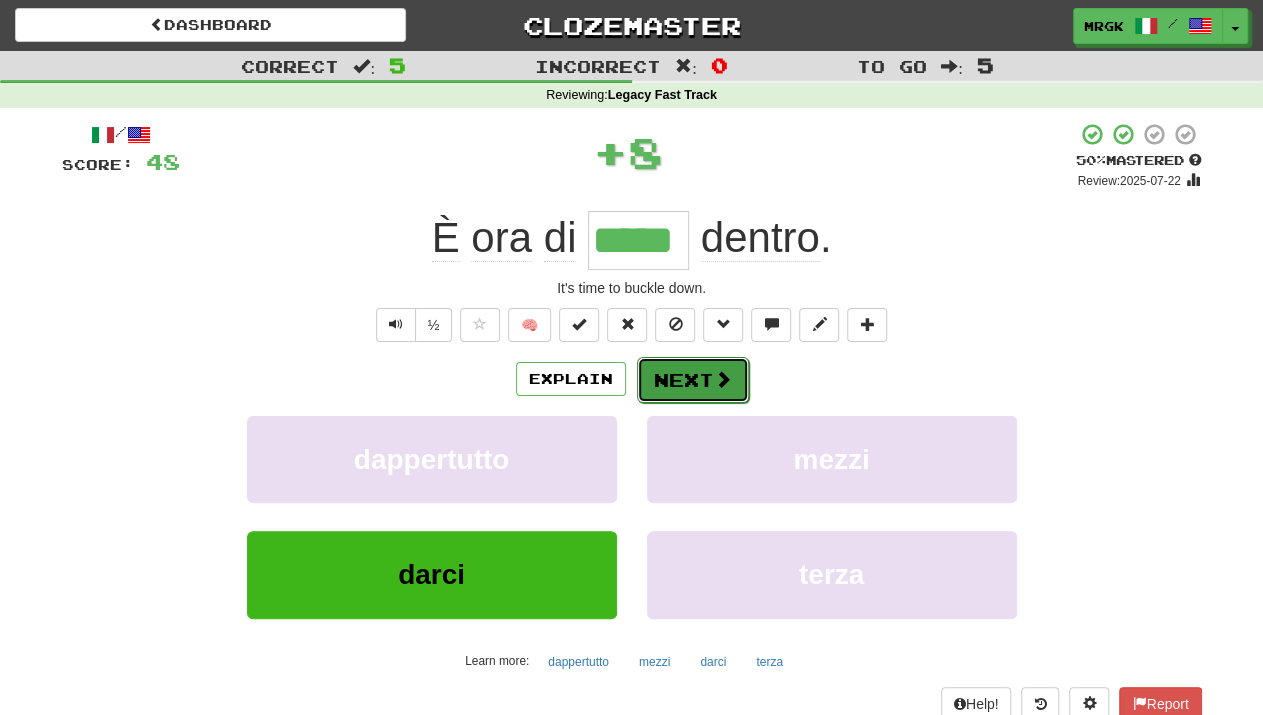 click on "Next" at bounding box center (693, 380) 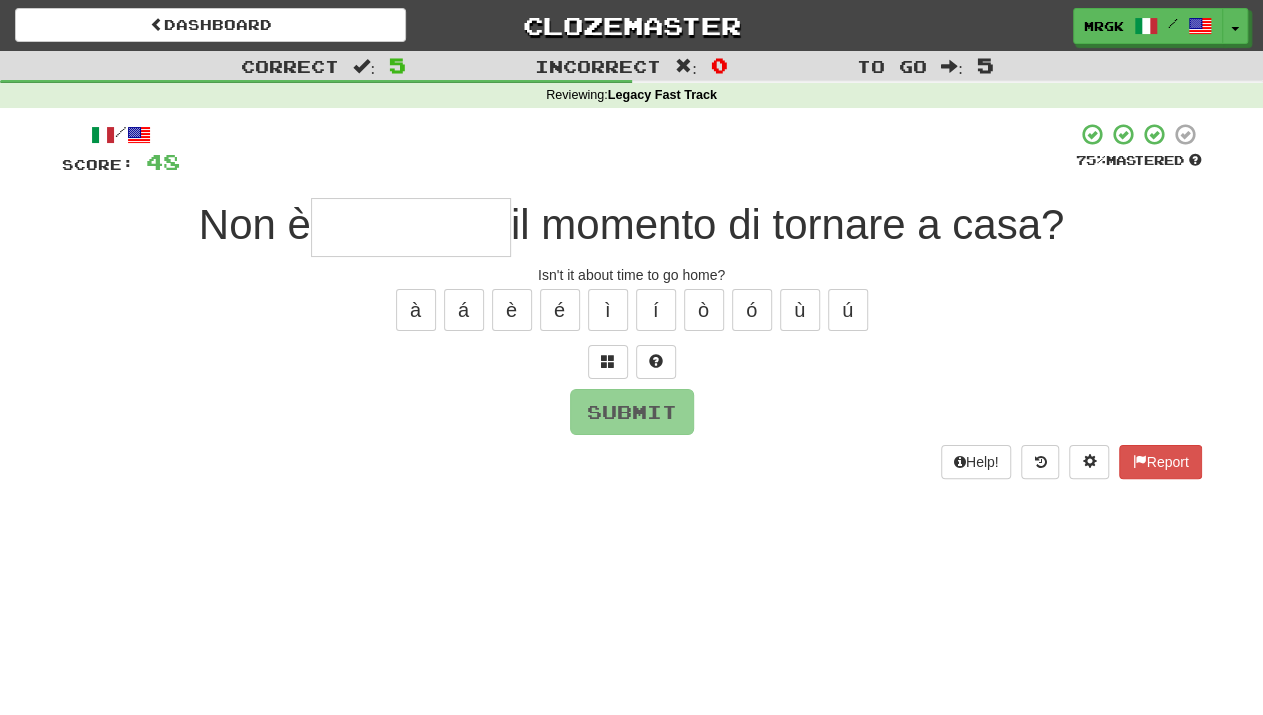 type on "*" 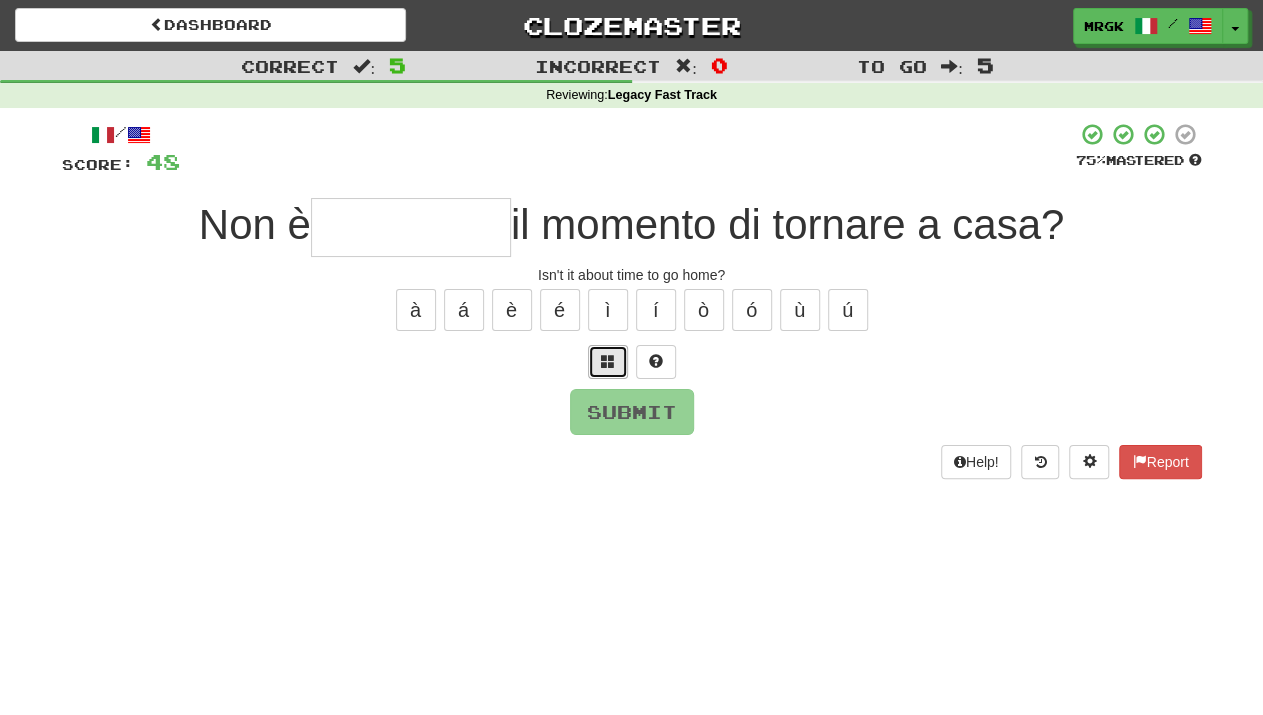 click at bounding box center [608, 361] 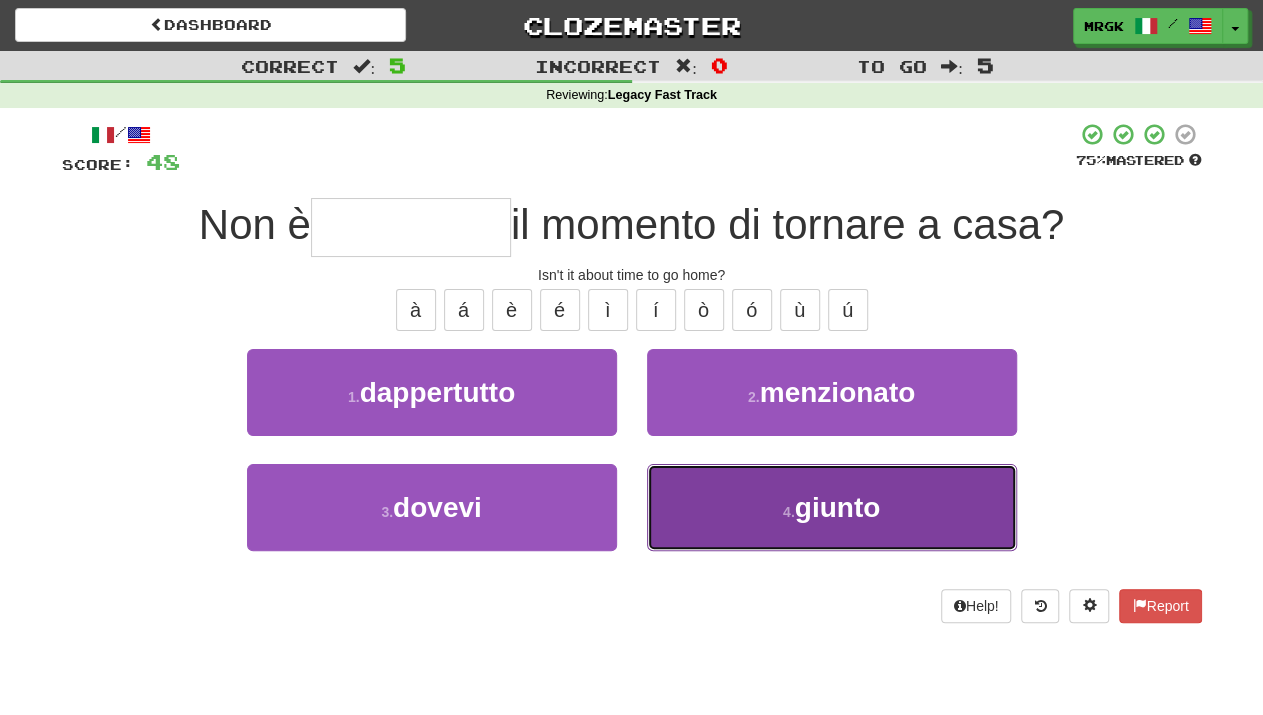 click on "giunto" at bounding box center (838, 507) 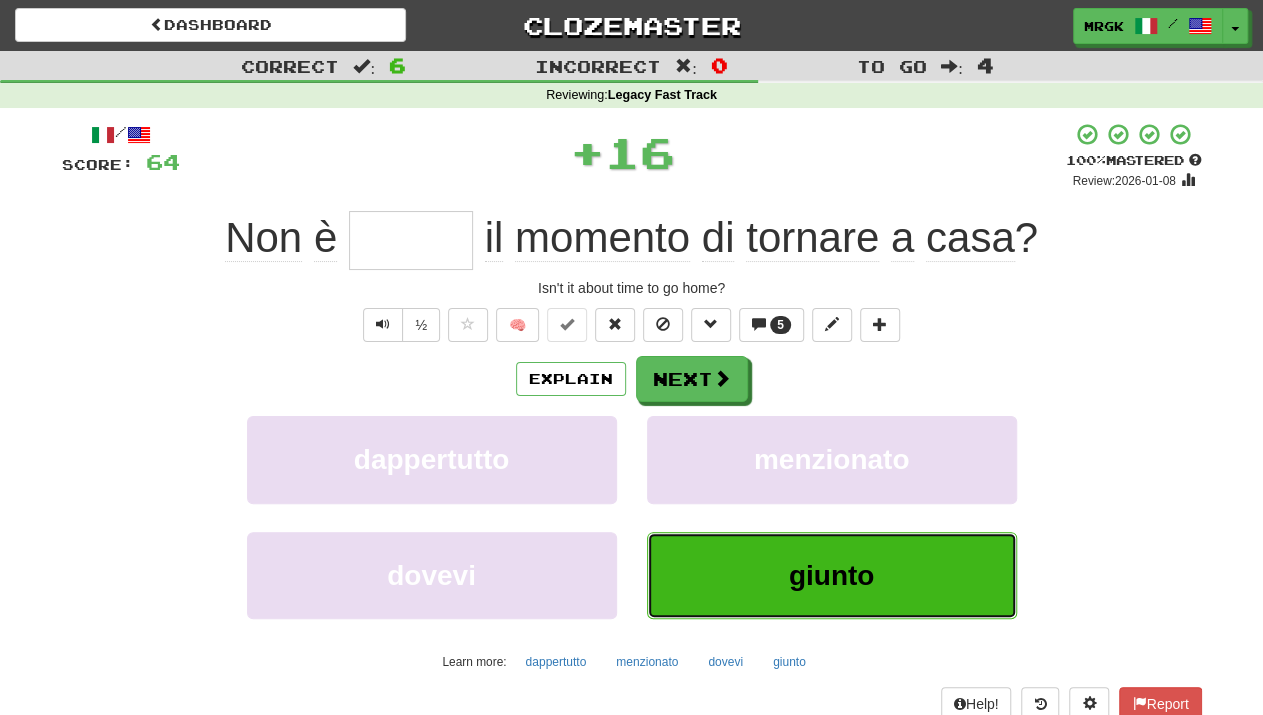 type on "******" 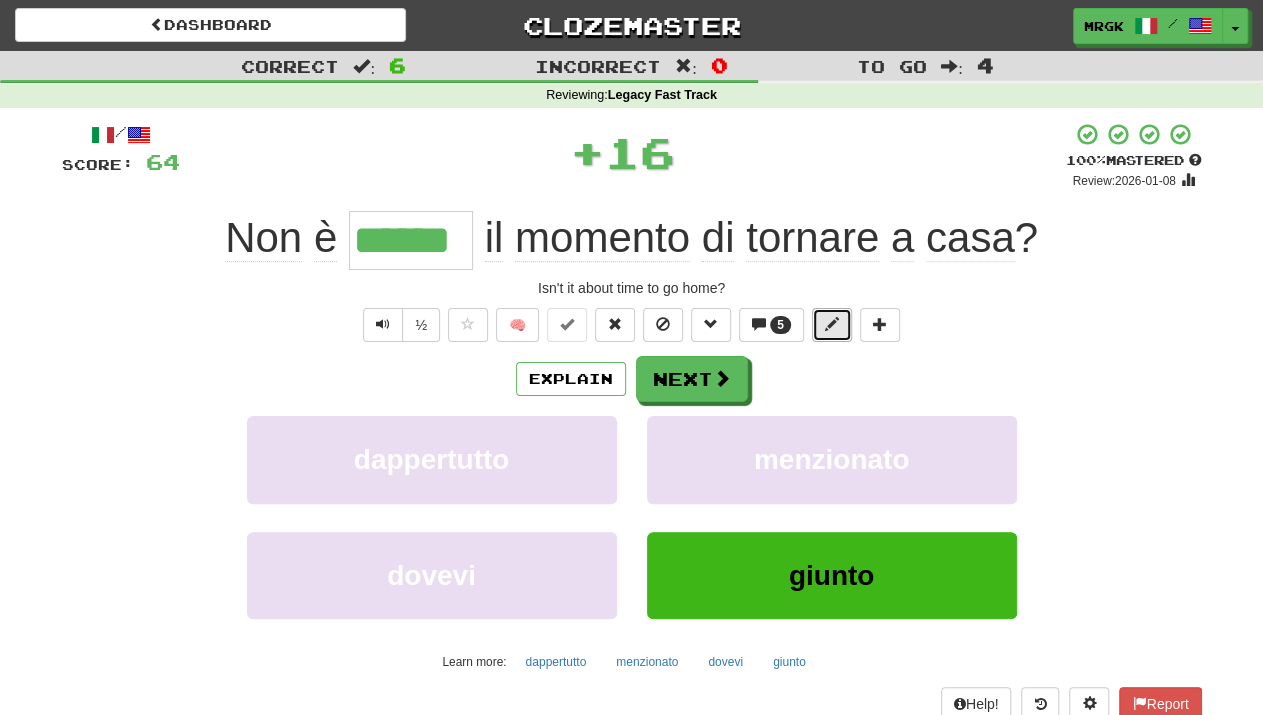 click at bounding box center [832, 325] 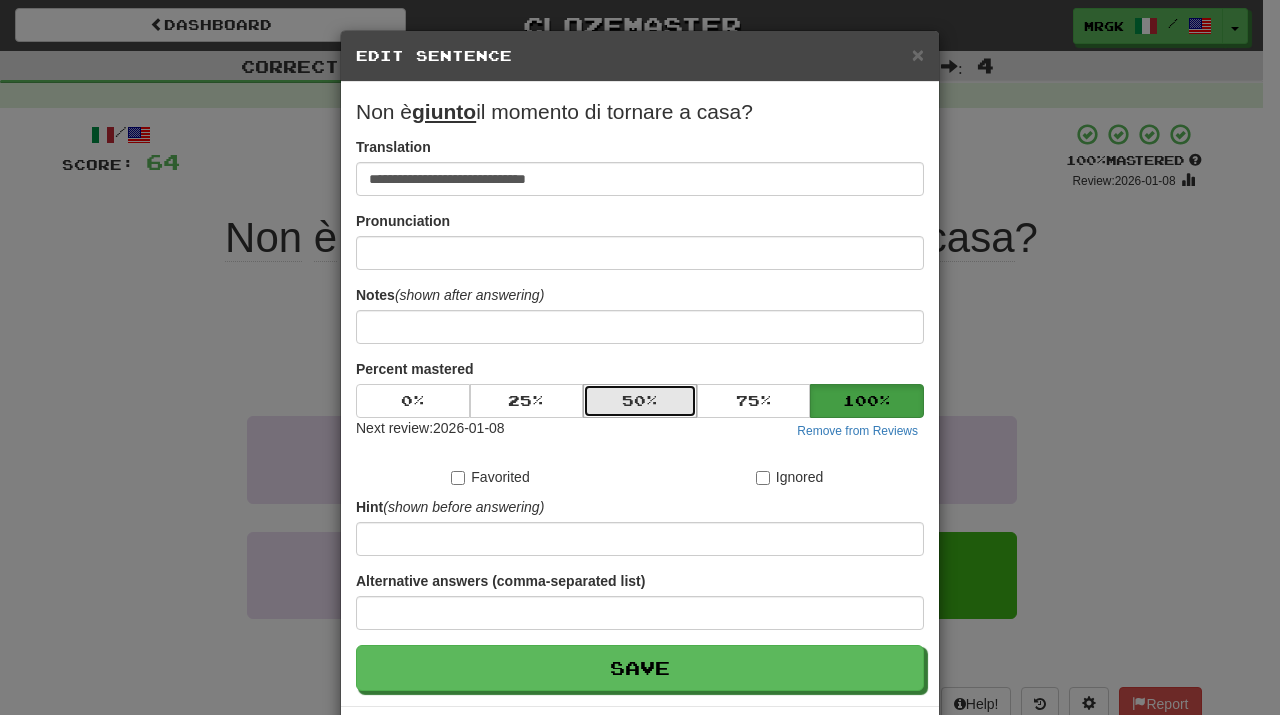 click on "50 %" at bounding box center (640, 401) 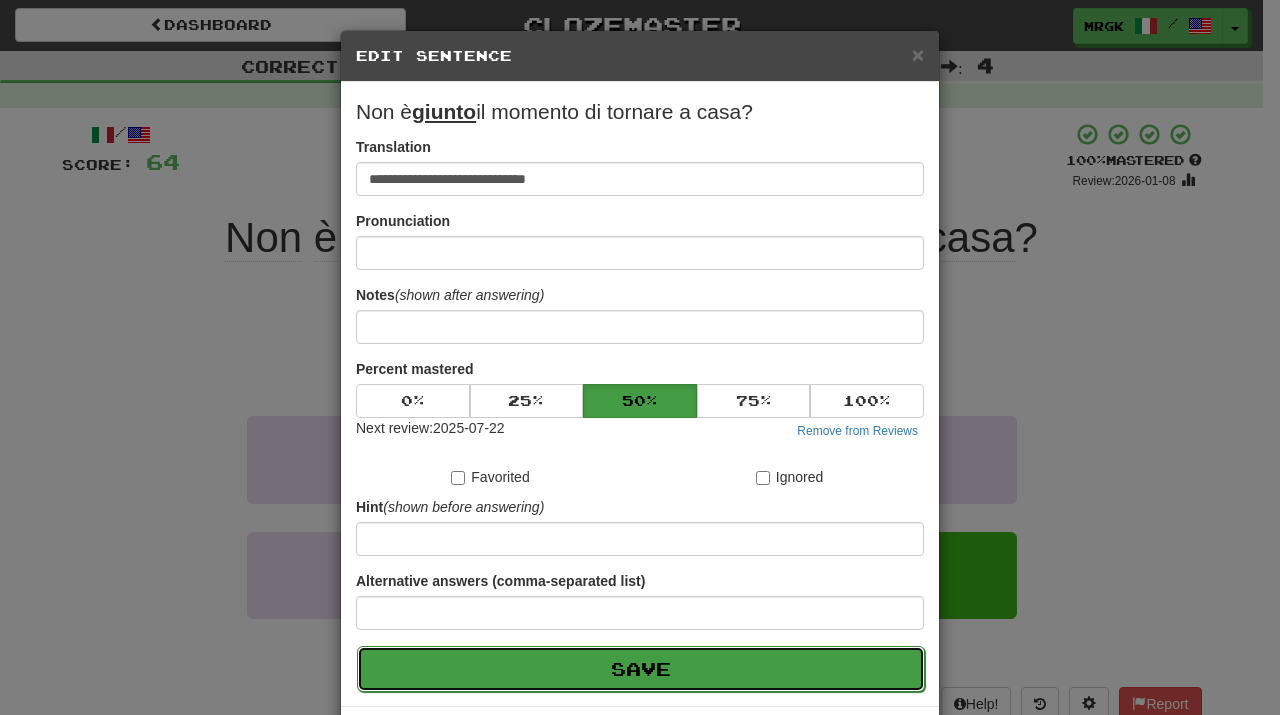 click on "Save" at bounding box center (641, 669) 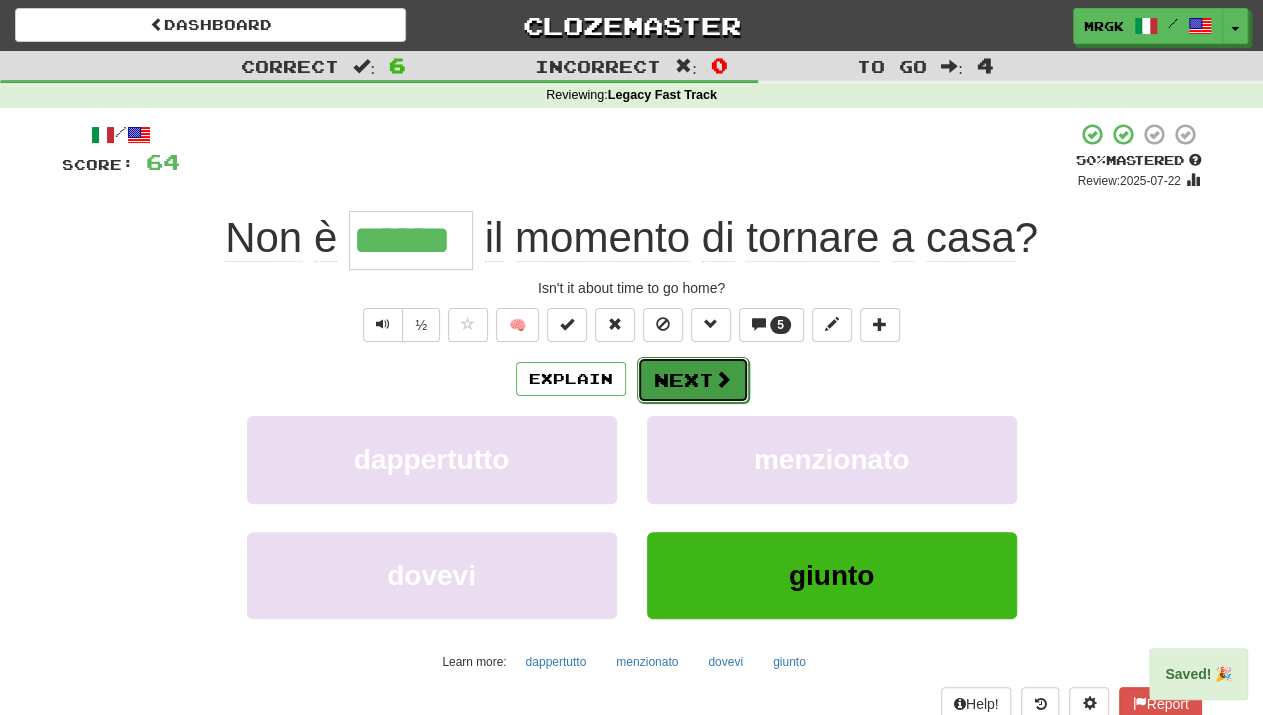 click at bounding box center (723, 379) 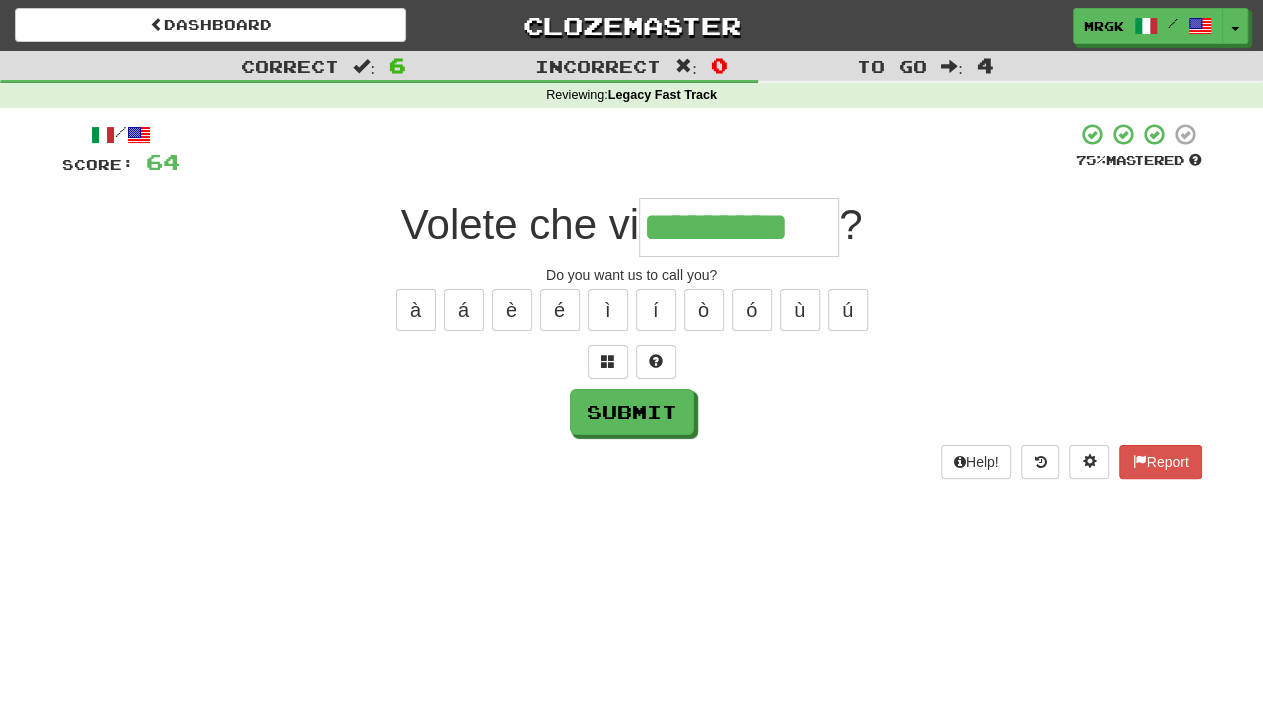 scroll, scrollTop: 0, scrollLeft: 11, axis: horizontal 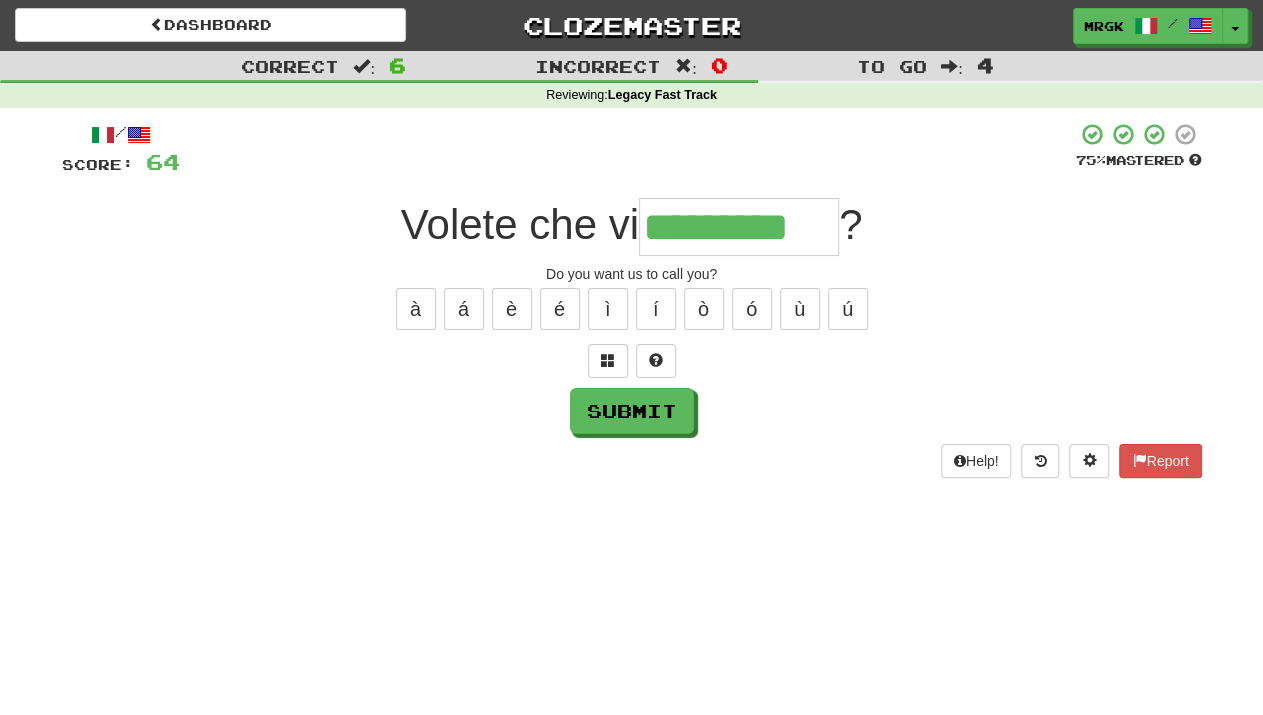 type on "*********" 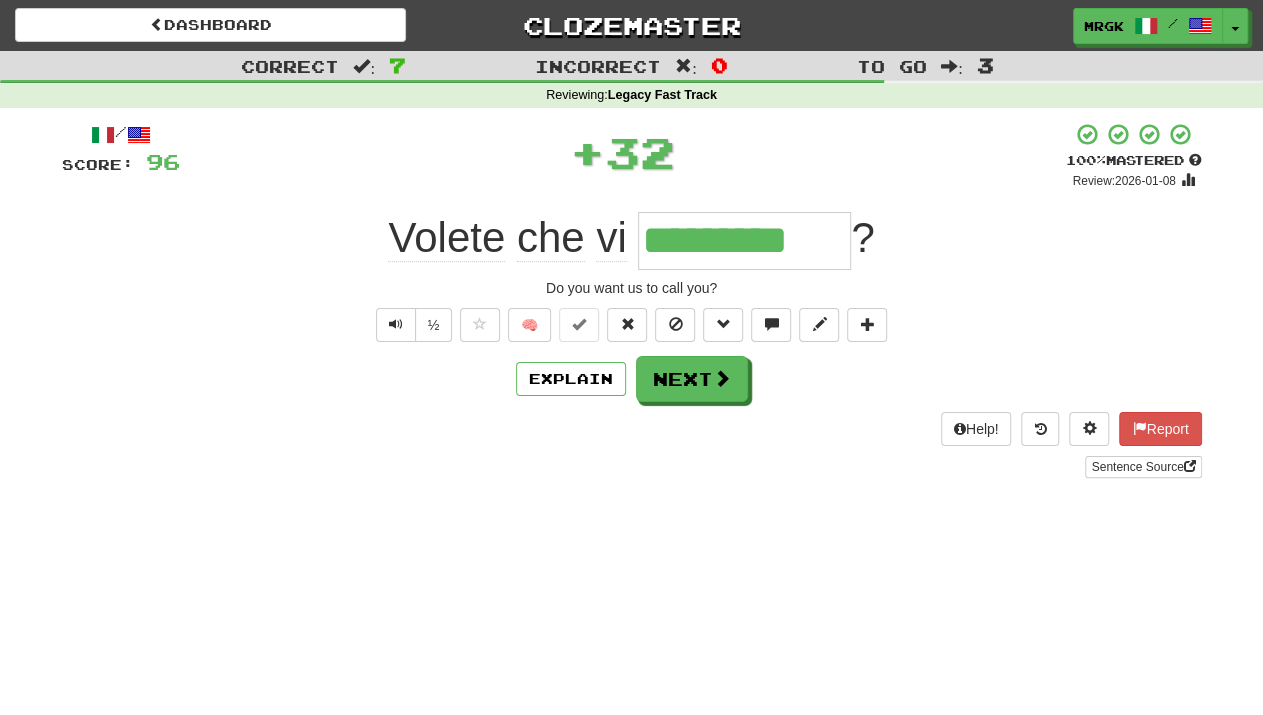 scroll, scrollTop: 0, scrollLeft: 0, axis: both 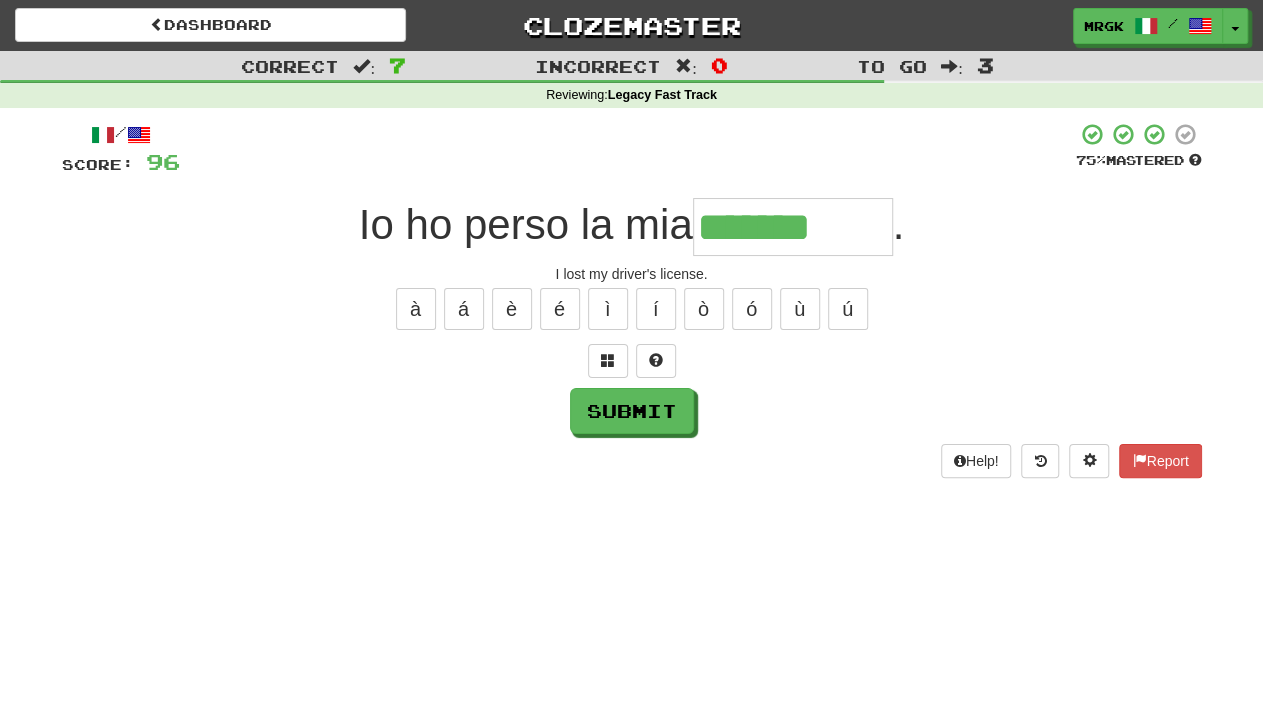 type on "*******" 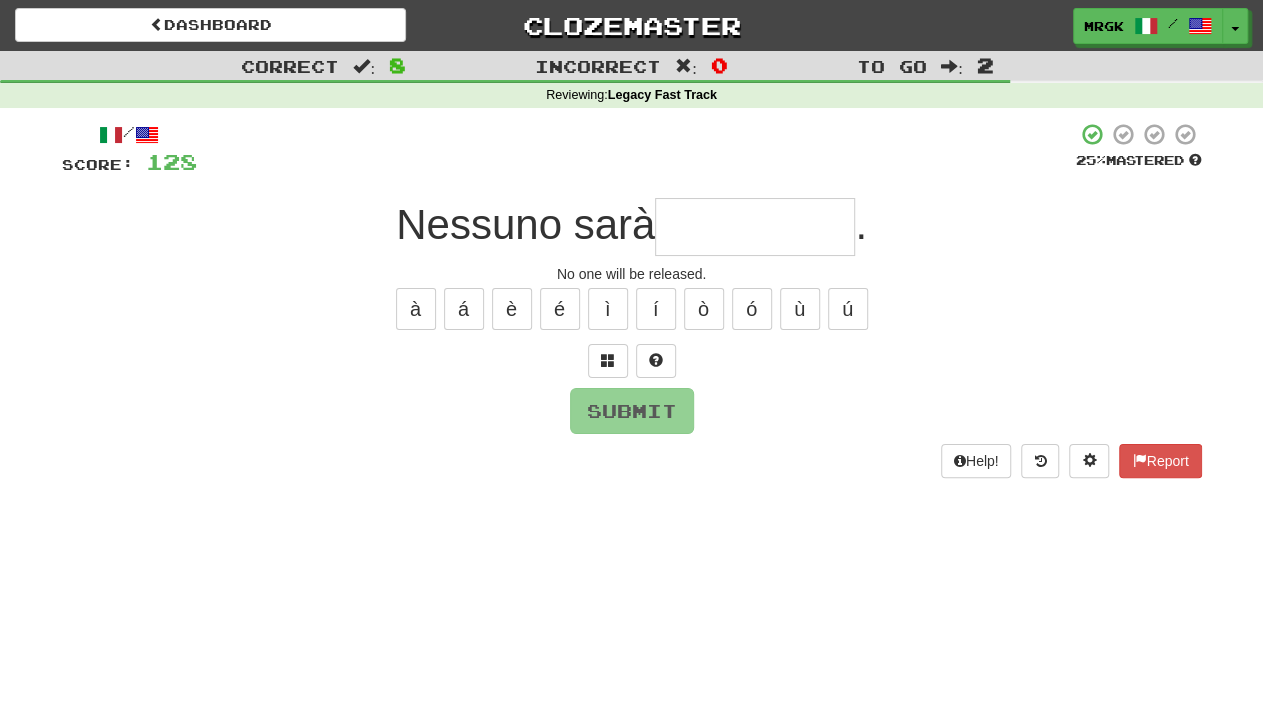 type on "*" 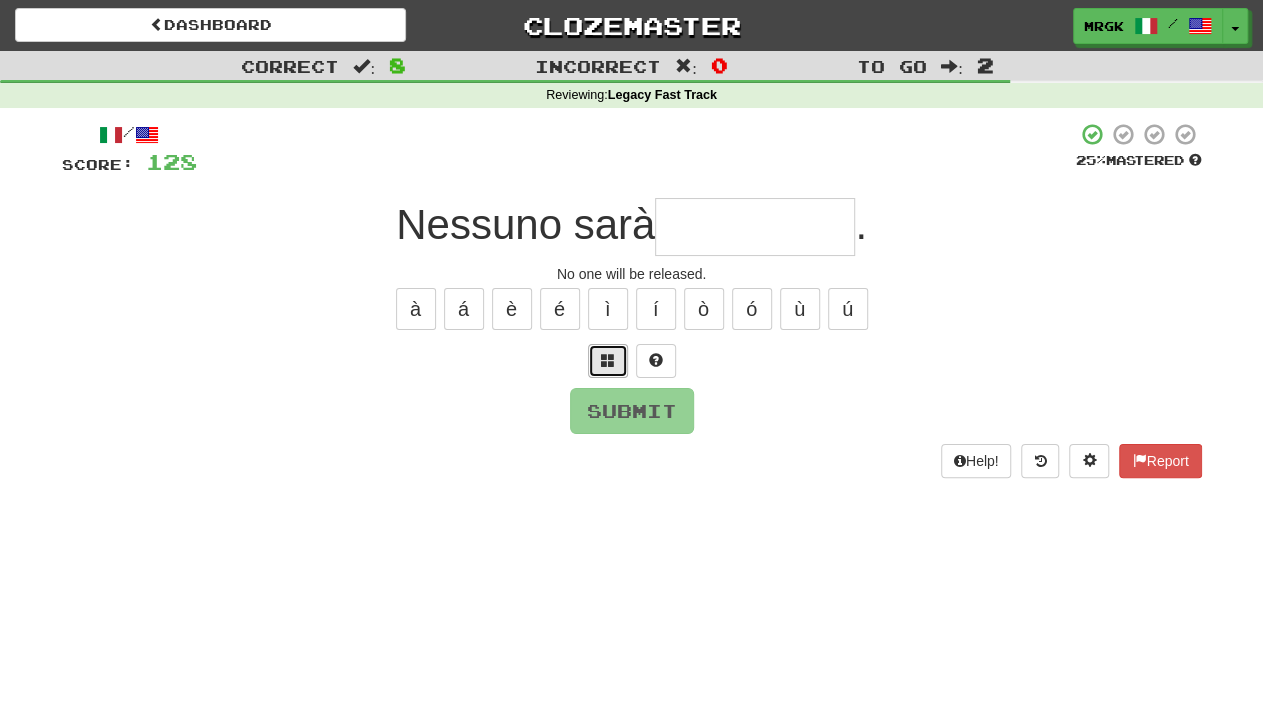 click at bounding box center (608, 360) 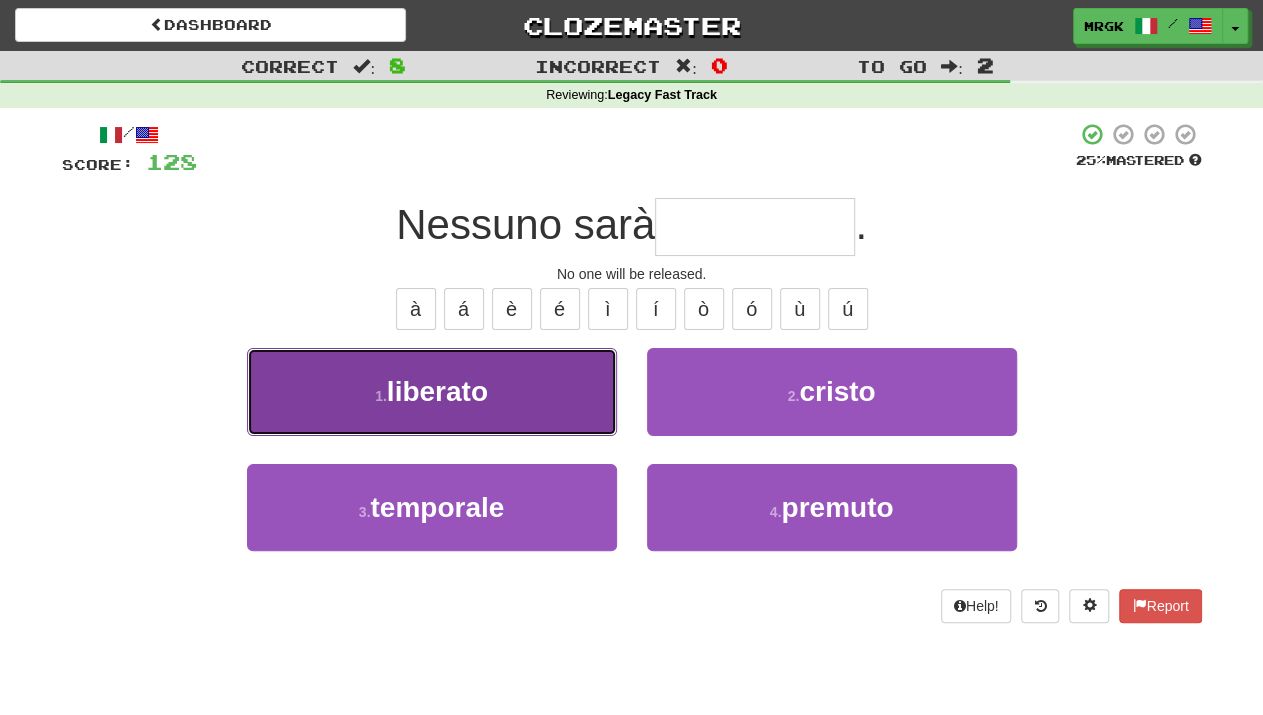 click on "1 .  liberato" at bounding box center (432, 391) 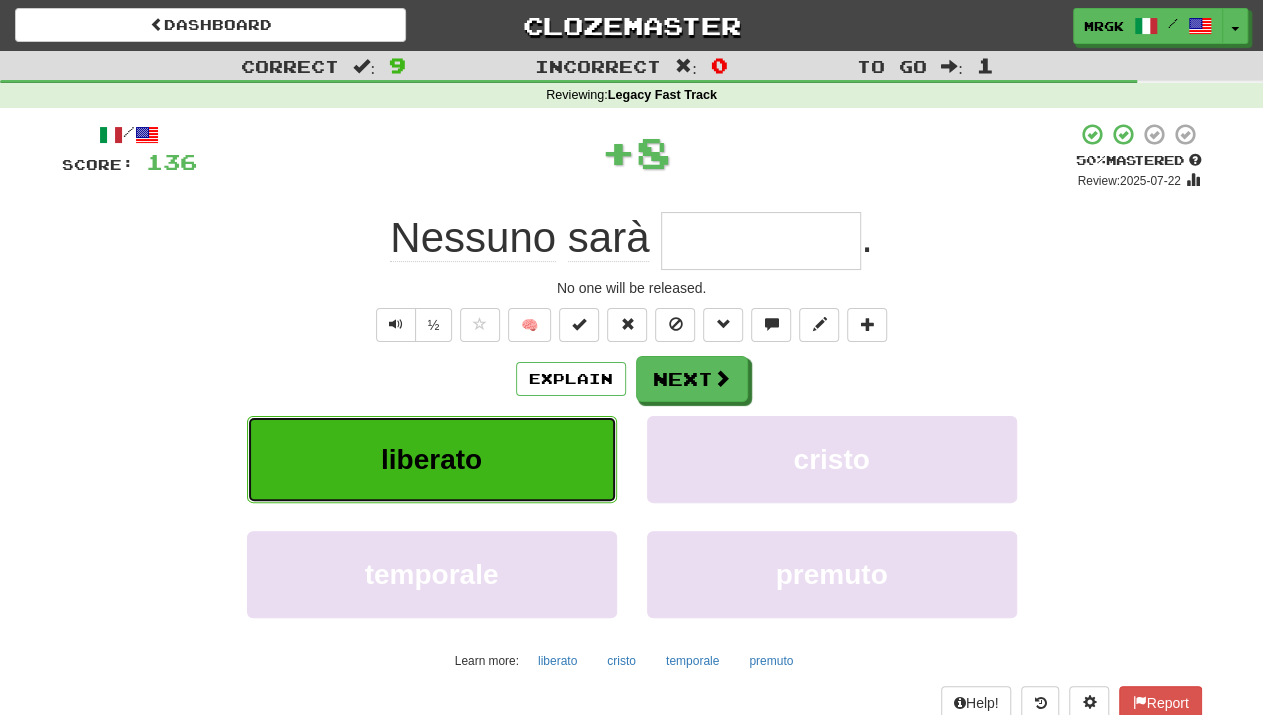 type on "********" 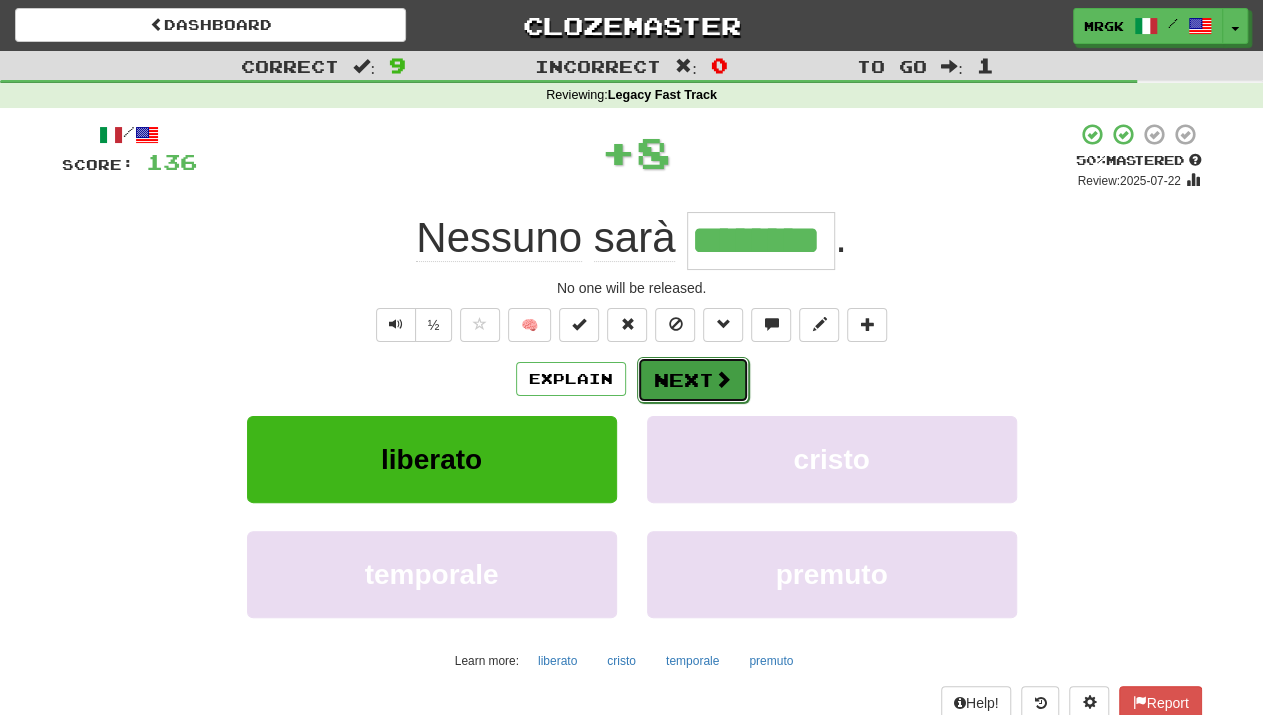click at bounding box center [723, 379] 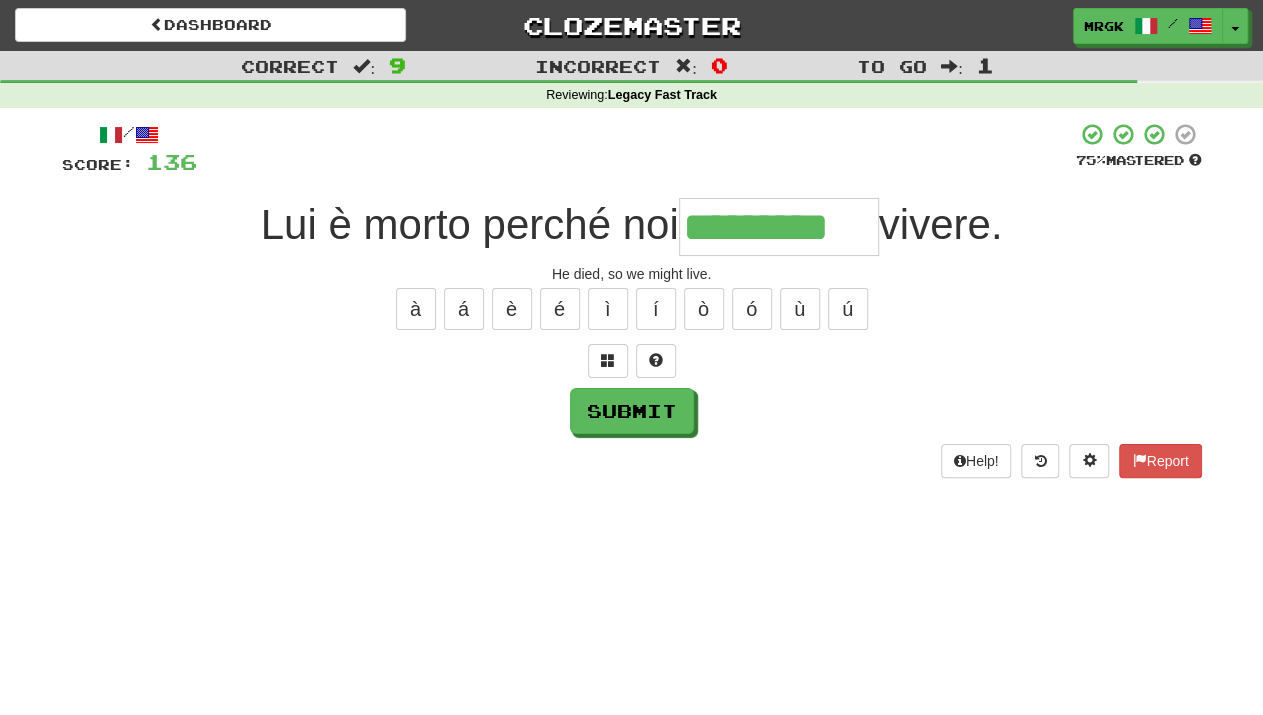 type on "*********" 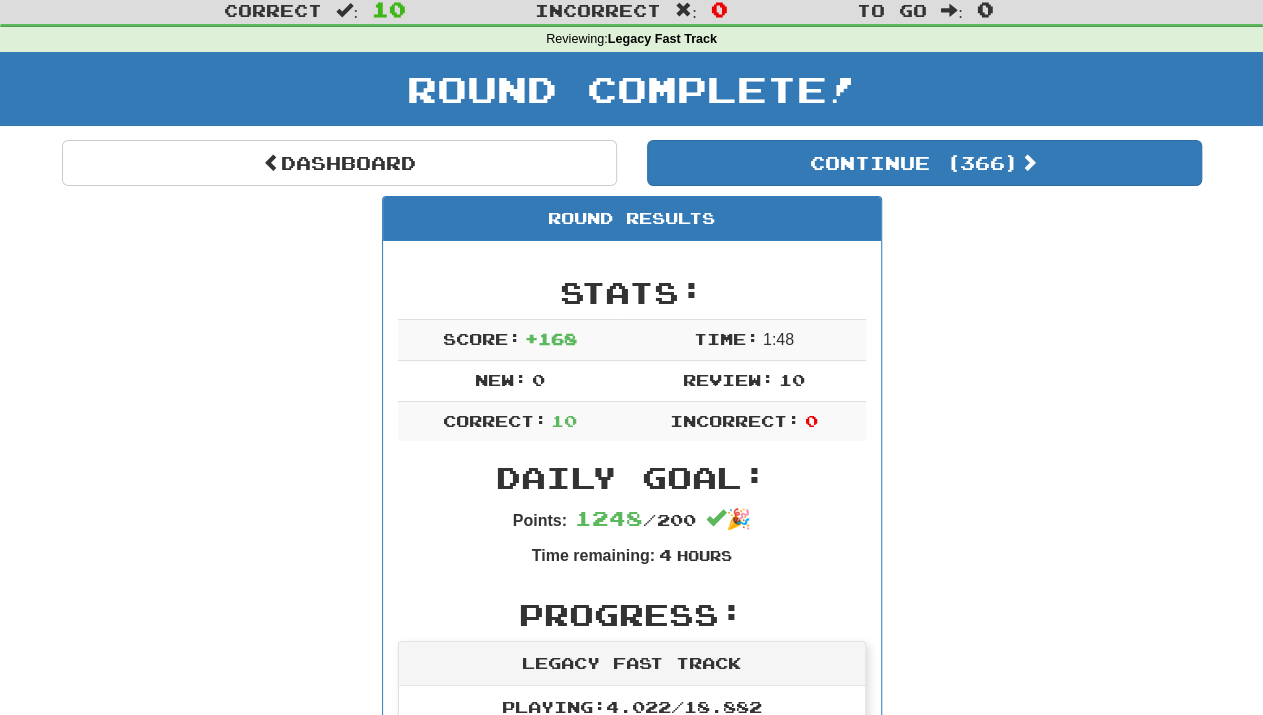 scroll, scrollTop: 0, scrollLeft: 0, axis: both 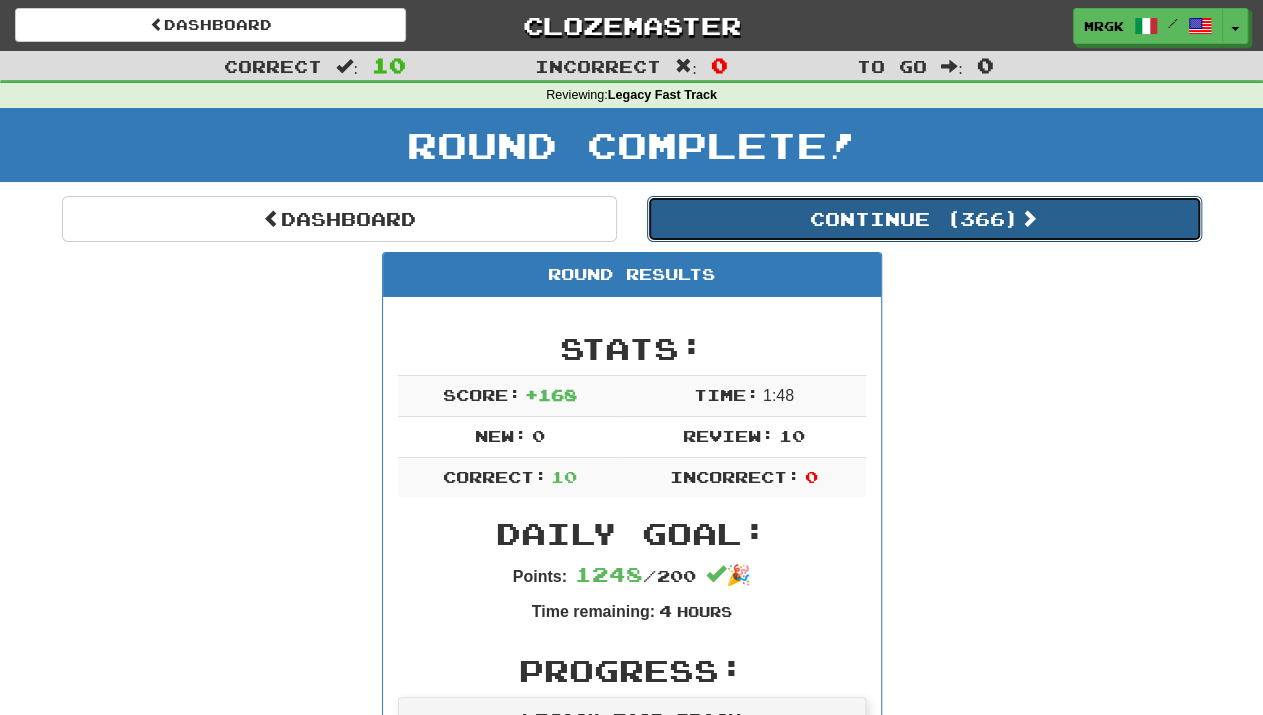 click on "Continue ( 366 )" at bounding box center (924, 219) 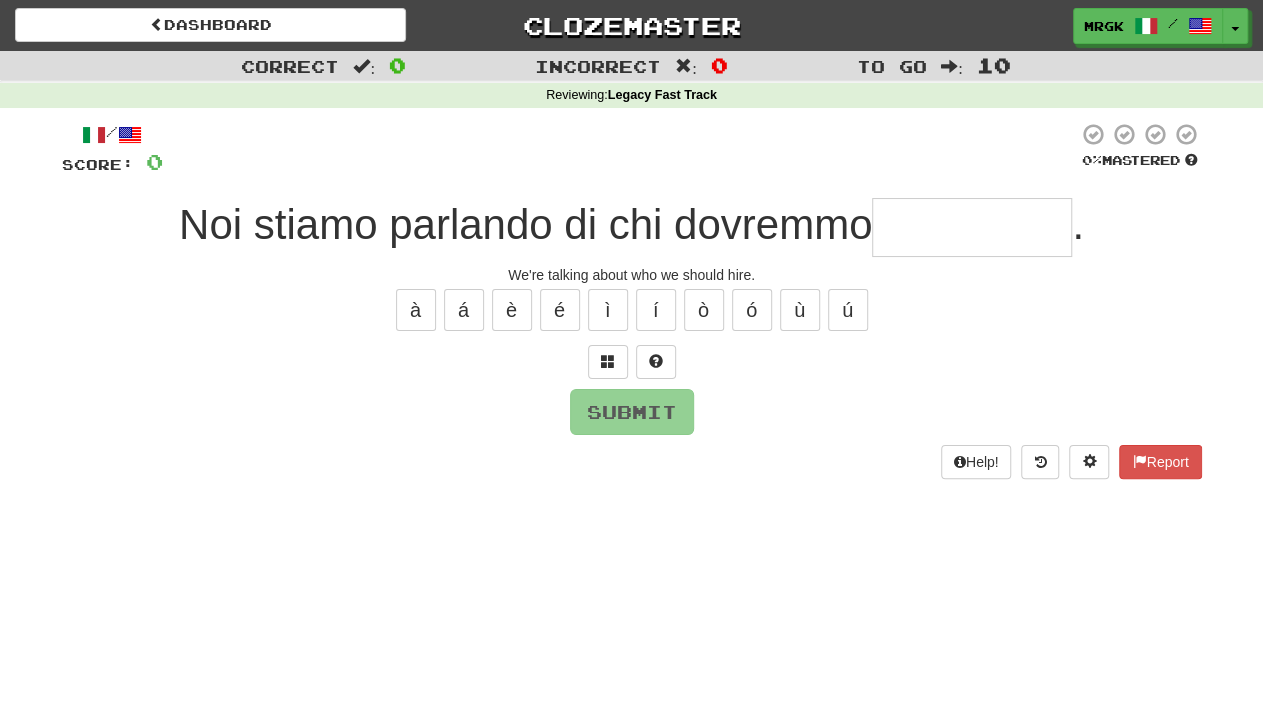 type on "*" 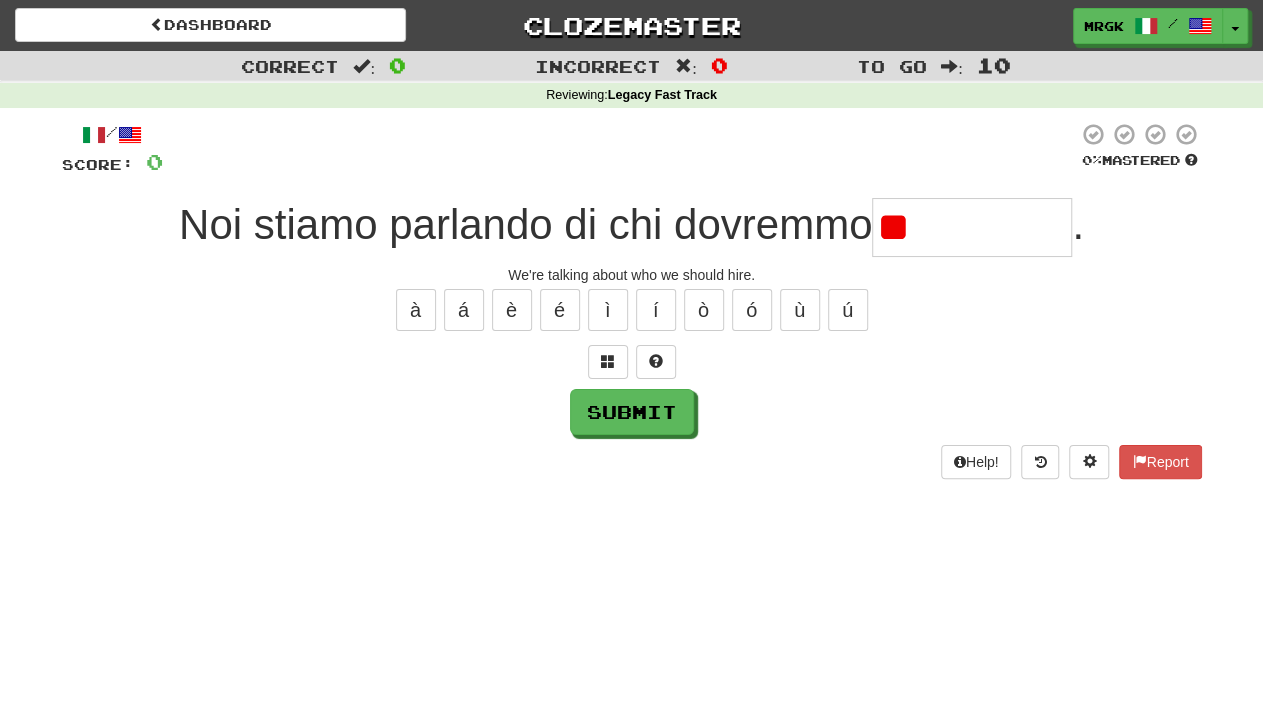 type on "*" 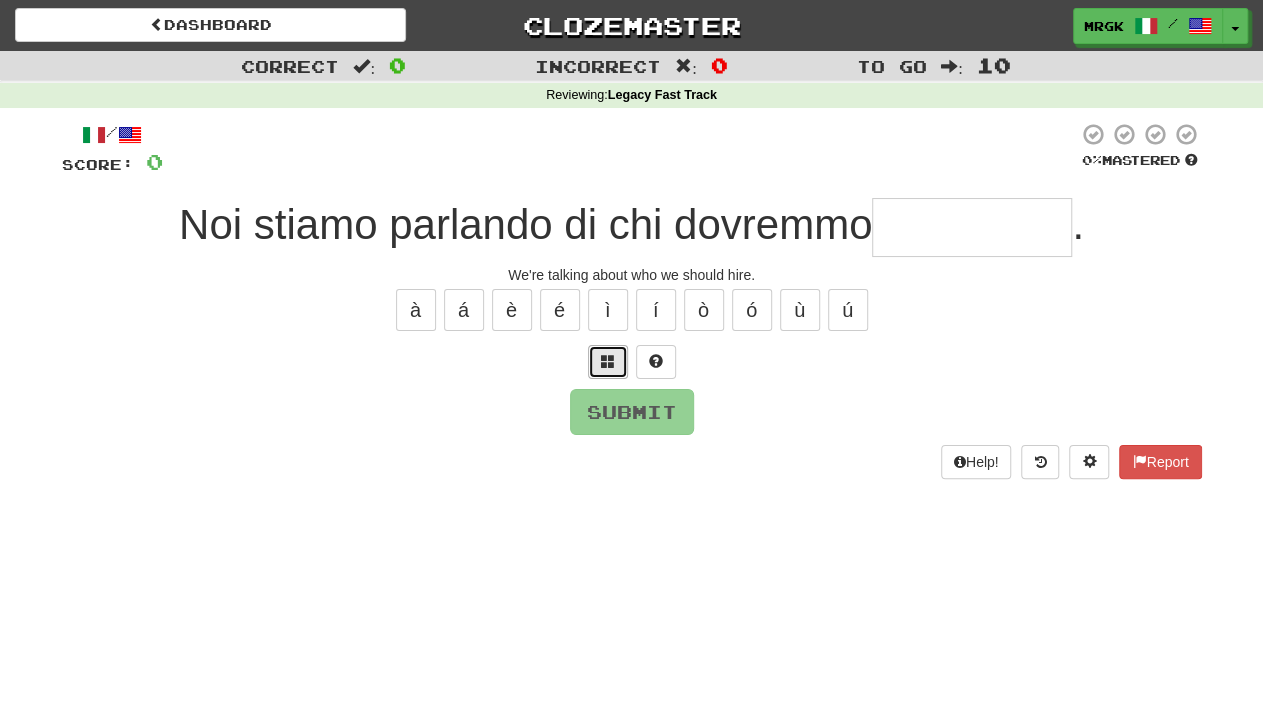 click at bounding box center [608, 361] 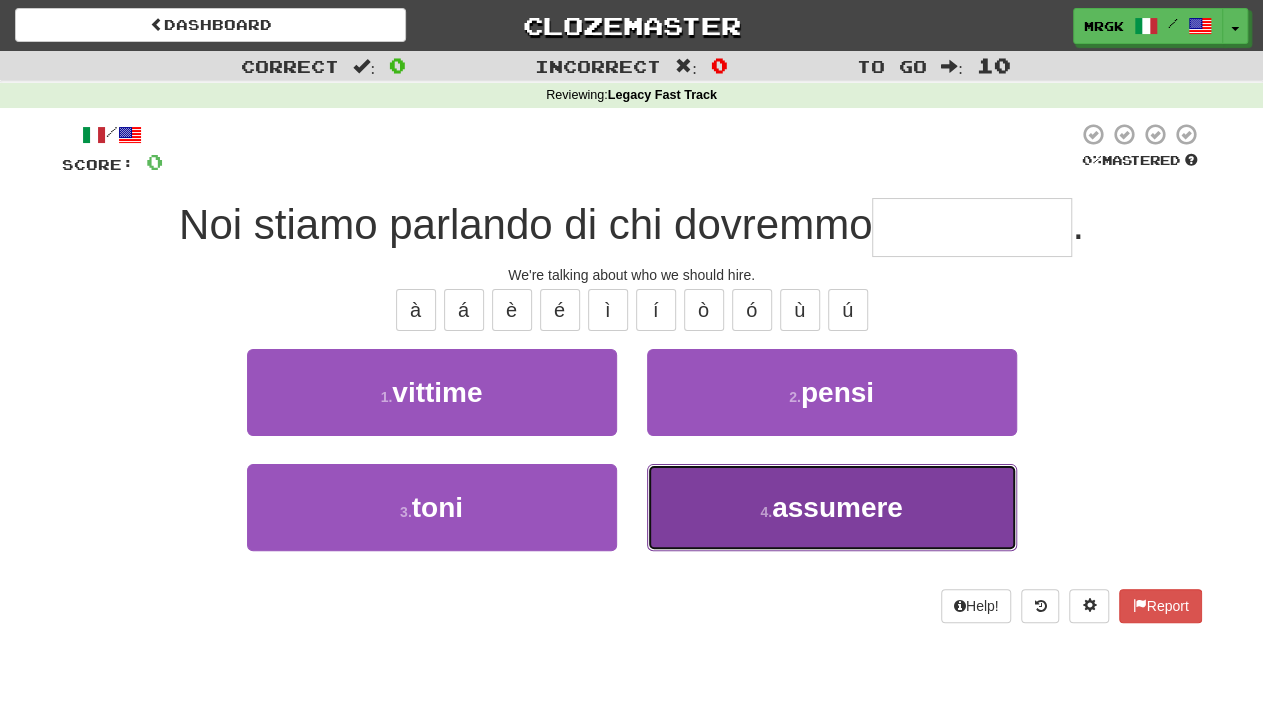 click on "4 .  assumere" at bounding box center (832, 507) 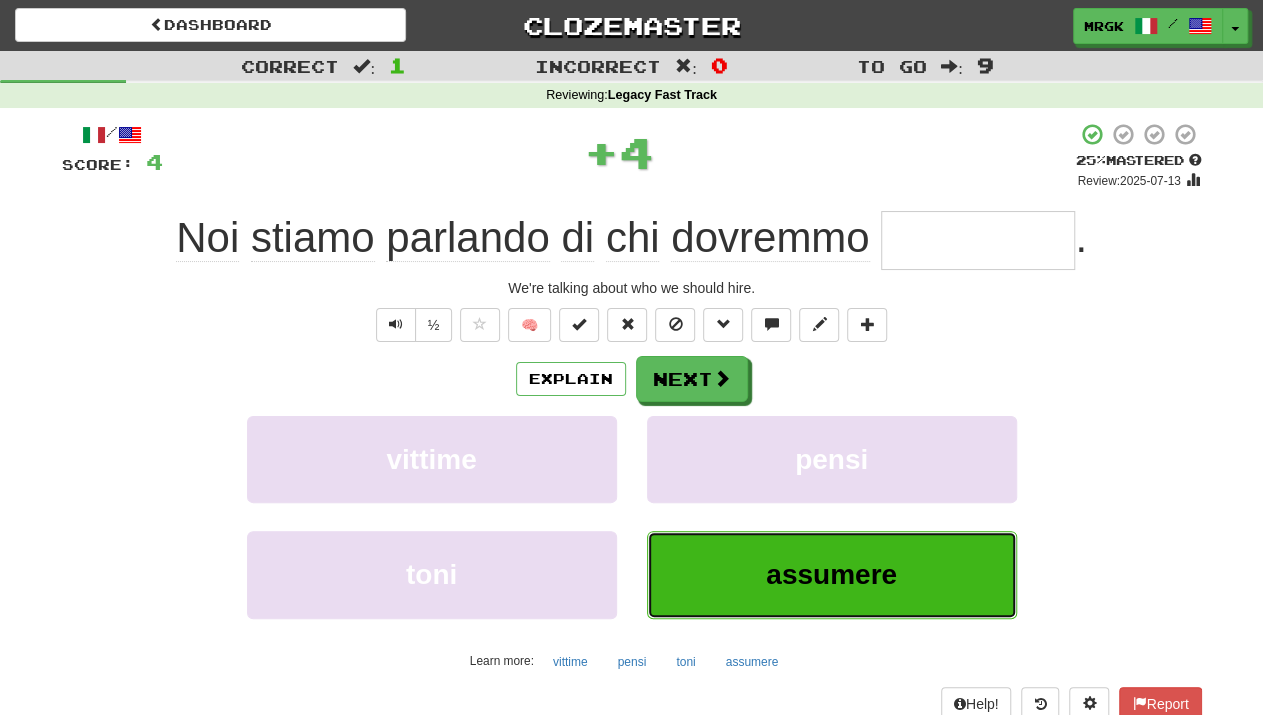 type on "********" 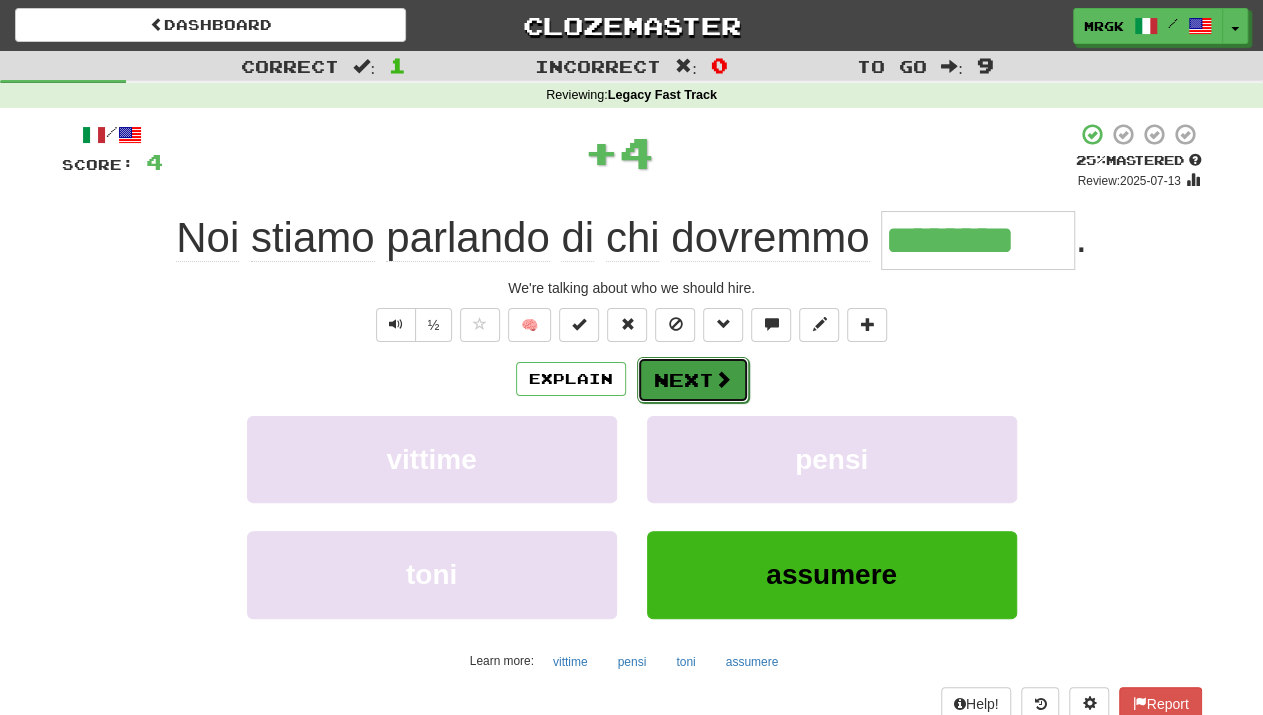 click on "Next" at bounding box center [693, 380] 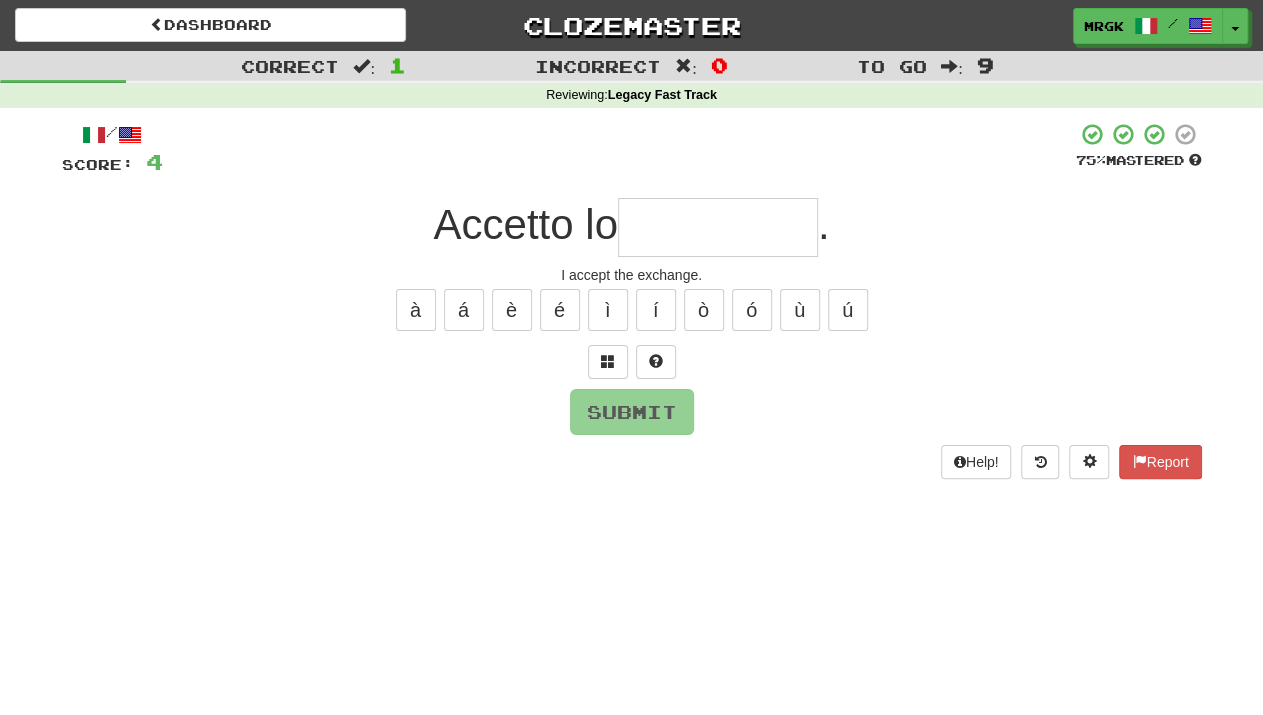 type on "*" 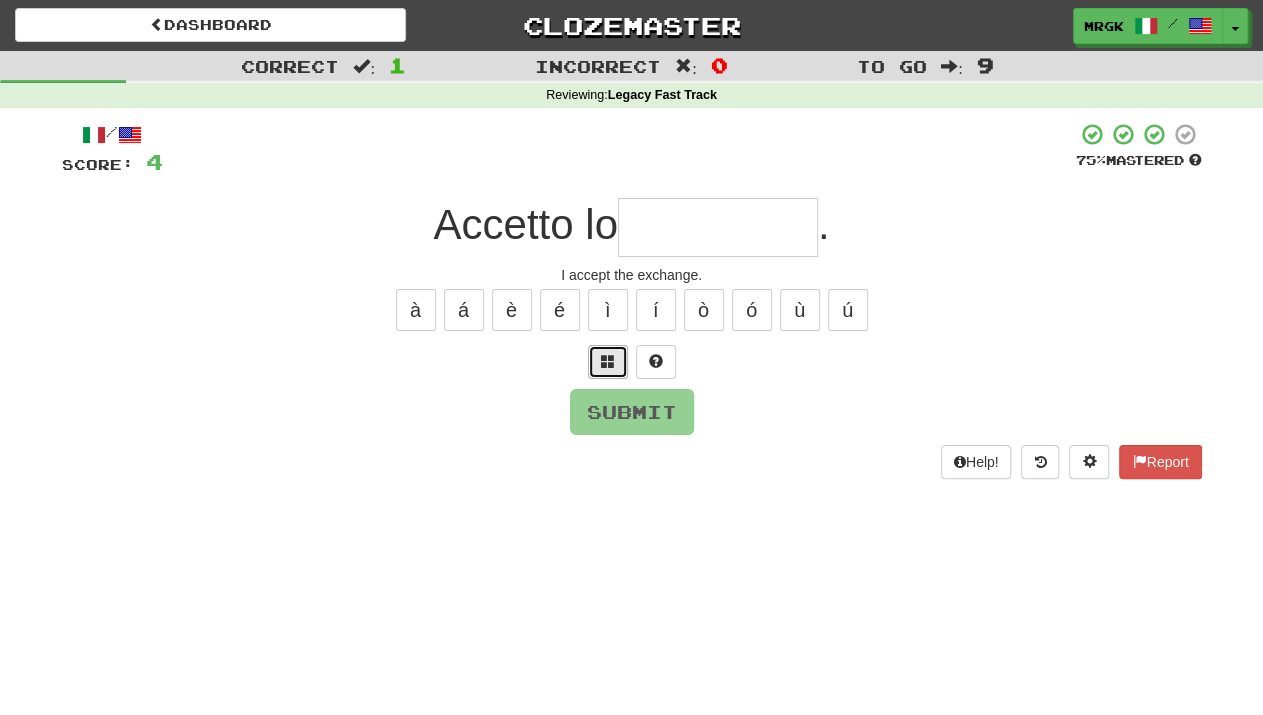 click at bounding box center [608, 362] 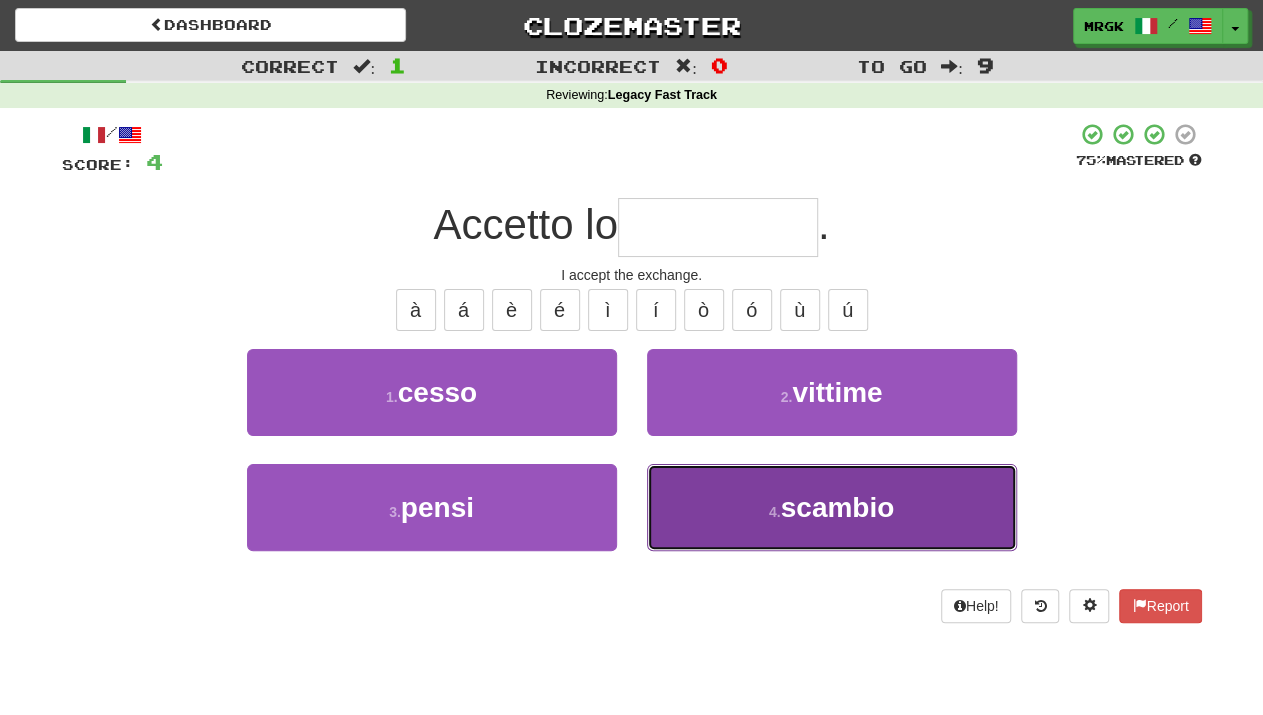 click on "scambio" at bounding box center [838, 507] 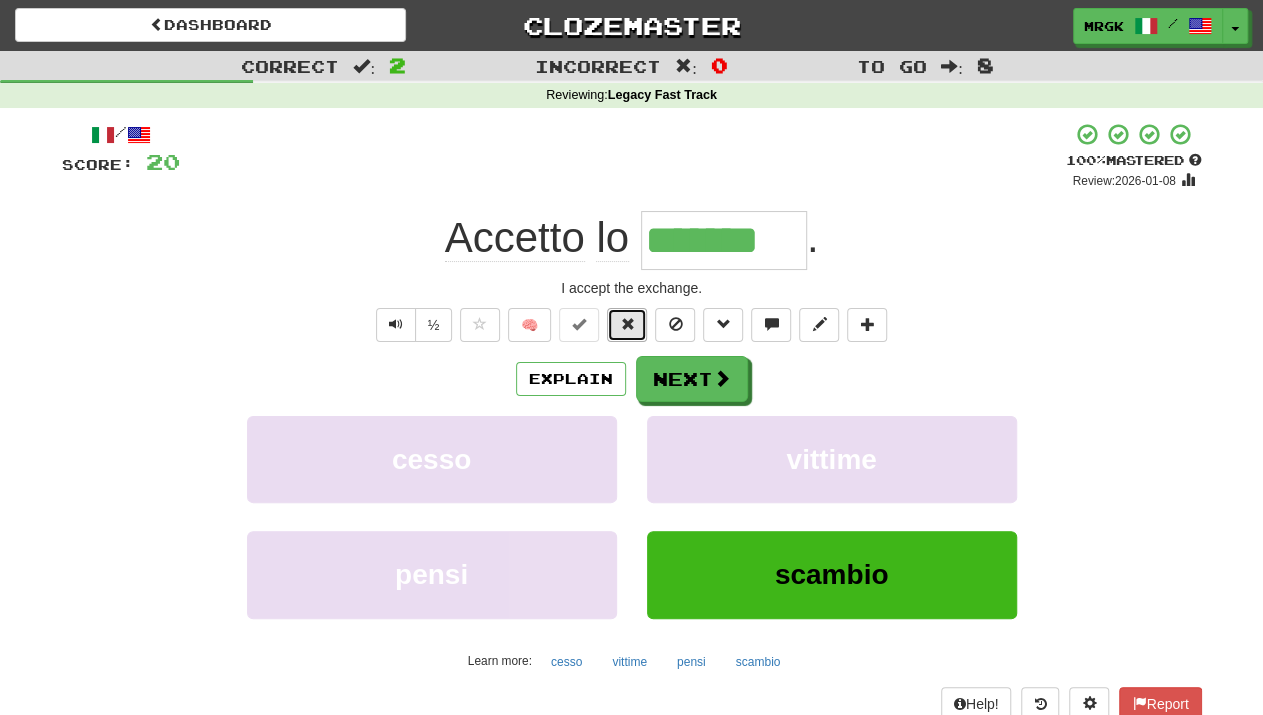 click at bounding box center (627, 324) 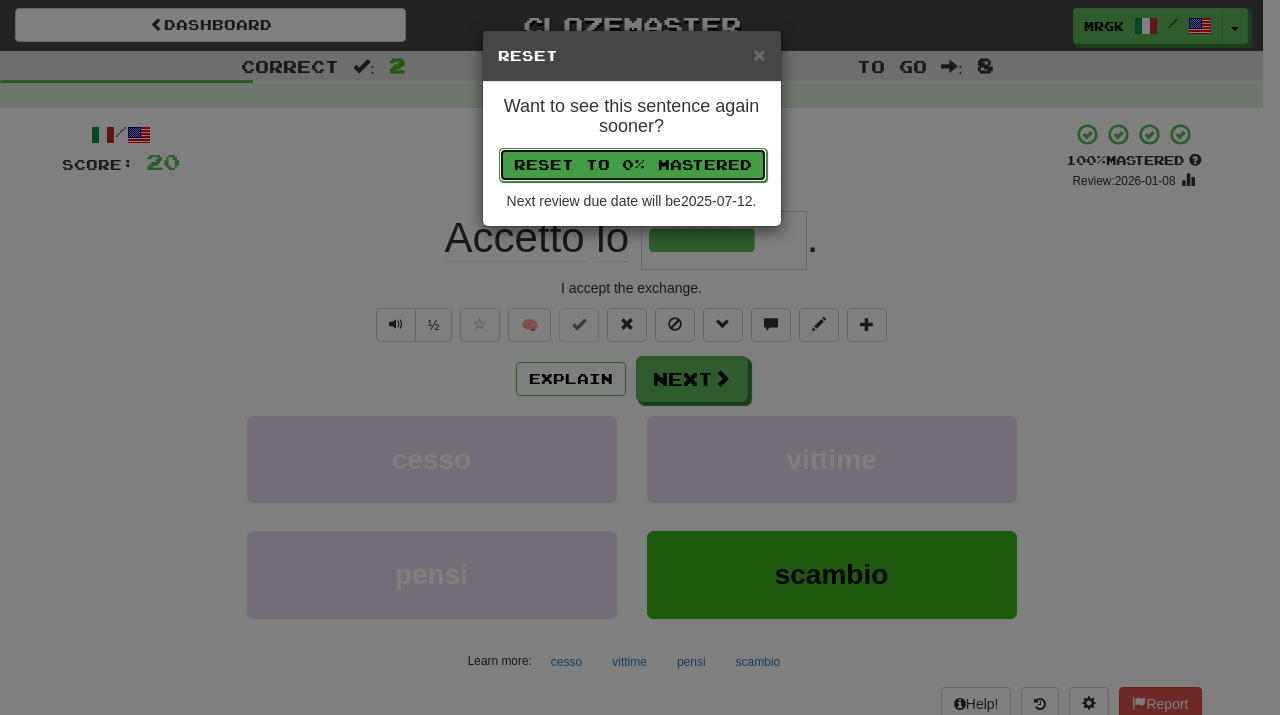 click on "Reset to 0% Mastered" at bounding box center (633, 165) 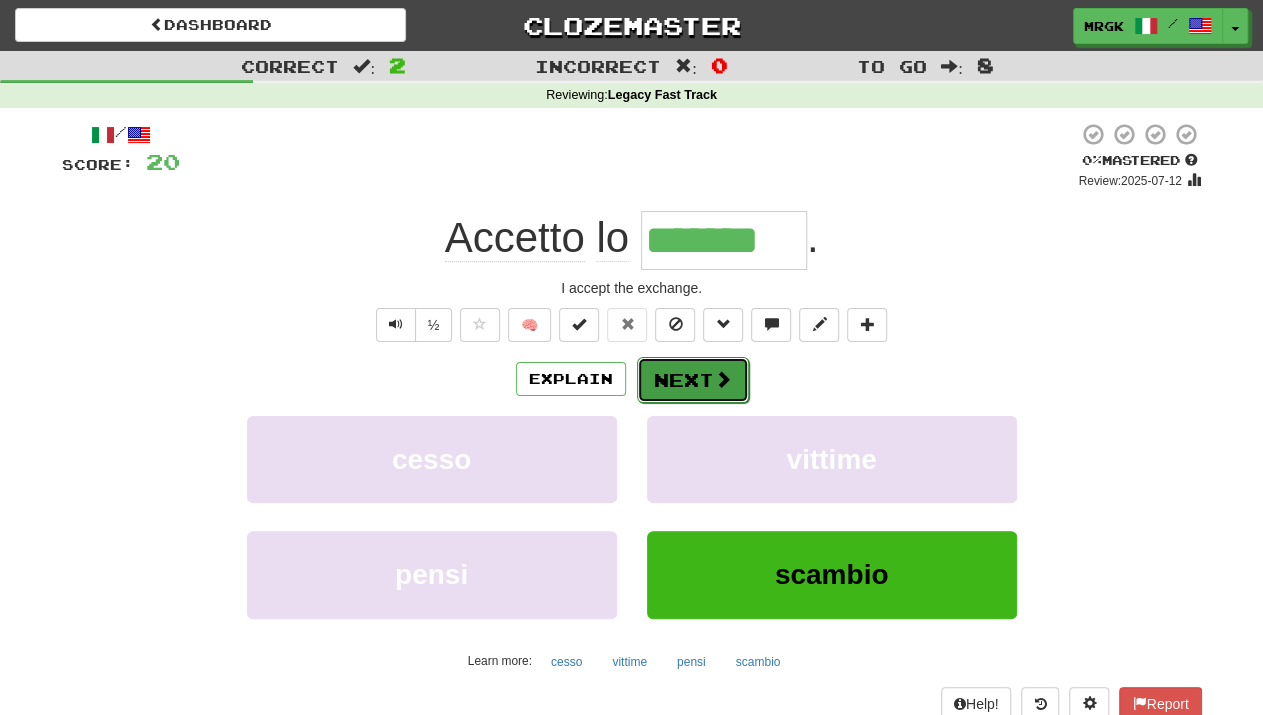 click at bounding box center [723, 379] 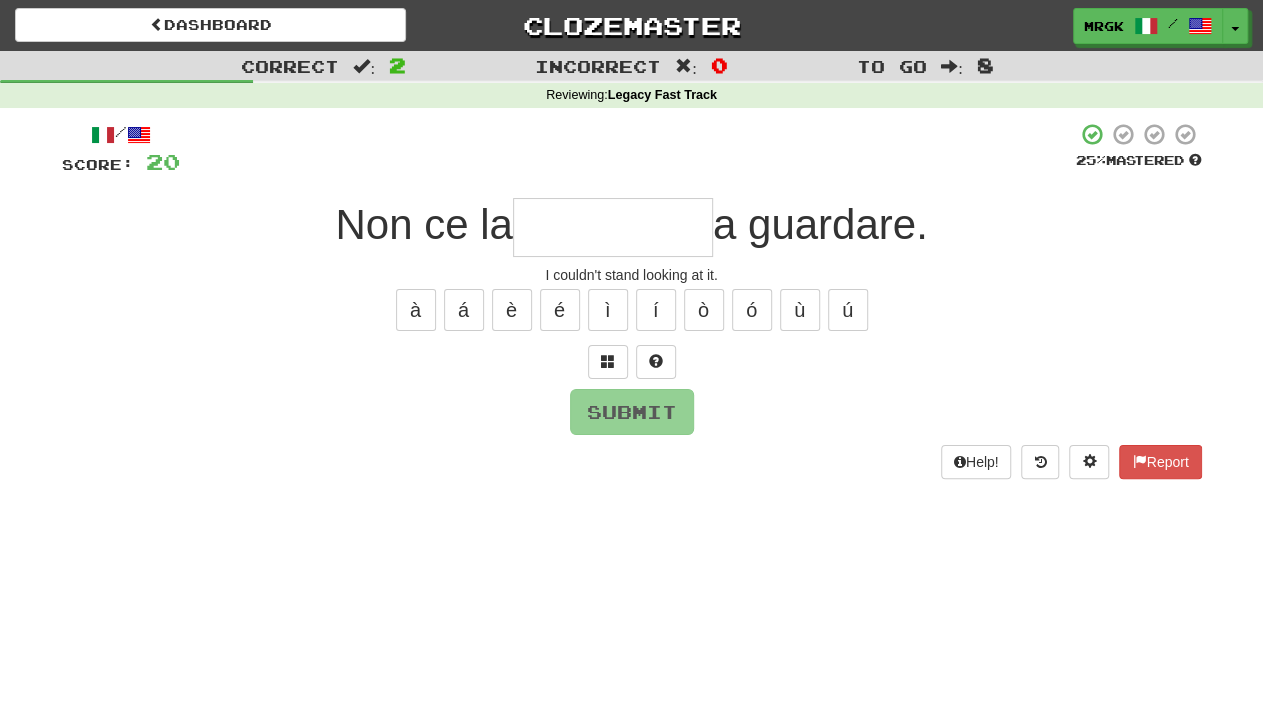 type on "*" 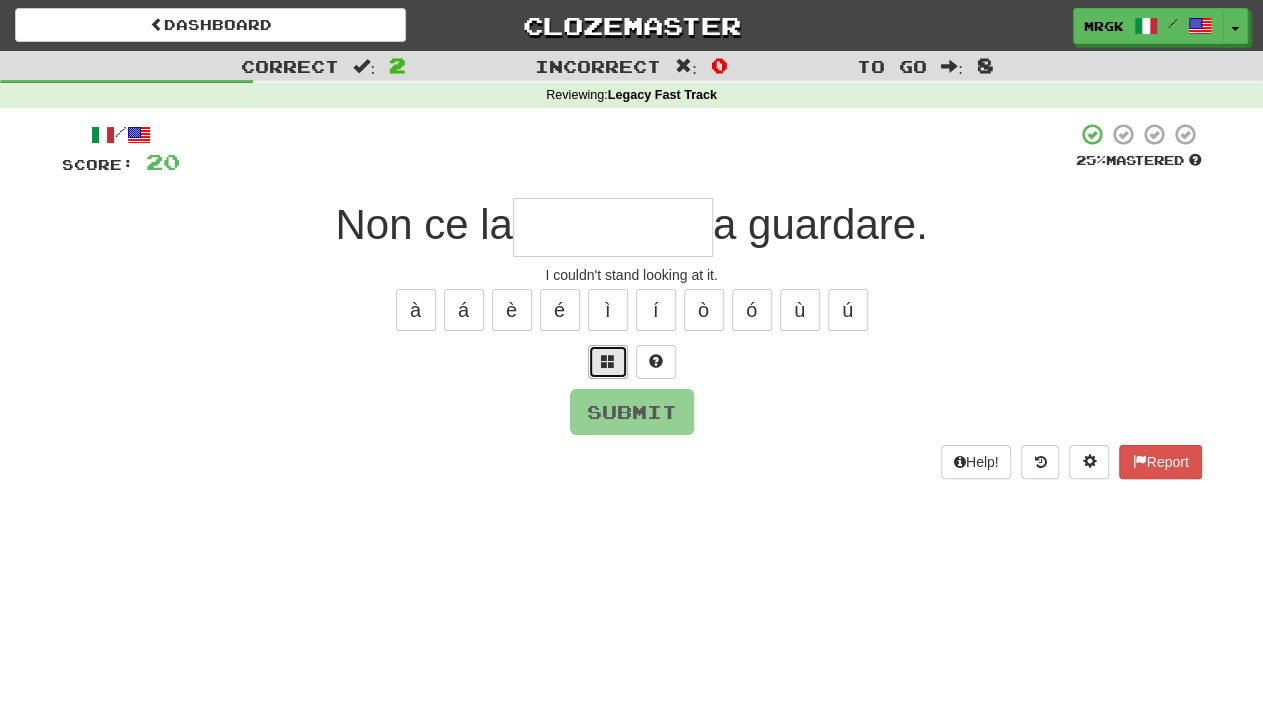 click at bounding box center (608, 361) 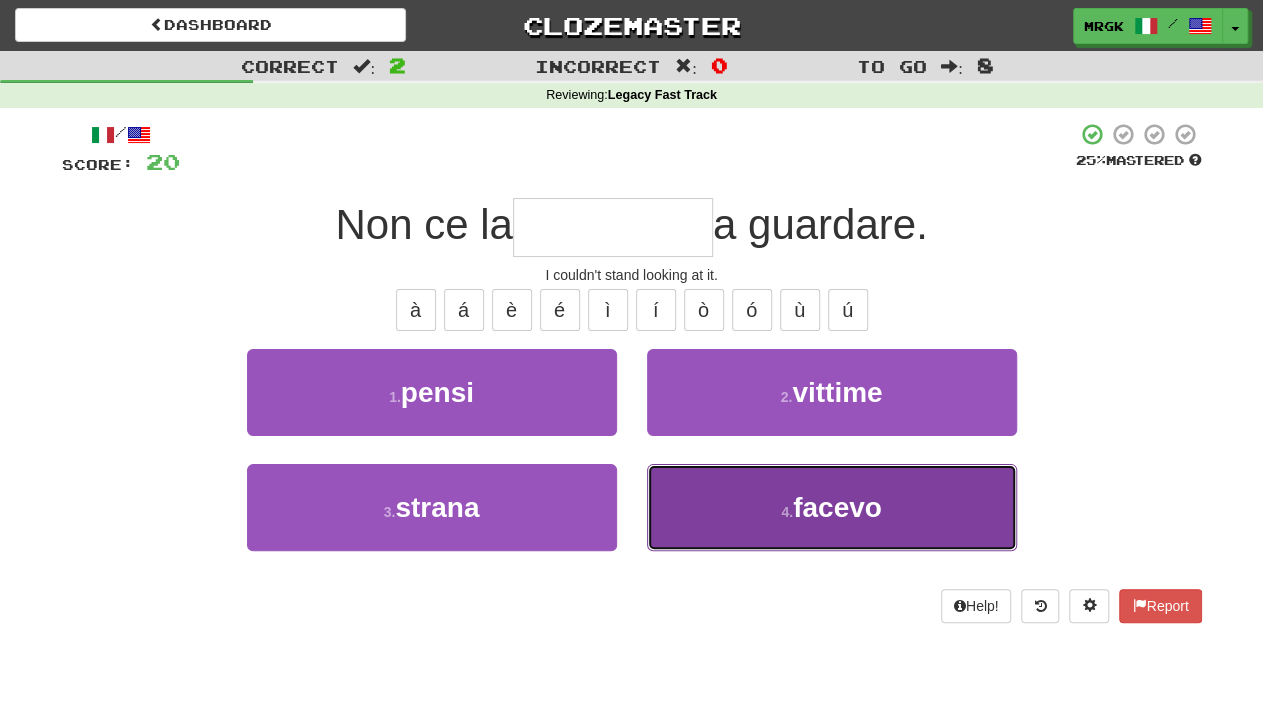 click on "4 .  facevo" at bounding box center (832, 507) 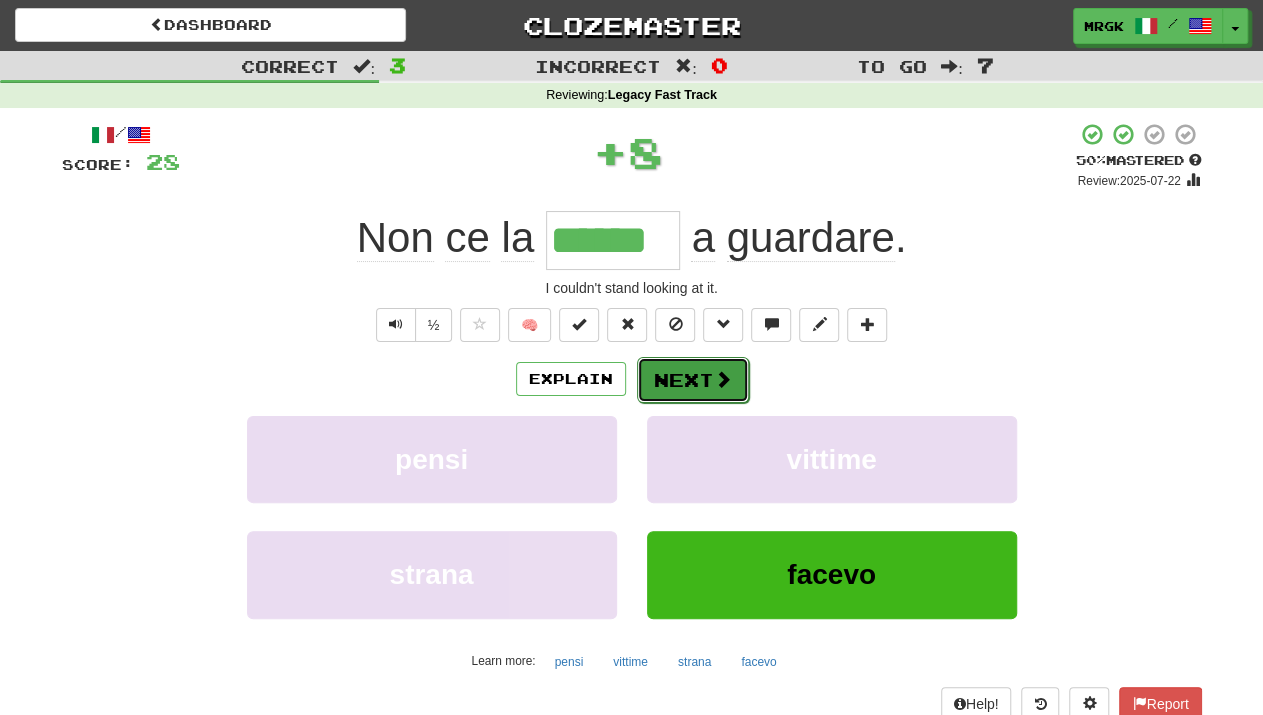 click at bounding box center (723, 379) 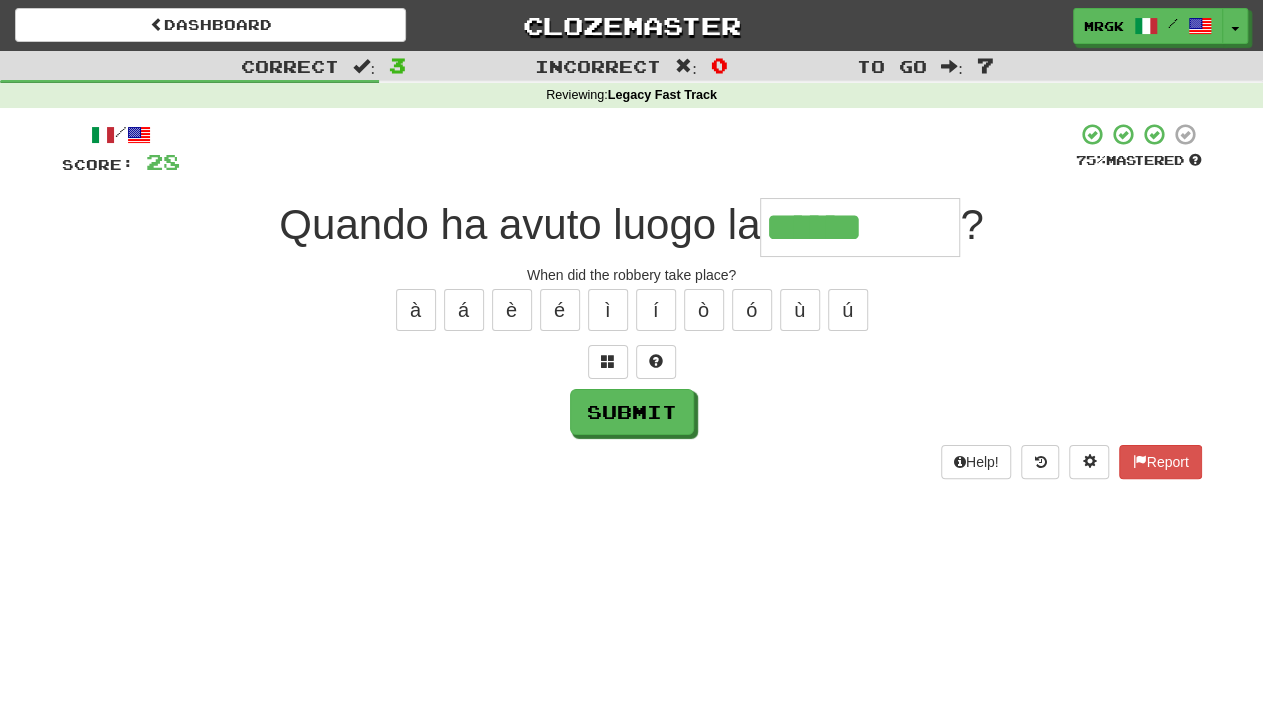 type on "******" 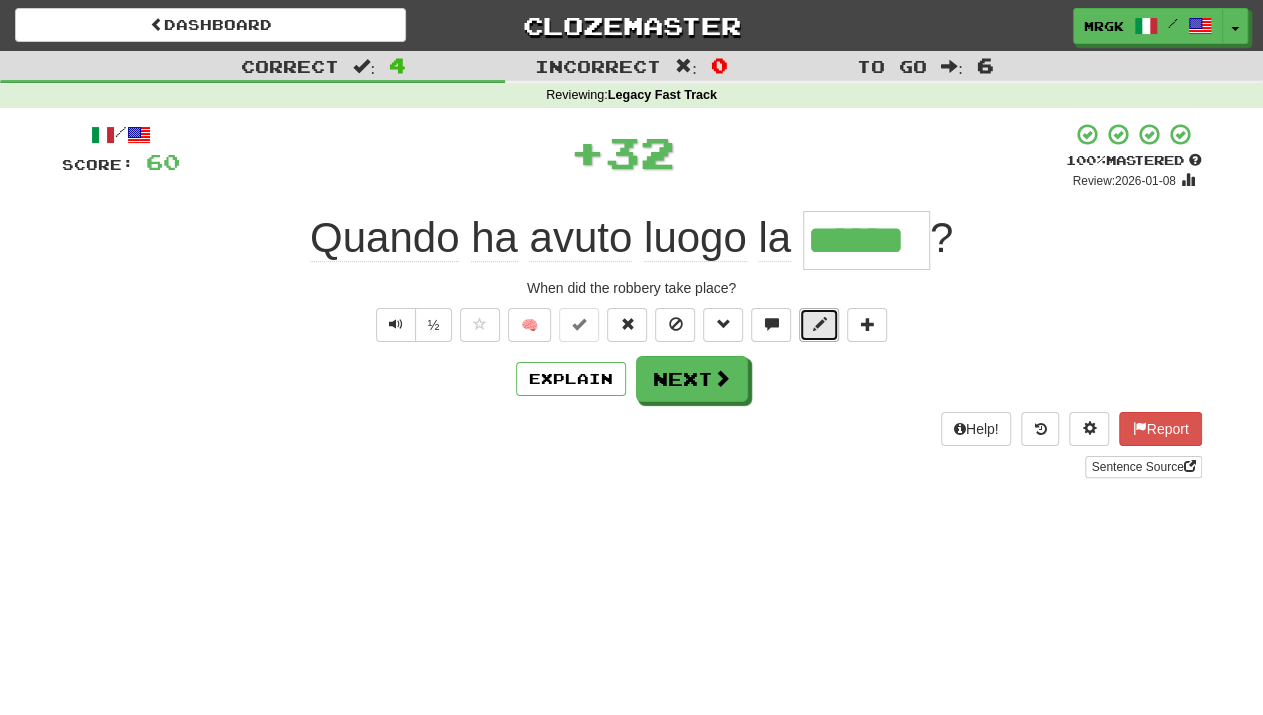 click at bounding box center [819, 325] 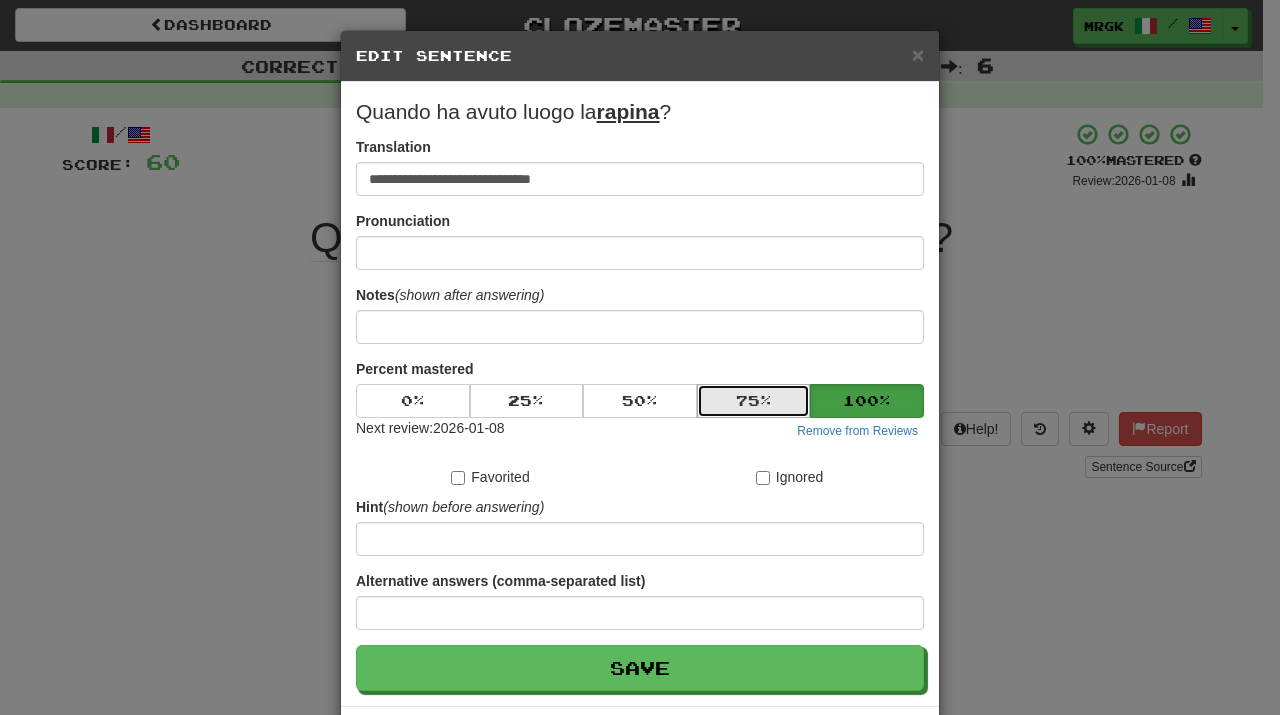 click on "75 %" at bounding box center (754, 401) 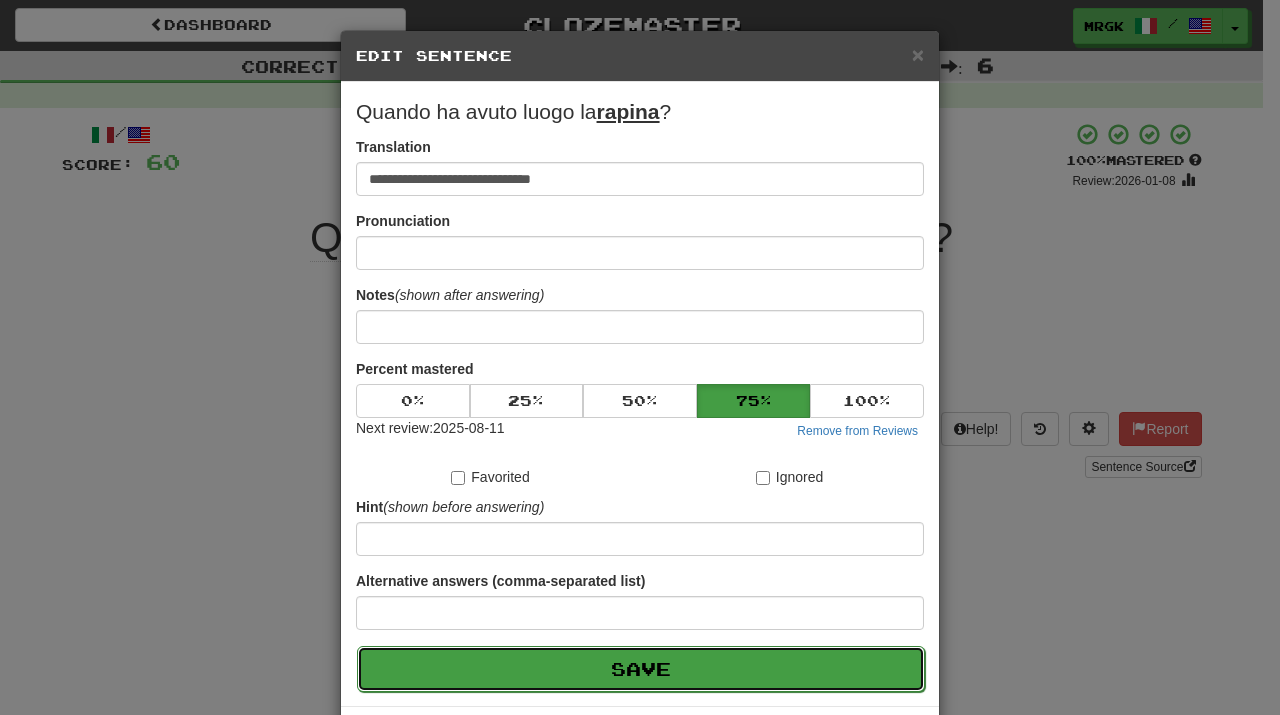 click on "Save" at bounding box center [641, 669] 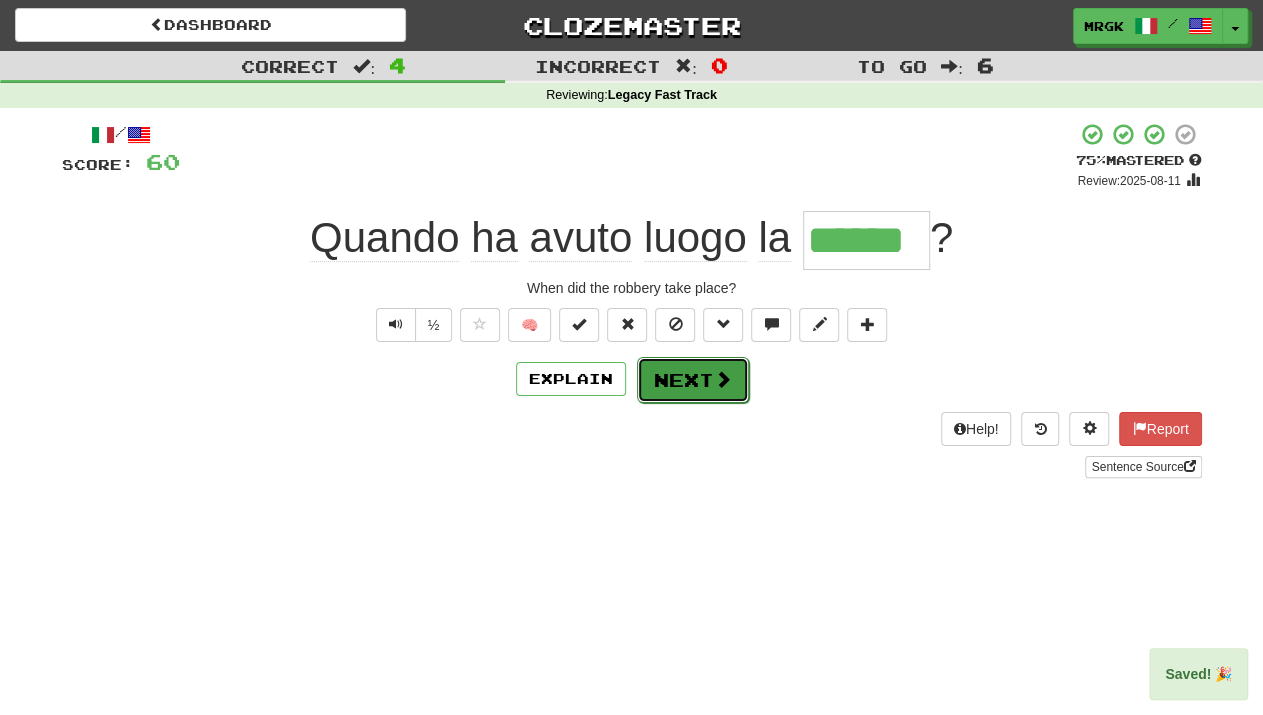 click on "Next" at bounding box center [693, 380] 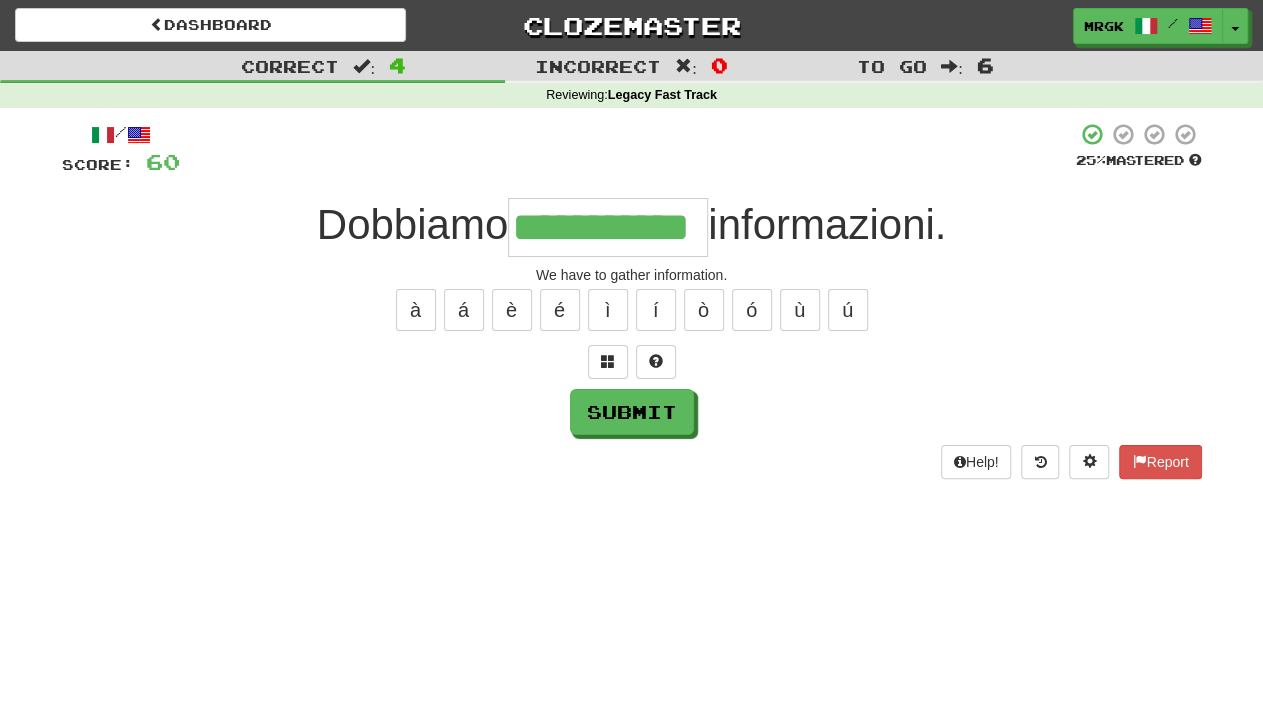 scroll, scrollTop: 0, scrollLeft: 13, axis: horizontal 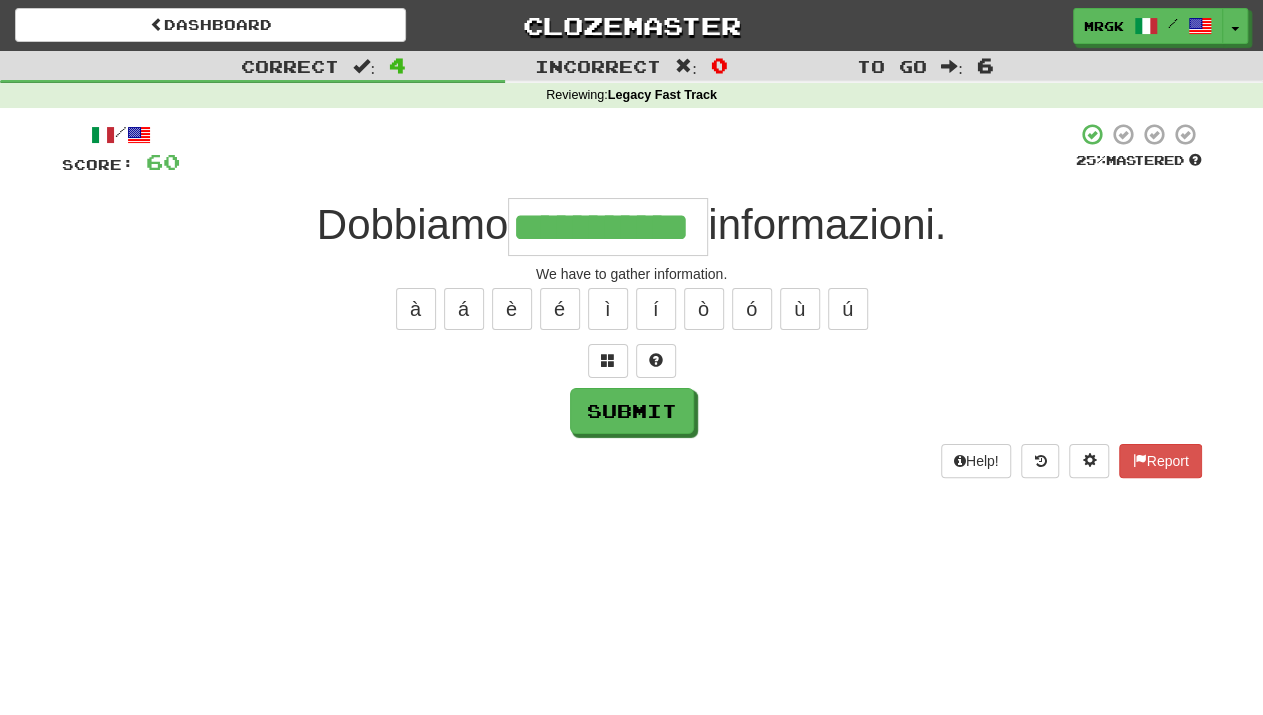 type on "**********" 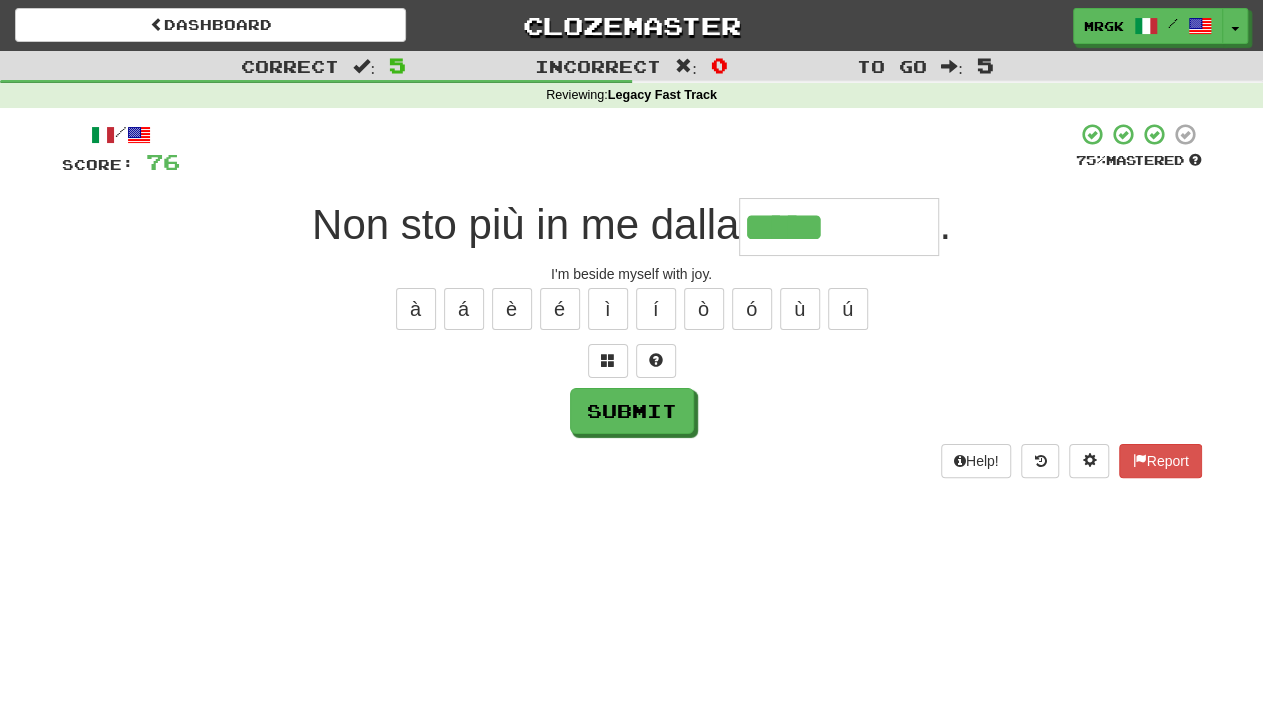 type on "*****" 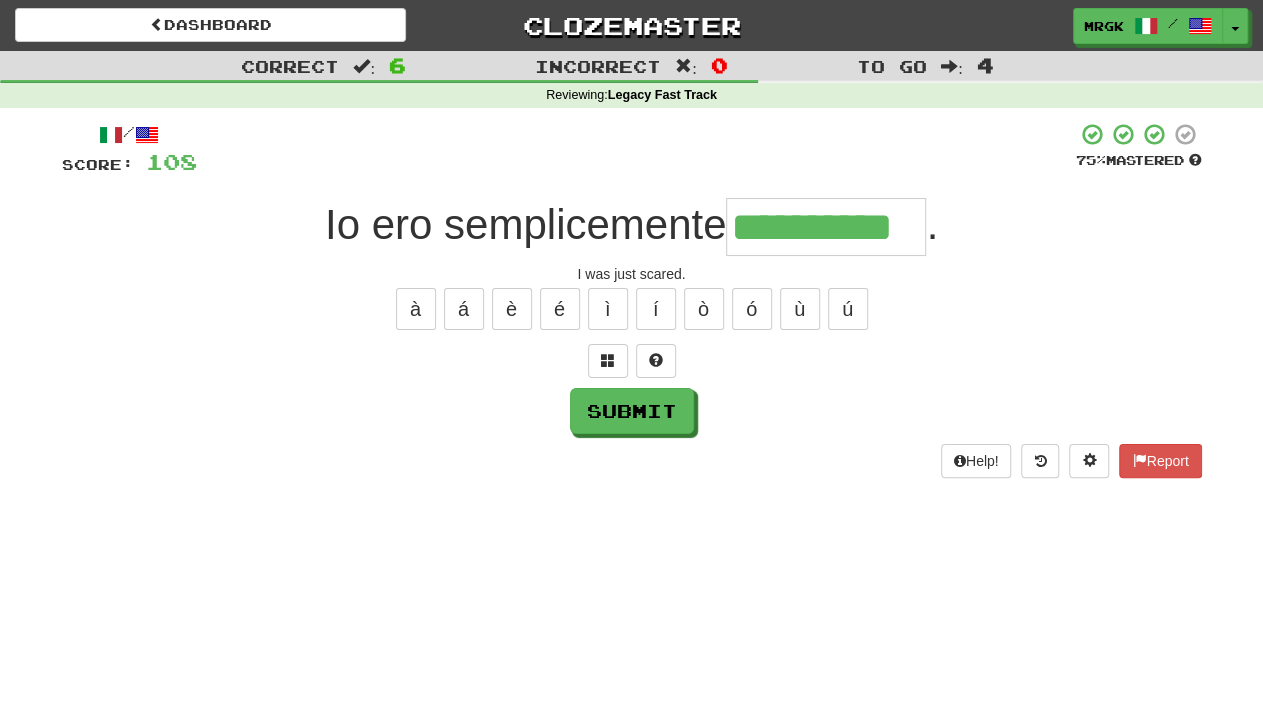 scroll, scrollTop: 0, scrollLeft: 13, axis: horizontal 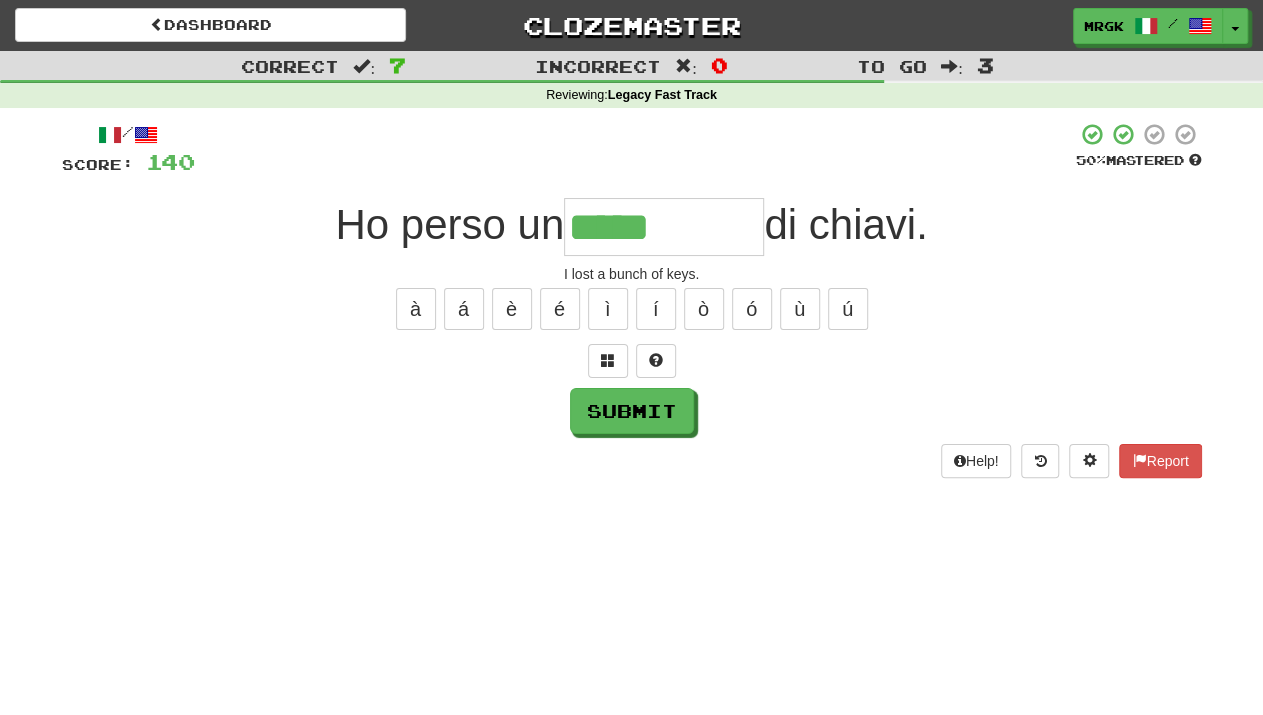 type on "*****" 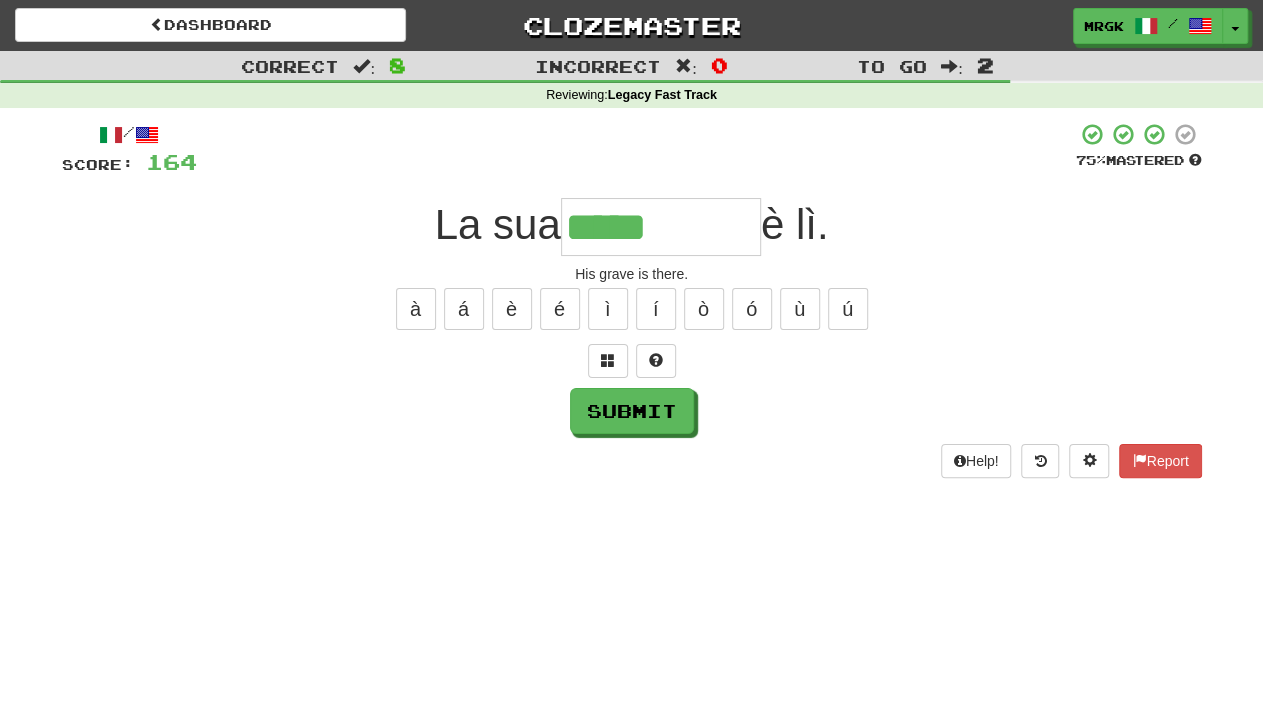 type on "*****" 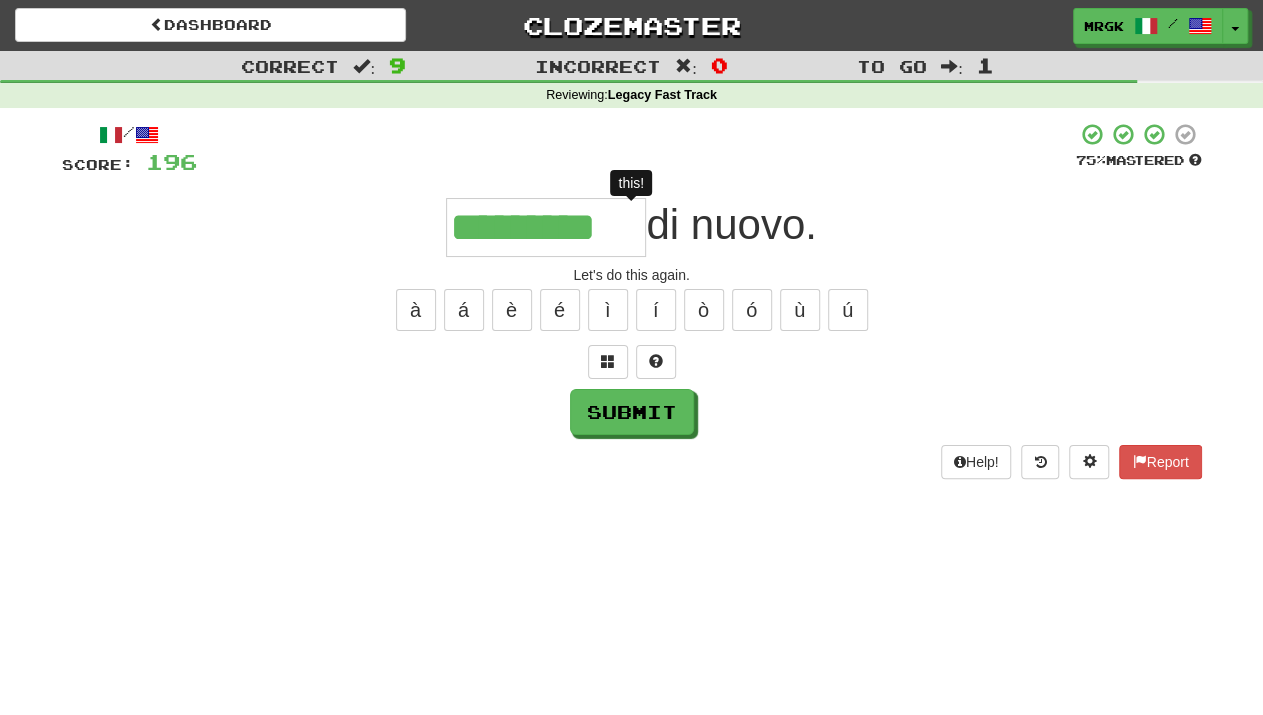 type on "**********" 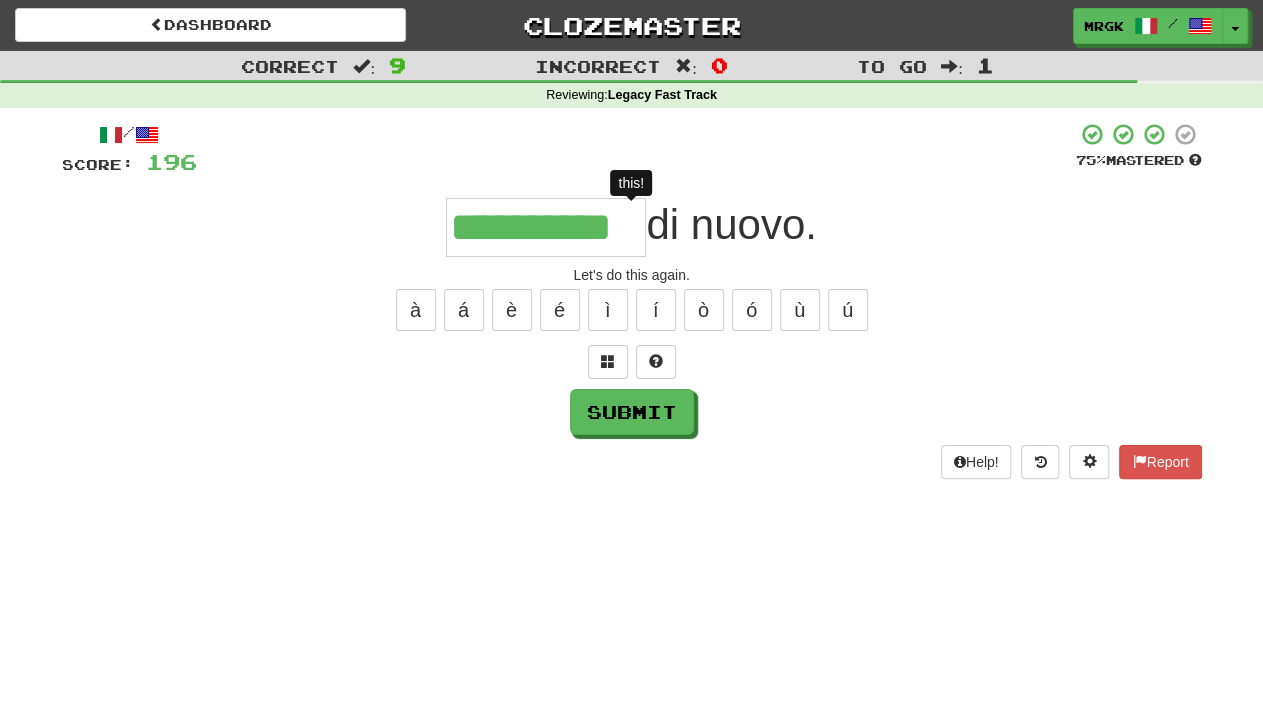 scroll, scrollTop: 0, scrollLeft: 9, axis: horizontal 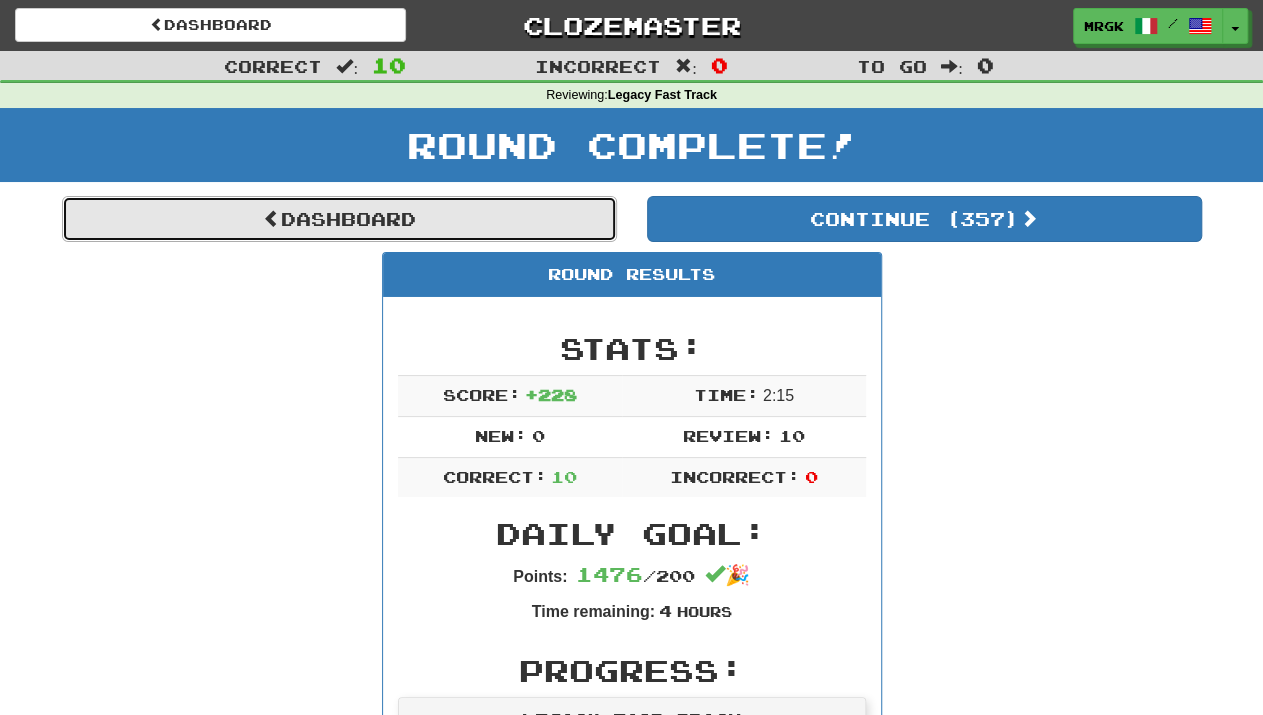 click on "Dashboard" at bounding box center (339, 219) 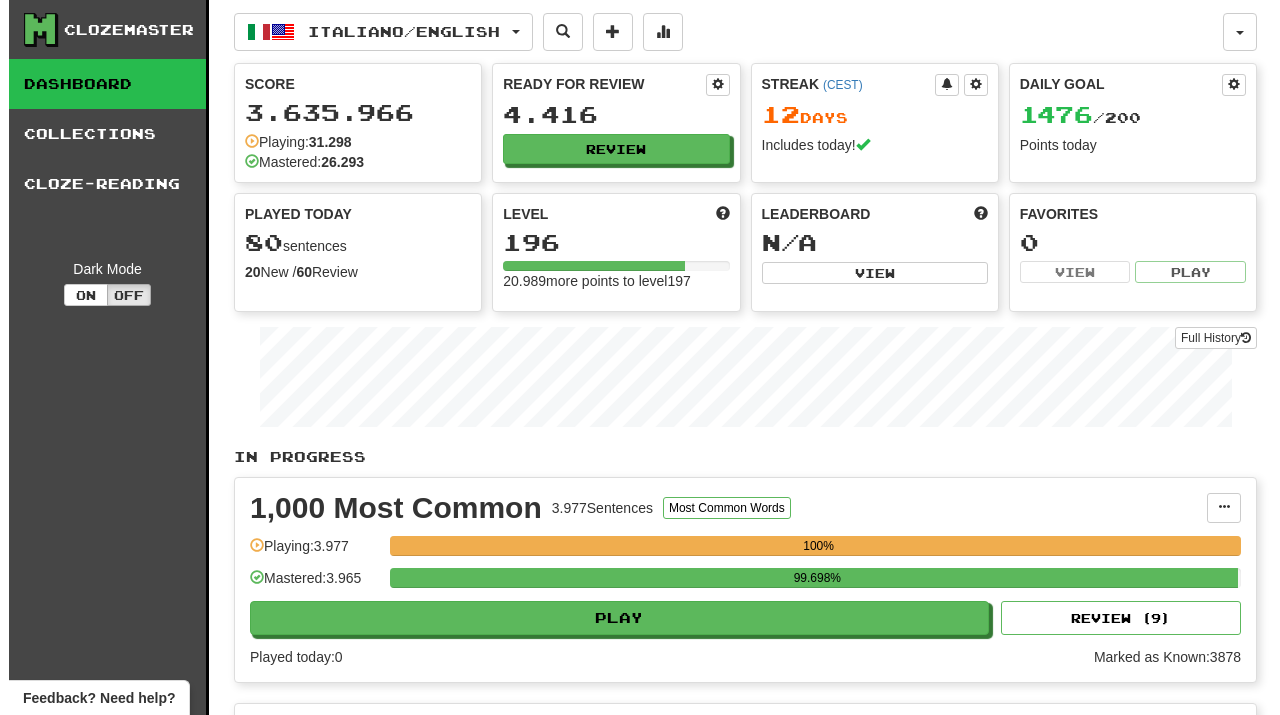 scroll, scrollTop: 0, scrollLeft: 0, axis: both 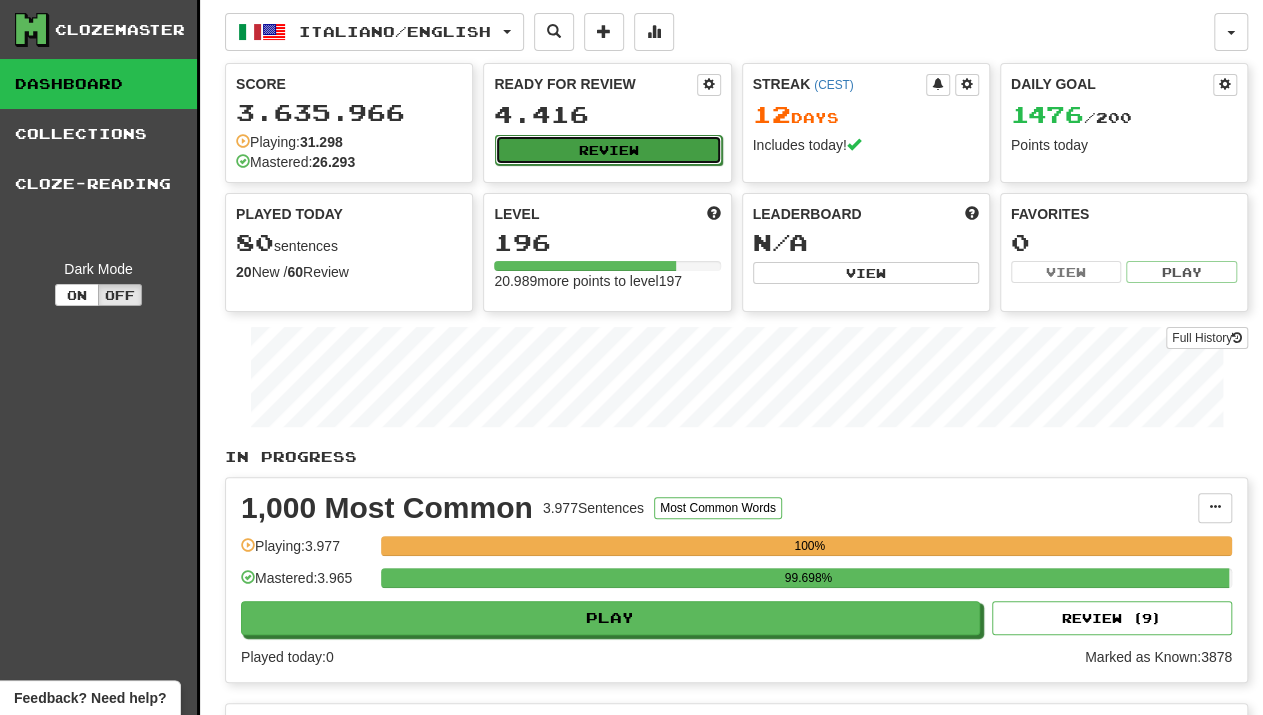 click on "Review" at bounding box center [608, 150] 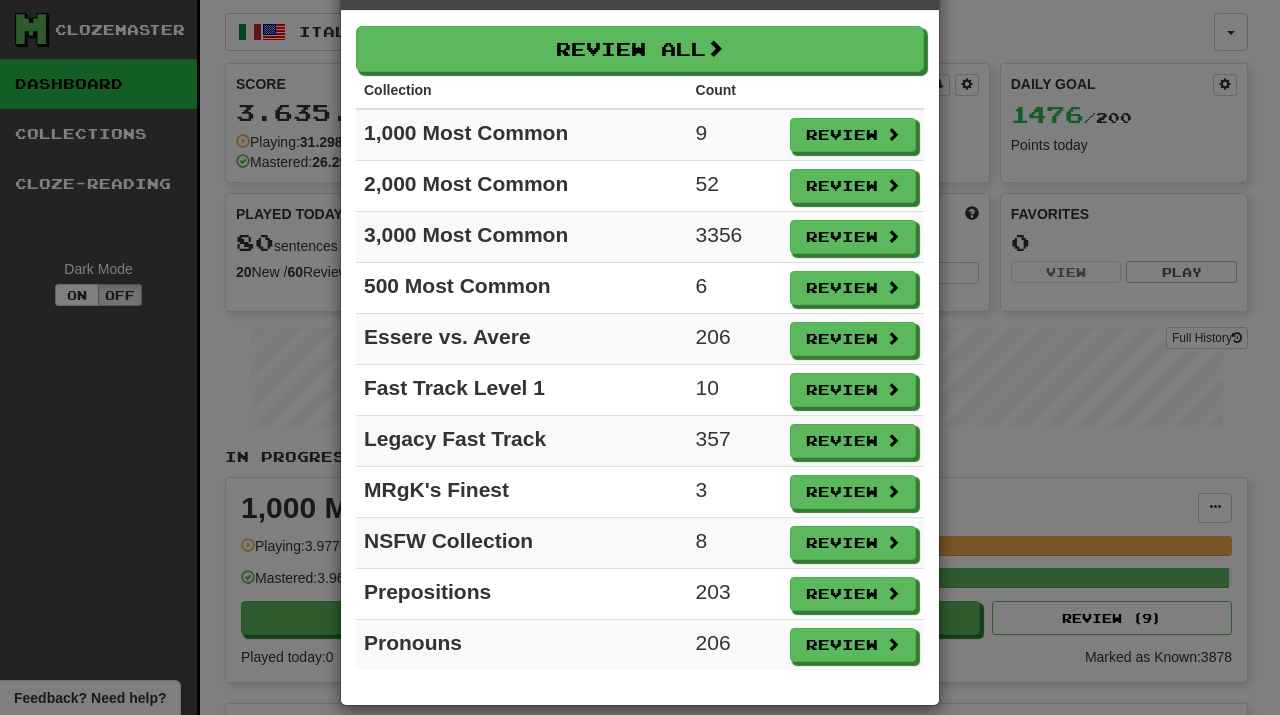 scroll, scrollTop: 79, scrollLeft: 0, axis: vertical 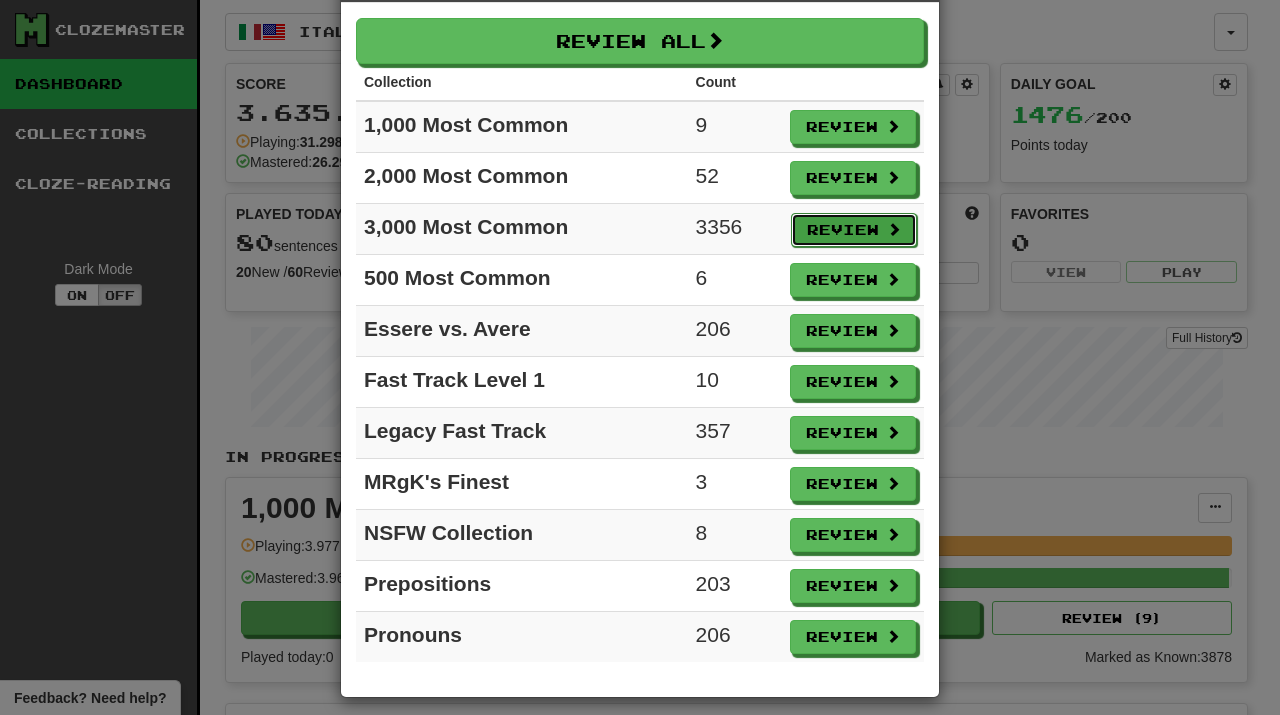 click on "Review" at bounding box center (854, 230) 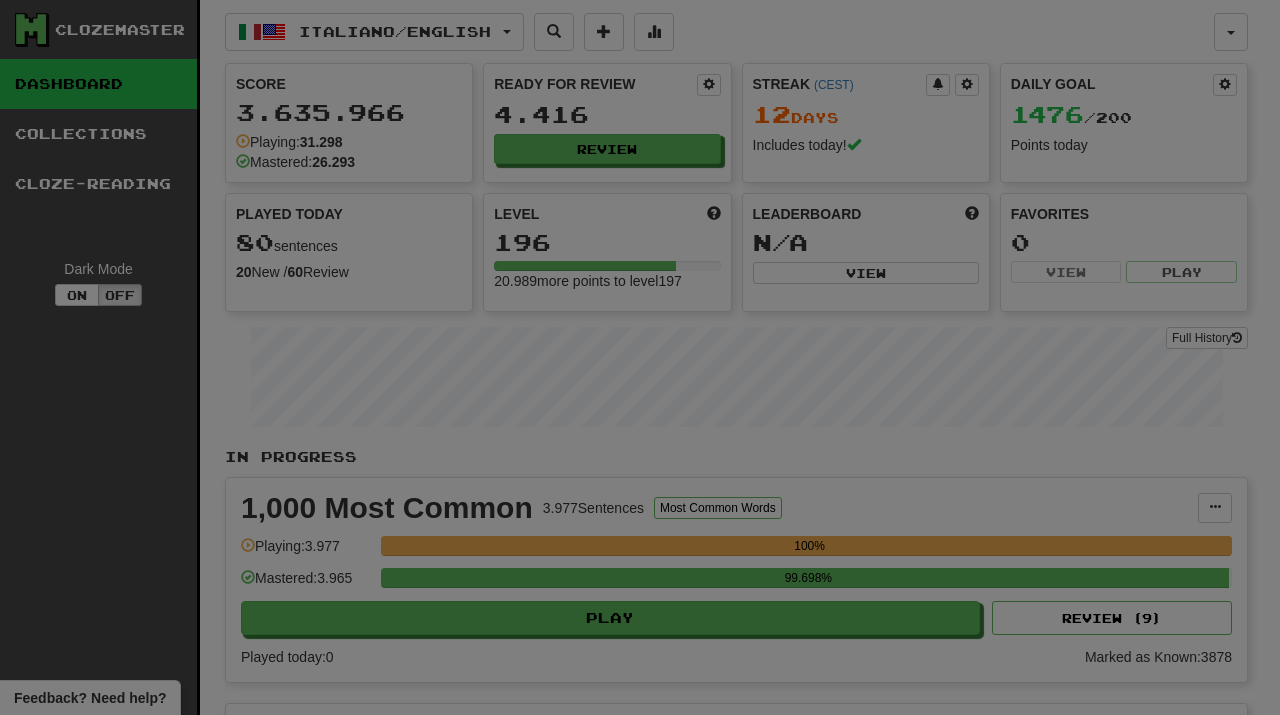select on "**" 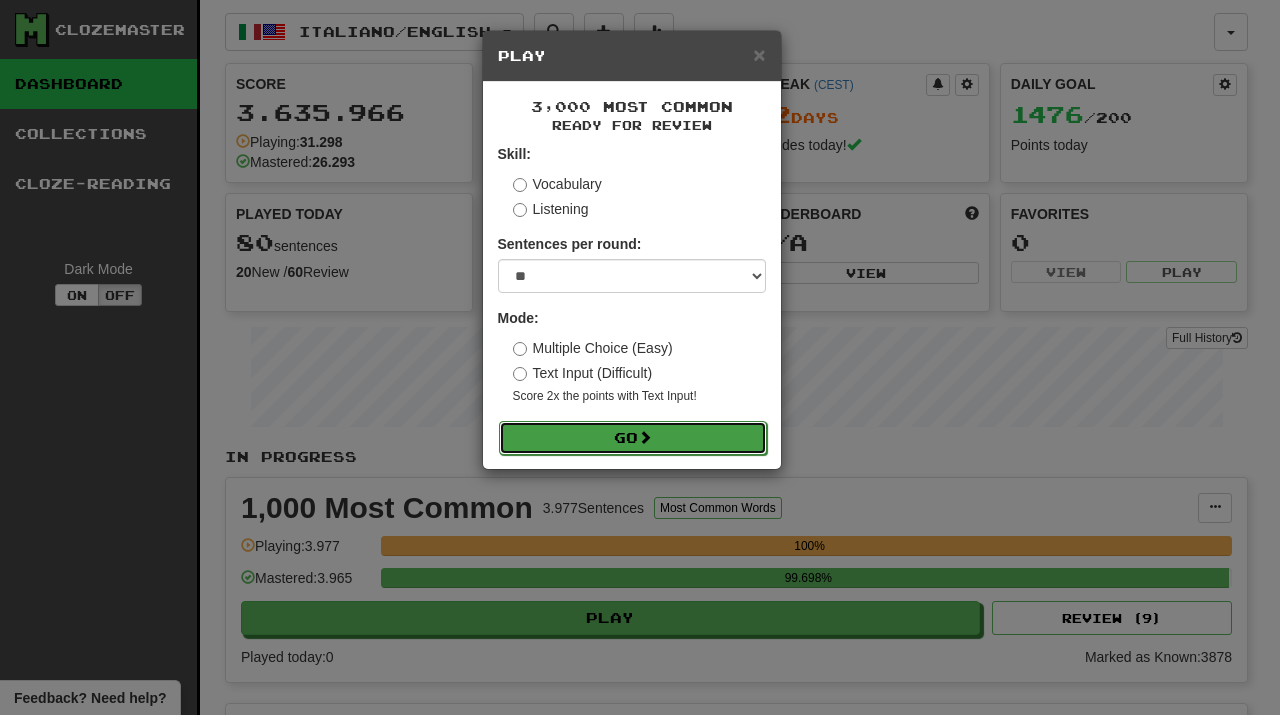 click on "Go" at bounding box center [633, 438] 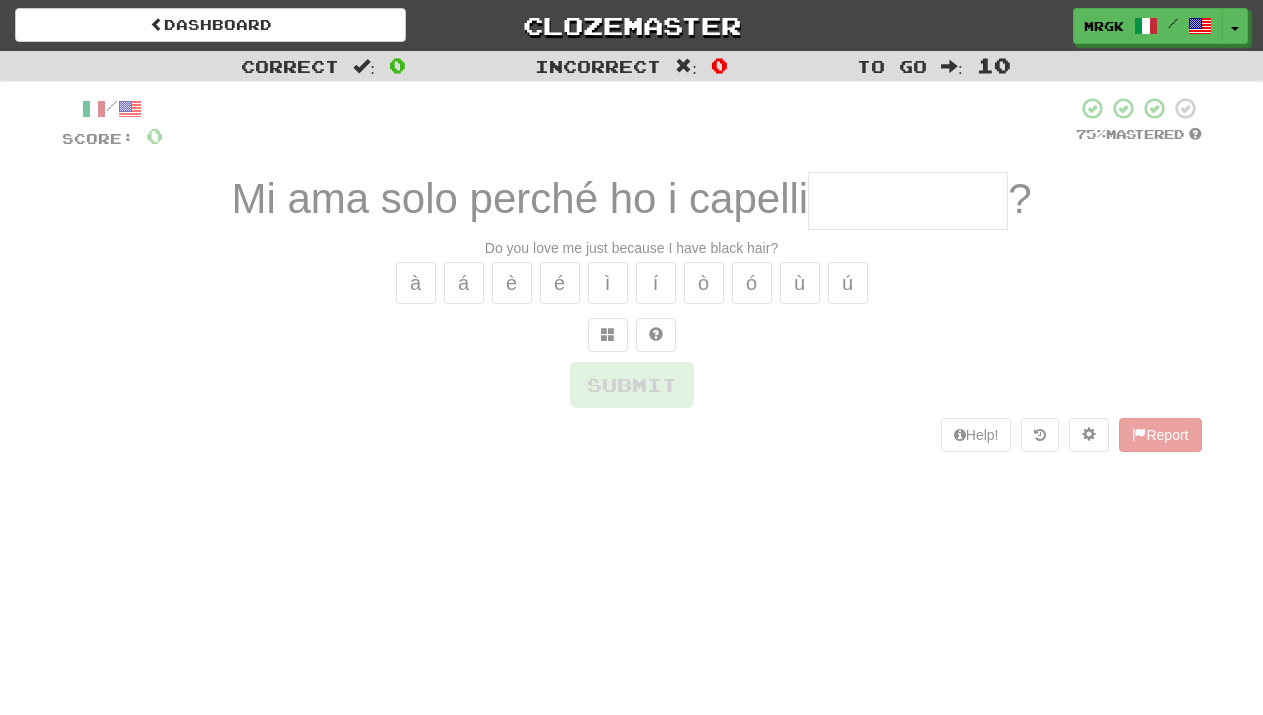 scroll, scrollTop: 0, scrollLeft: 0, axis: both 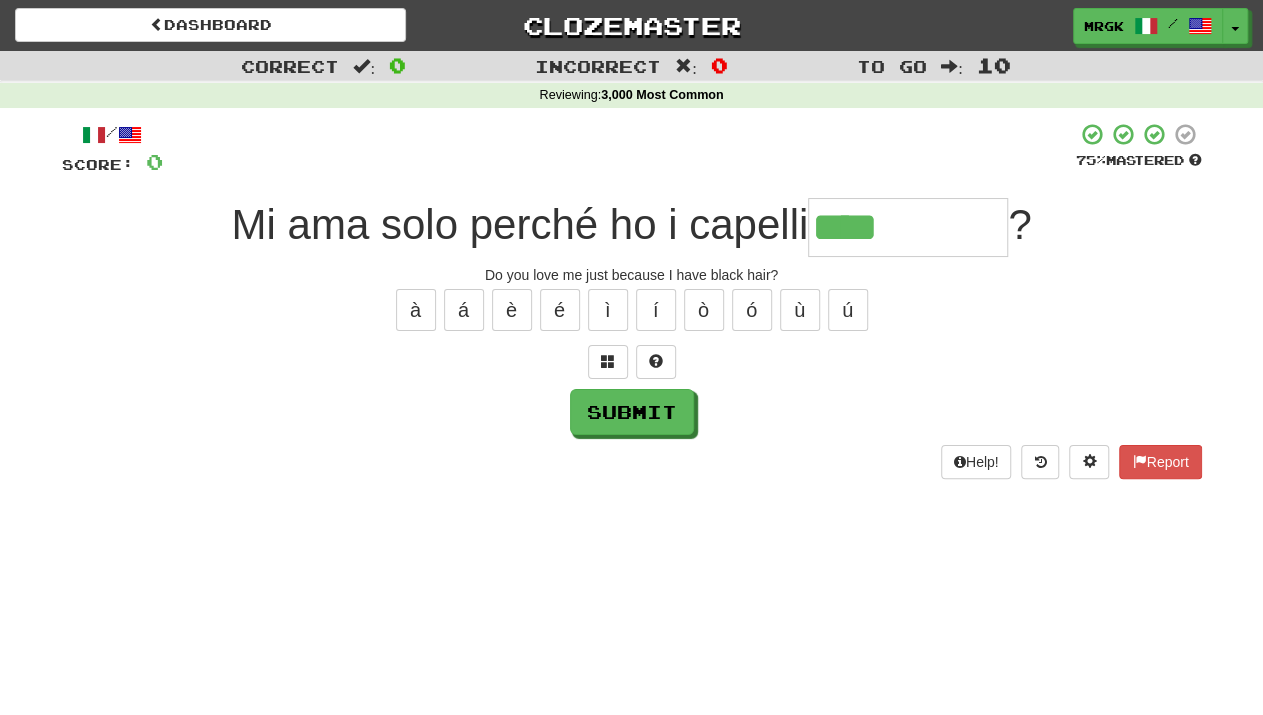 type on "****" 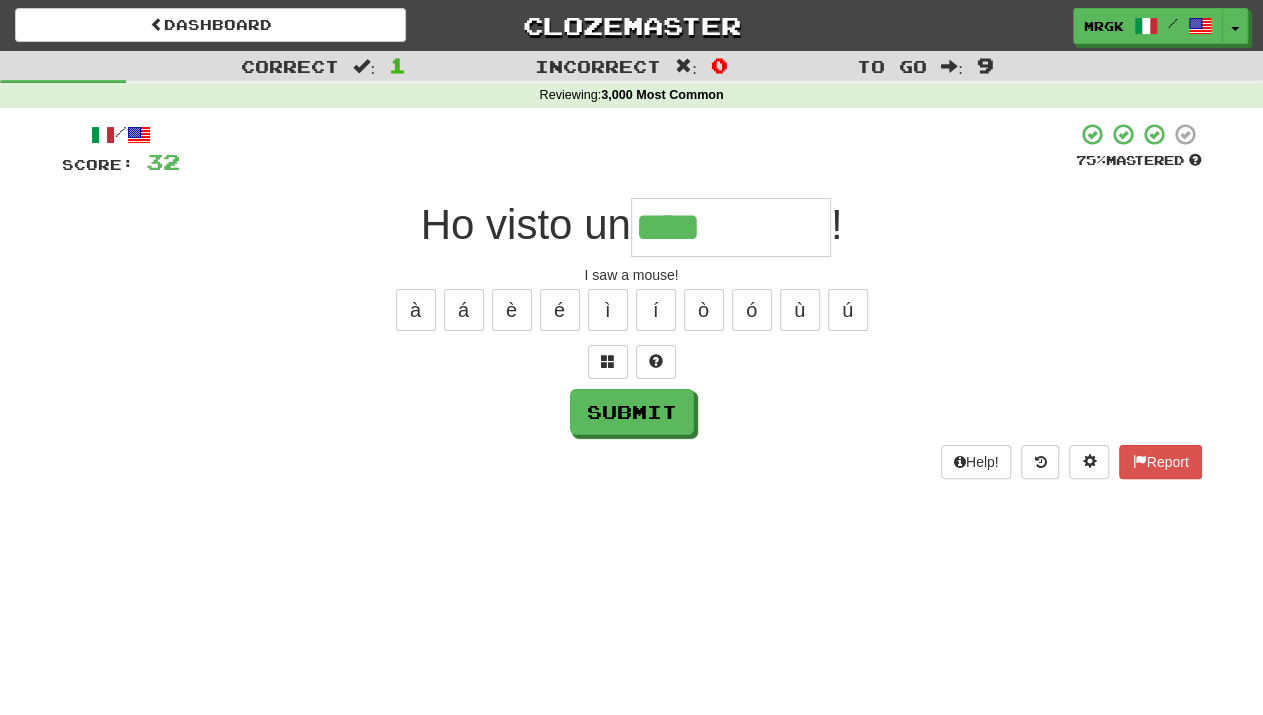 type on "****" 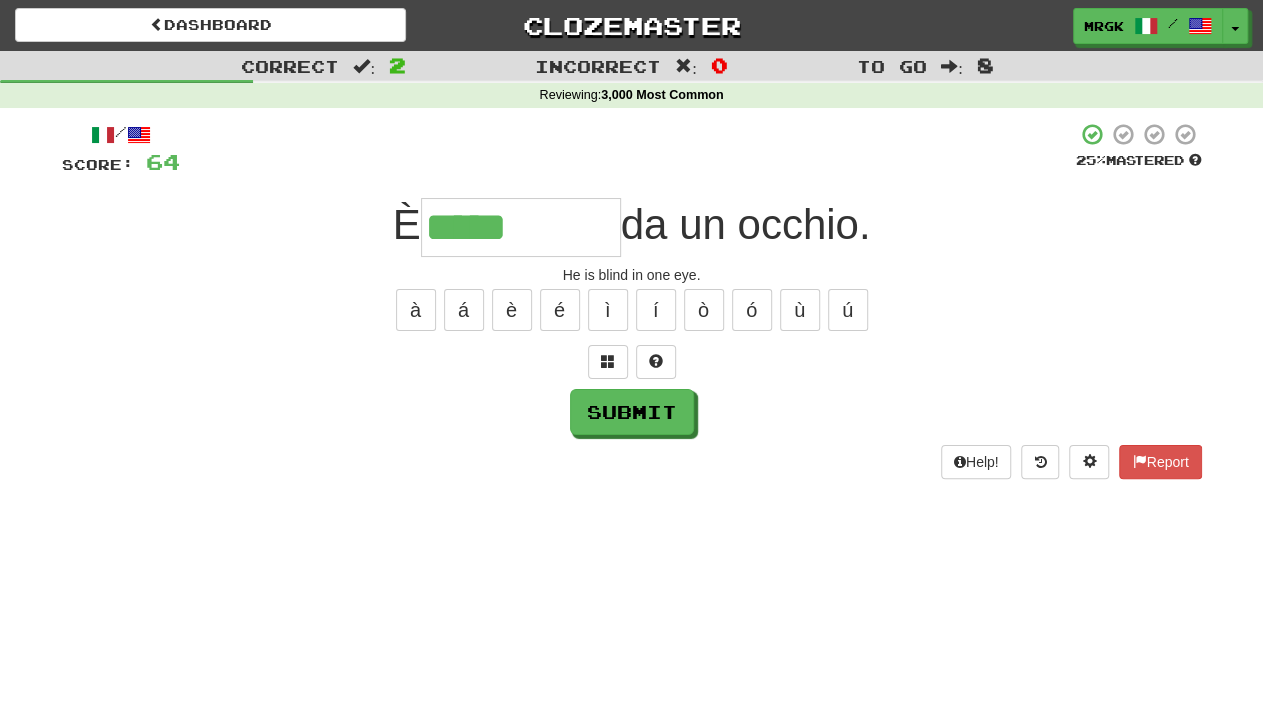 type on "*****" 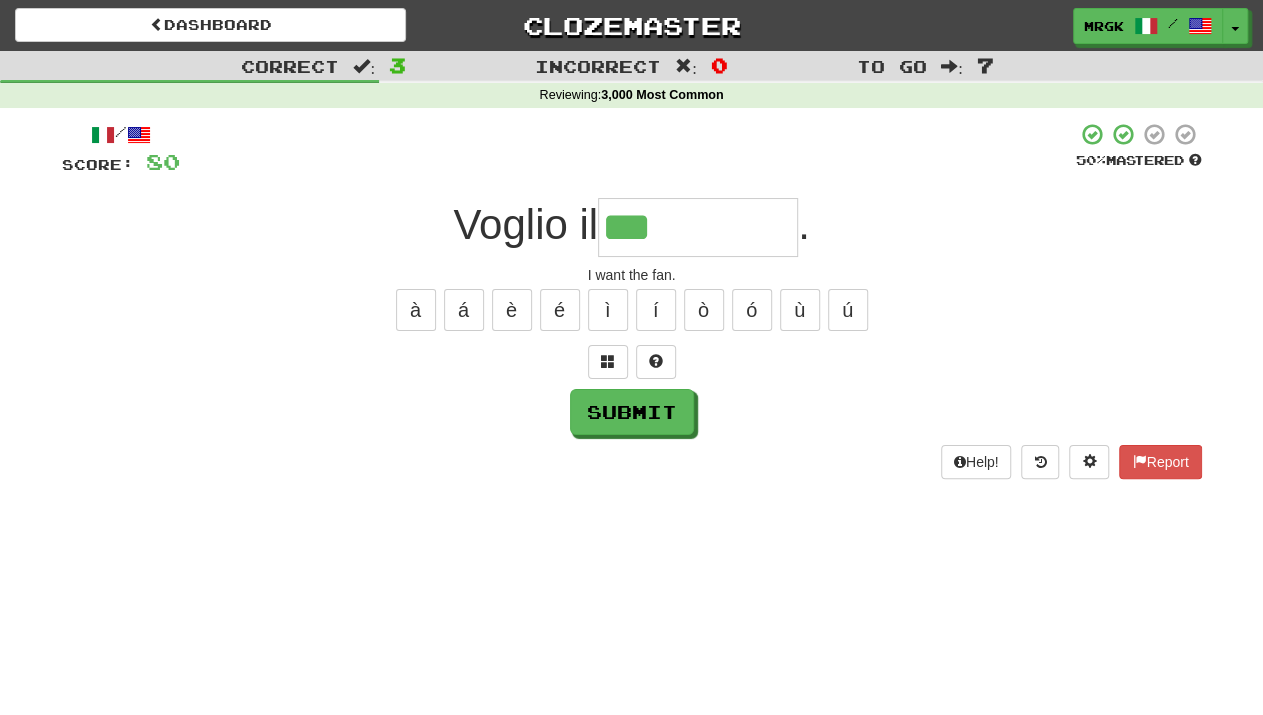 type on "***" 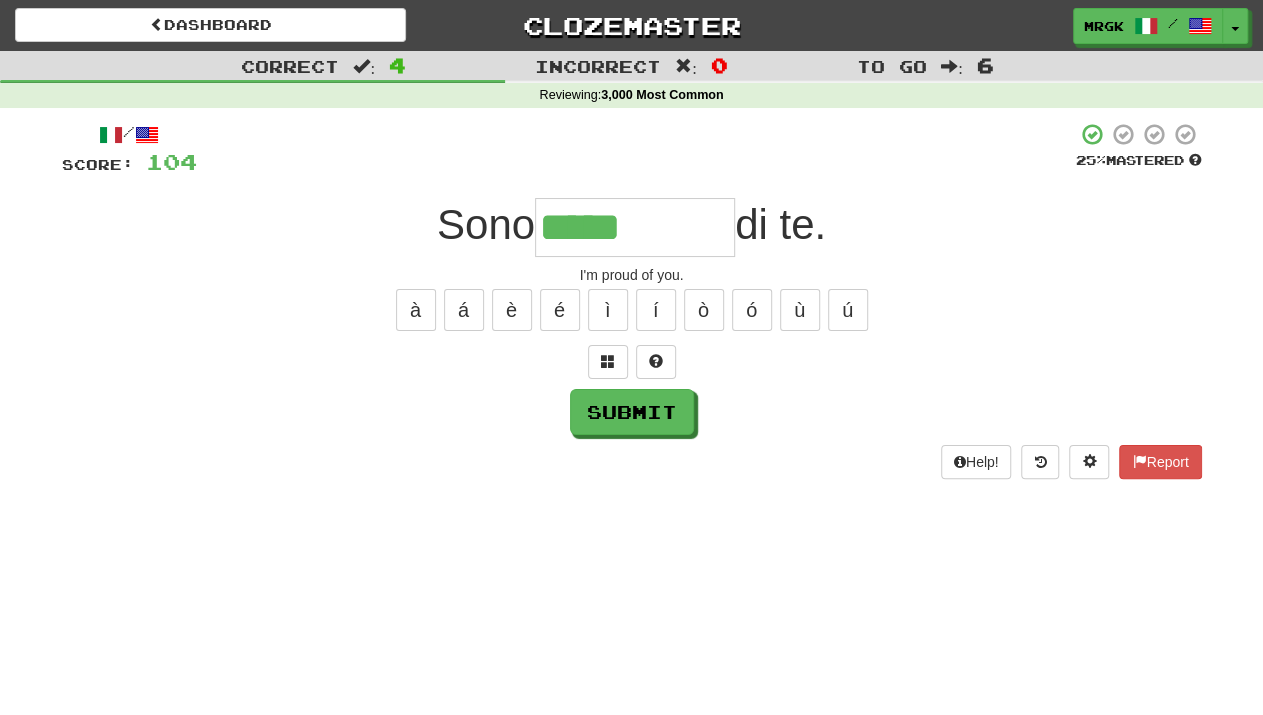 type on "*****" 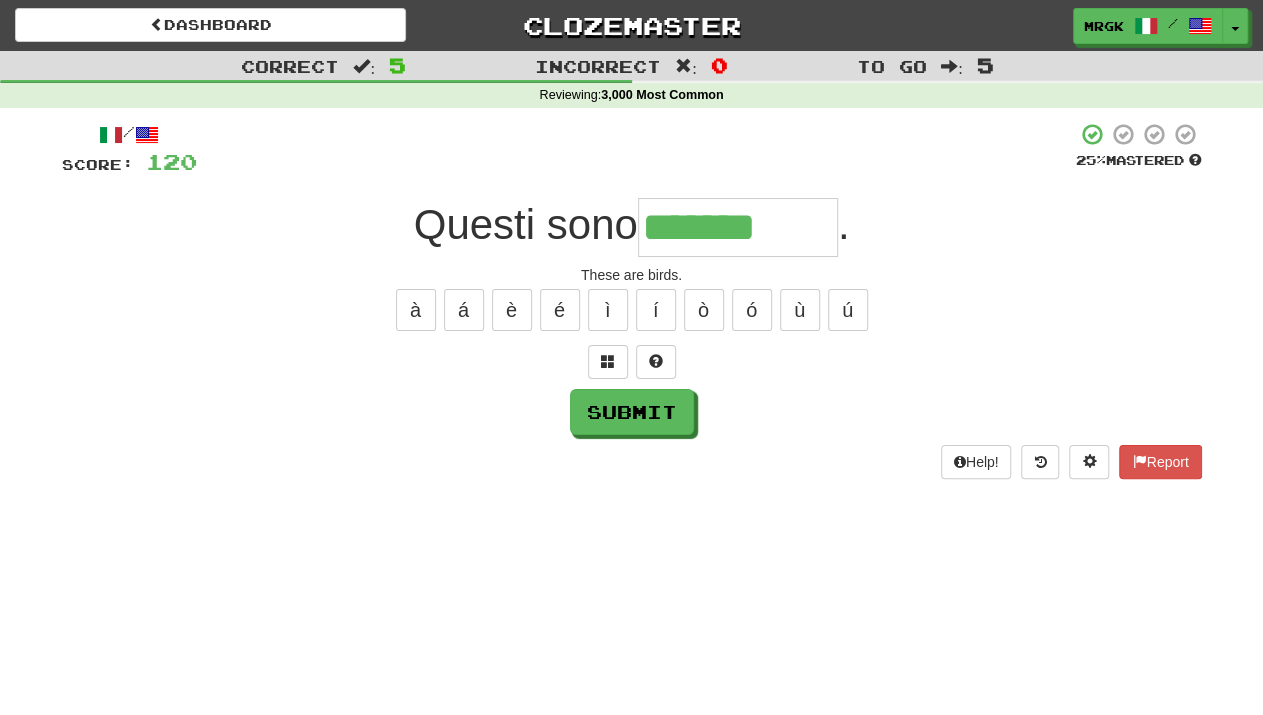type on "*******" 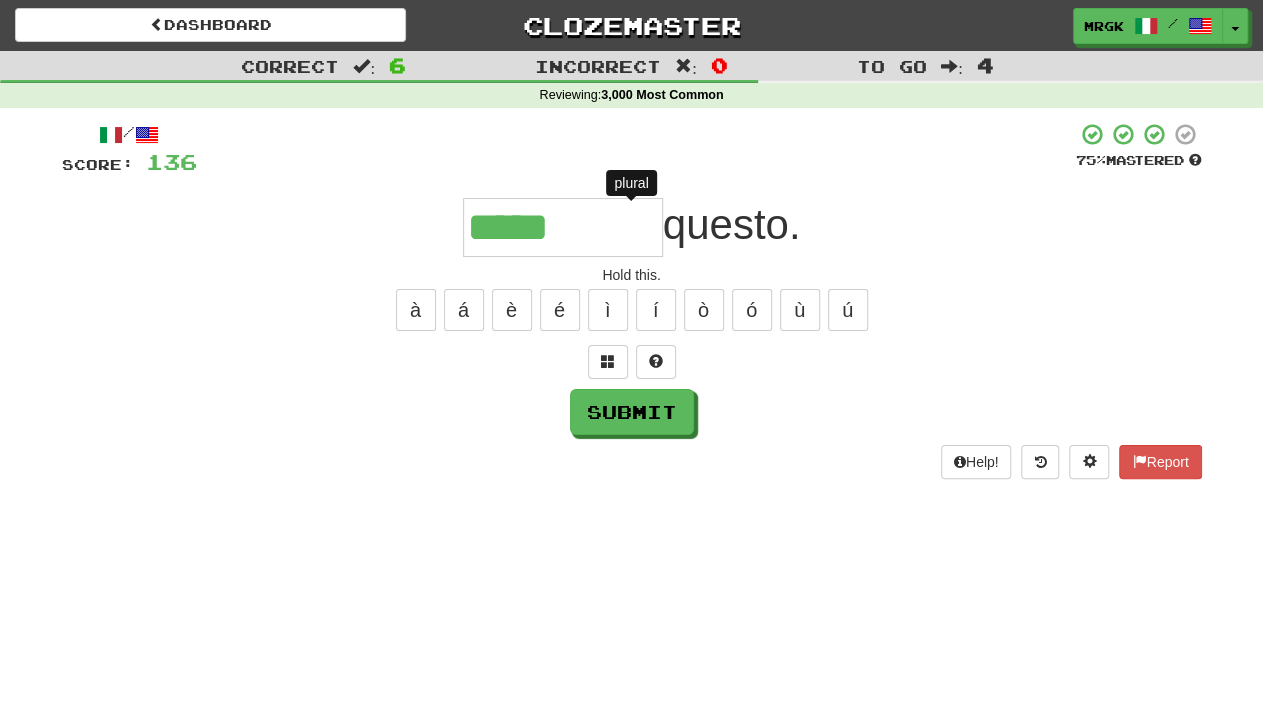 type on "******" 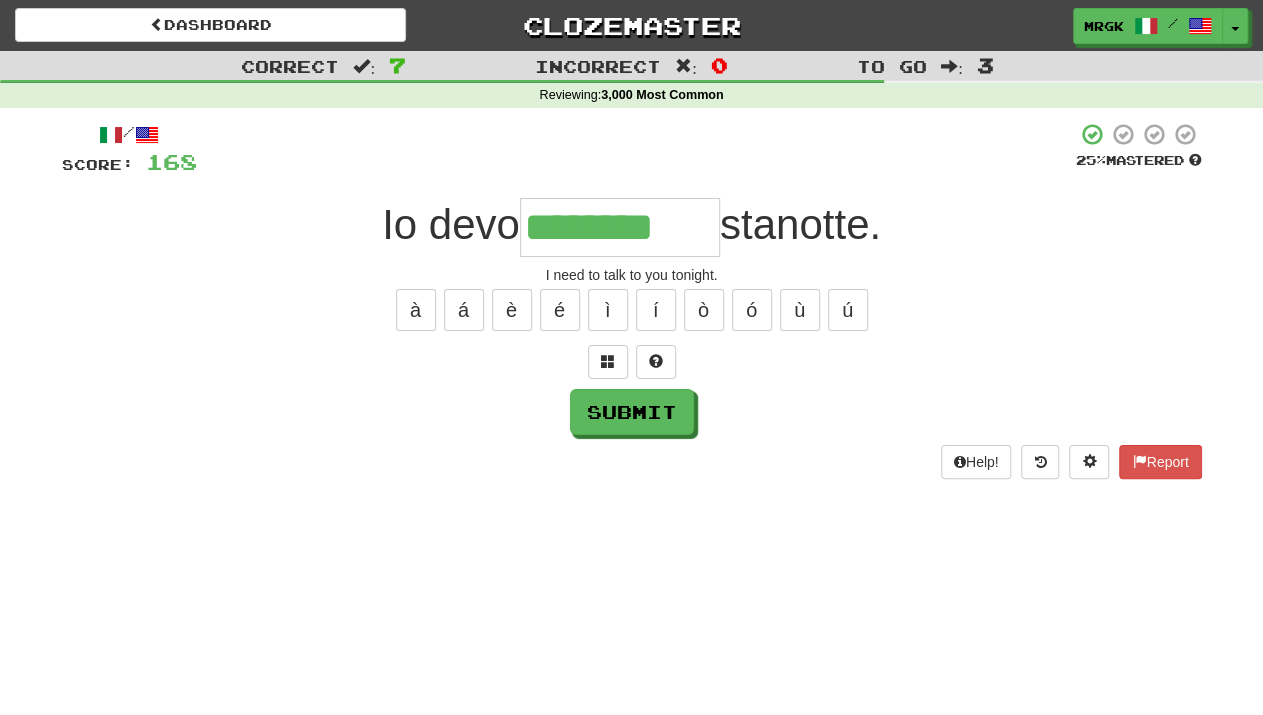 type on "********" 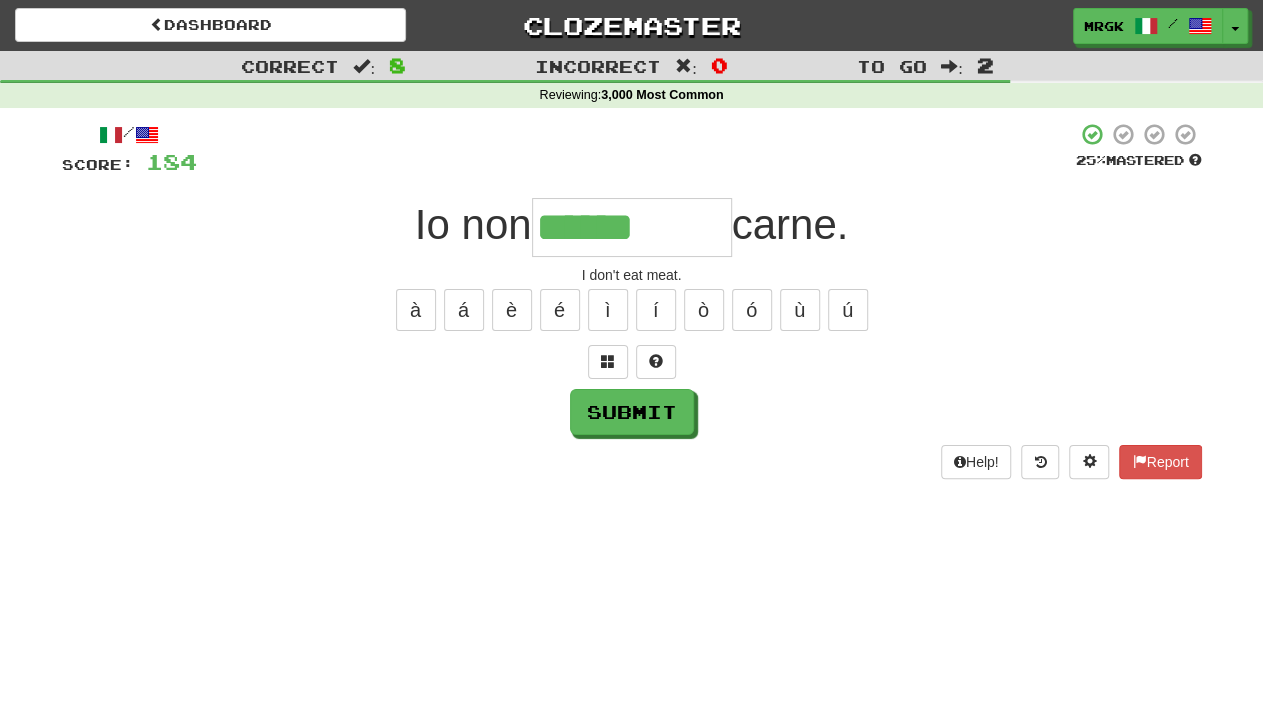 type on "******" 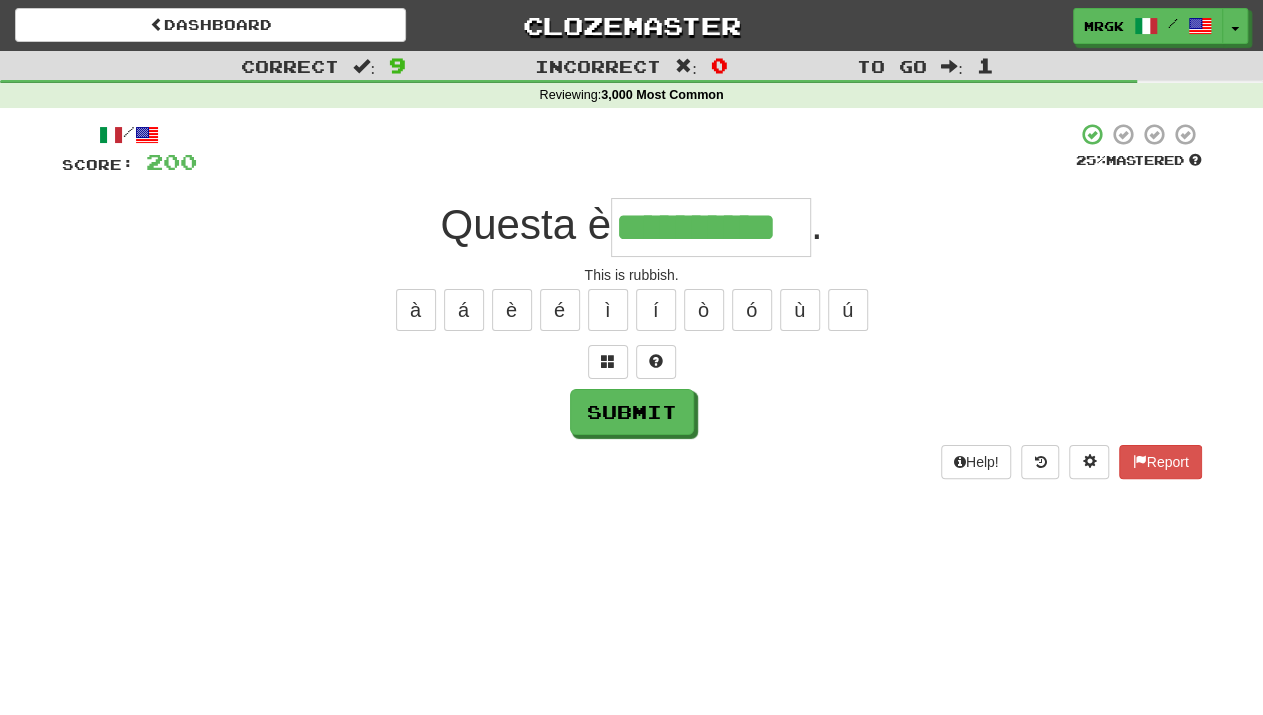 scroll, scrollTop: 0, scrollLeft: 13, axis: horizontal 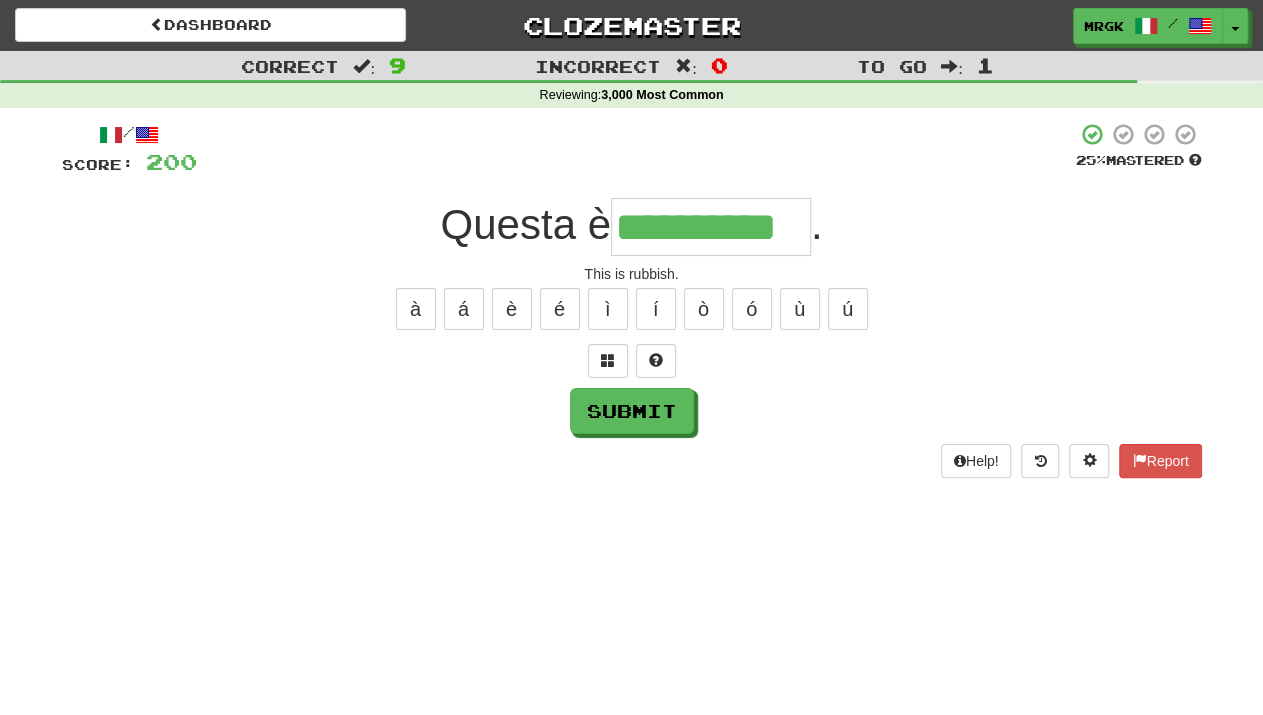 type on "**********" 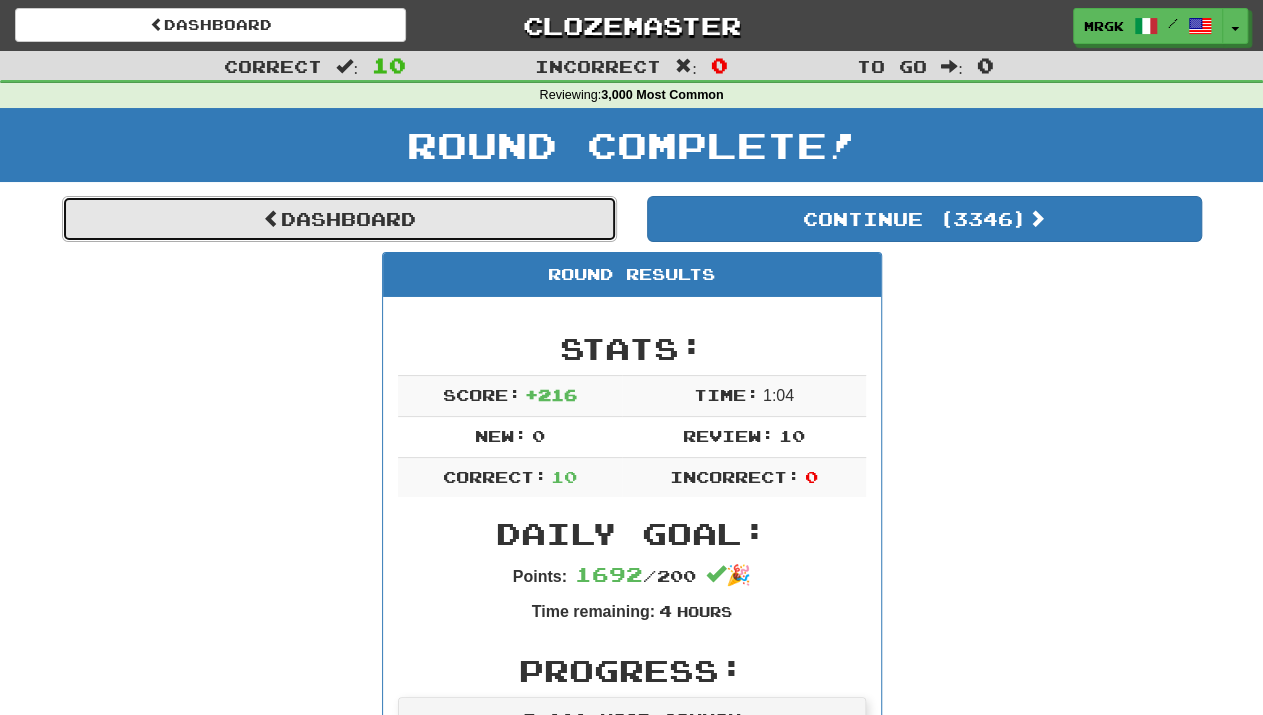 click on "Dashboard" at bounding box center [339, 219] 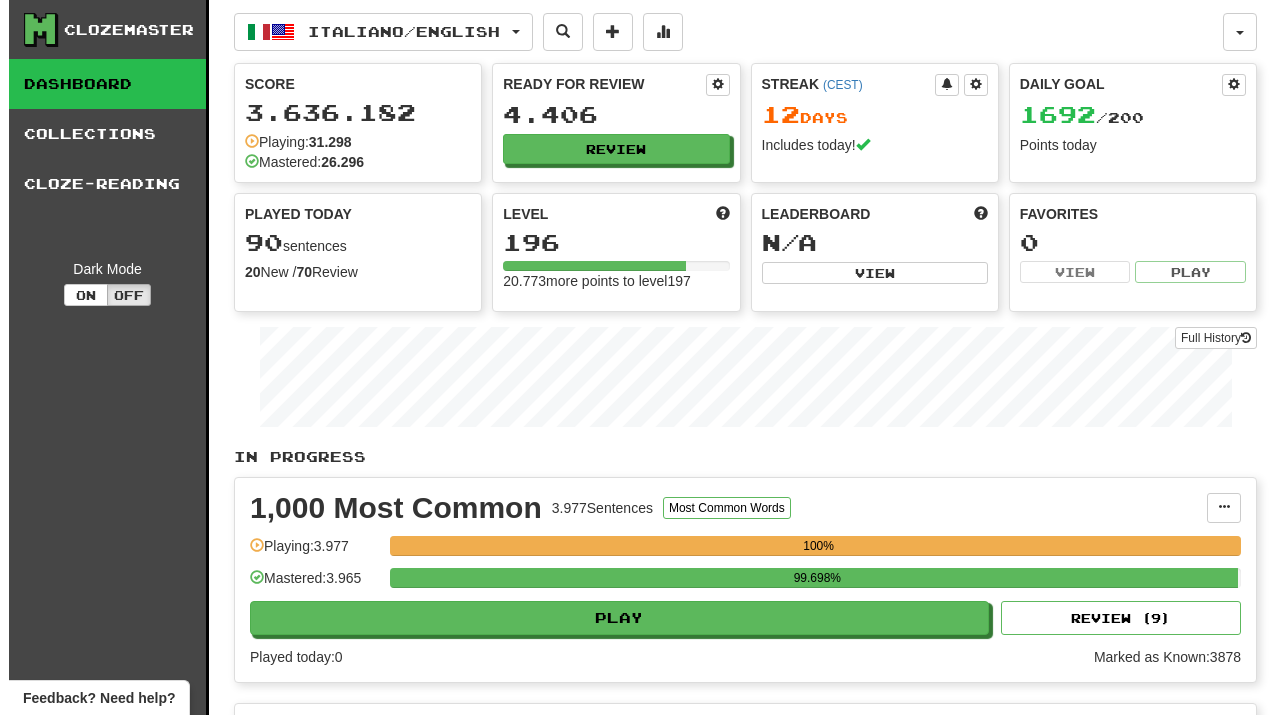 scroll, scrollTop: 0, scrollLeft: 0, axis: both 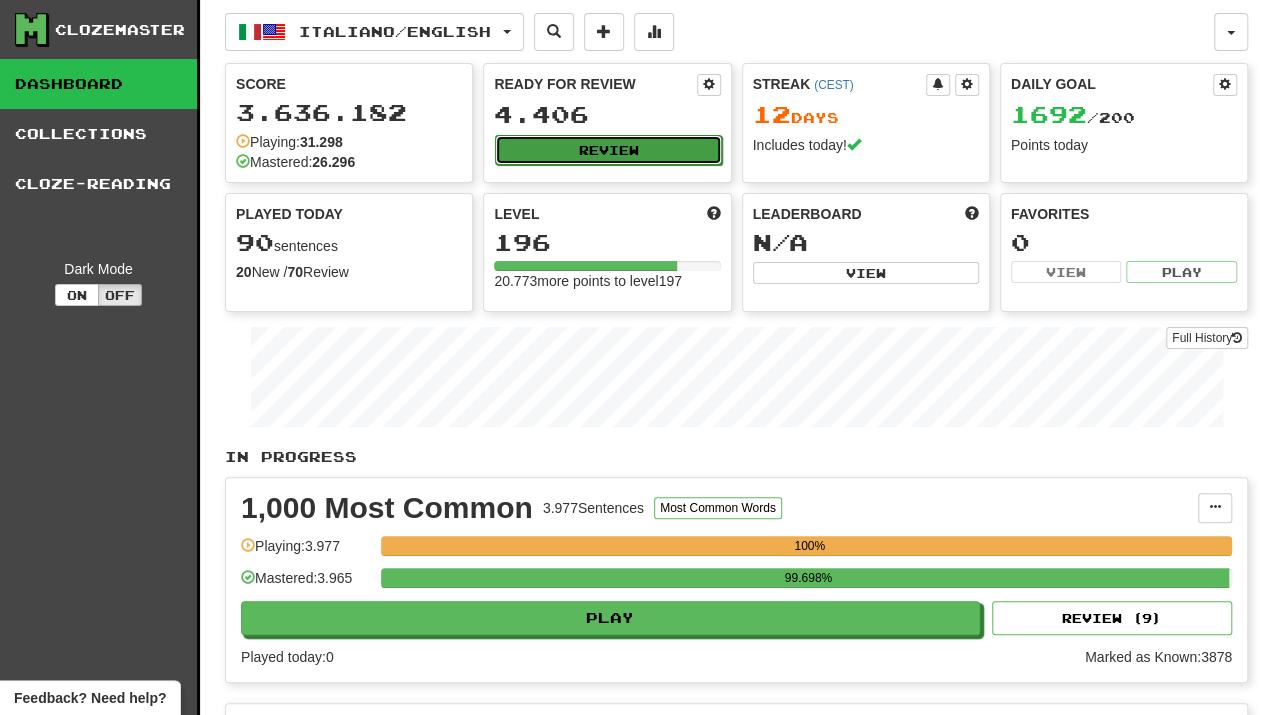 click on "Review" at bounding box center [608, 150] 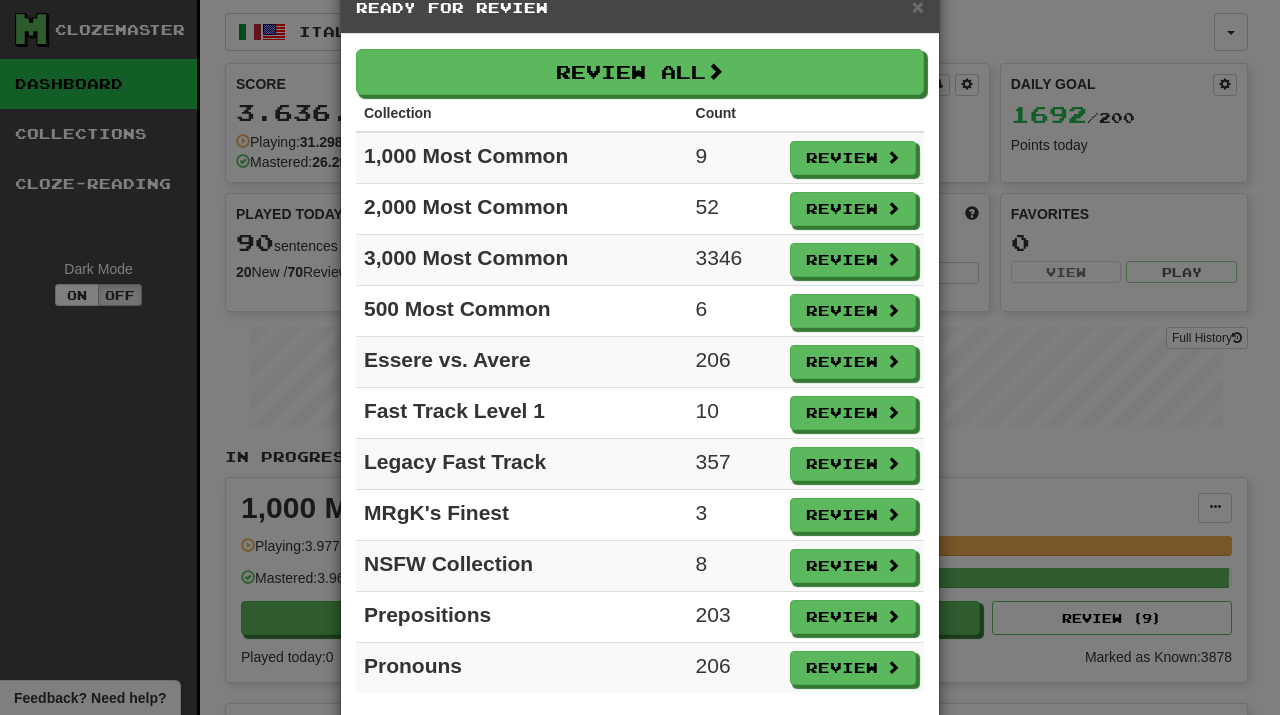 scroll, scrollTop: 79, scrollLeft: 0, axis: vertical 